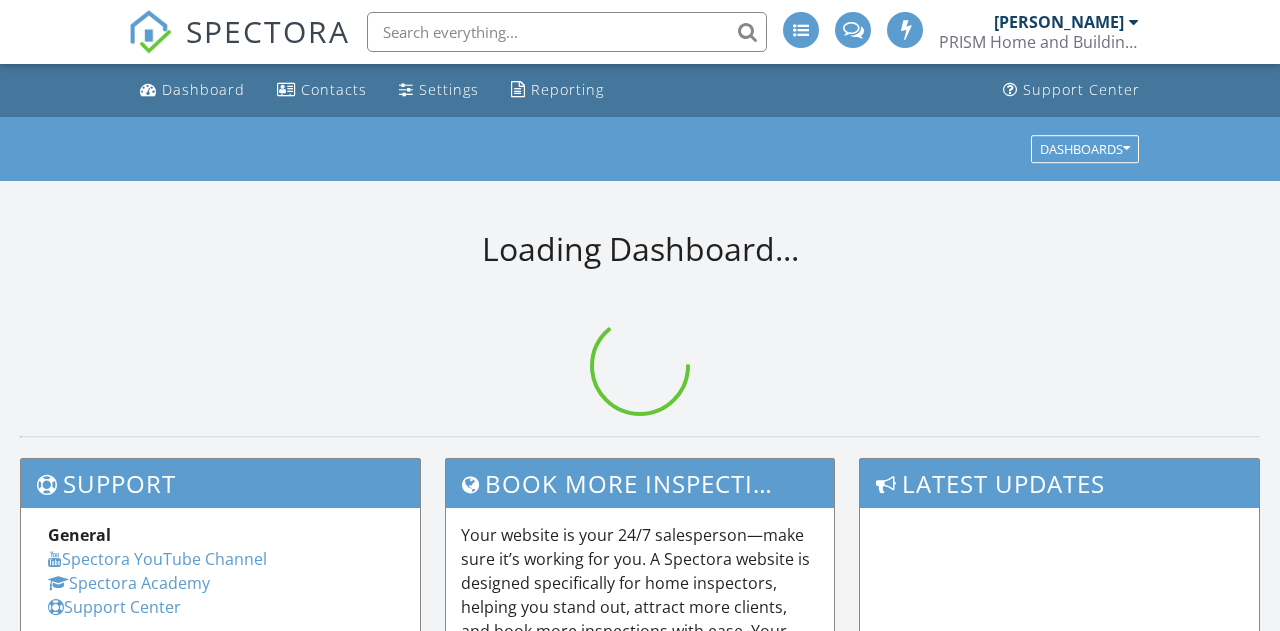 scroll, scrollTop: 0, scrollLeft: 0, axis: both 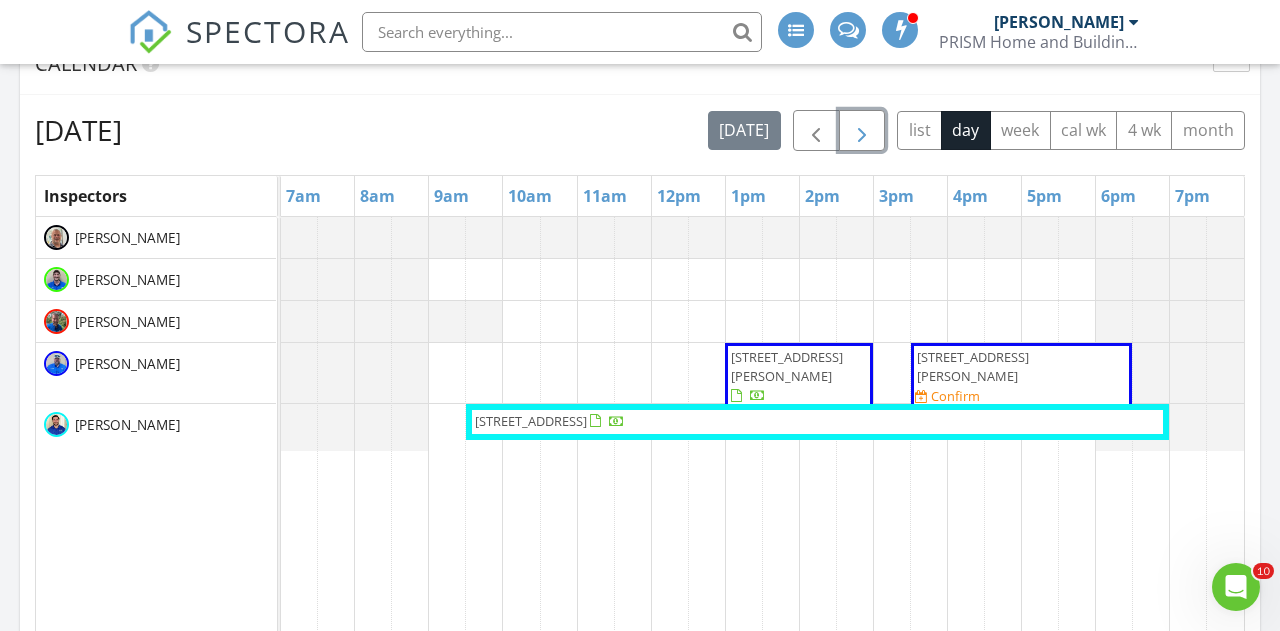 click at bounding box center [862, 130] 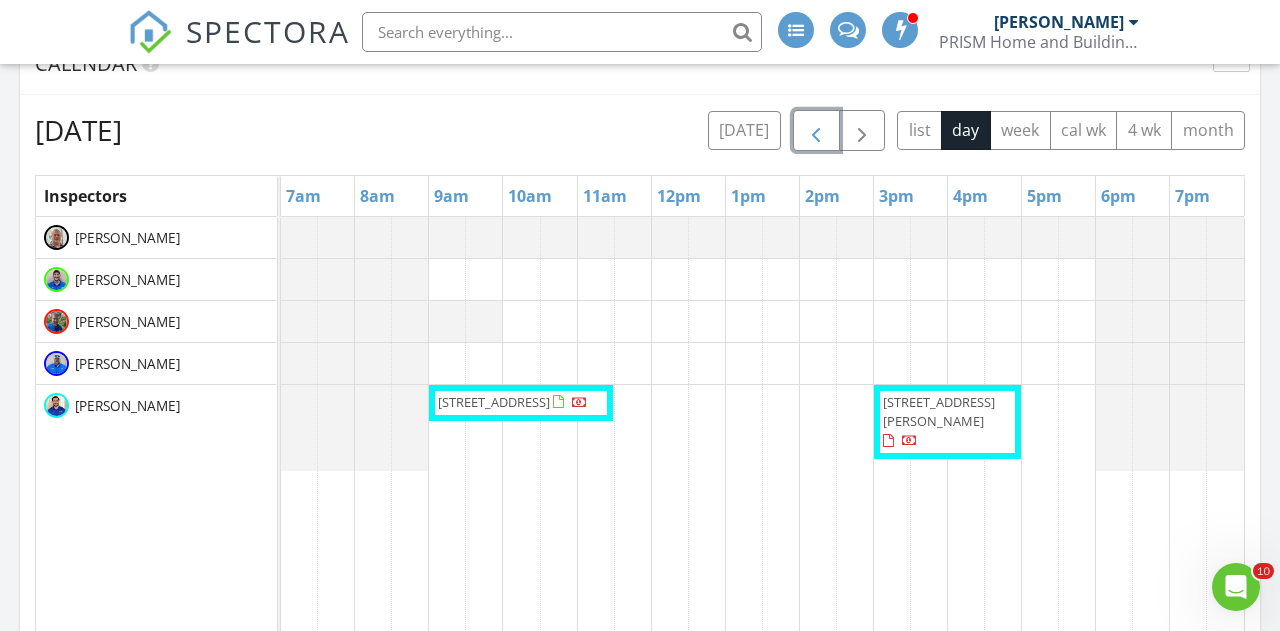 click at bounding box center [816, 131] 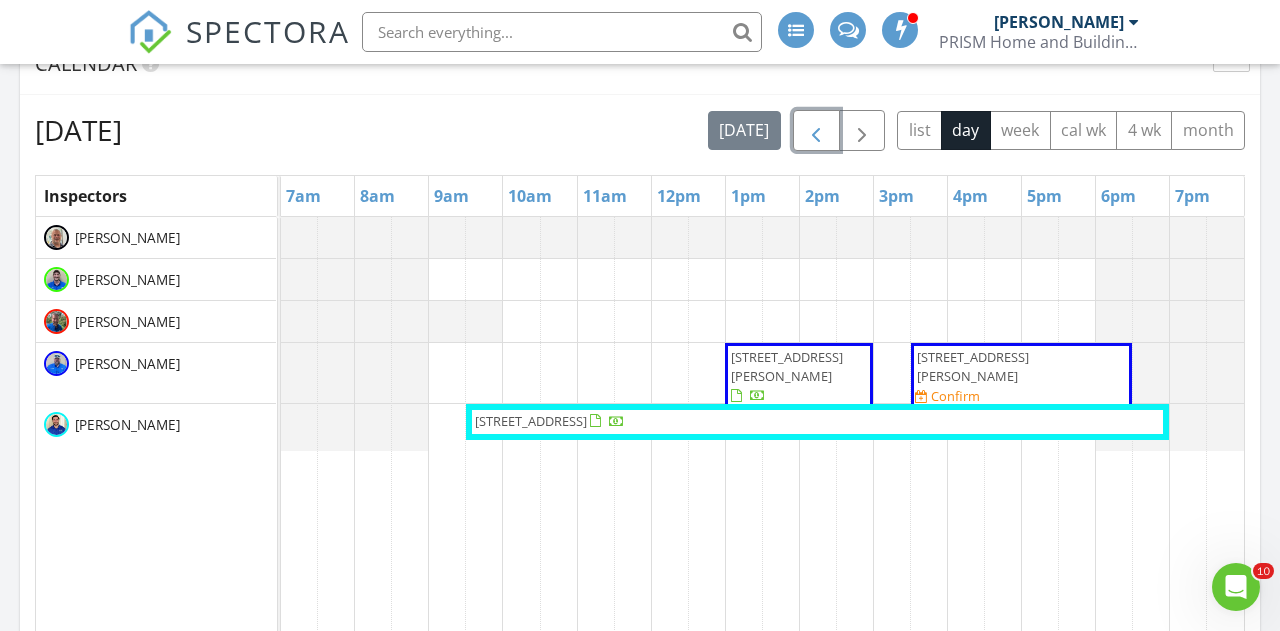 click at bounding box center [816, 131] 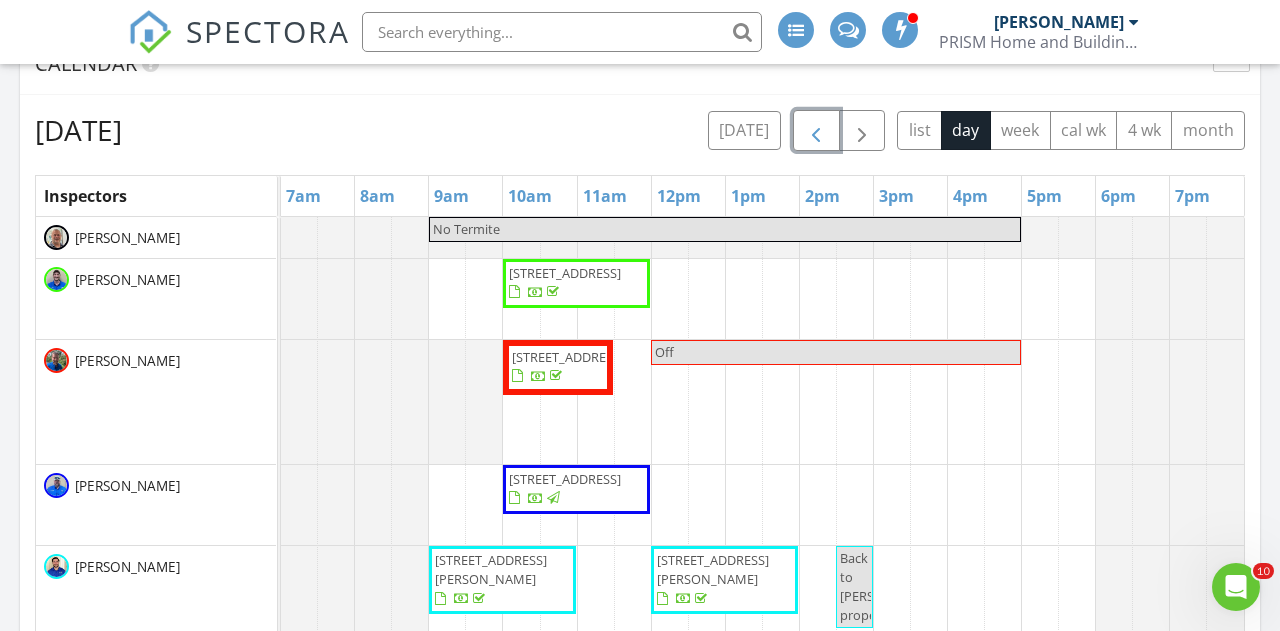 click at bounding box center [816, 131] 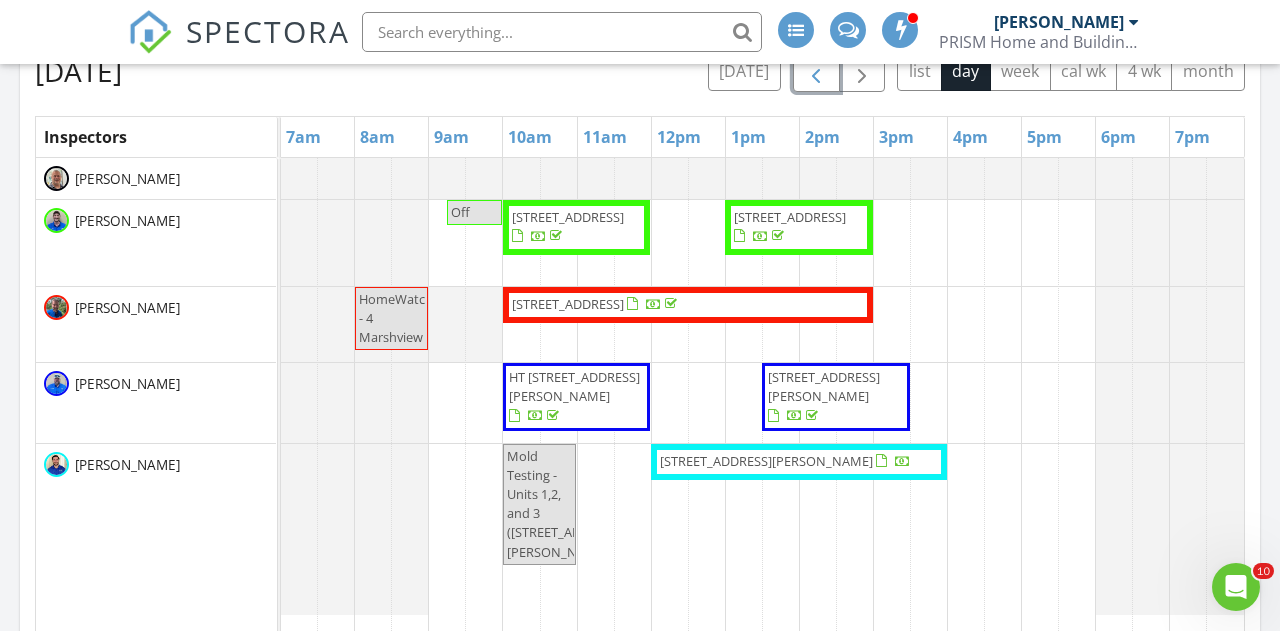 scroll, scrollTop: 1114, scrollLeft: 0, axis: vertical 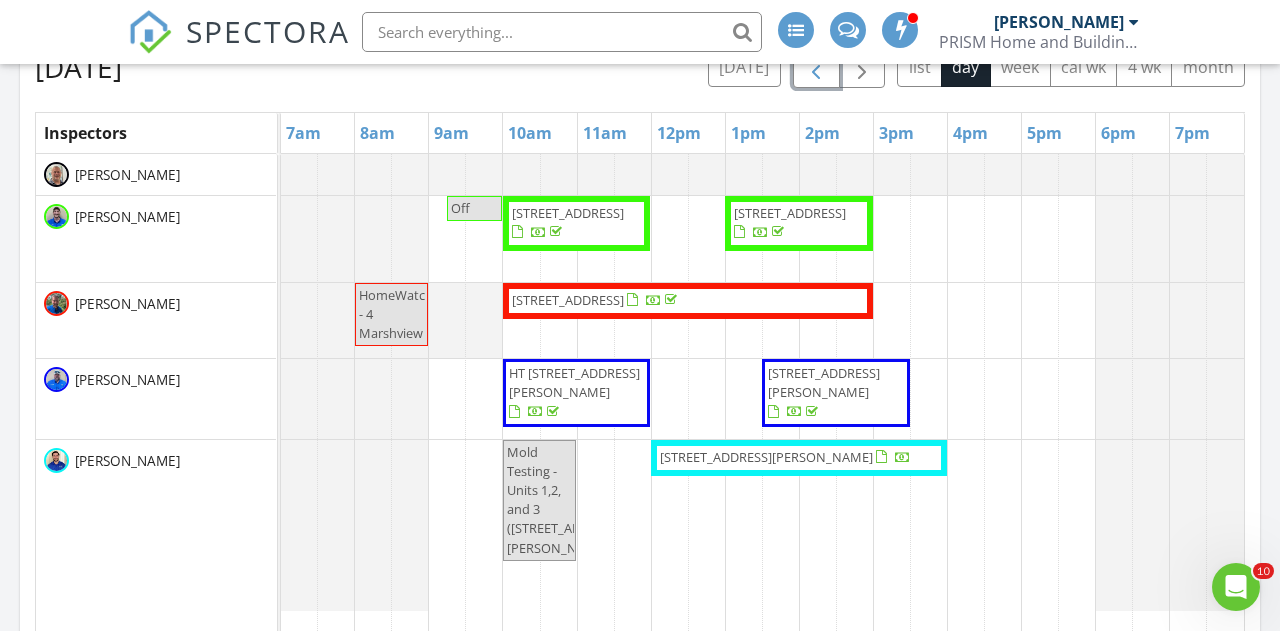 click at bounding box center (816, 67) 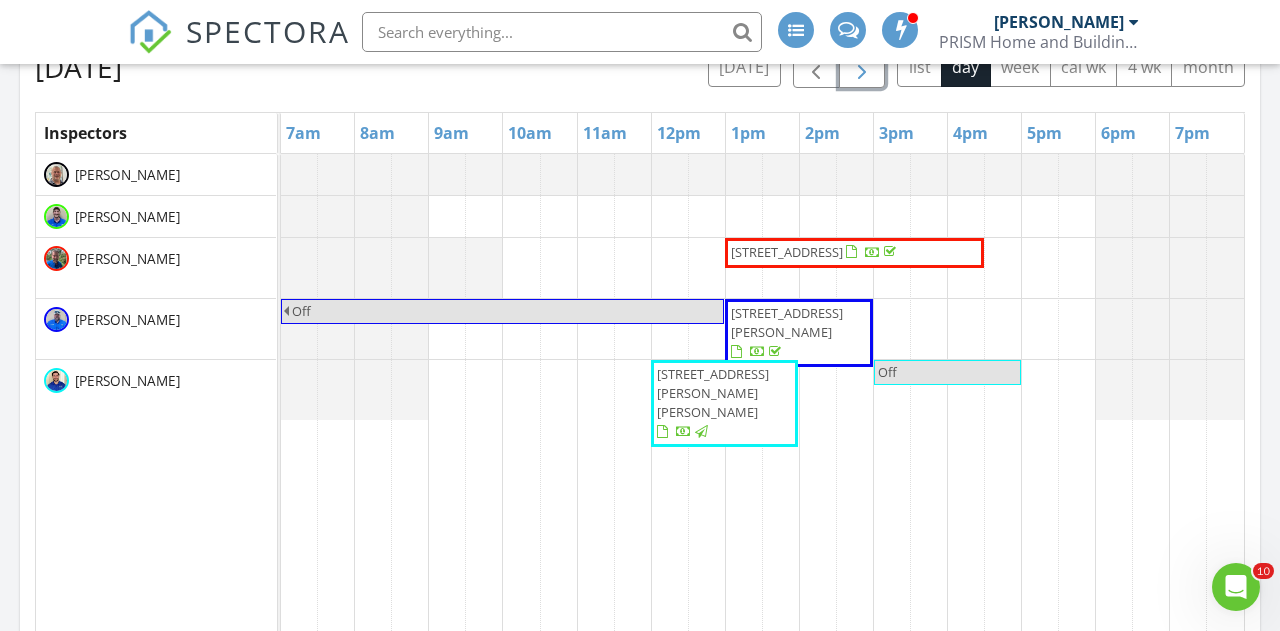 click at bounding box center [862, 68] 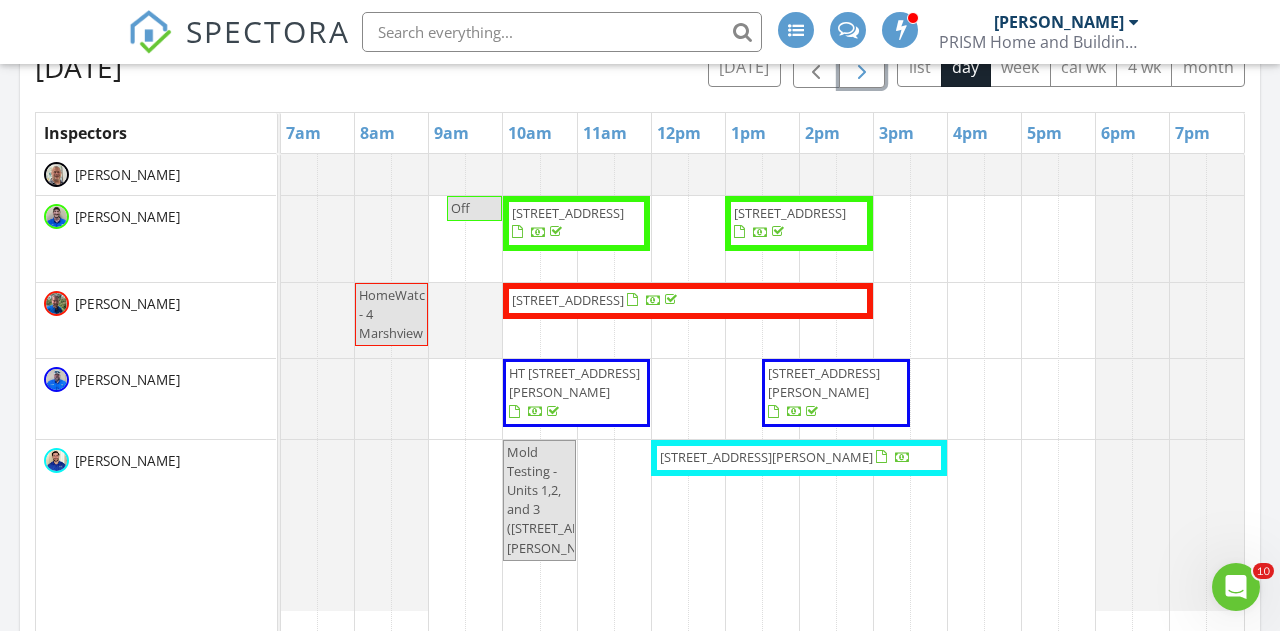 click at bounding box center (862, 68) 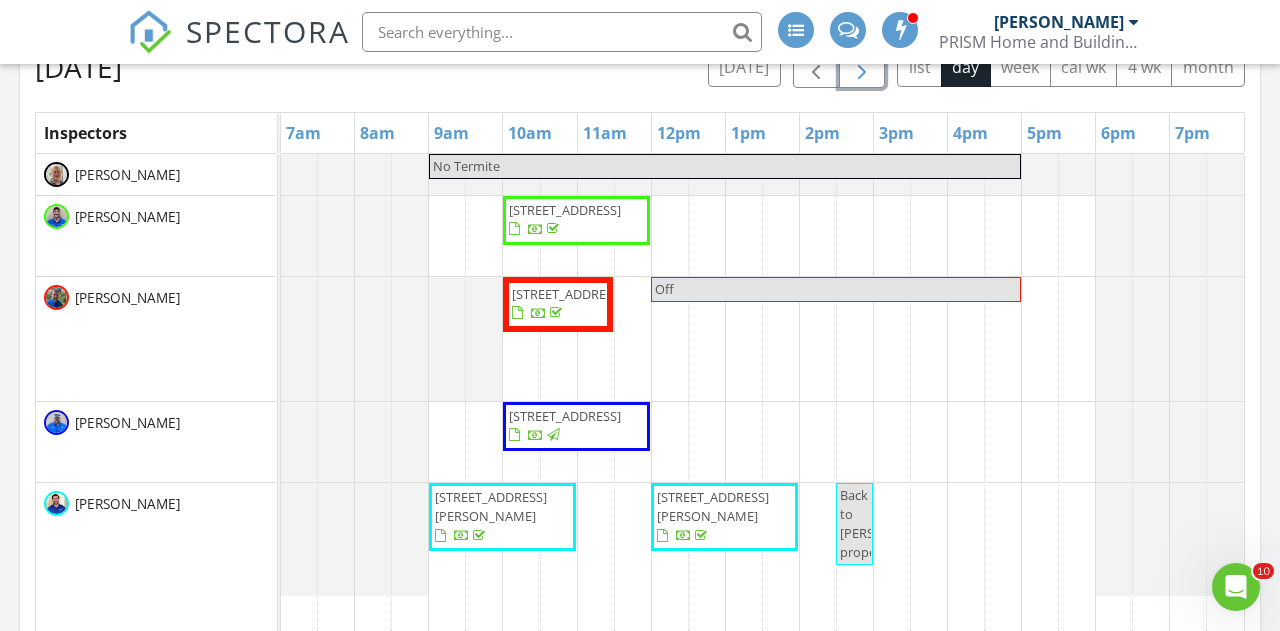 click at bounding box center [862, 68] 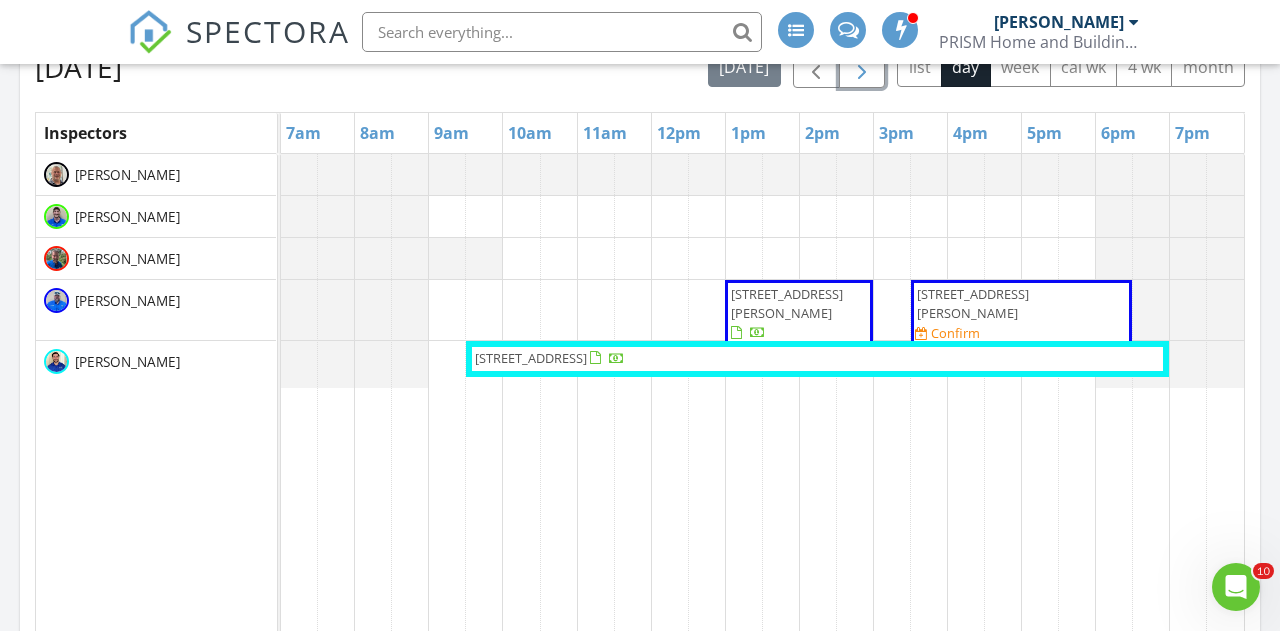 click at bounding box center (862, 68) 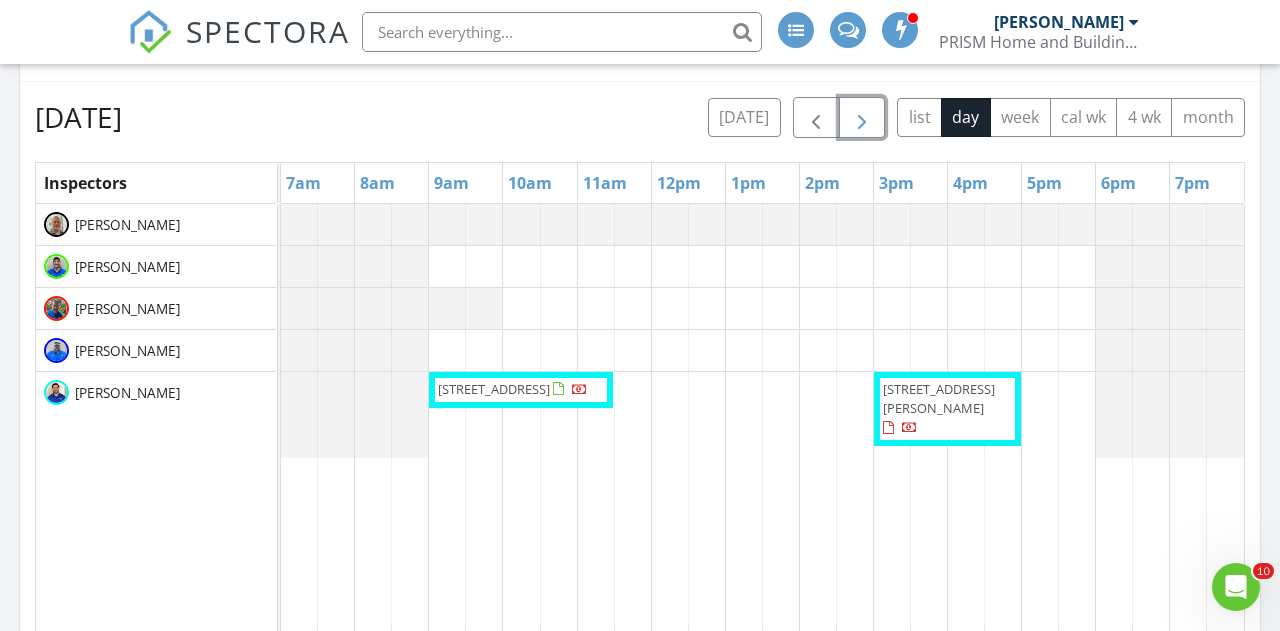 scroll, scrollTop: 1061, scrollLeft: 0, axis: vertical 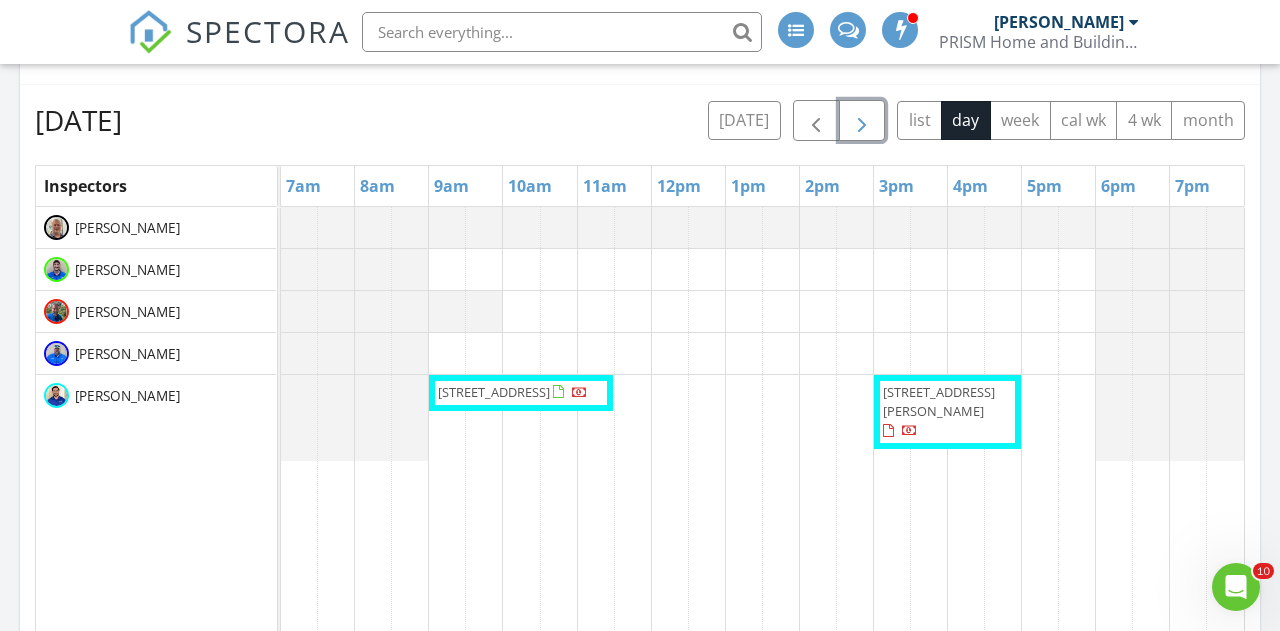 click at bounding box center (862, 121) 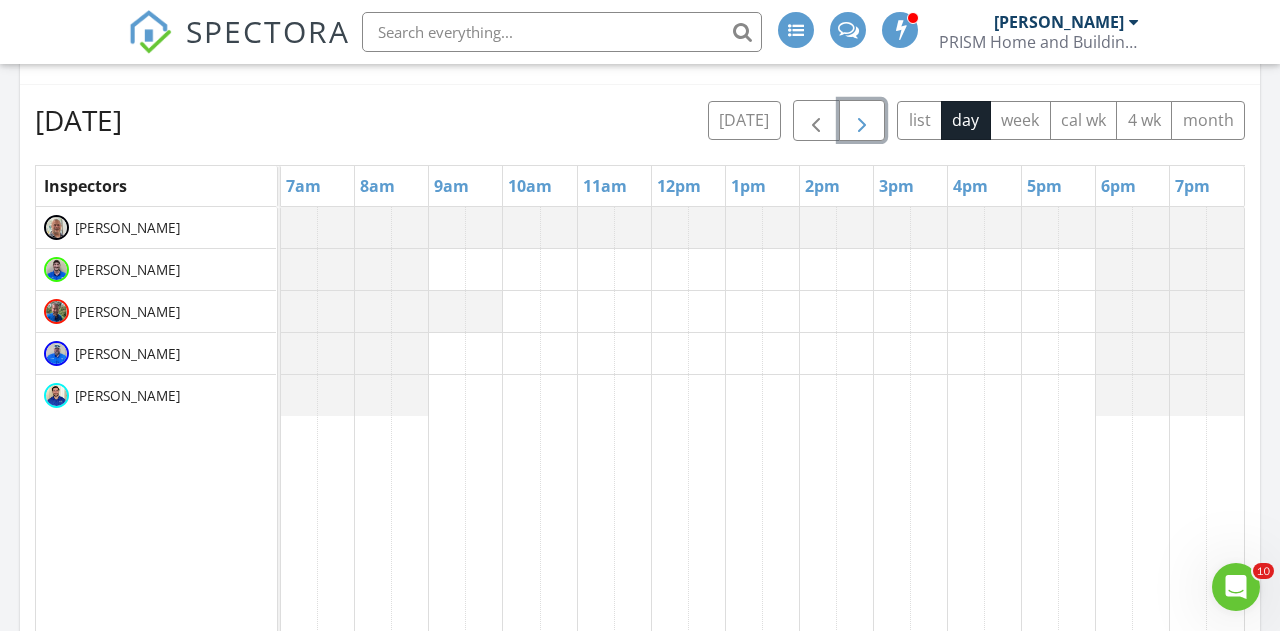 click at bounding box center [862, 121] 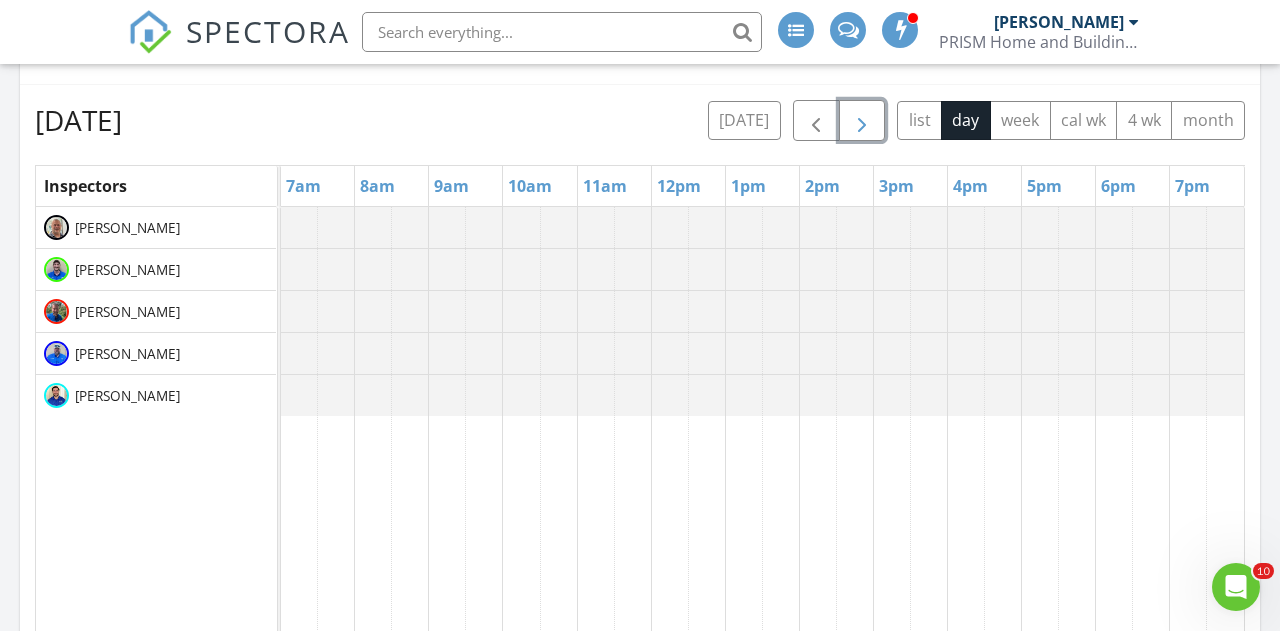 click at bounding box center [862, 121] 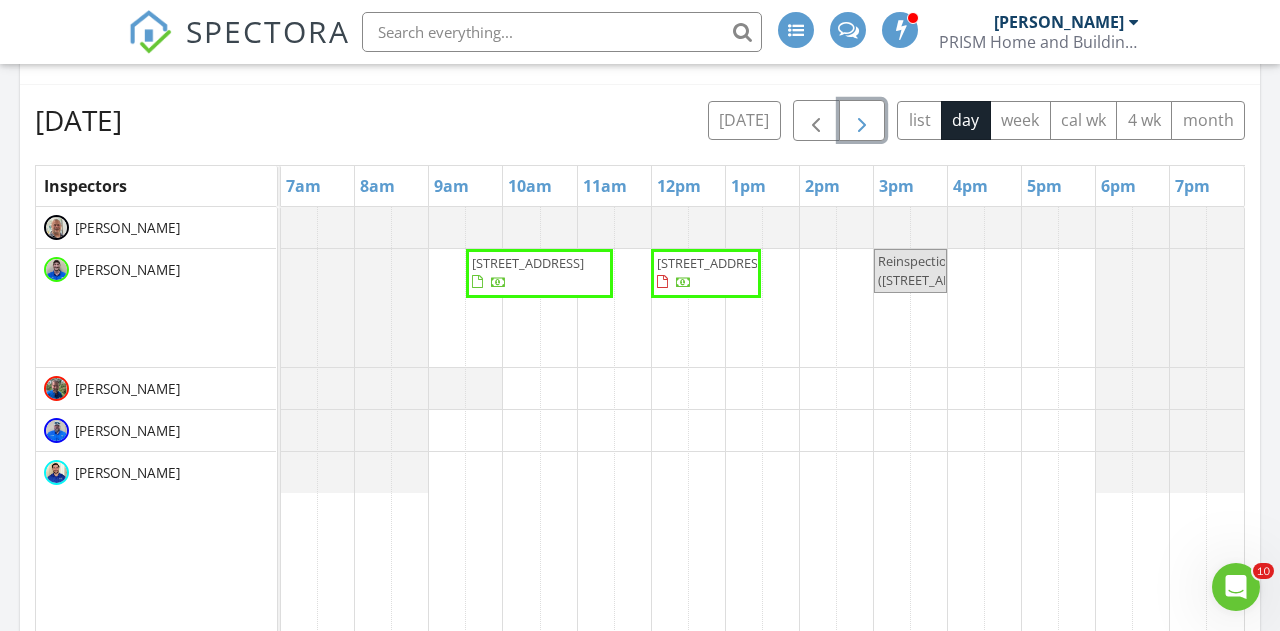 click on "[STREET_ADDRESS]" at bounding box center [706, 273] 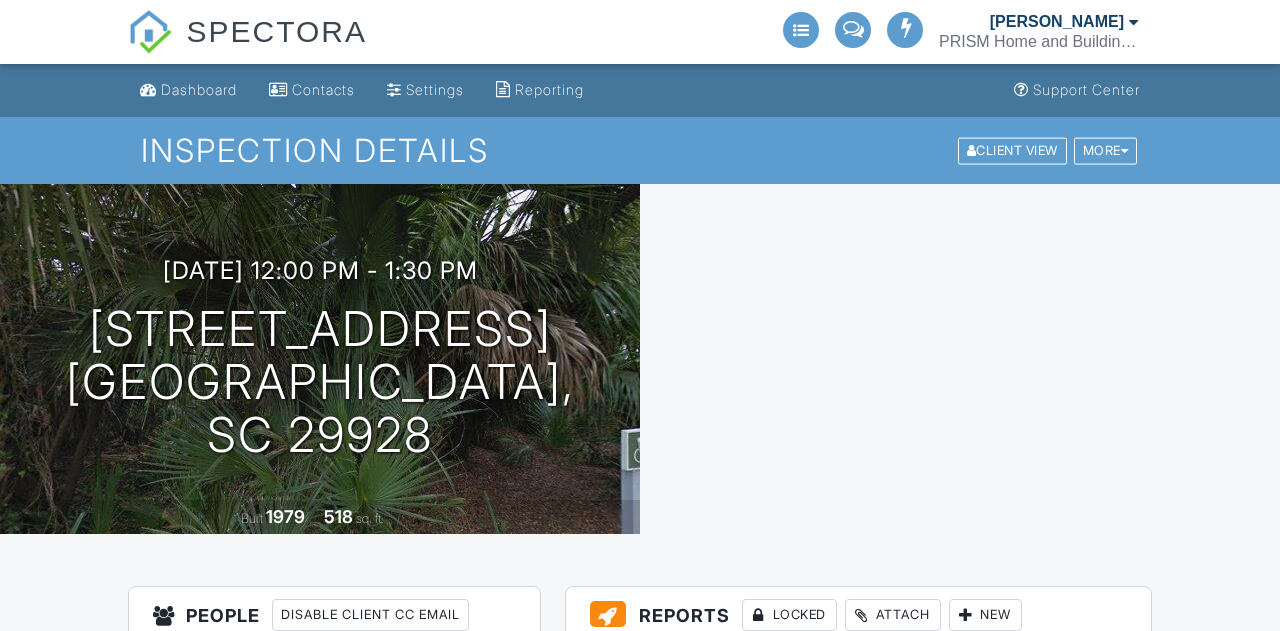 click at bounding box center (500, 715) 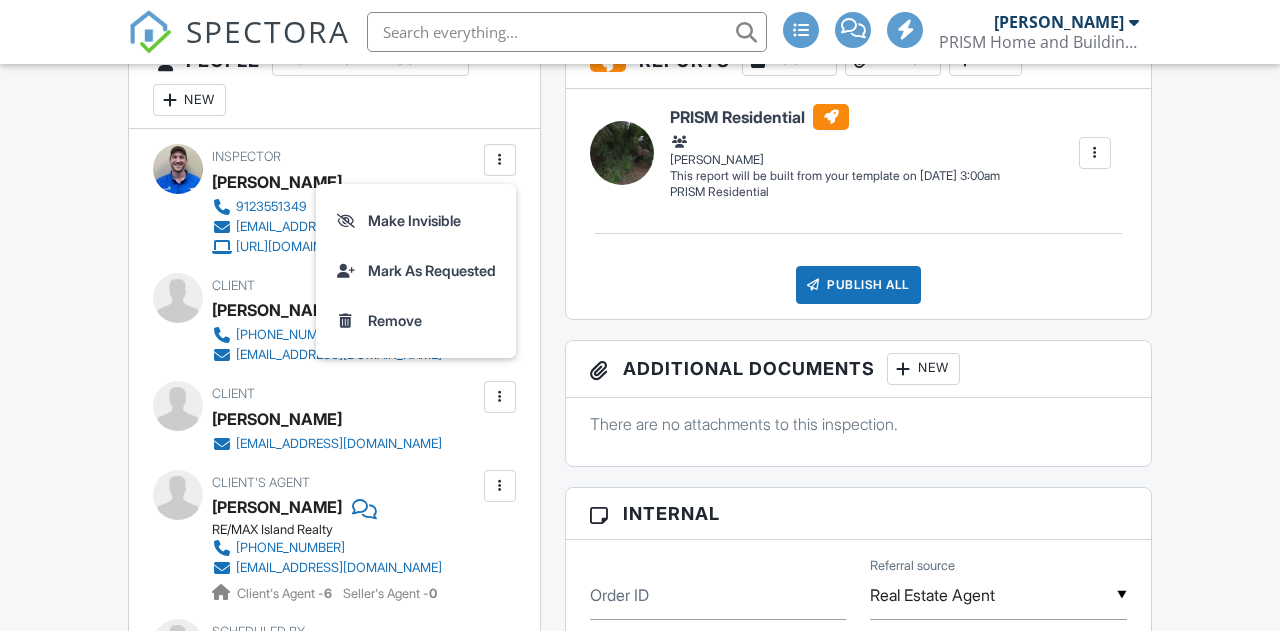 scroll, scrollTop: 555, scrollLeft: 0, axis: vertical 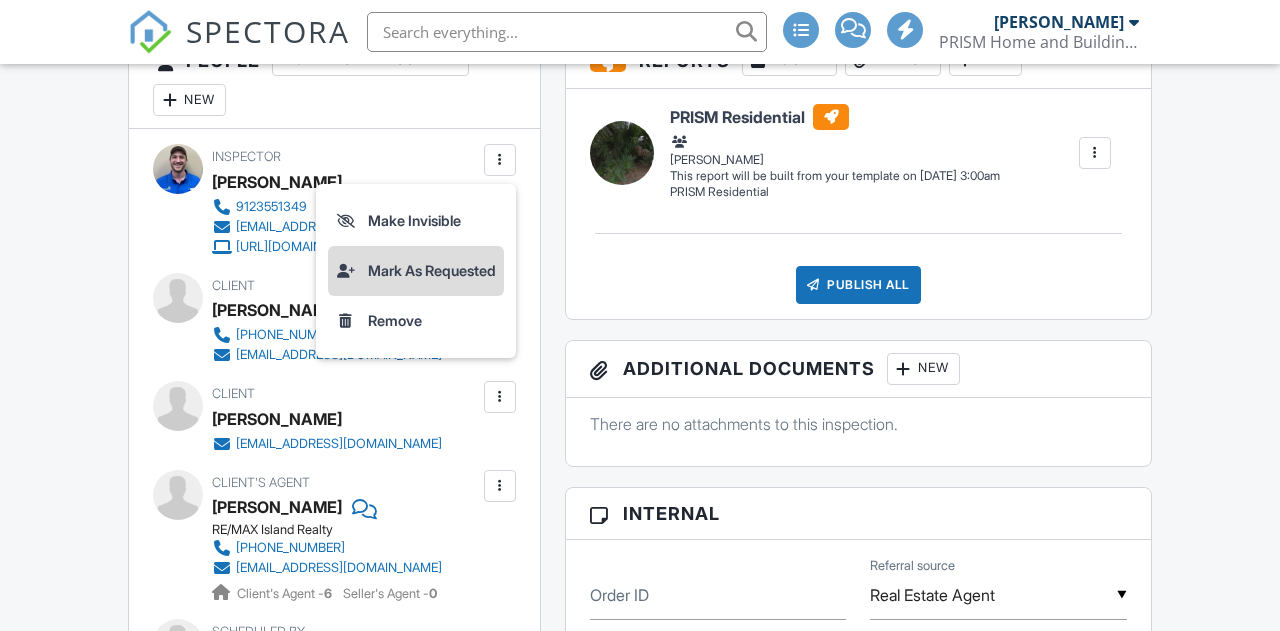click on "Mark As Requested" at bounding box center [416, 271] 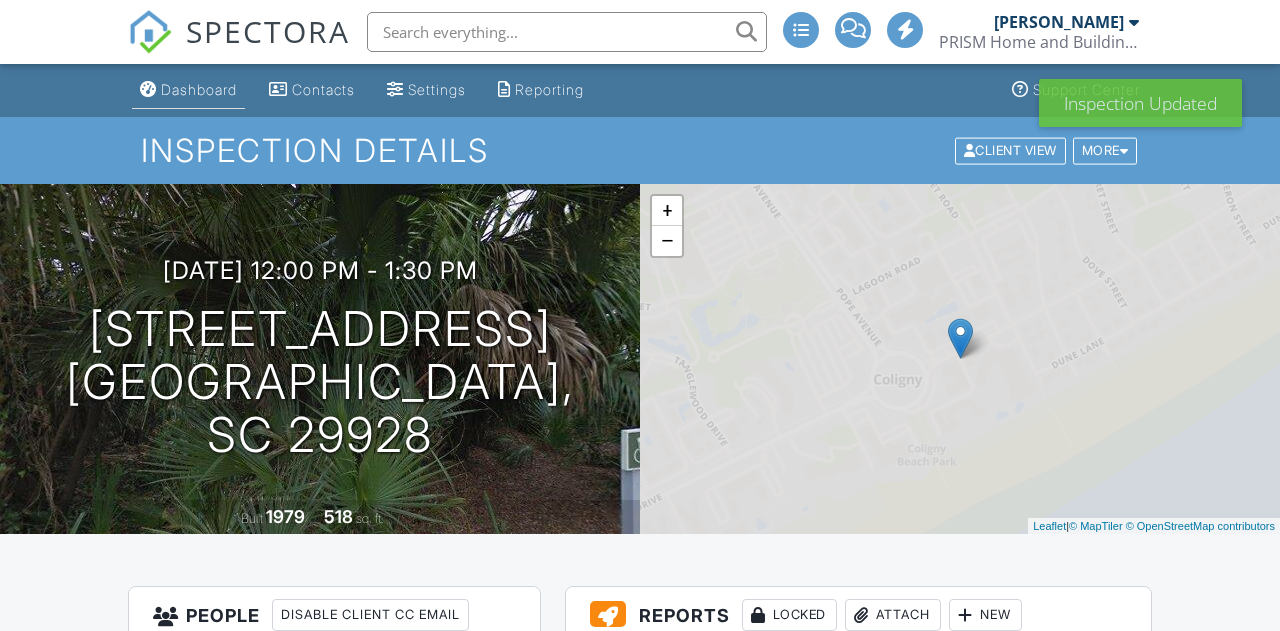 scroll, scrollTop: 0, scrollLeft: 0, axis: both 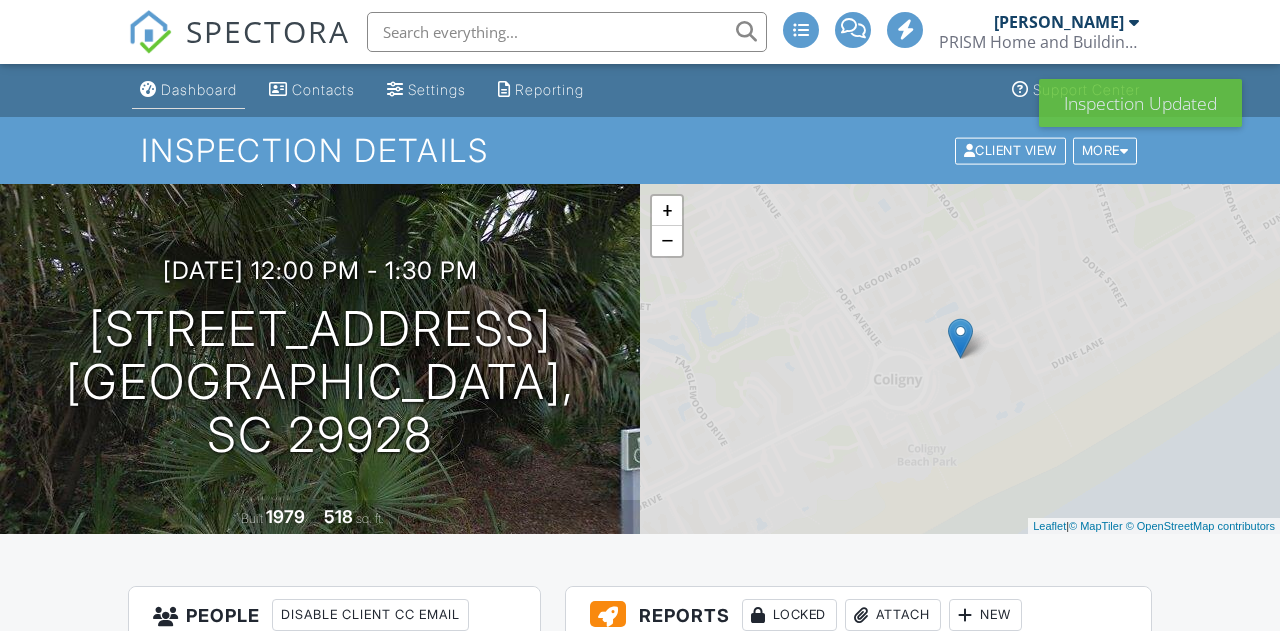 click on "Dashboard" at bounding box center (199, 89) 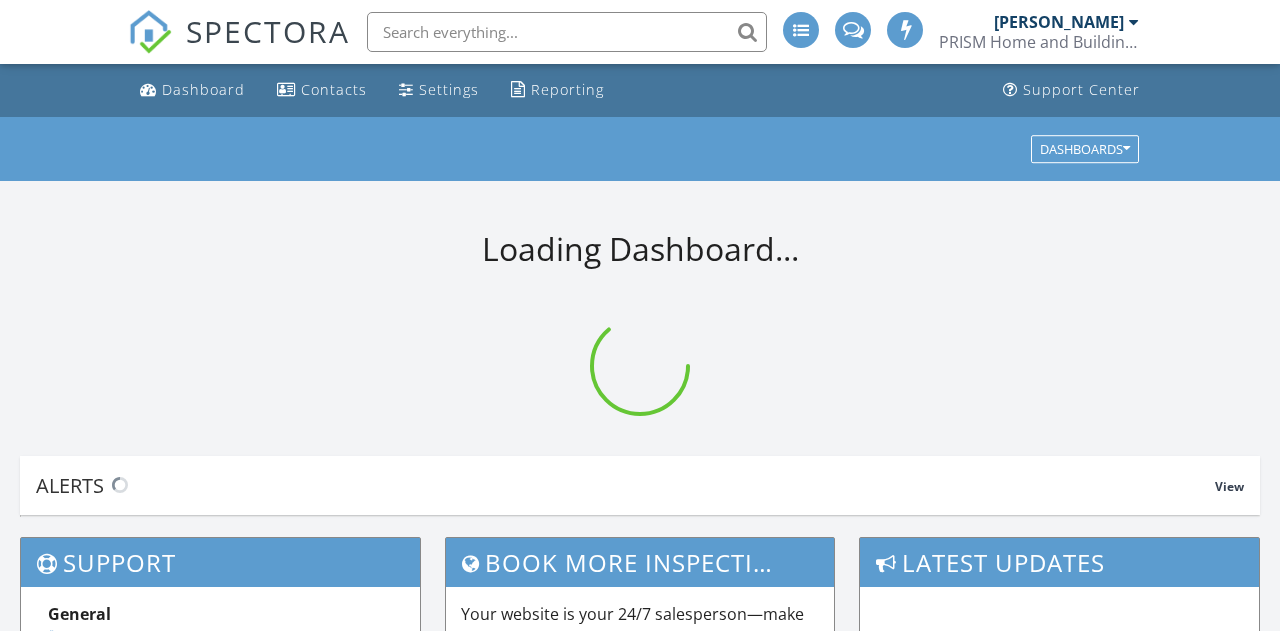 scroll, scrollTop: 0, scrollLeft: 0, axis: both 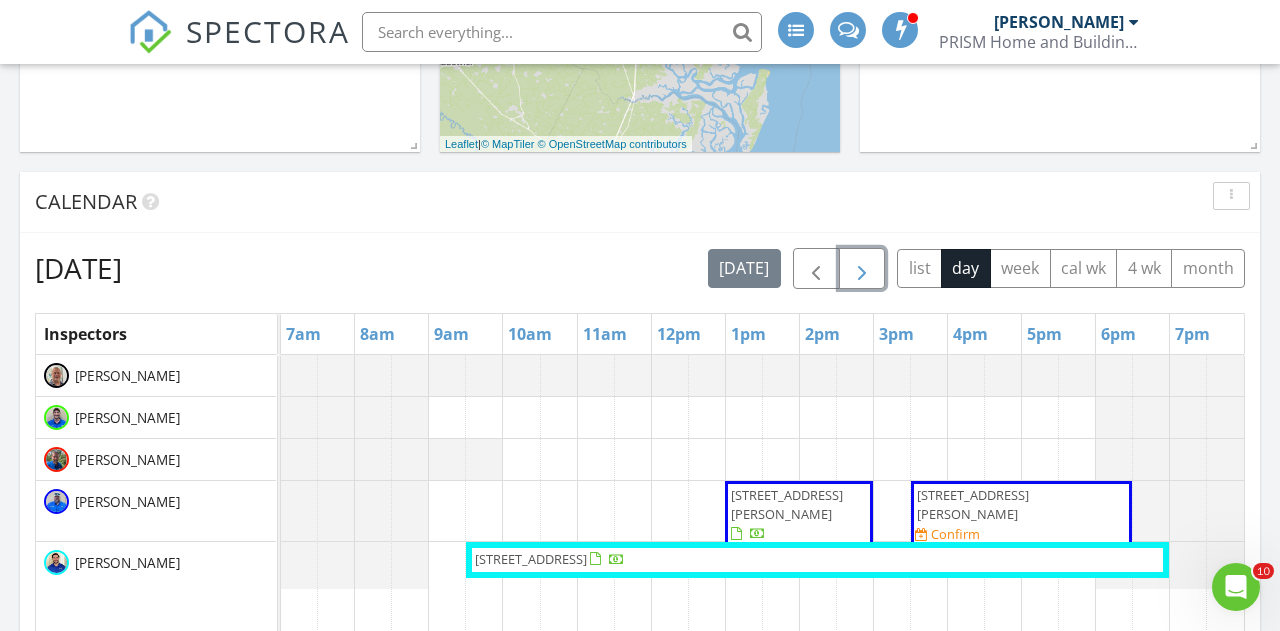 click at bounding box center (862, 269) 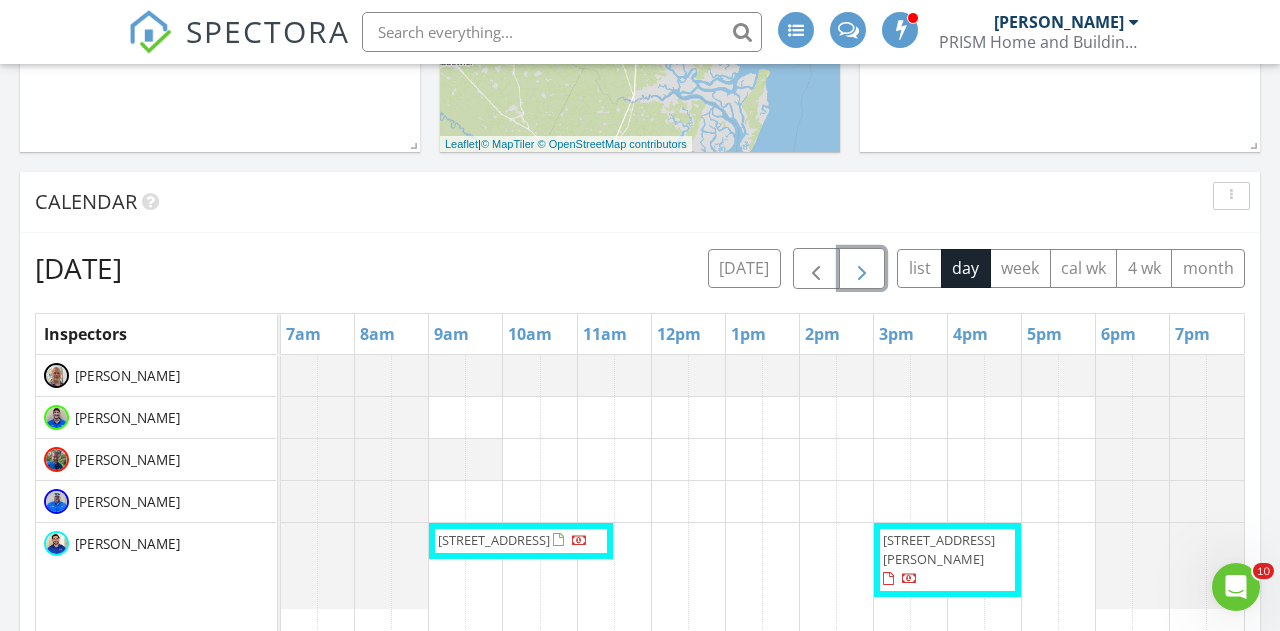 click at bounding box center (862, 269) 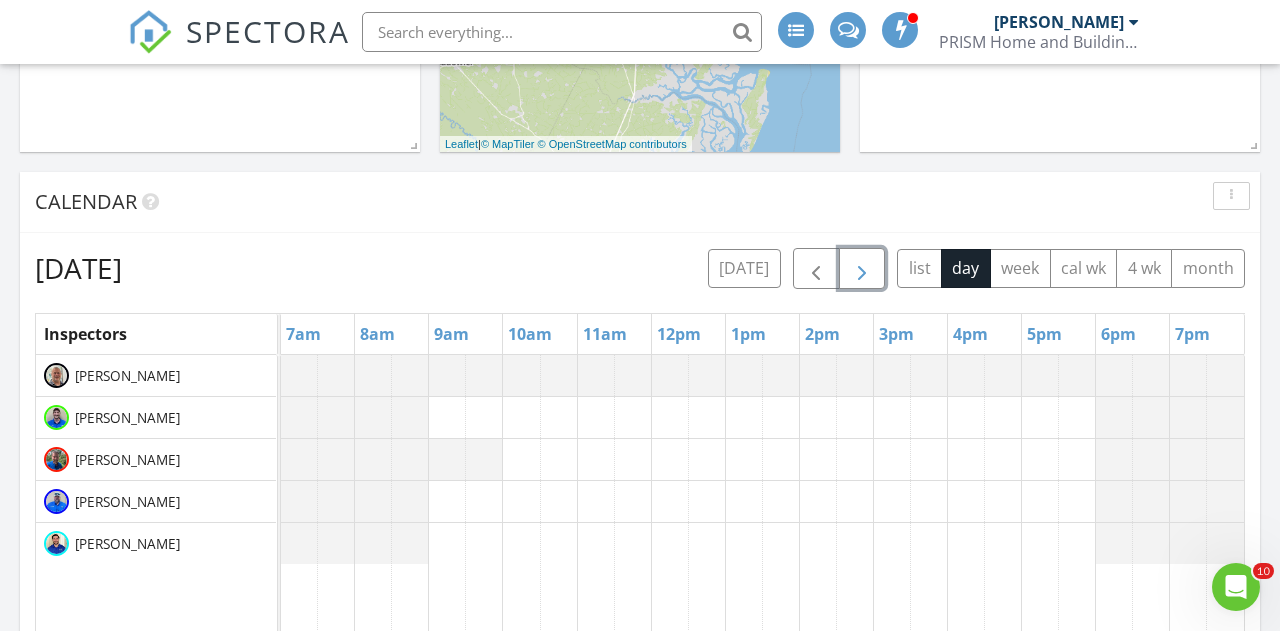click at bounding box center (862, 269) 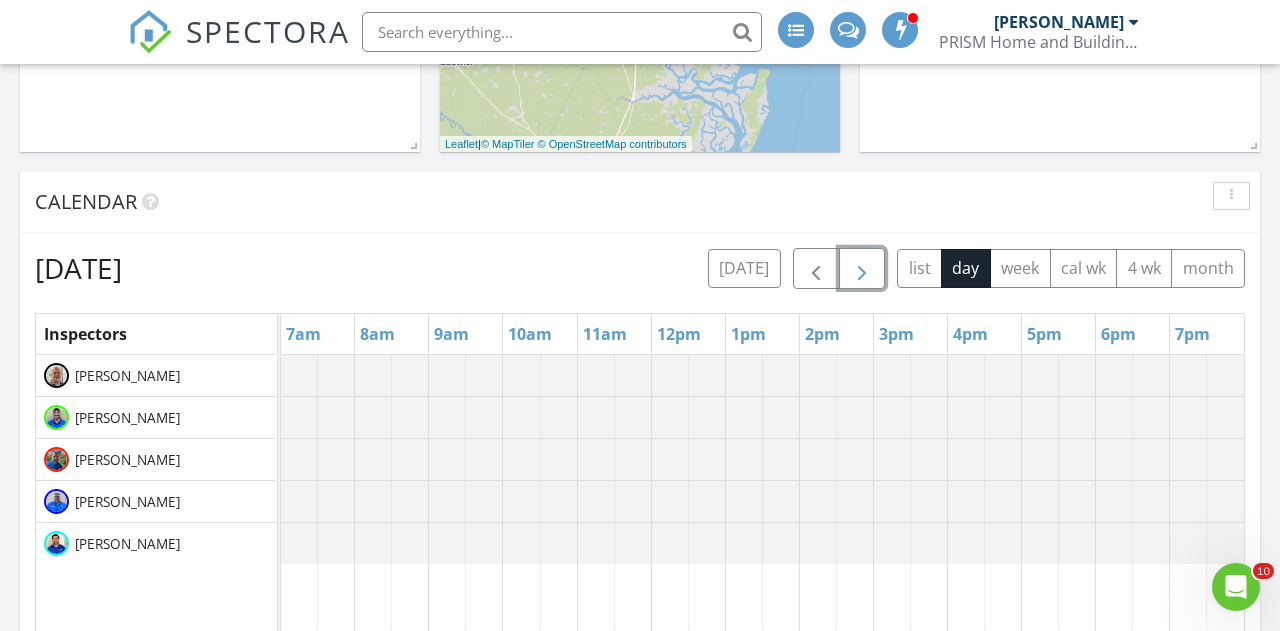 click at bounding box center [862, 269] 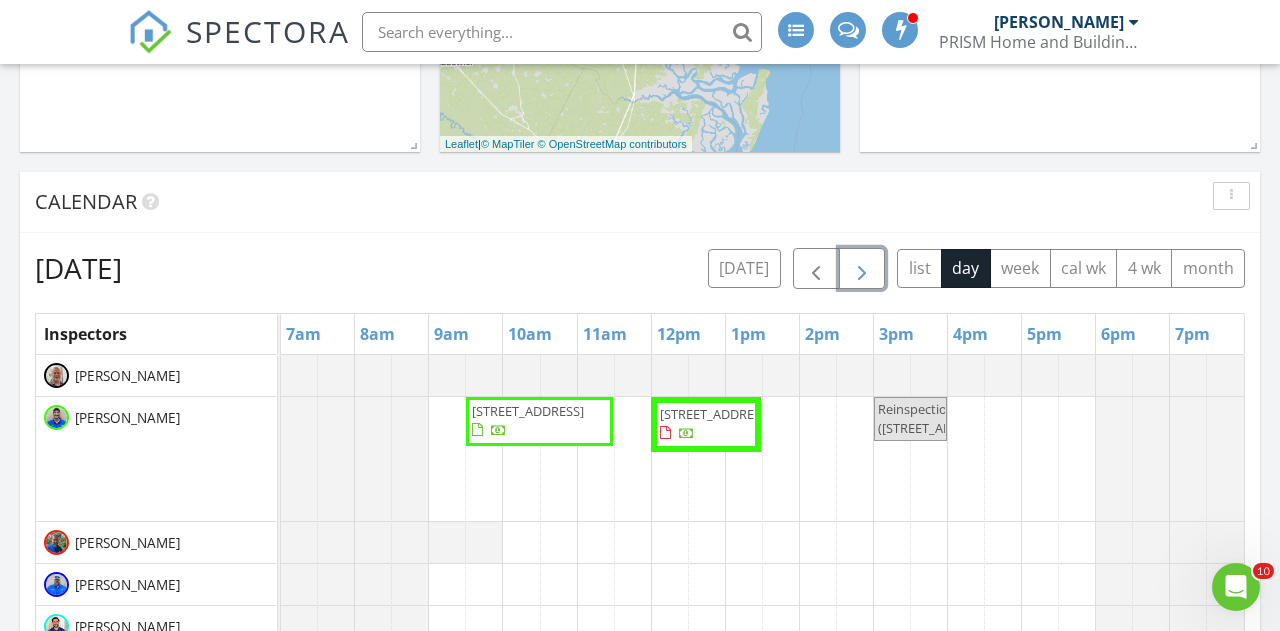click at bounding box center (862, 269) 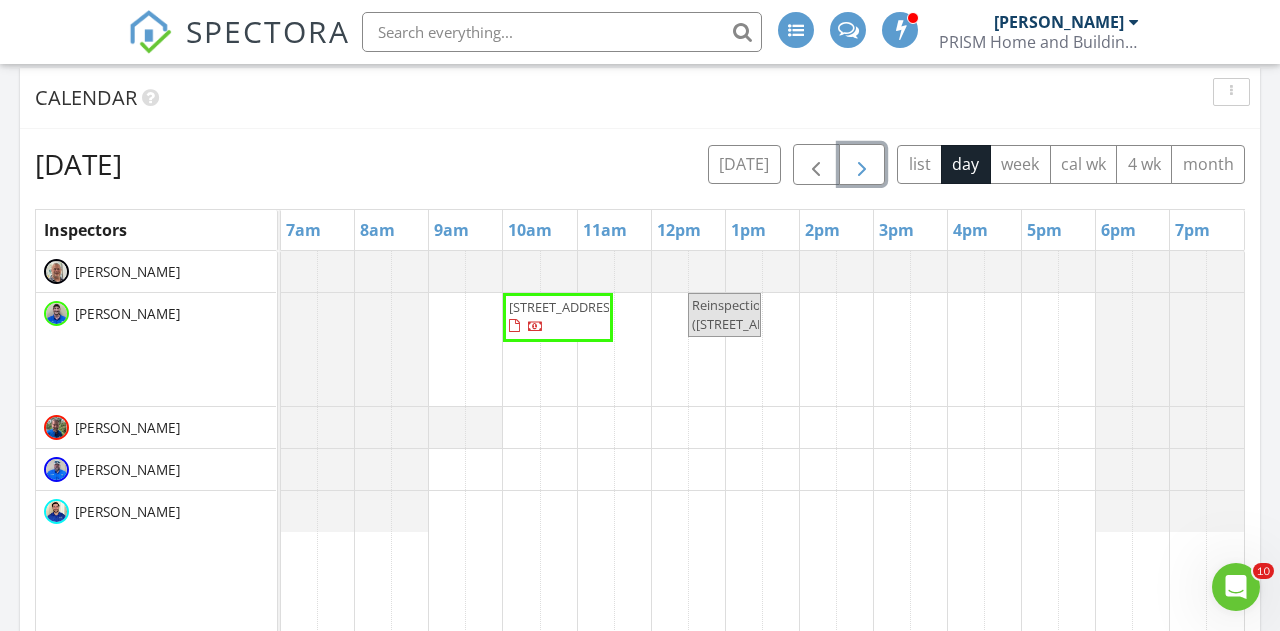 scroll, scrollTop: 1021, scrollLeft: 0, axis: vertical 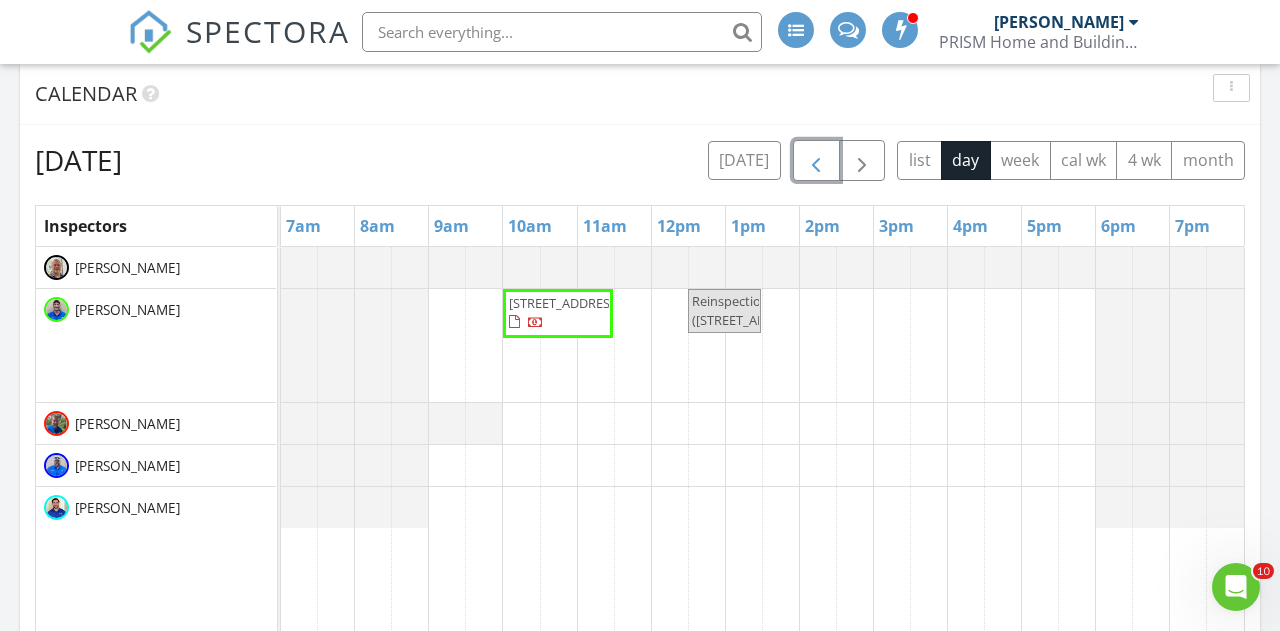 click at bounding box center [816, 161] 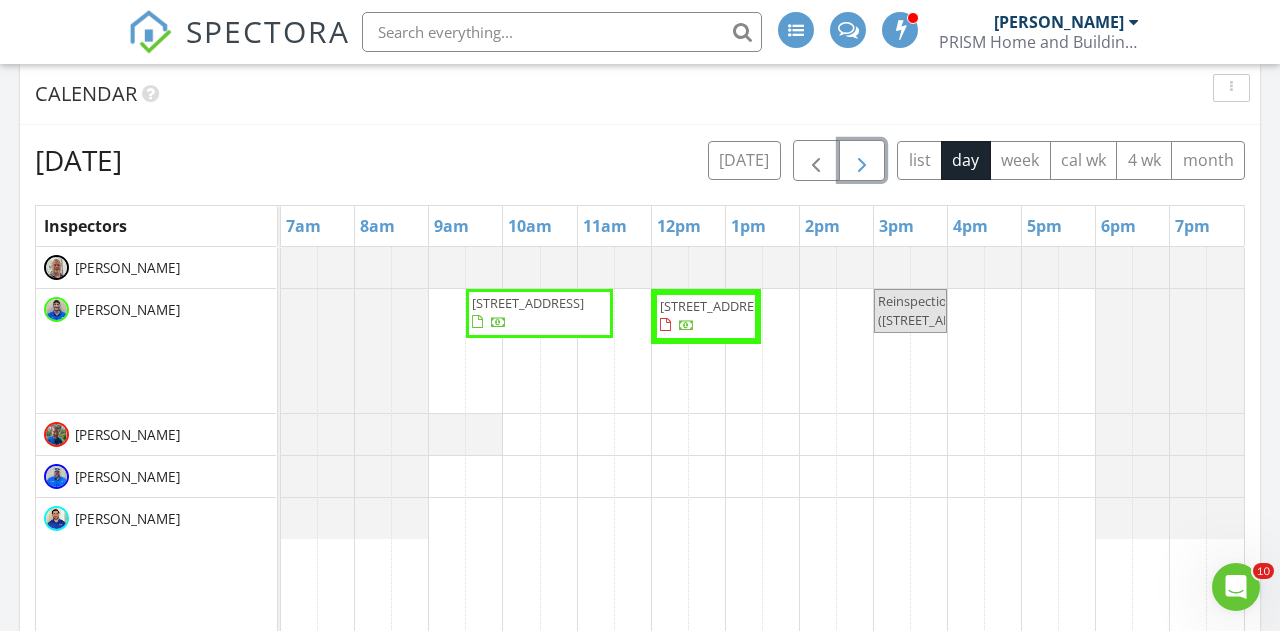 click at bounding box center (862, 161) 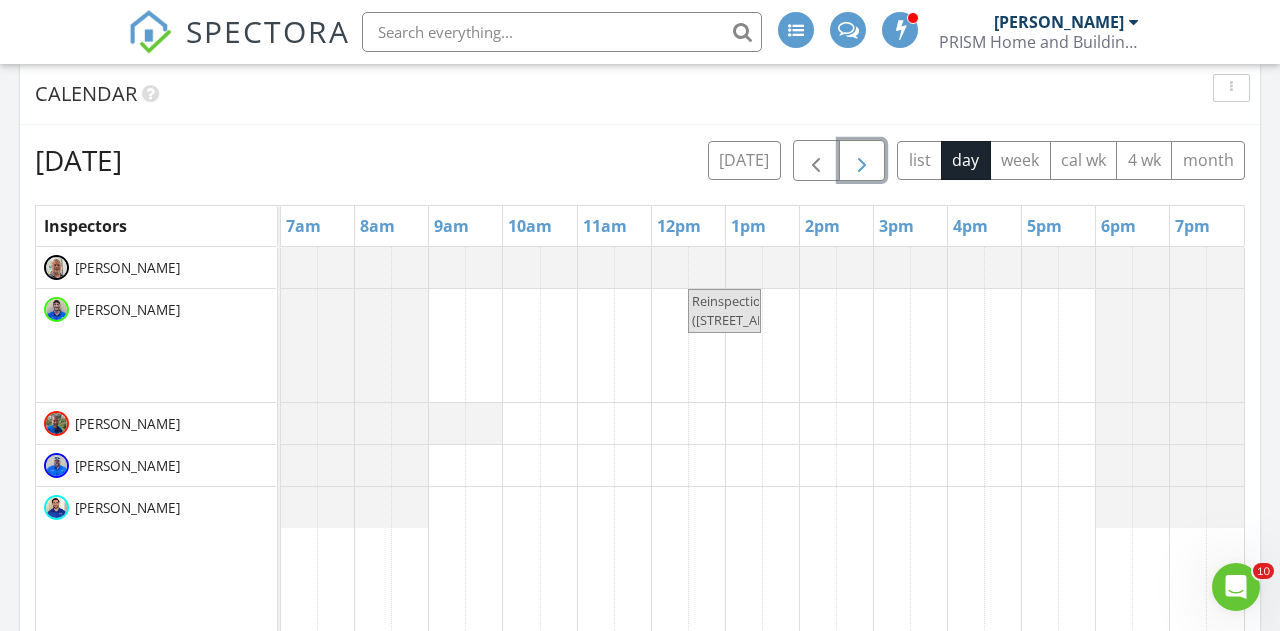 click on "Reinspection (10604 Combahee Rd, Yemassee)" at bounding box center (752, 310) 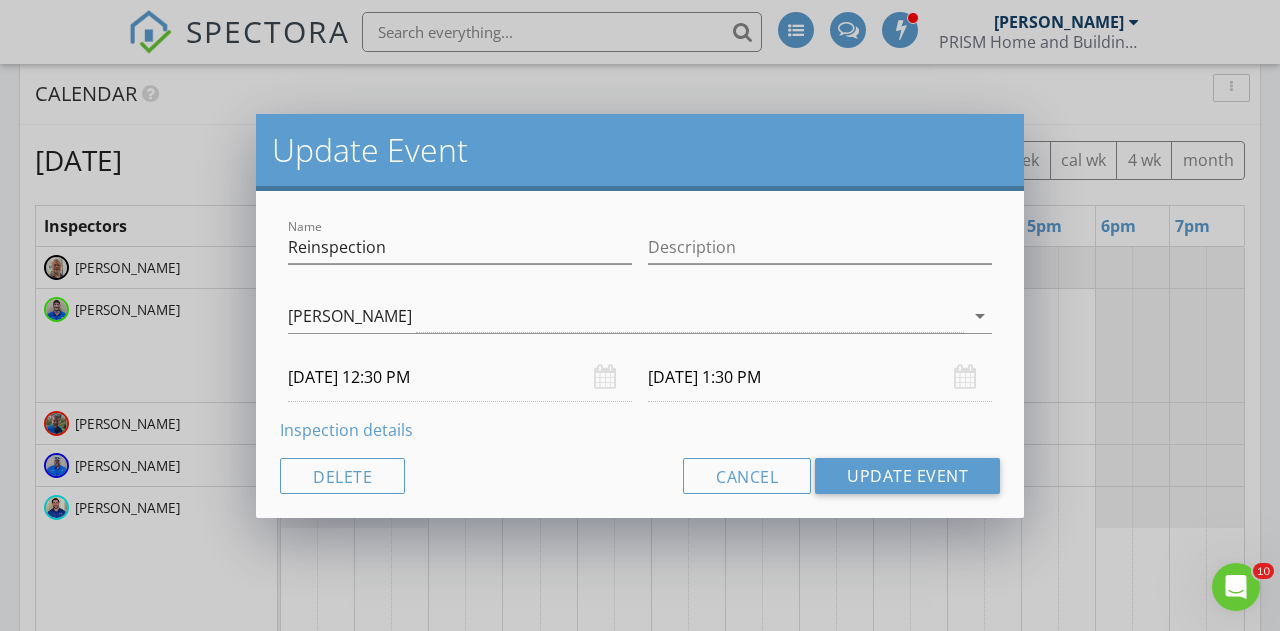 click on "Inspection details" at bounding box center (346, 430) 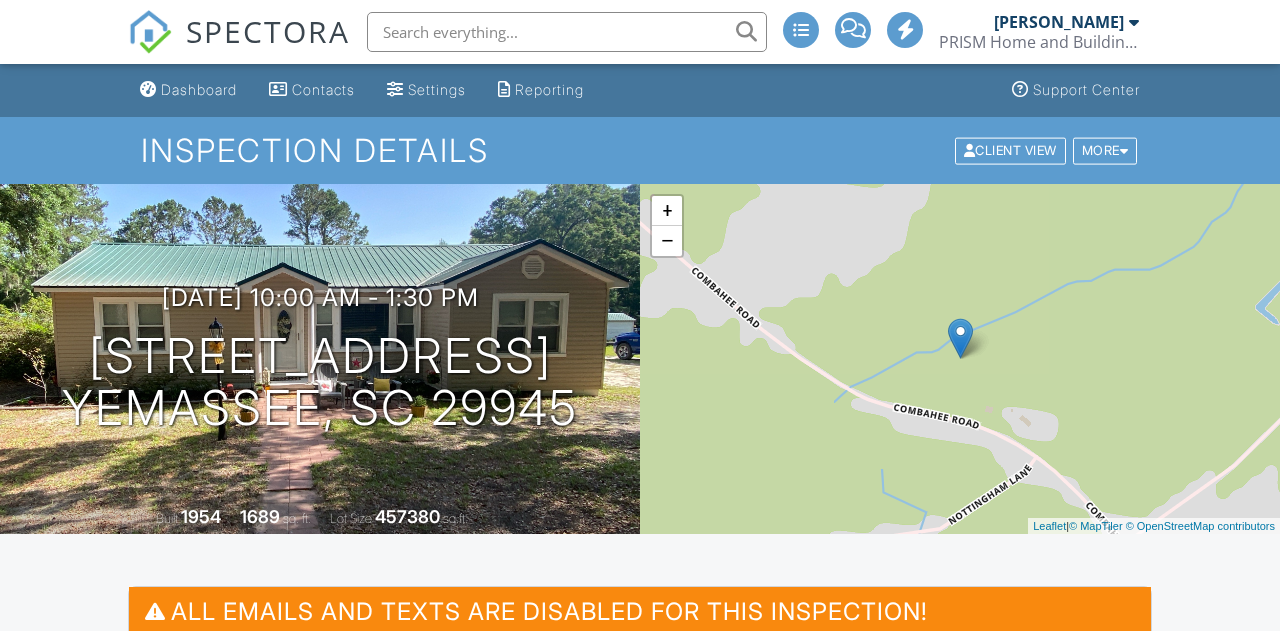 scroll, scrollTop: 930, scrollLeft: 0, axis: vertical 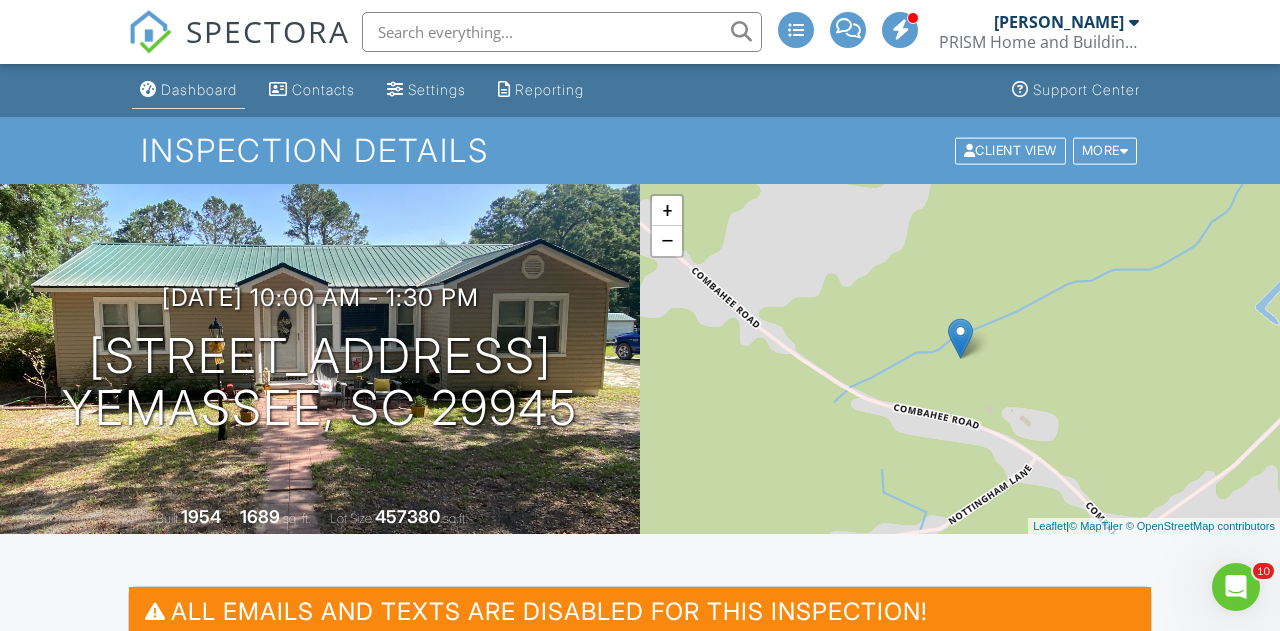 click on "Dashboard" at bounding box center (199, 89) 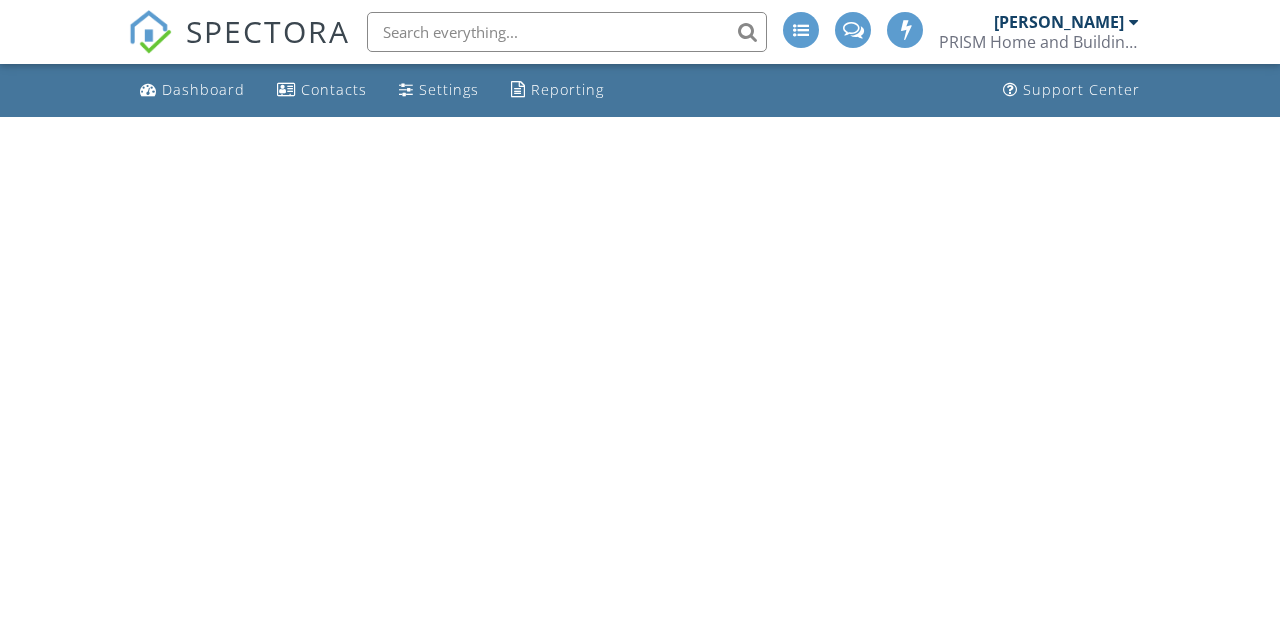 scroll, scrollTop: 0, scrollLeft: 0, axis: both 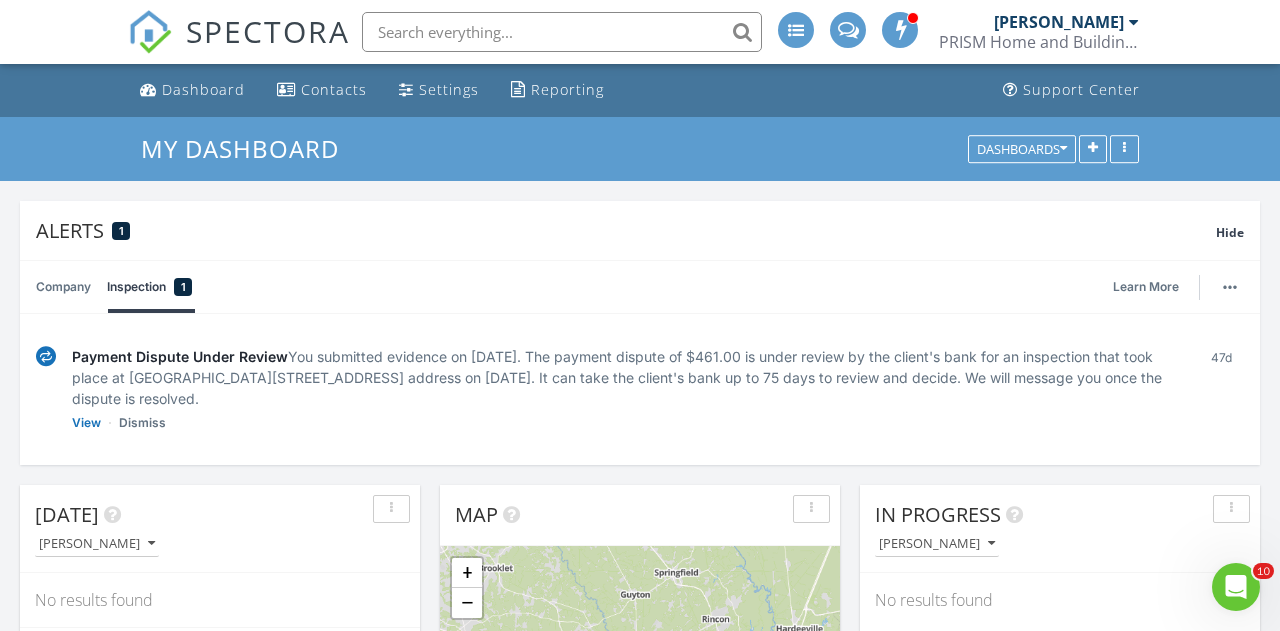 click on "Dashboard" at bounding box center (203, 89) 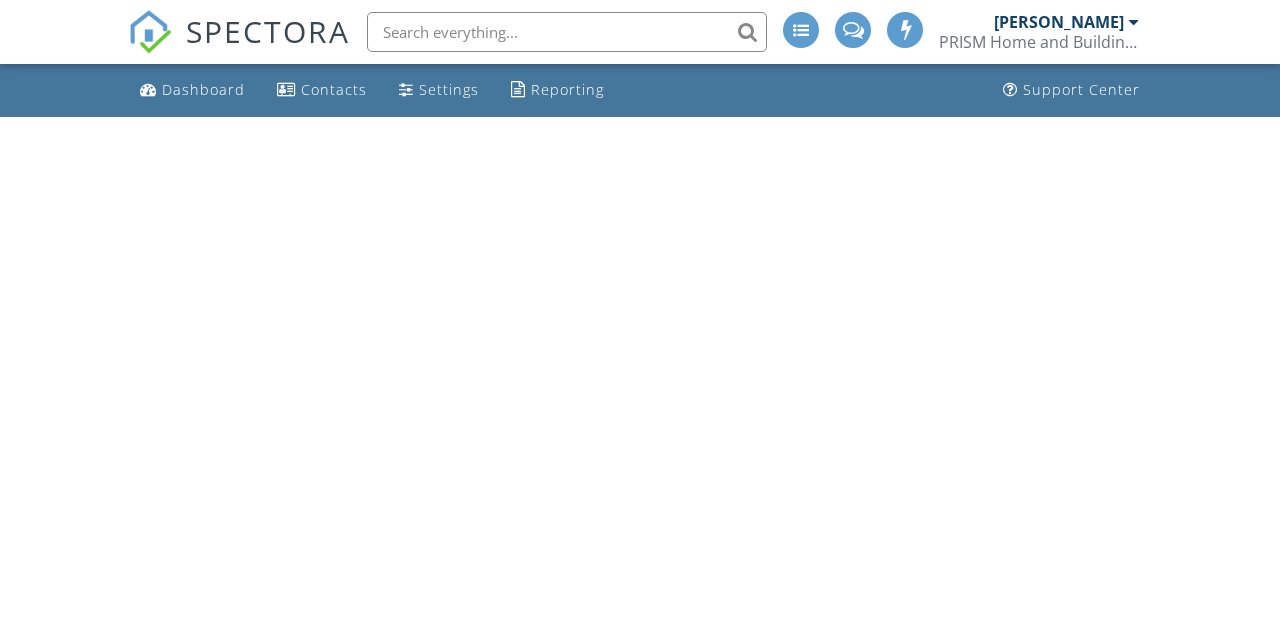 scroll, scrollTop: 0, scrollLeft: 0, axis: both 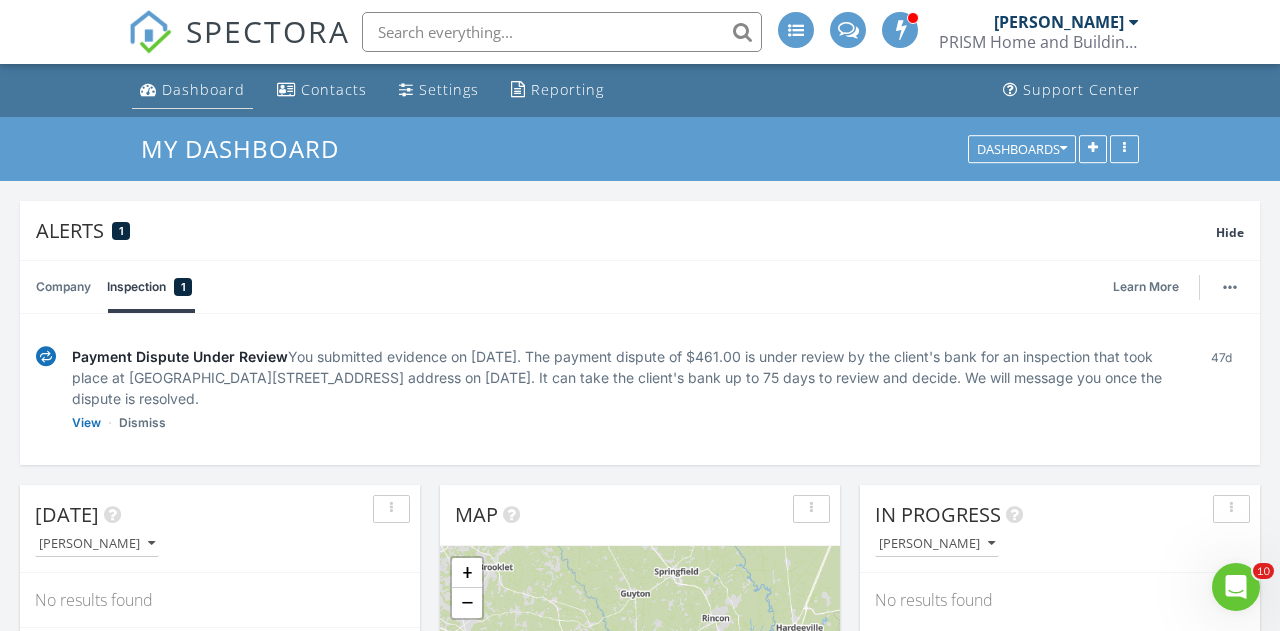 click on "Dashboard" at bounding box center (203, 89) 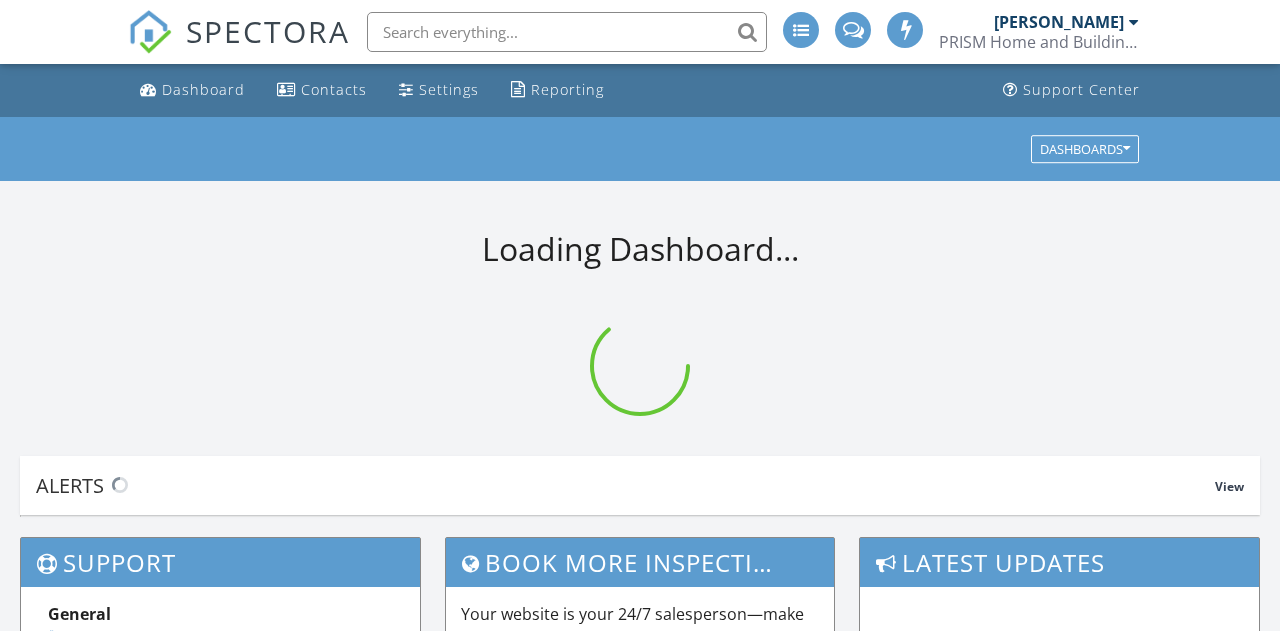 scroll, scrollTop: 0, scrollLeft: 0, axis: both 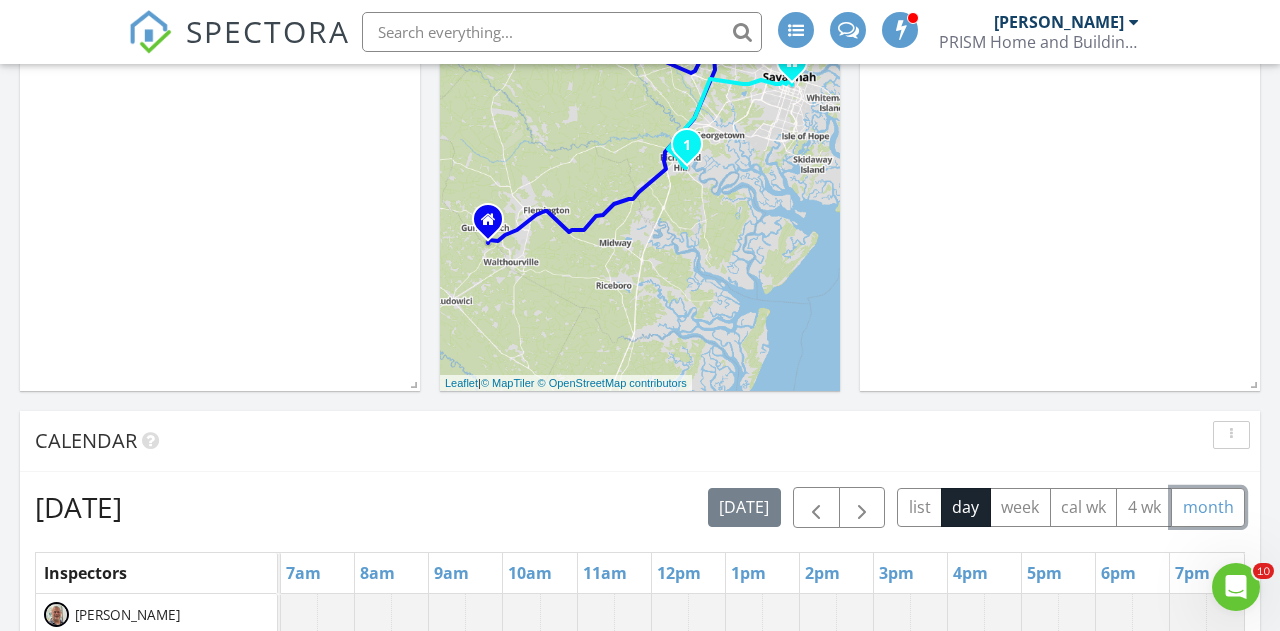 click on "month" at bounding box center (1208, 507) 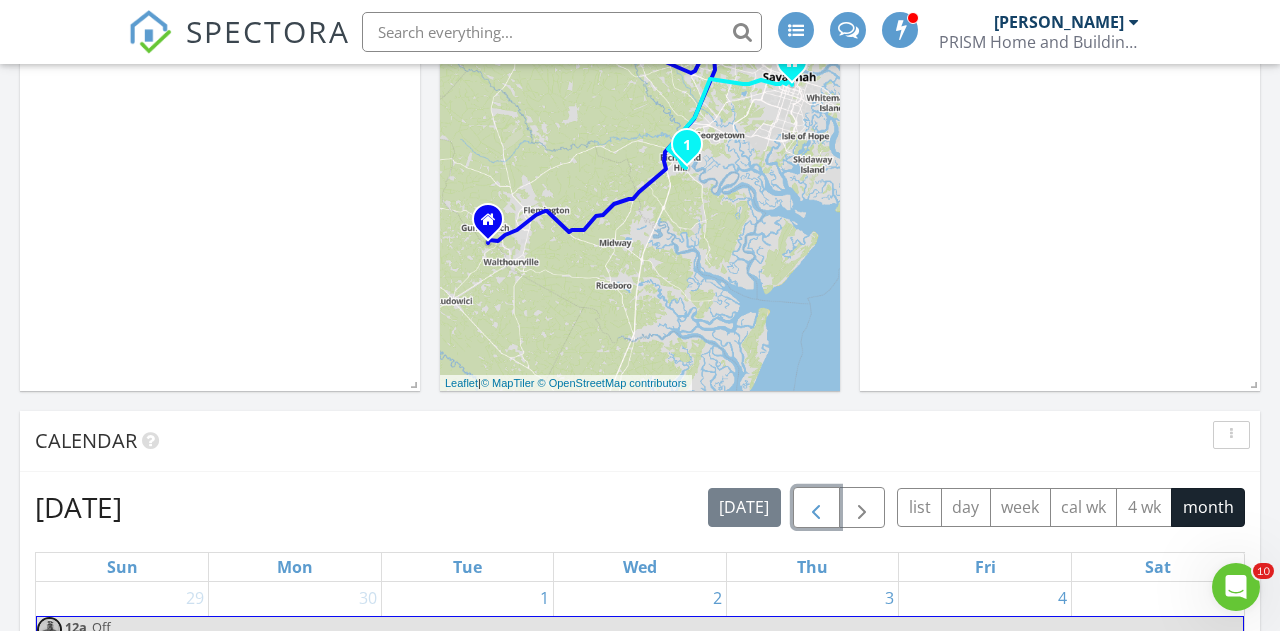click at bounding box center (816, 508) 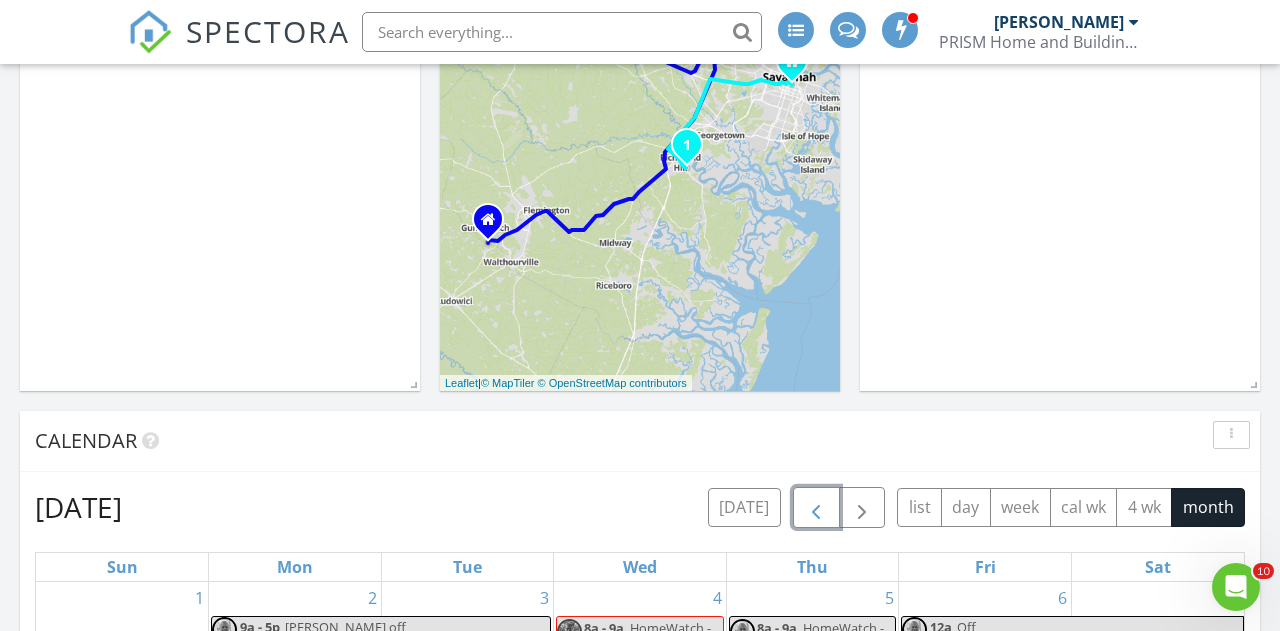 click at bounding box center [816, 508] 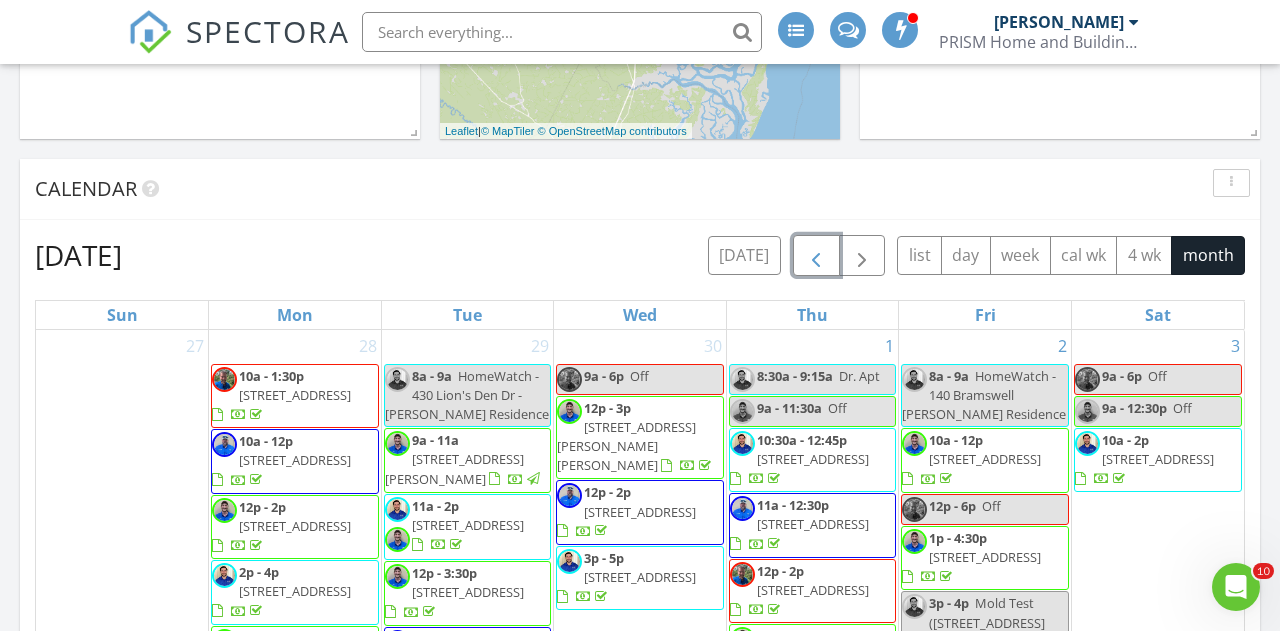 scroll, scrollTop: 945, scrollLeft: 0, axis: vertical 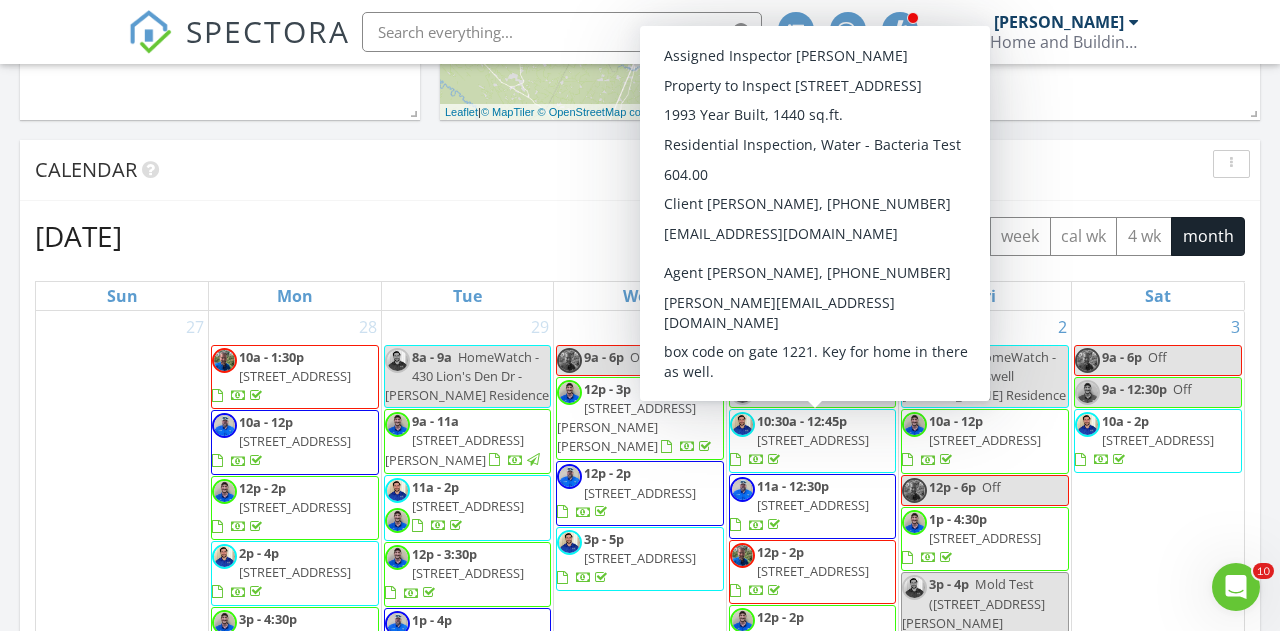 click on "Calendar" at bounding box center (625, 170) 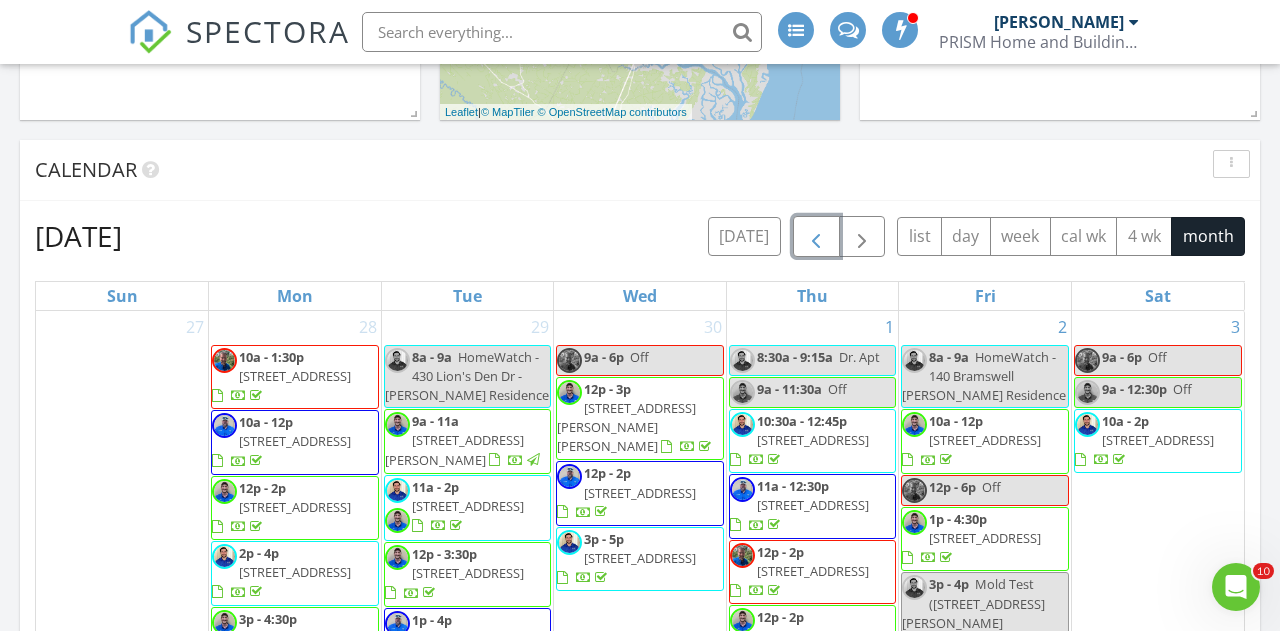 click at bounding box center (816, 237) 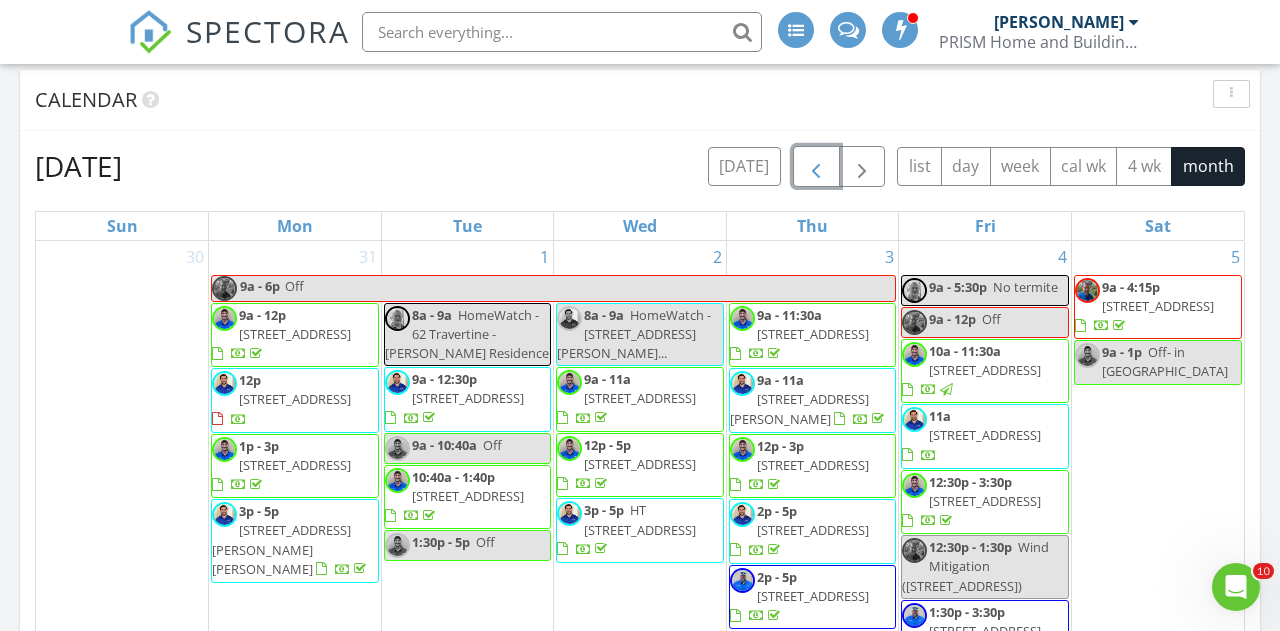 scroll, scrollTop: 1014, scrollLeft: 0, axis: vertical 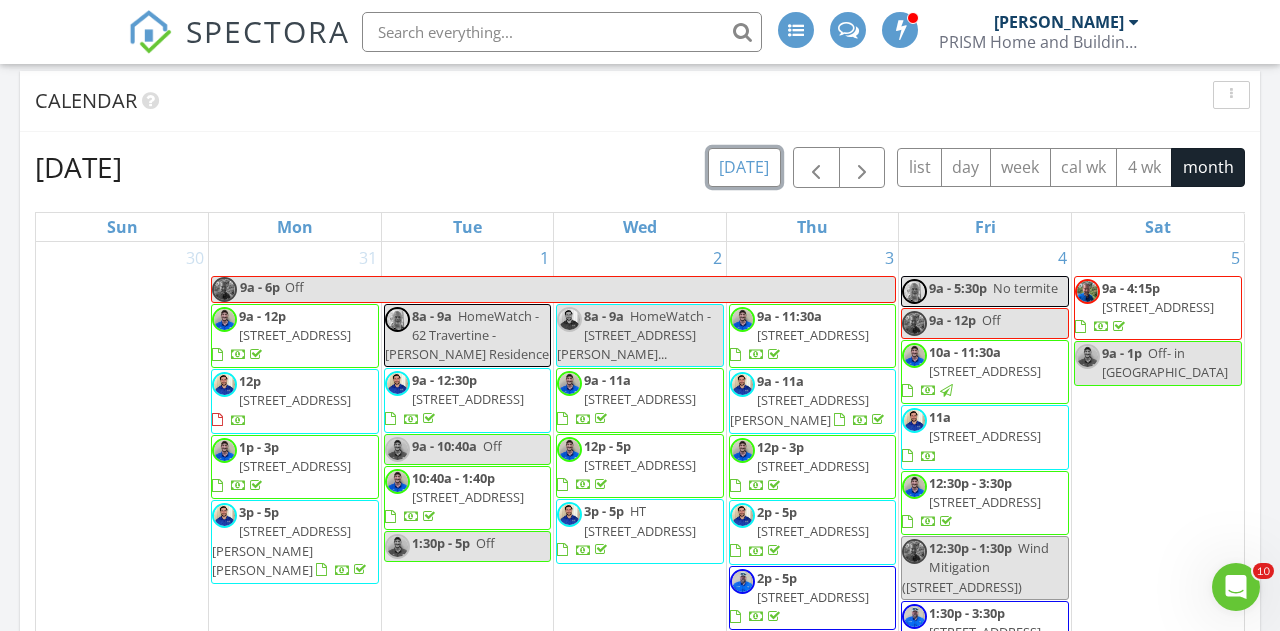 click on "[DATE]" at bounding box center [744, 167] 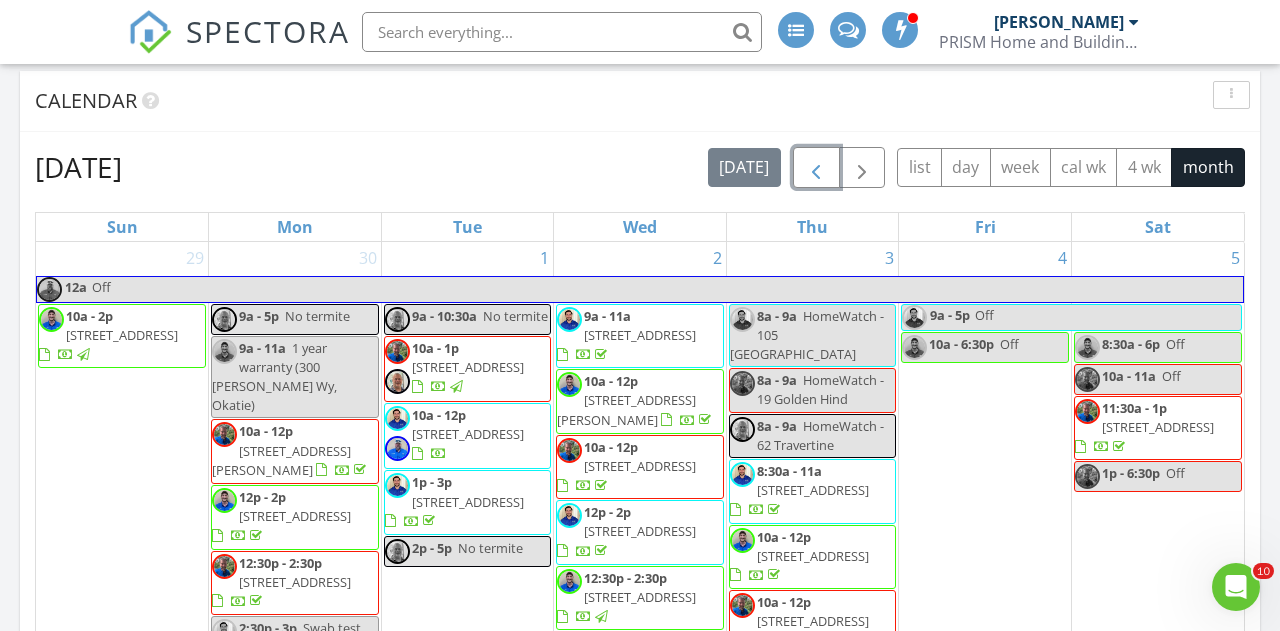 click at bounding box center [816, 168] 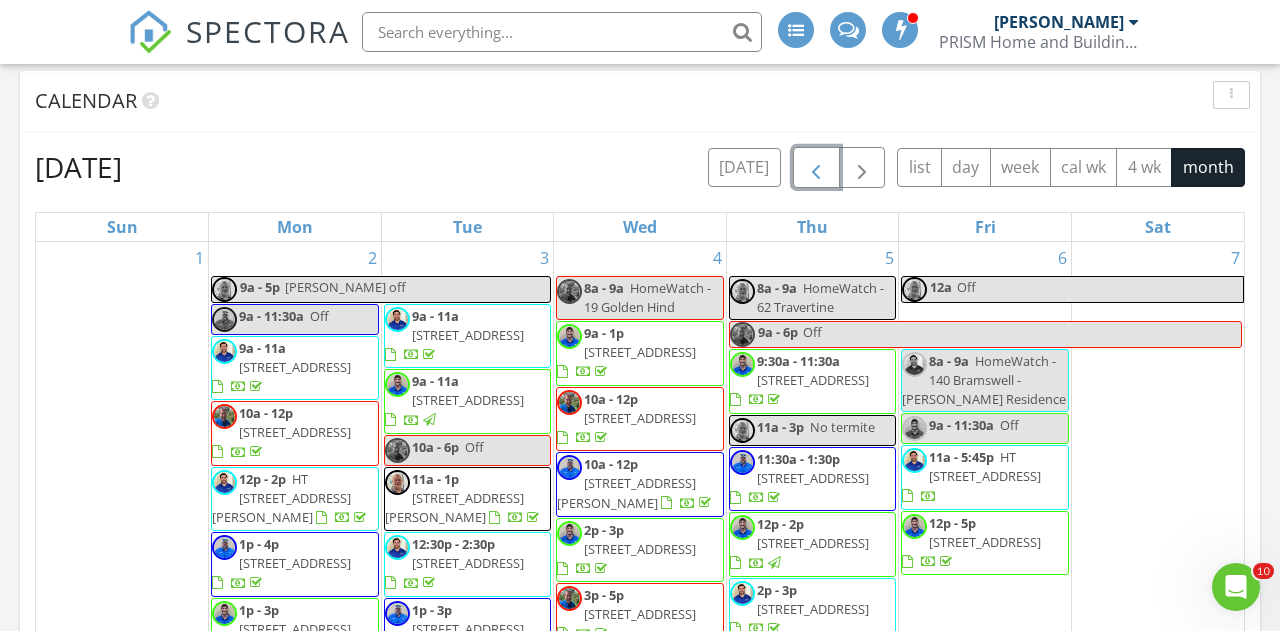 click at bounding box center (816, 168) 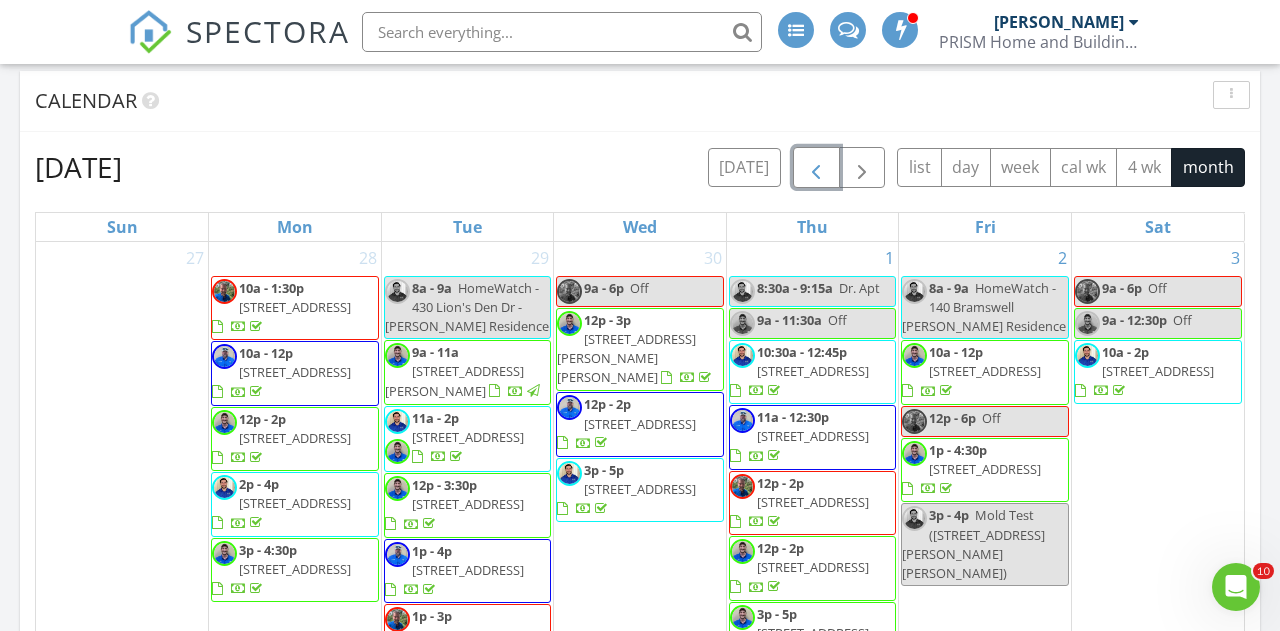 click at bounding box center (816, 168) 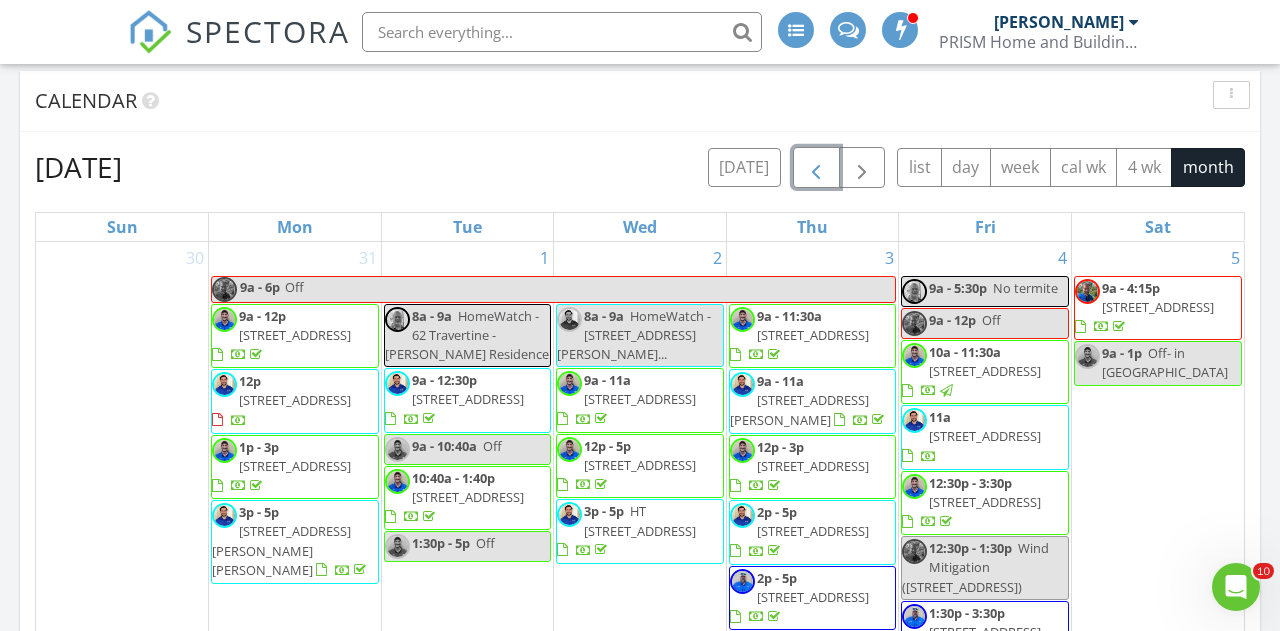 click at bounding box center [816, 168] 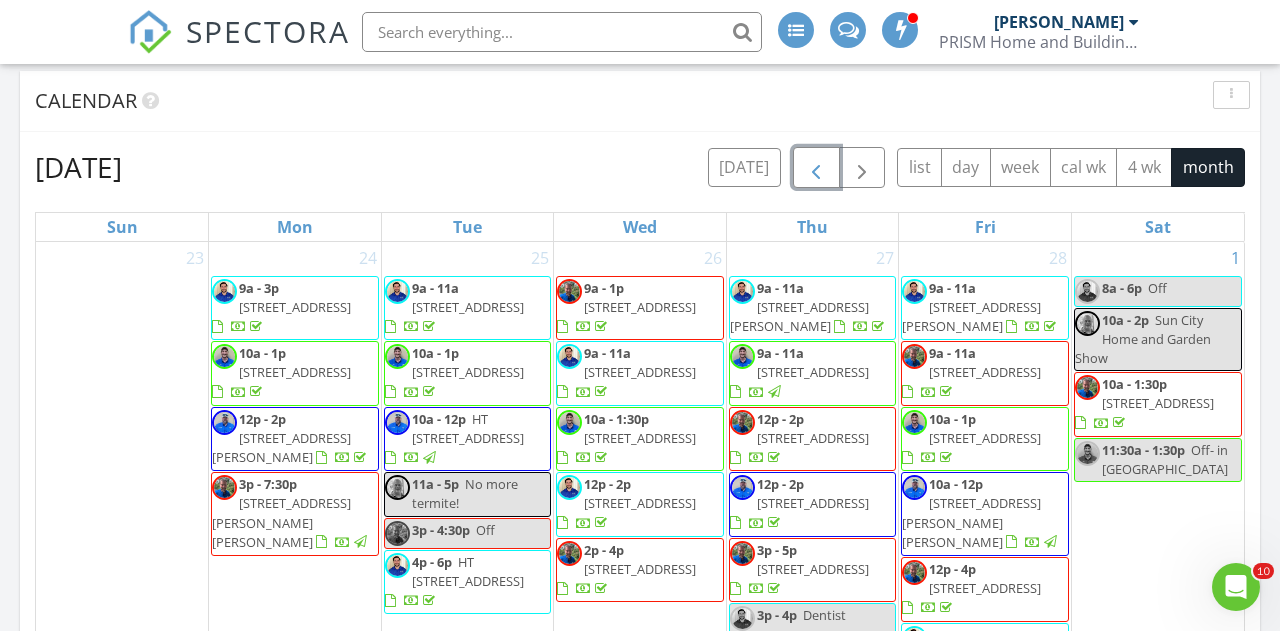 click at bounding box center (816, 168) 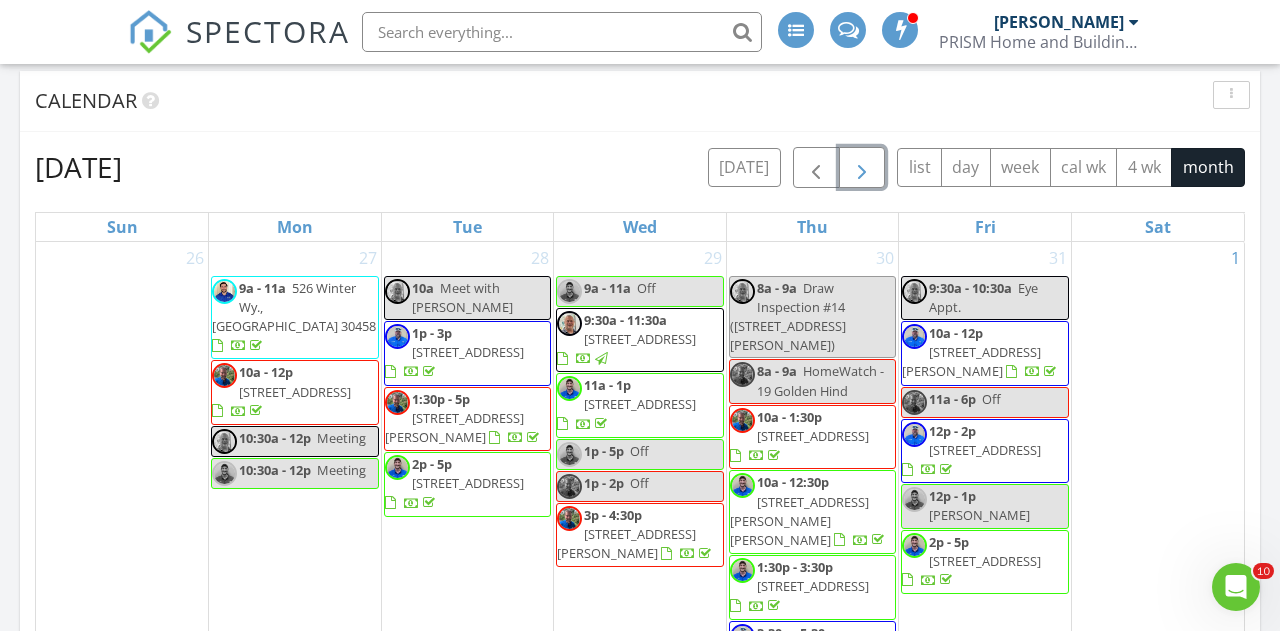 click at bounding box center [862, 168] 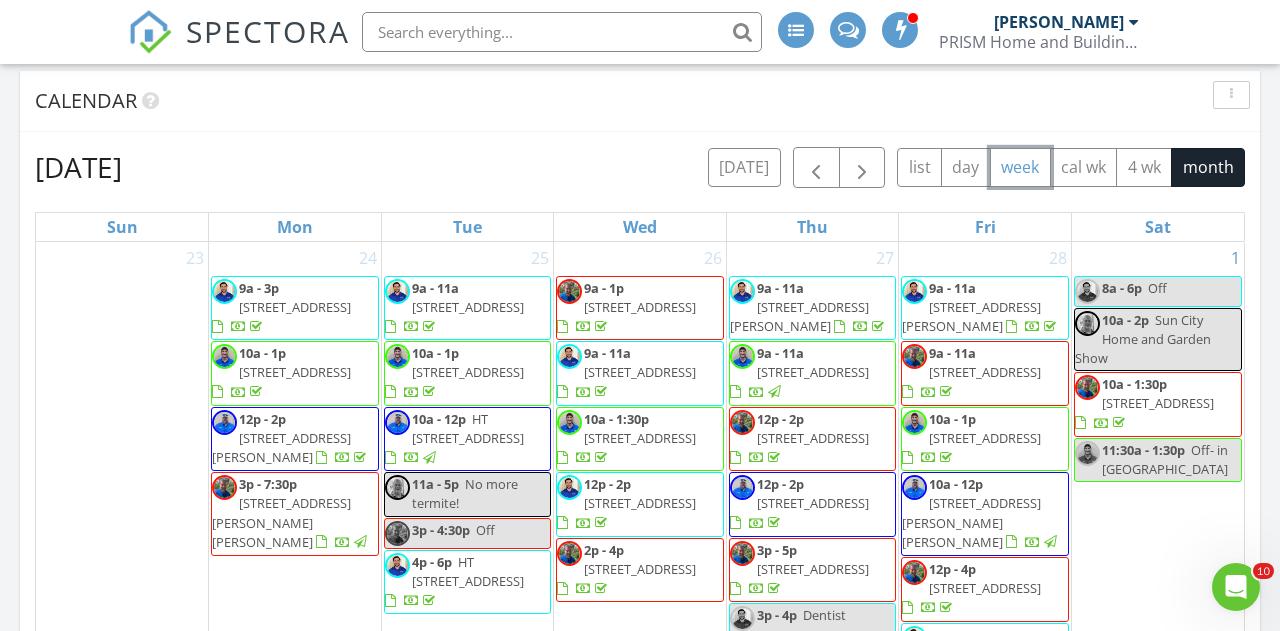 click on "week" at bounding box center (1020, 167) 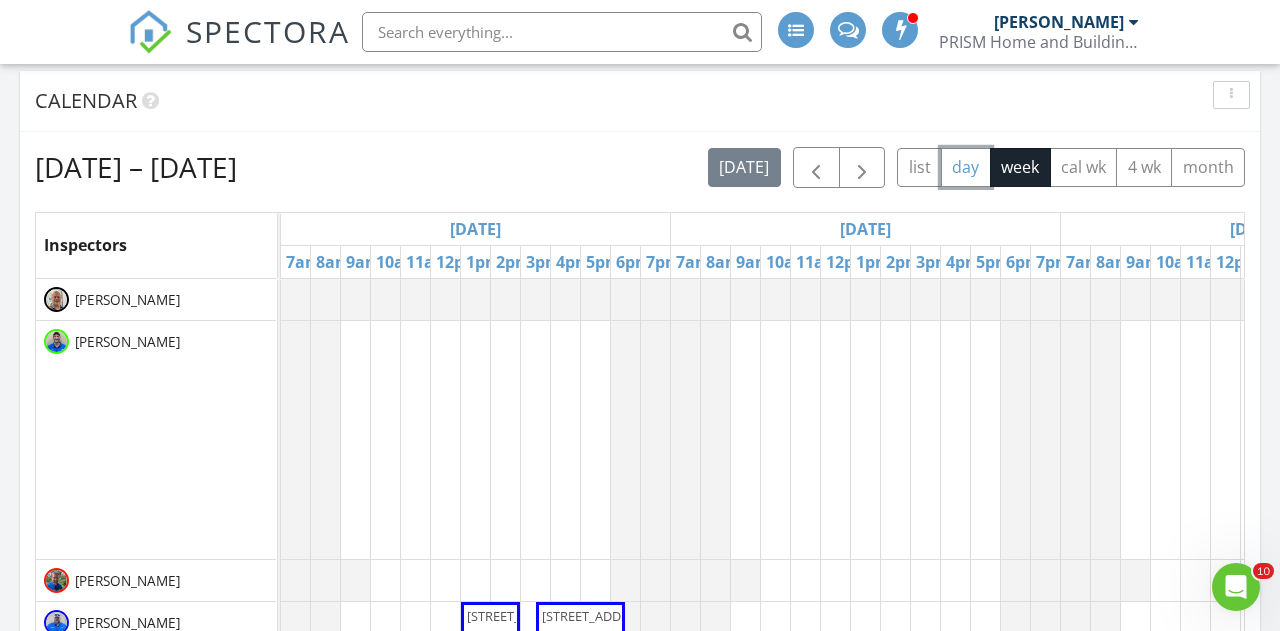 click on "day" at bounding box center [966, 167] 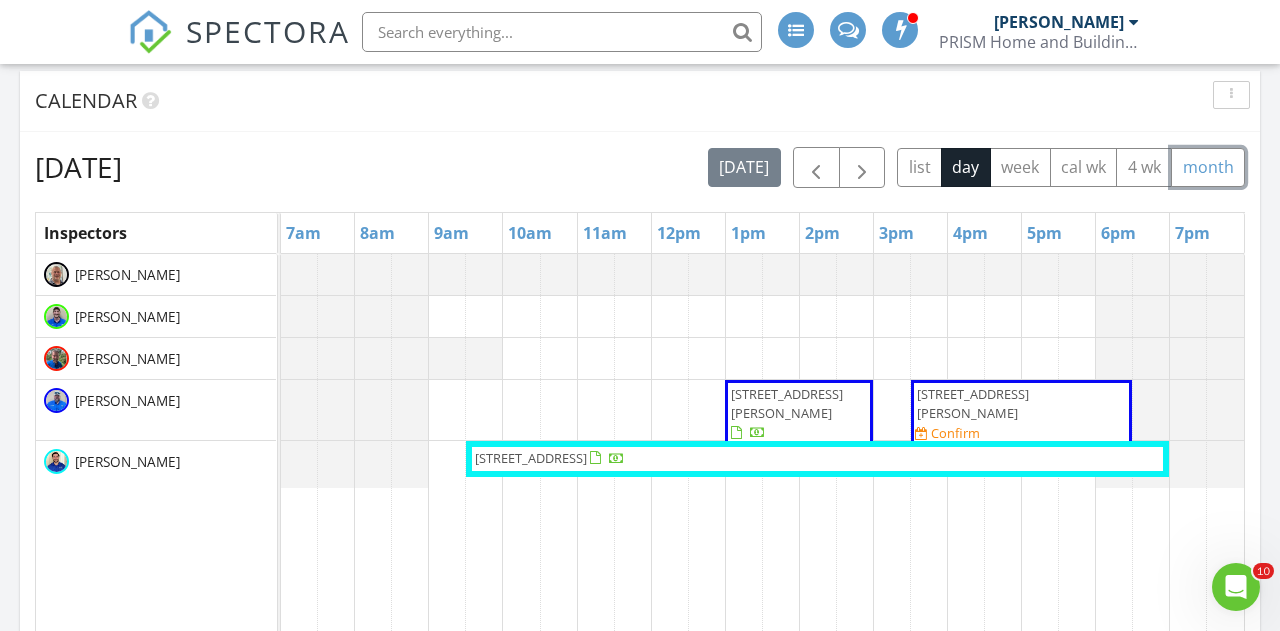 click on "month" at bounding box center [1208, 167] 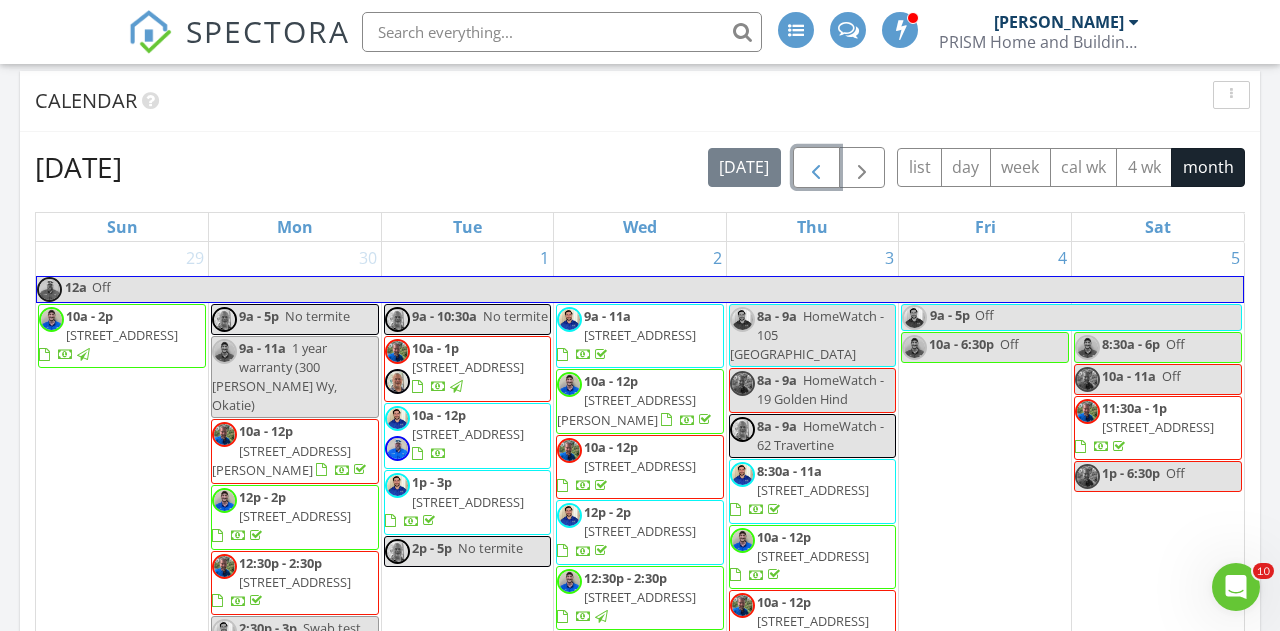 click at bounding box center [816, 168] 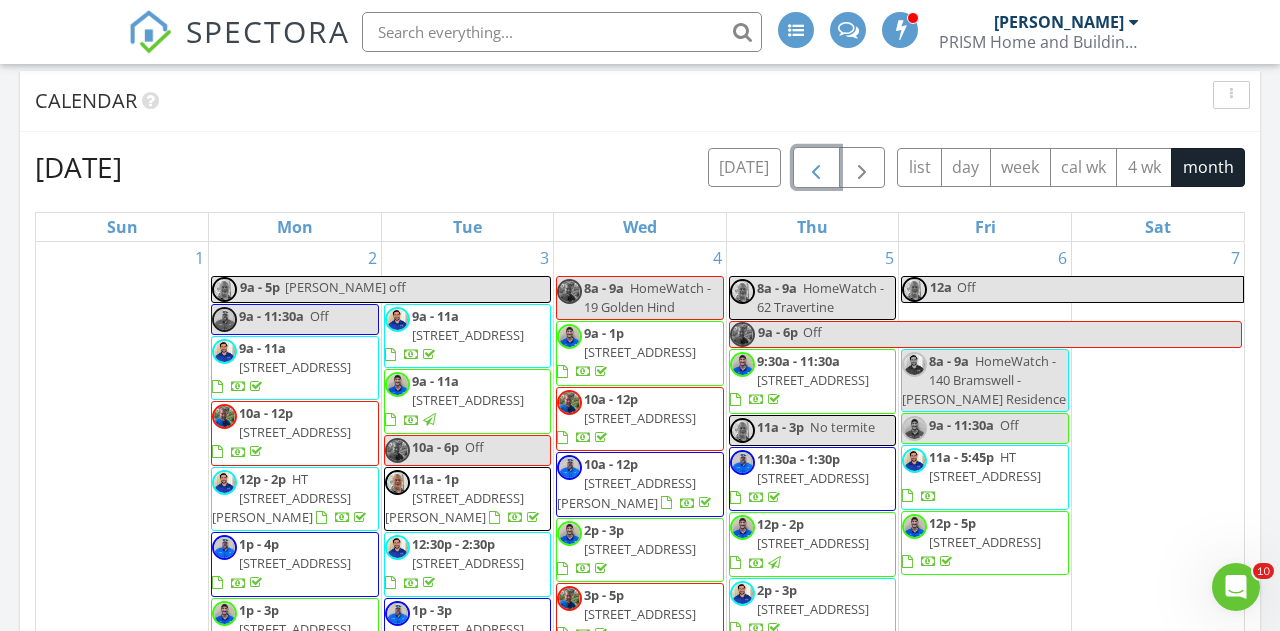 click at bounding box center [816, 168] 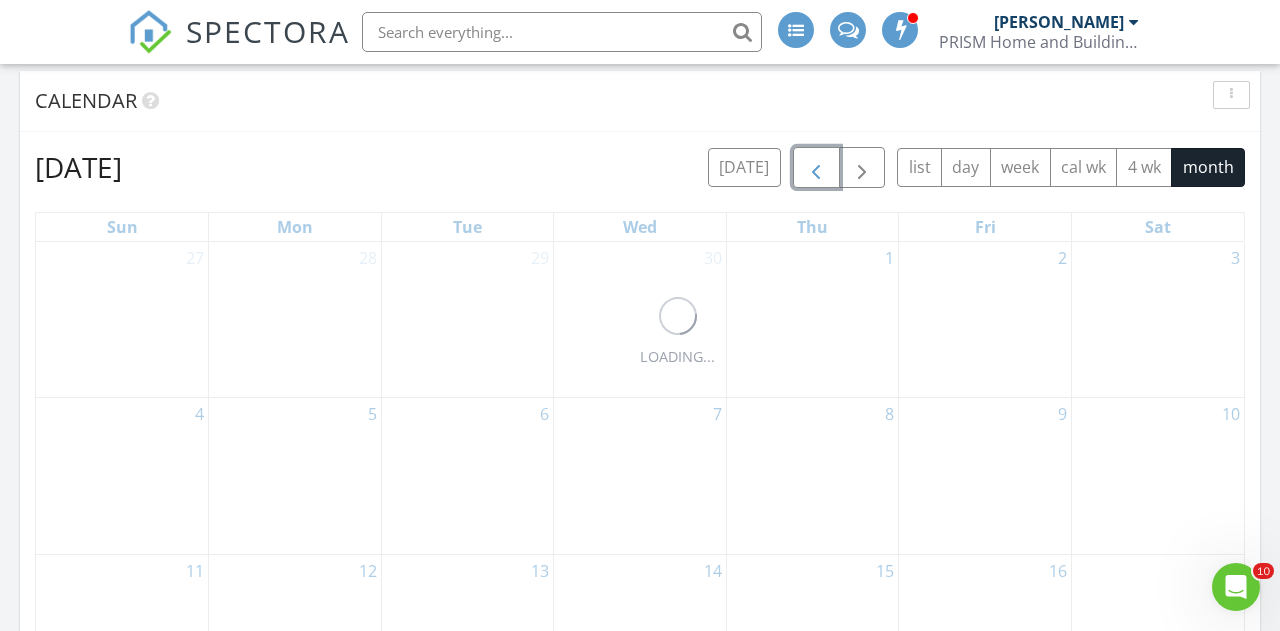click at bounding box center (816, 168) 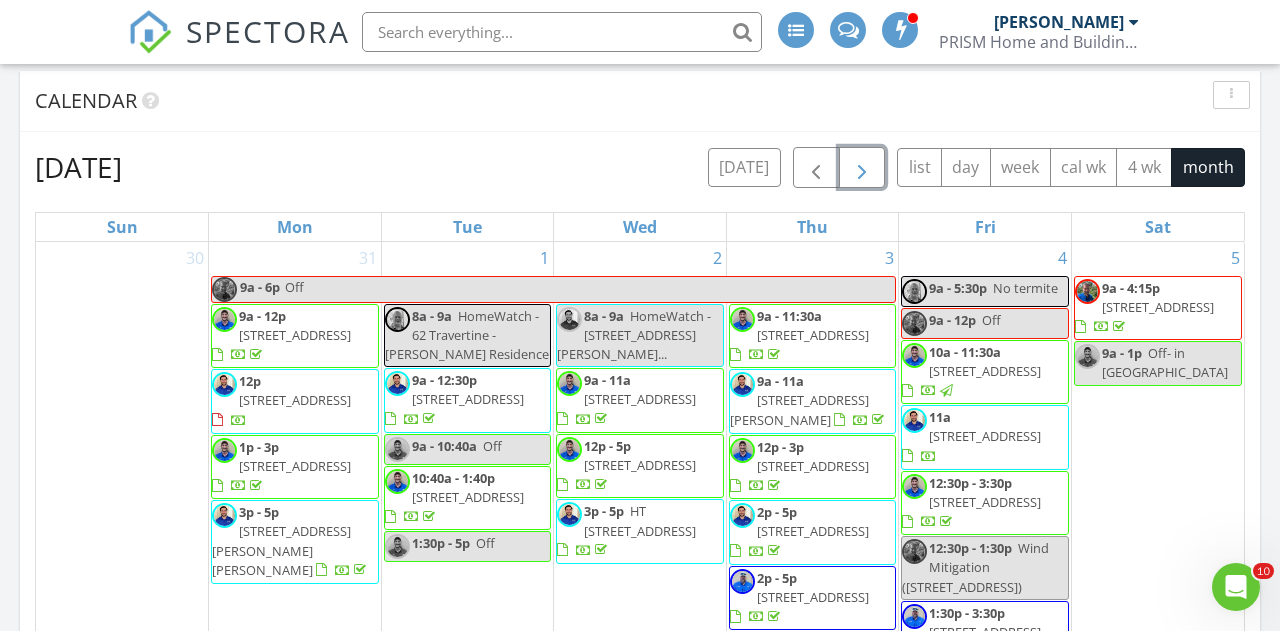 click at bounding box center [862, 168] 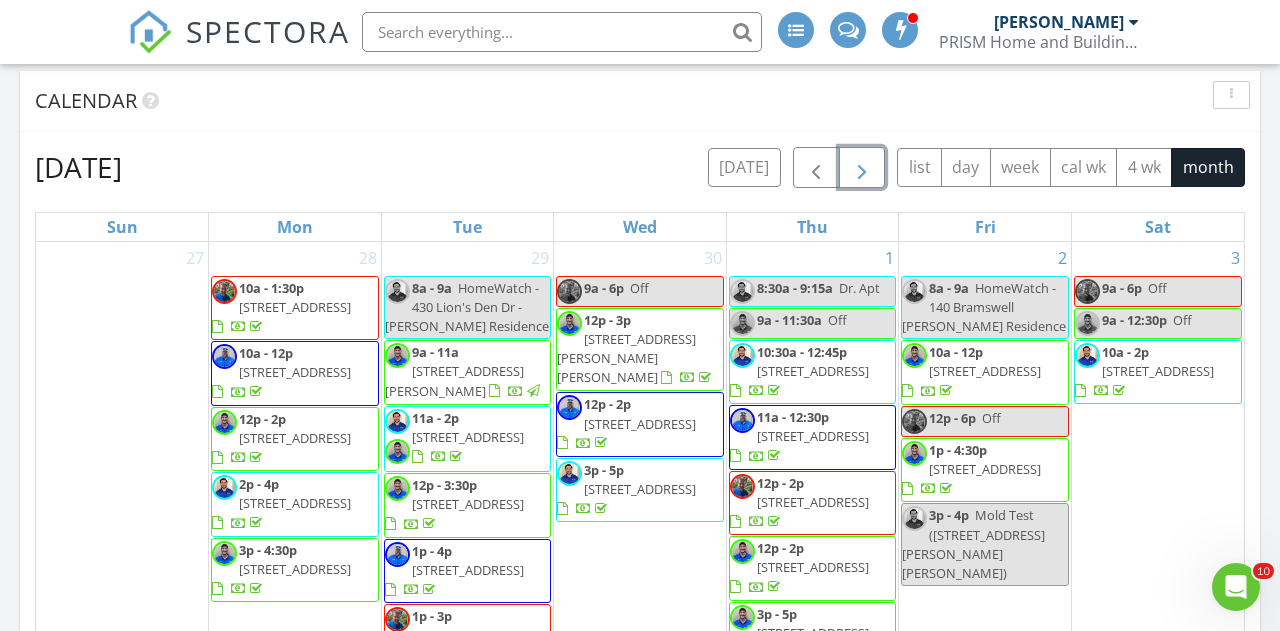 click at bounding box center (862, 168) 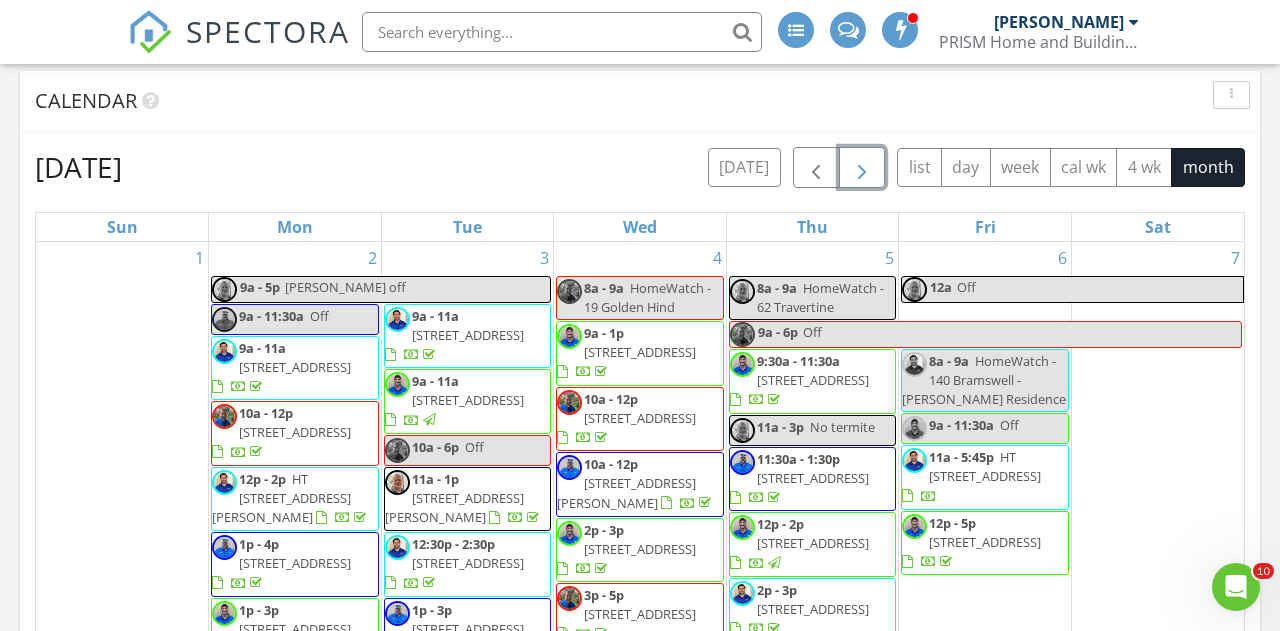 click at bounding box center [862, 168] 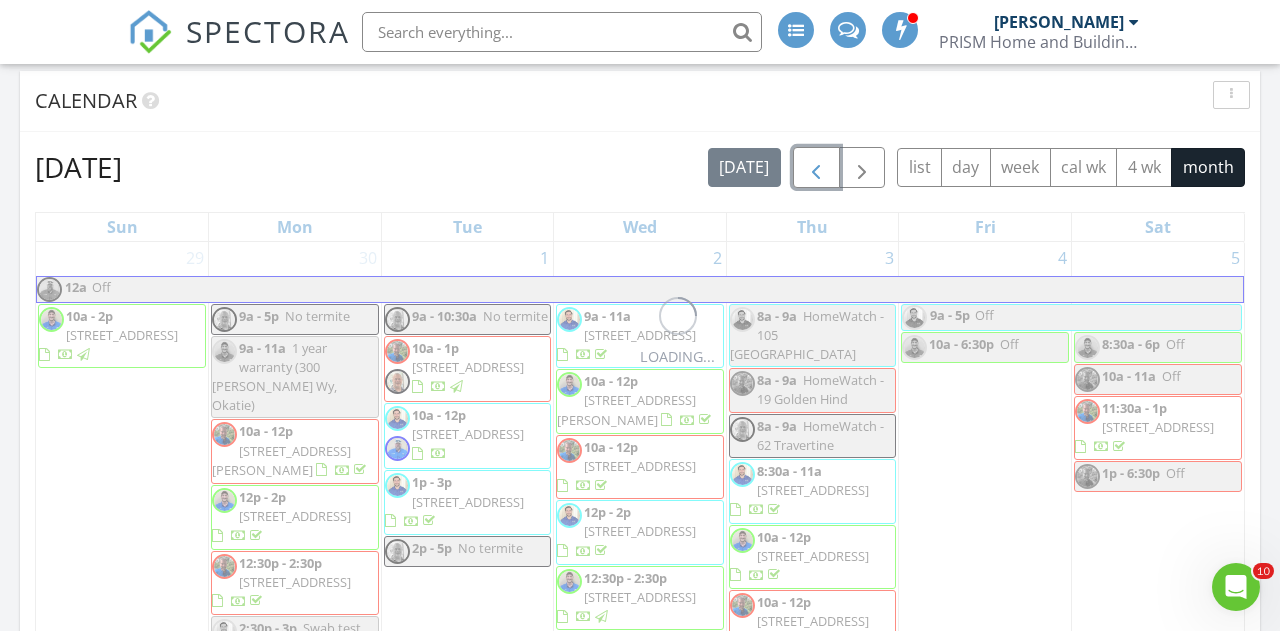 click at bounding box center [816, 168] 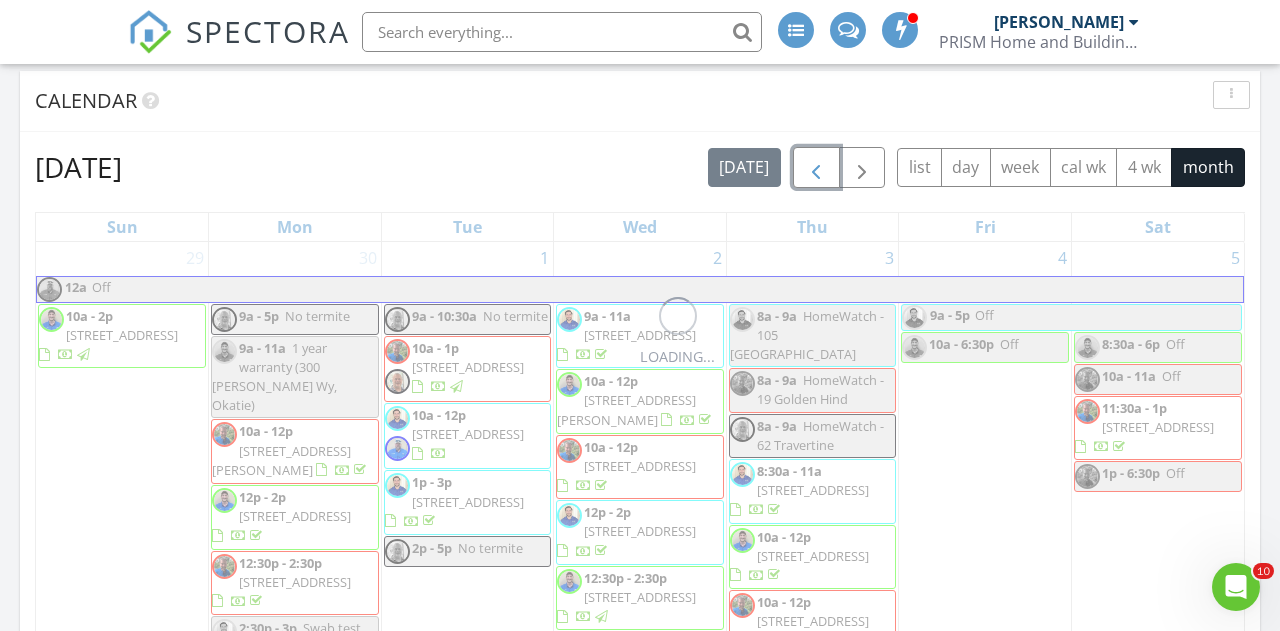 click at bounding box center [816, 168] 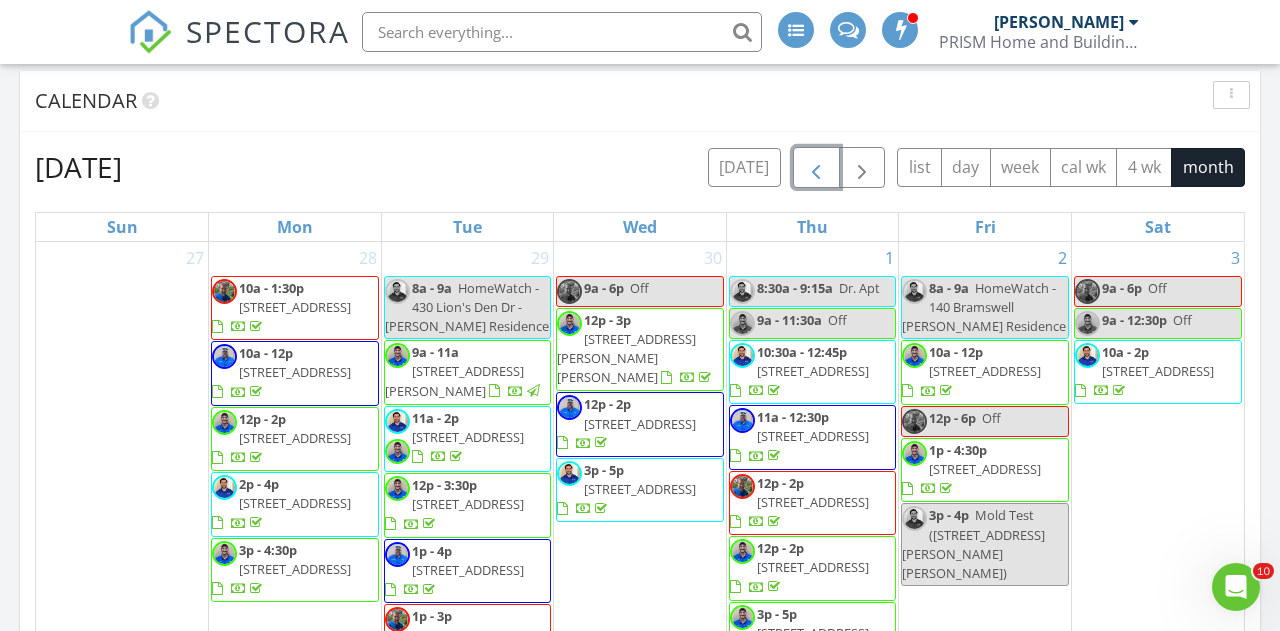 click at bounding box center (816, 168) 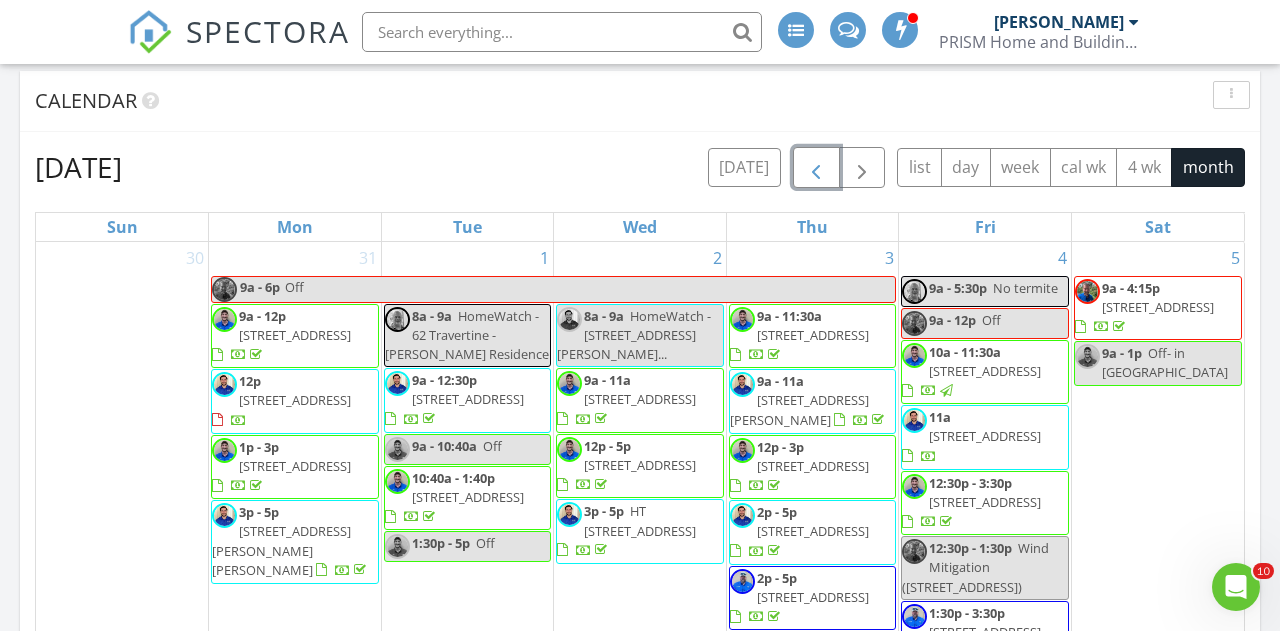 click at bounding box center (816, 168) 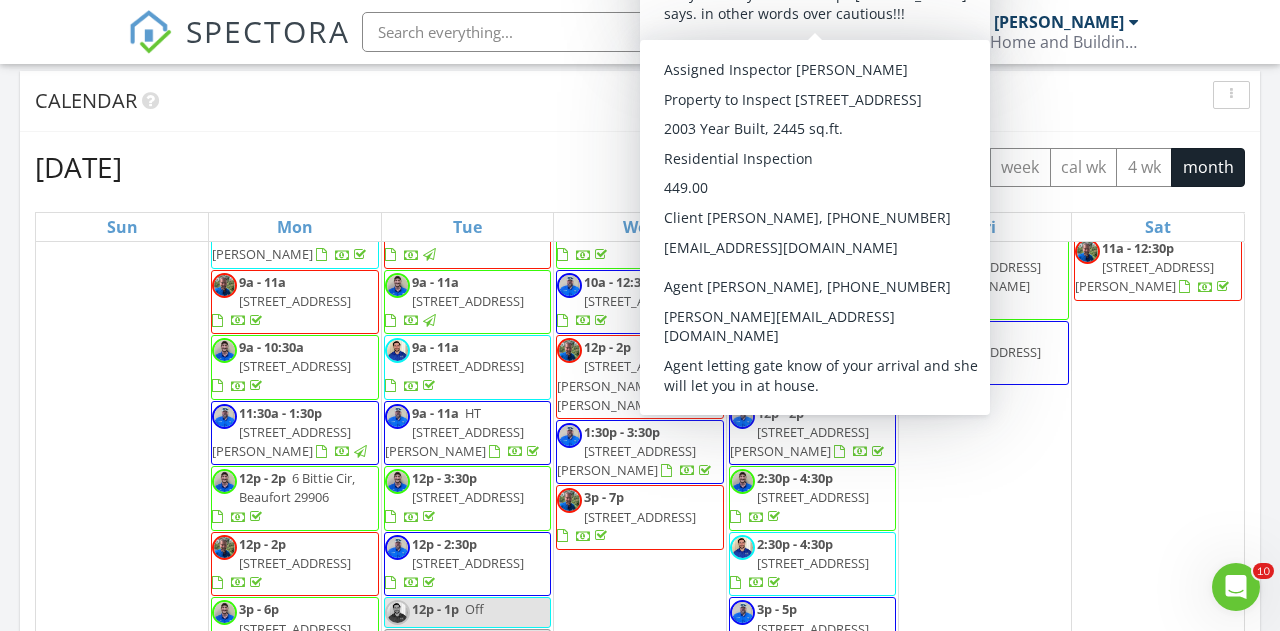 scroll, scrollTop: 2529, scrollLeft: 0, axis: vertical 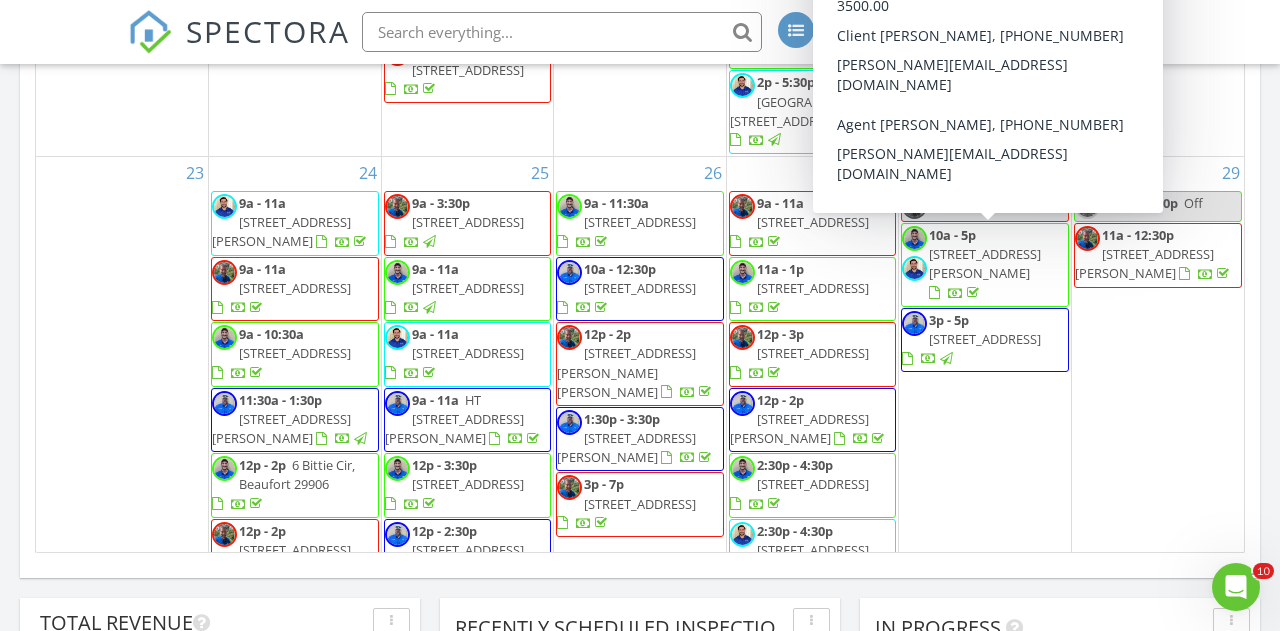 click on "117-121 W Gordon St , Savannah 31401" at bounding box center (985, 263) 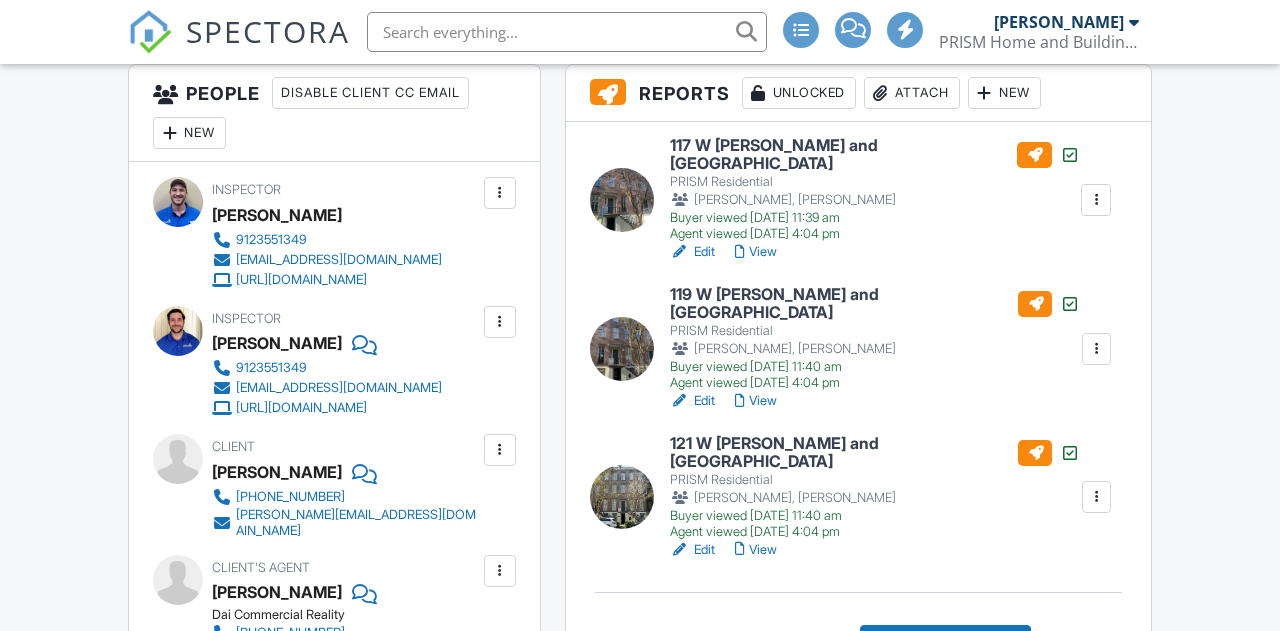 scroll, scrollTop: 522, scrollLeft: 0, axis: vertical 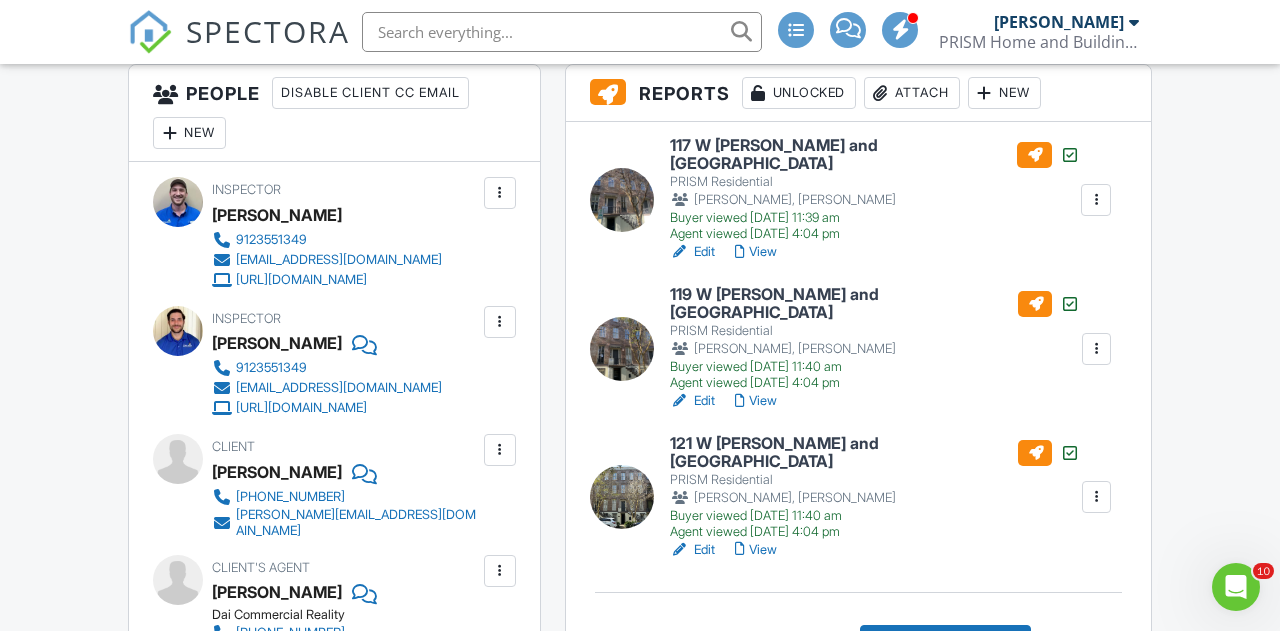 click on "View" at bounding box center [756, 252] 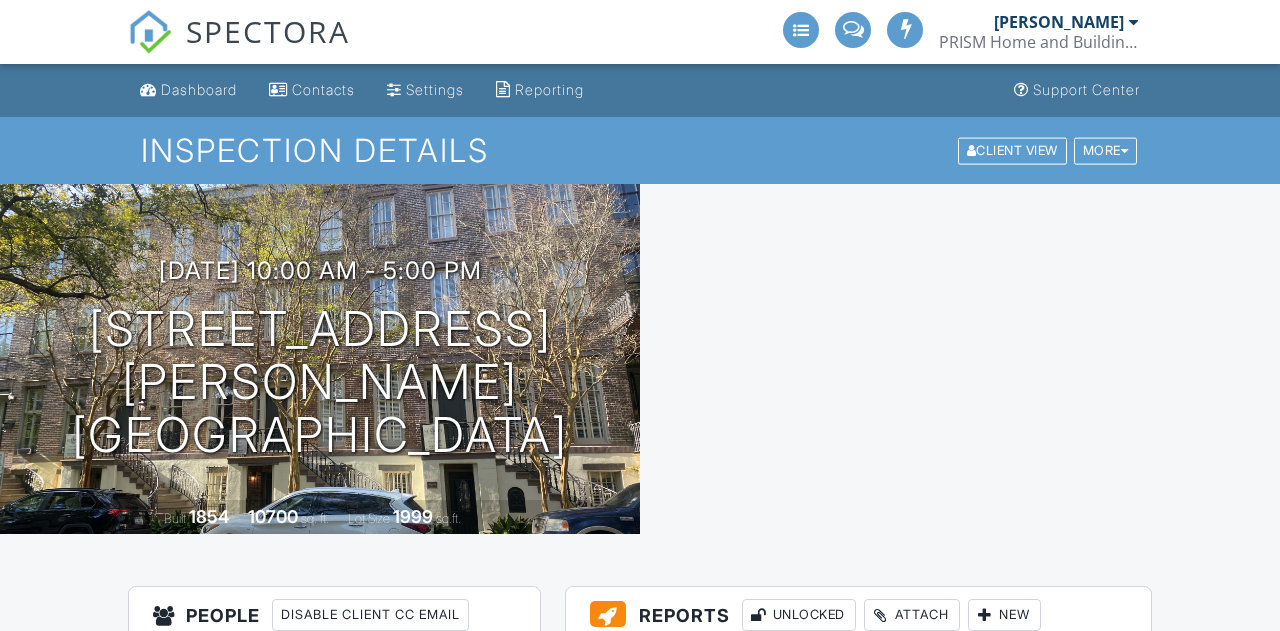 click on "People
Disable Client CC Email
New
Inspector
Make Invisible
Mark As Requested
Remove
Make Primary Inspector
Make Invisible
Mark As Requested
Remove
Client
Client's Agent
Listing Agent
Add Another Person" at bounding box center (334, 635) 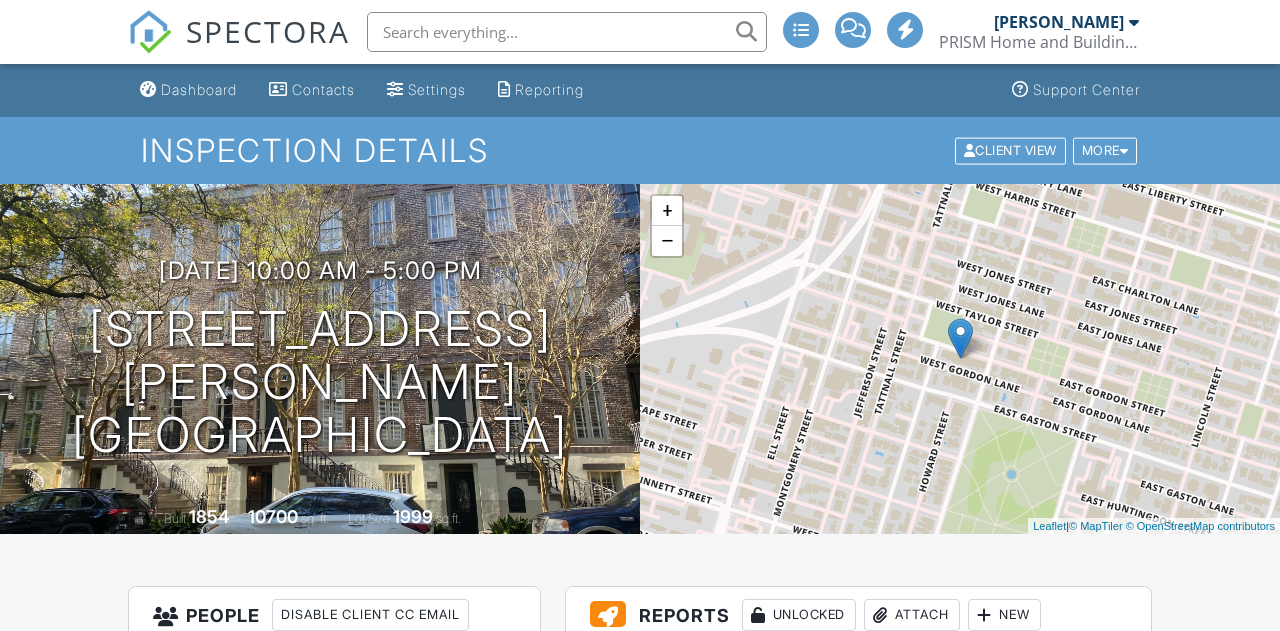 click on "Dashboard" at bounding box center [199, 89] 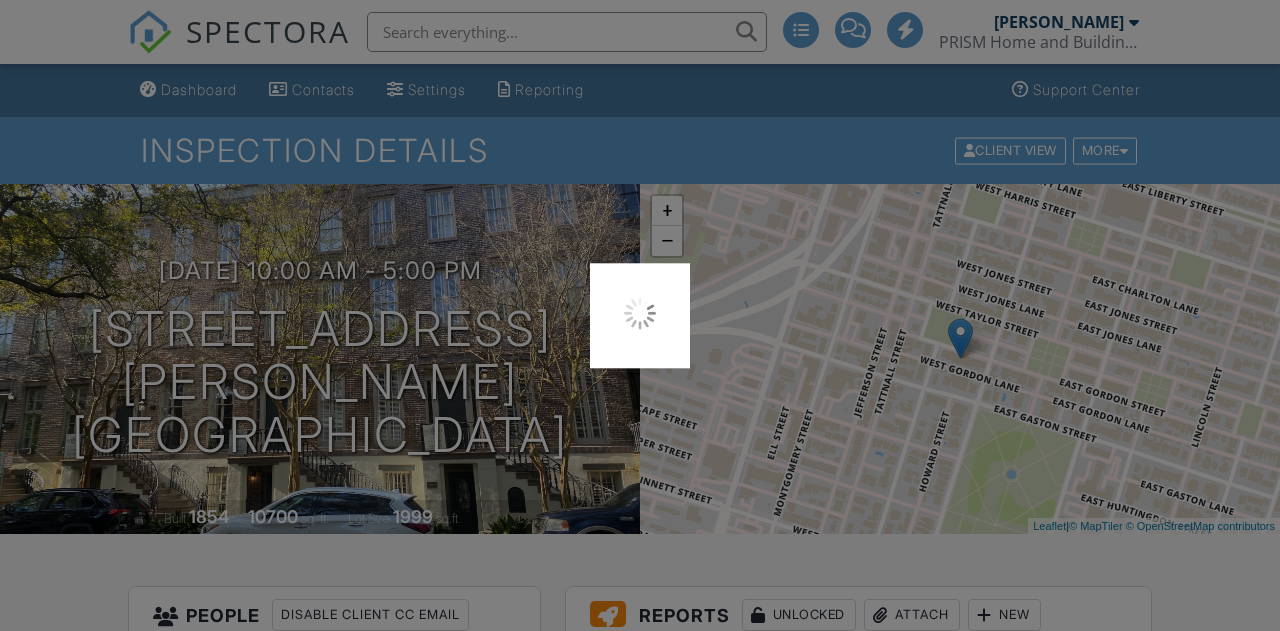 scroll, scrollTop: 0, scrollLeft: 0, axis: both 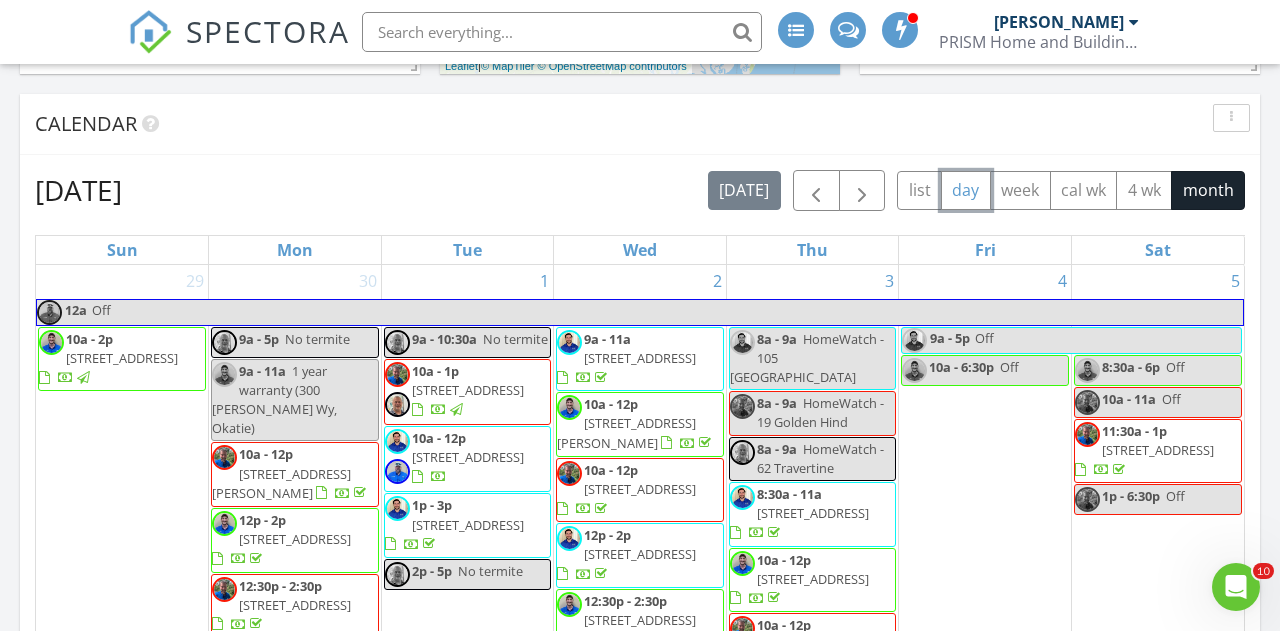 click on "day" at bounding box center [966, 190] 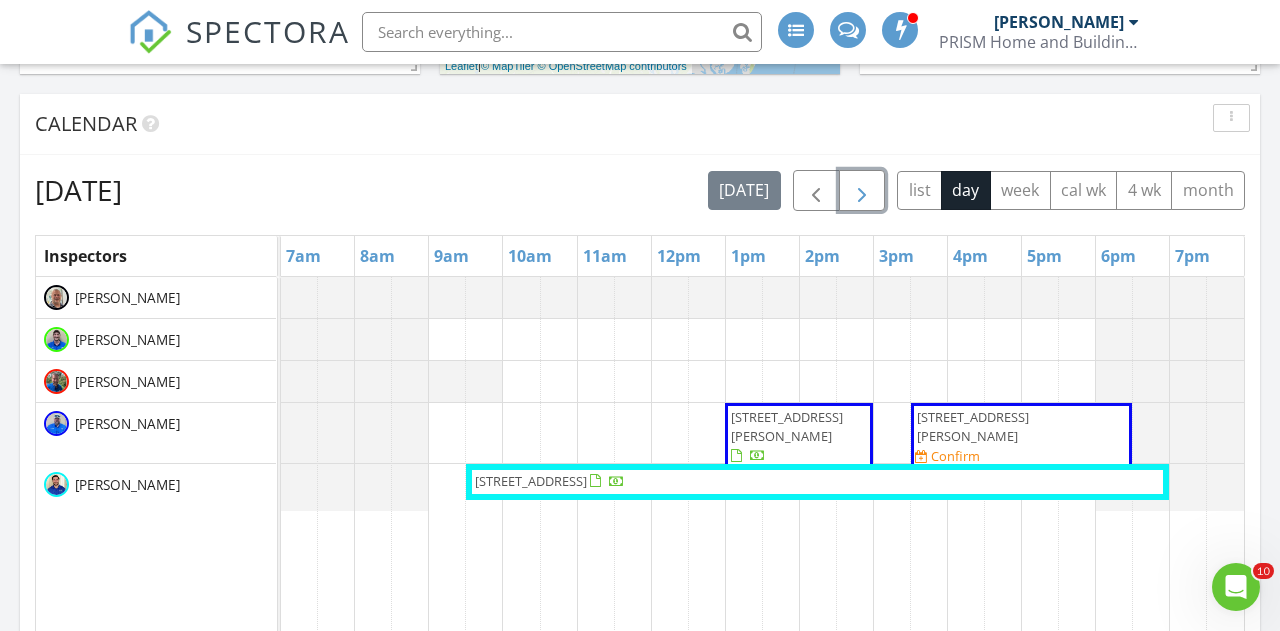 click at bounding box center [862, 191] 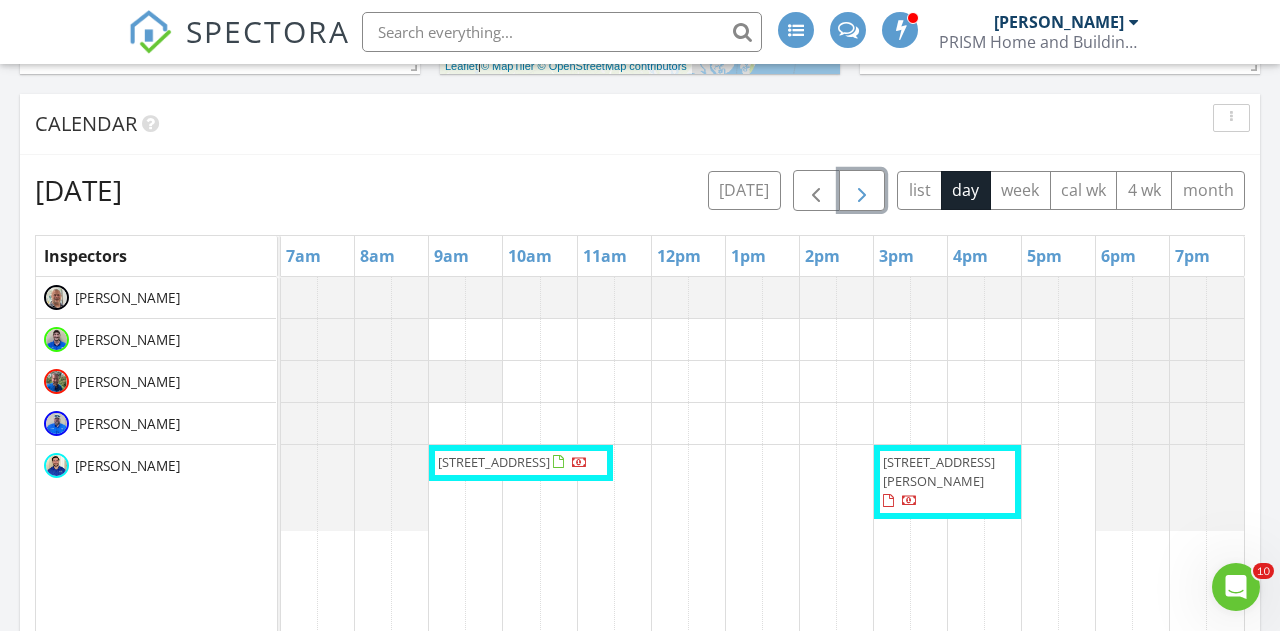 click at bounding box center (862, 191) 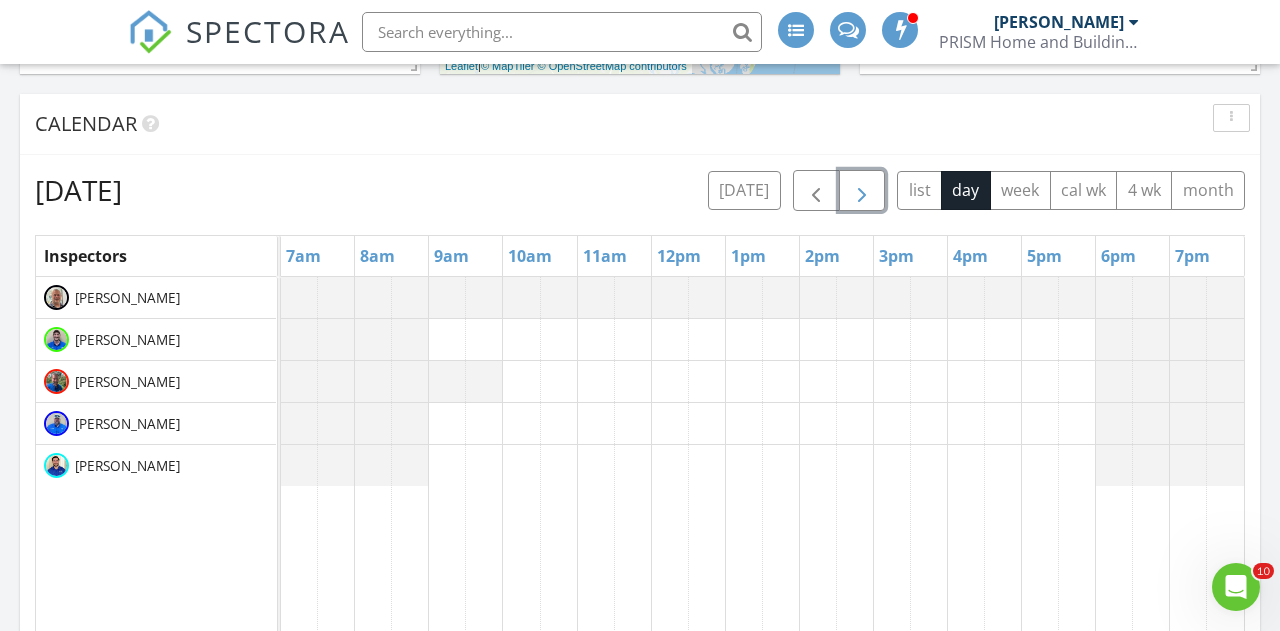 click at bounding box center [862, 191] 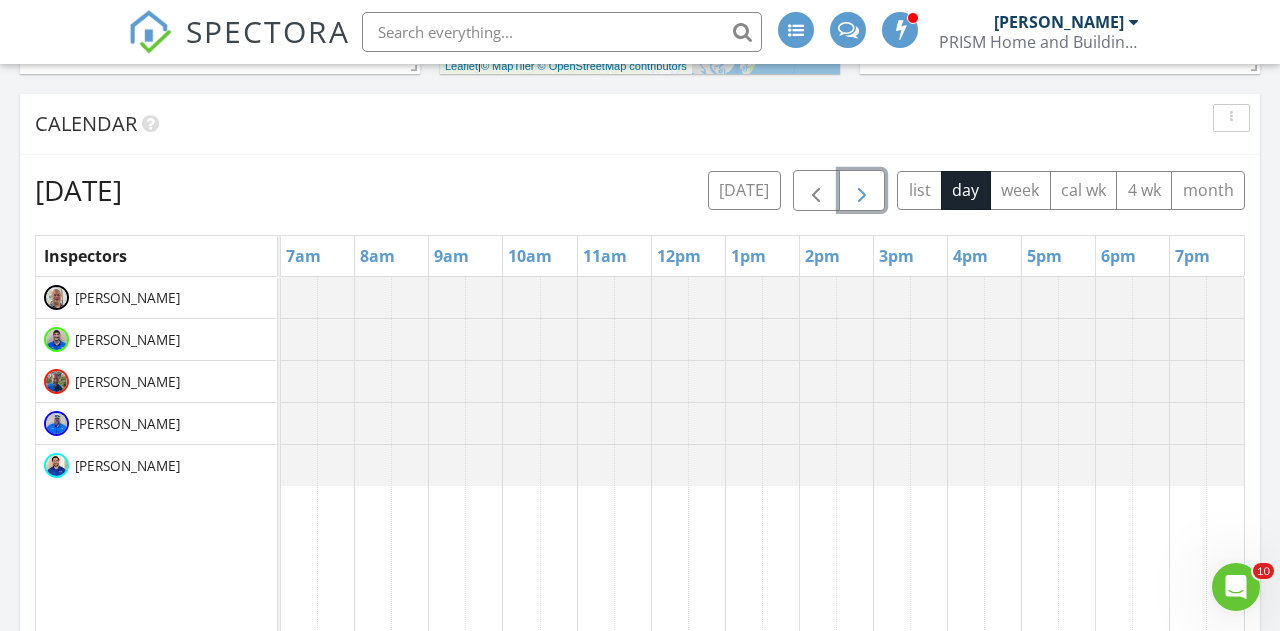 click at bounding box center [862, 191] 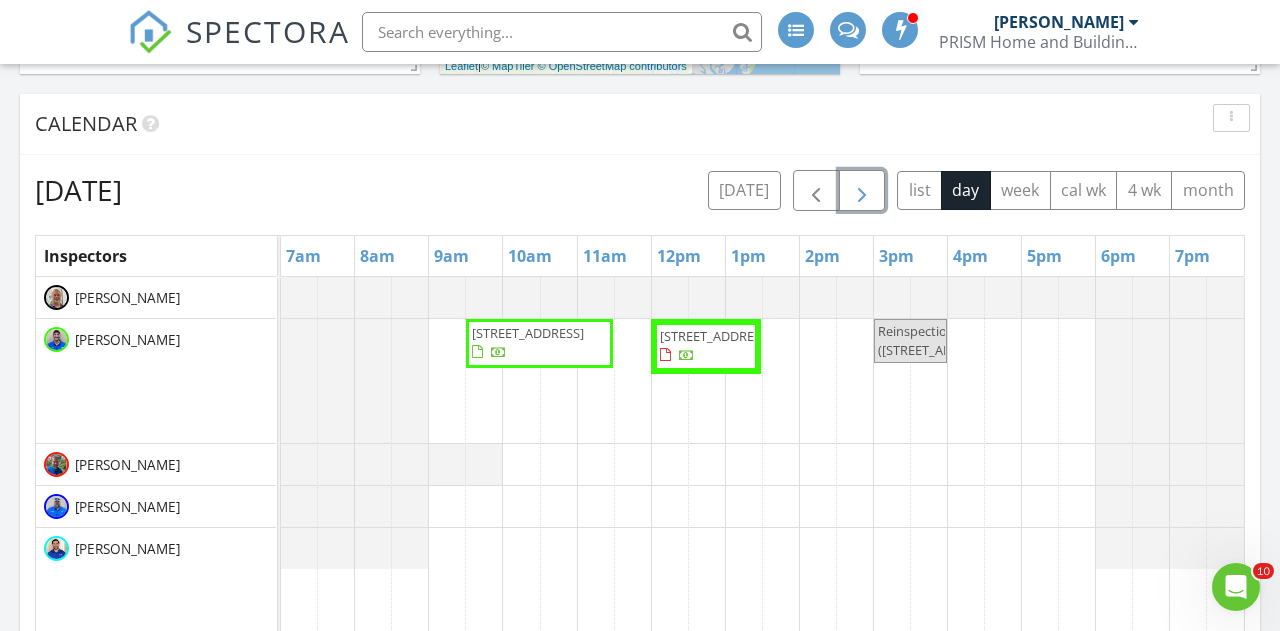 click at bounding box center [862, 191] 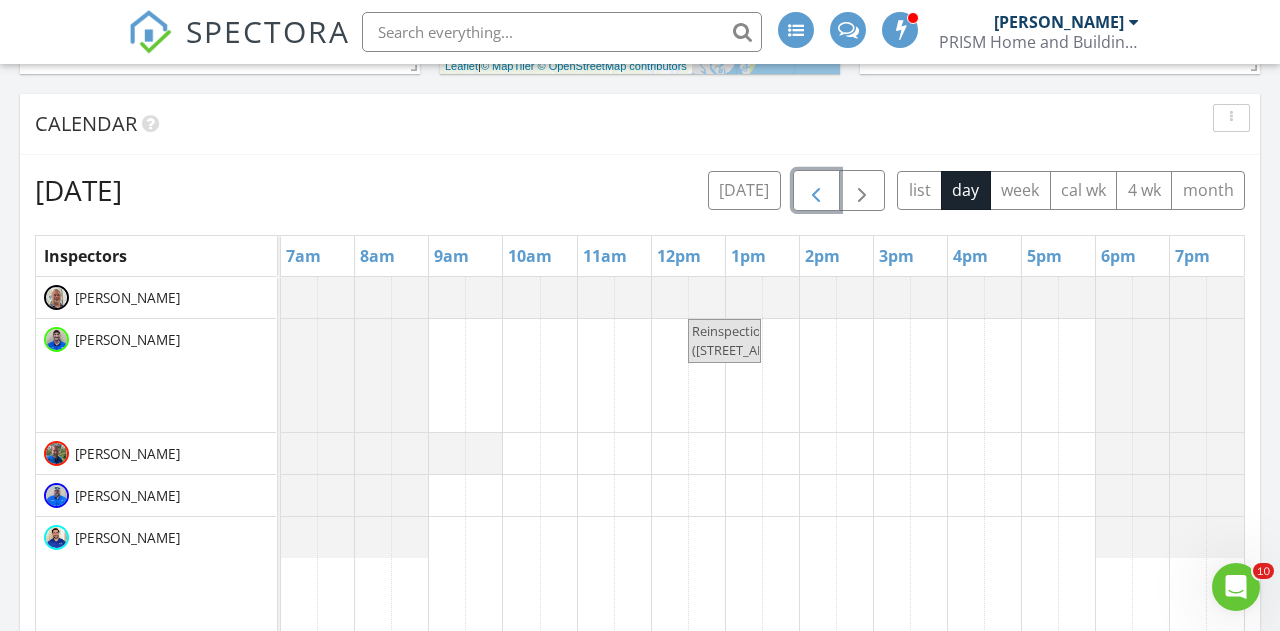 click at bounding box center [816, 190] 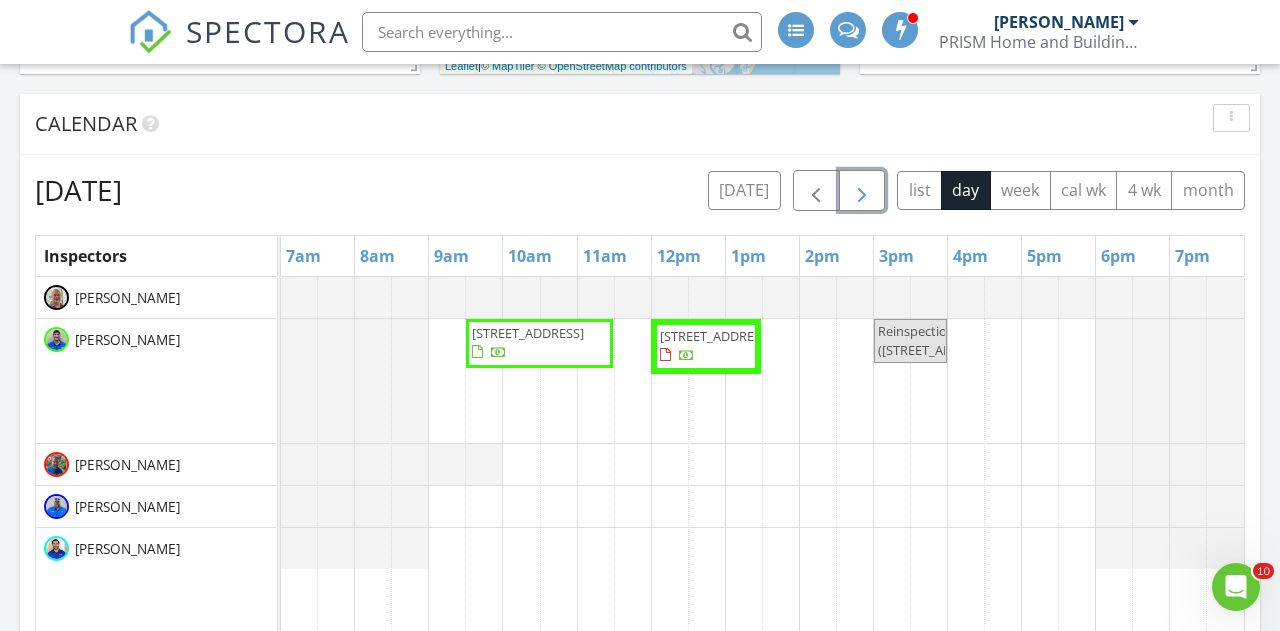 click at bounding box center (862, 191) 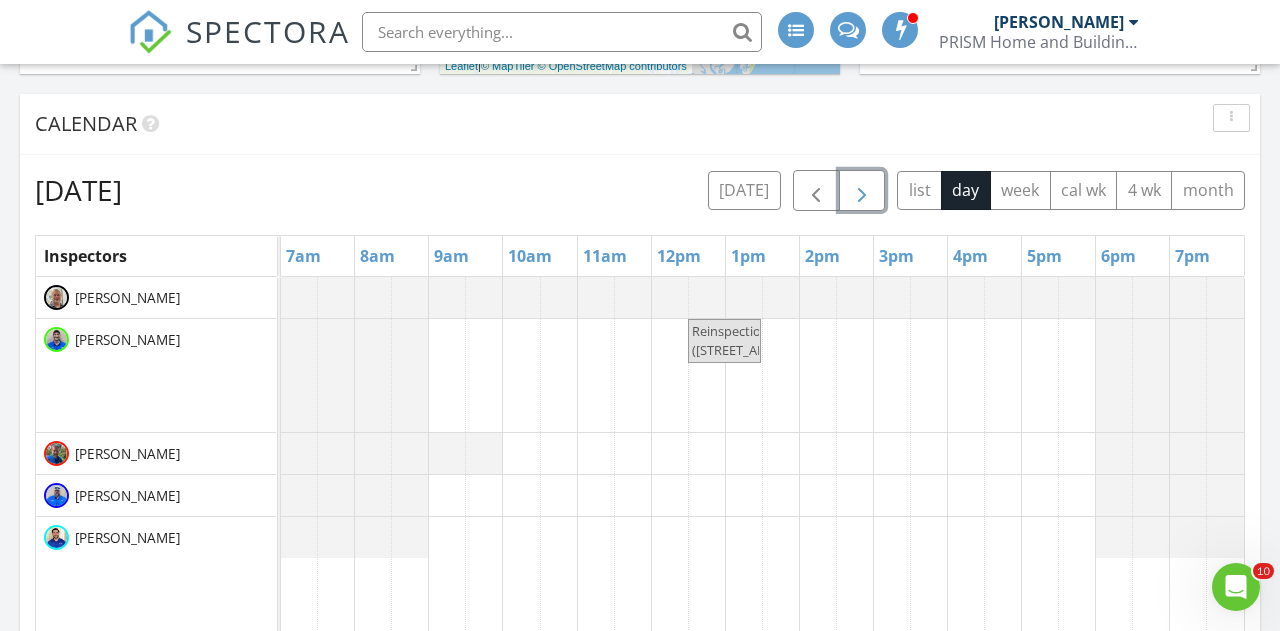 click at bounding box center (862, 191) 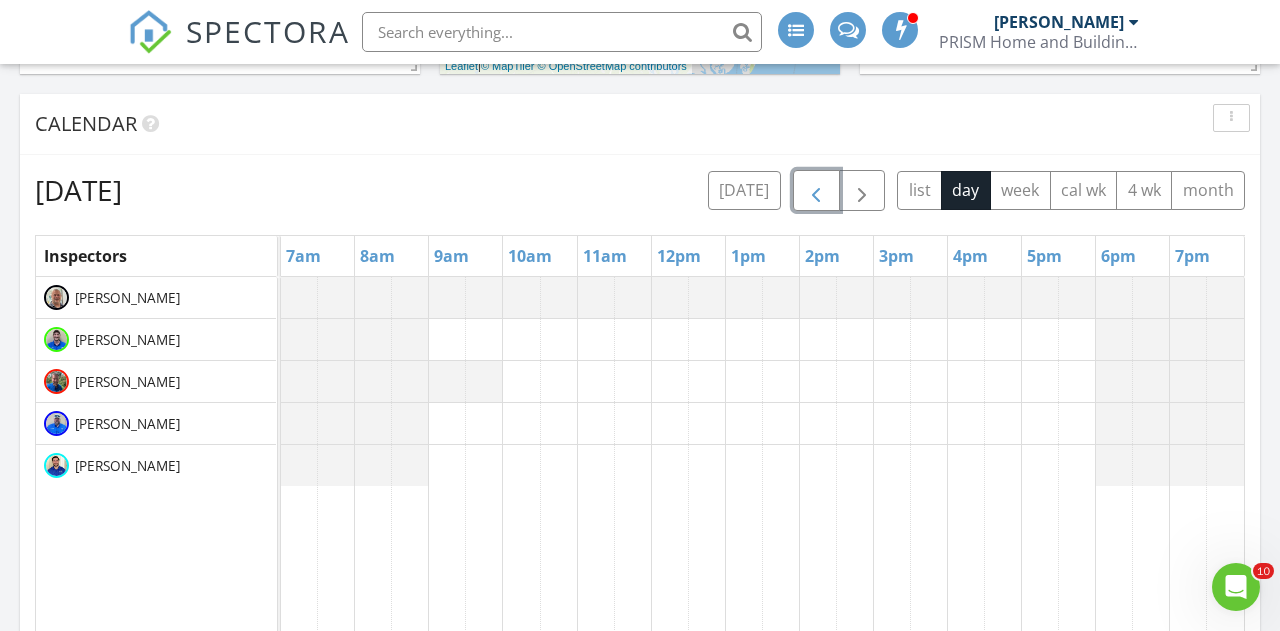 click at bounding box center (816, 191) 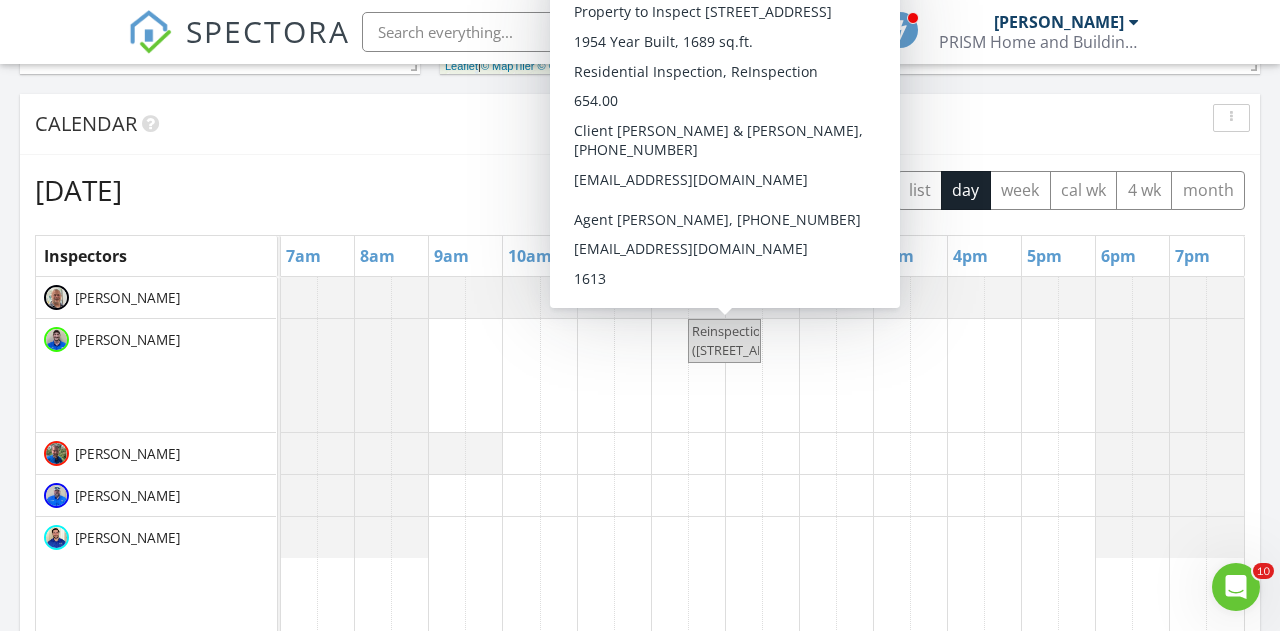 click on "Reinspection (10604 Combahee Rd, Yemassee)" at bounding box center (724, 341) 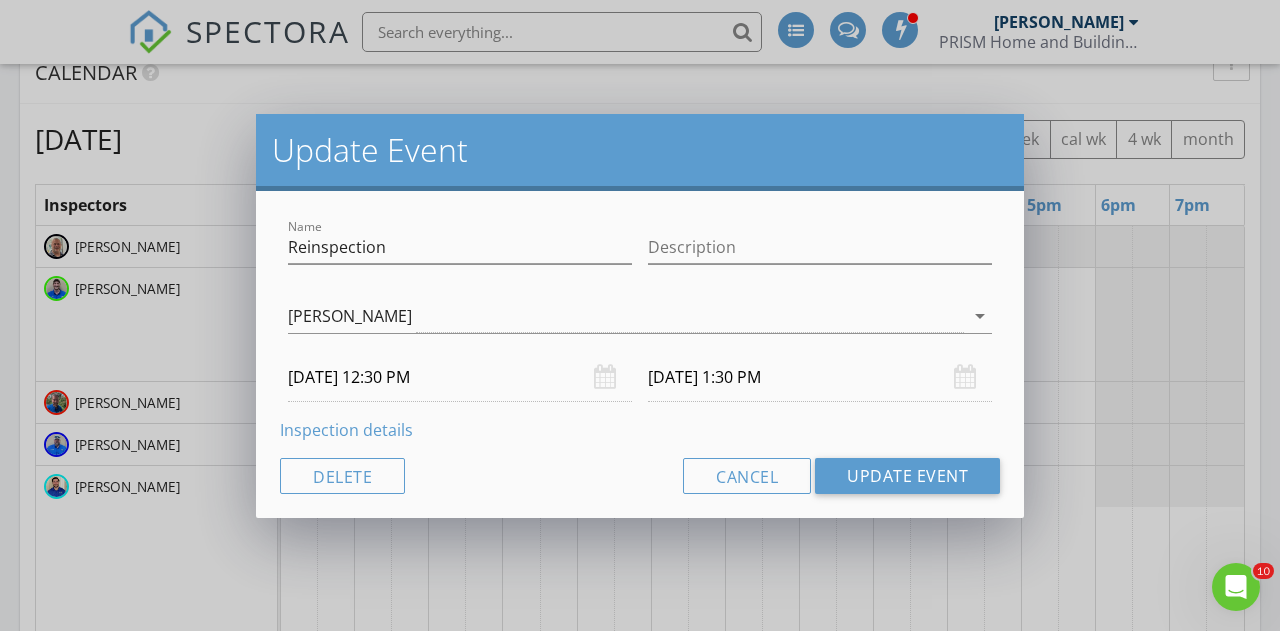 scroll, scrollTop: 1045, scrollLeft: 0, axis: vertical 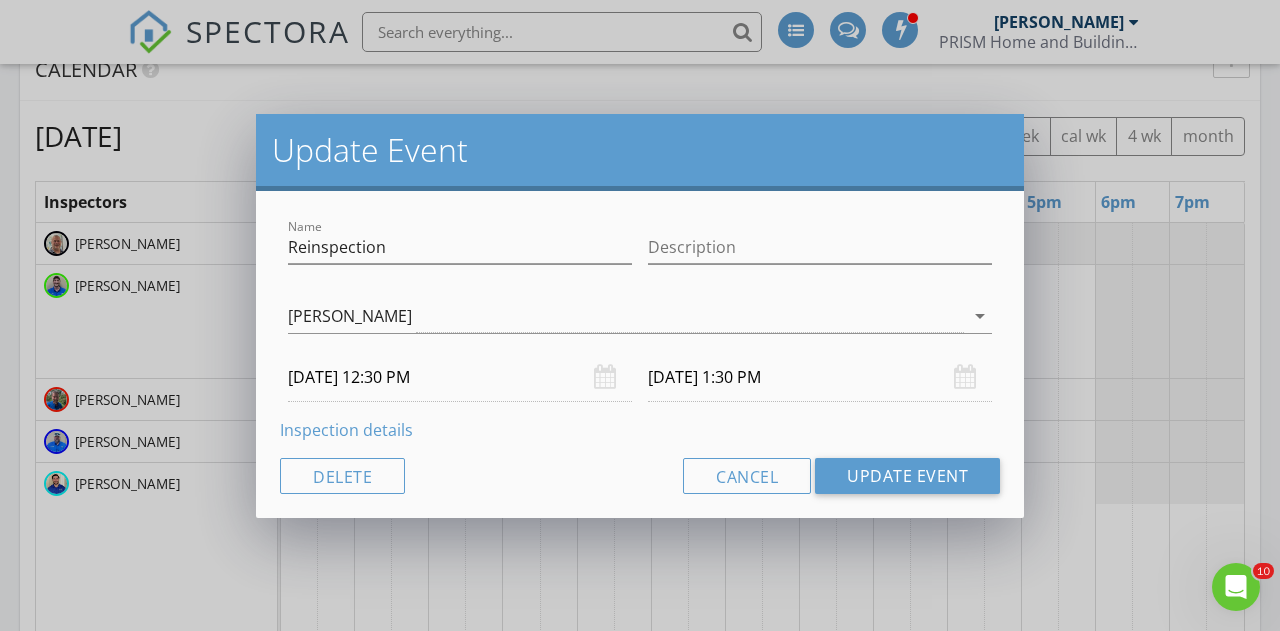 click on "Inspection details" at bounding box center [346, 430] 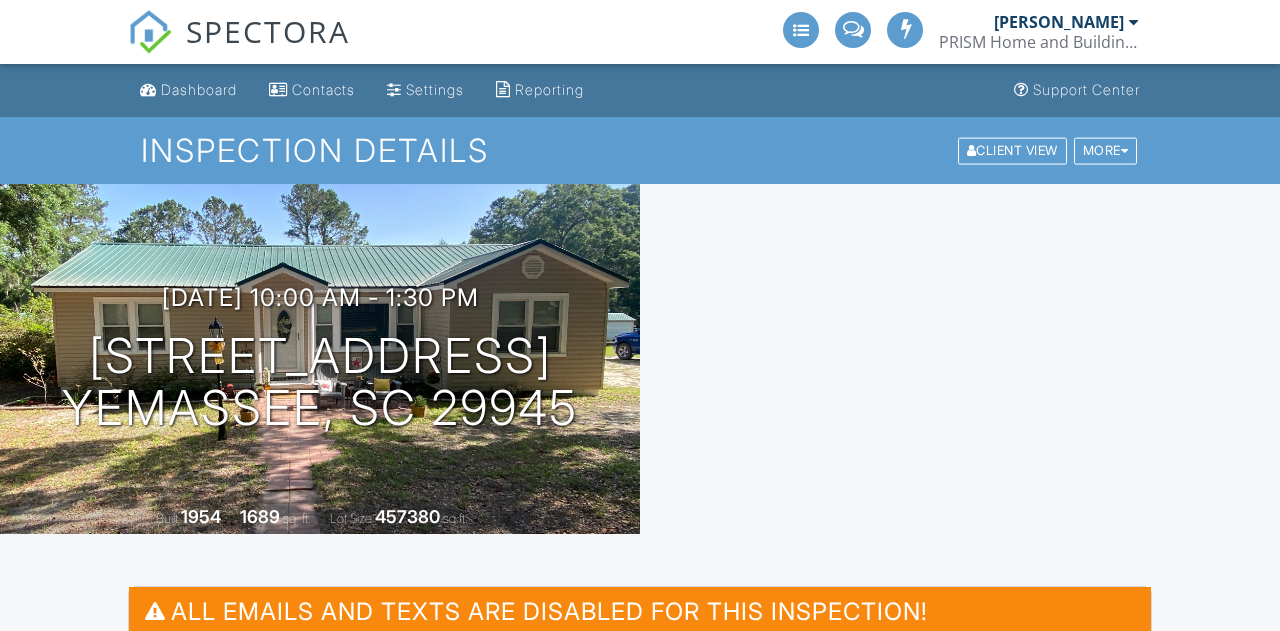 scroll, scrollTop: 0, scrollLeft: 0, axis: both 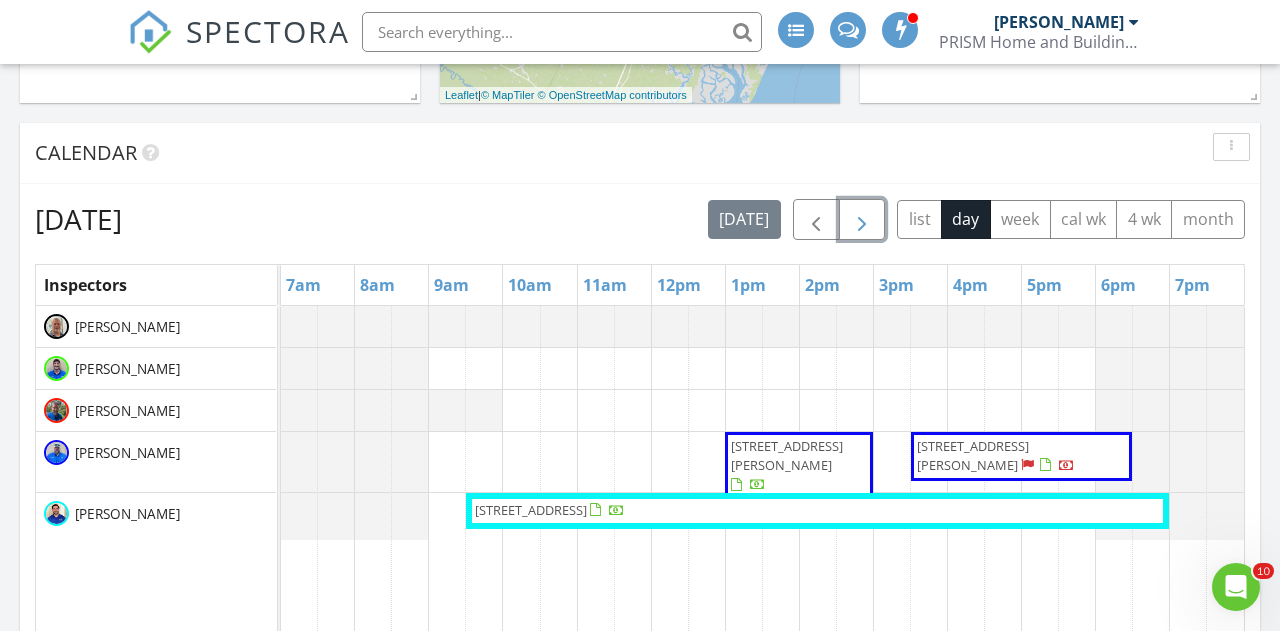 click at bounding box center [862, 220] 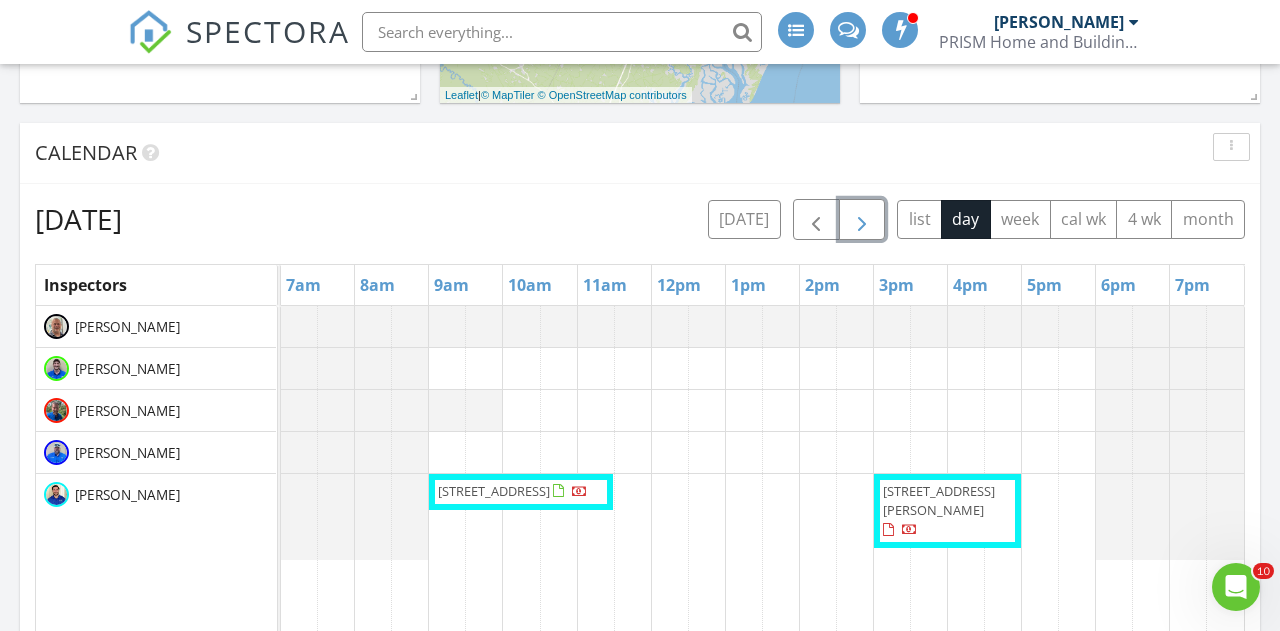 click at bounding box center [862, 220] 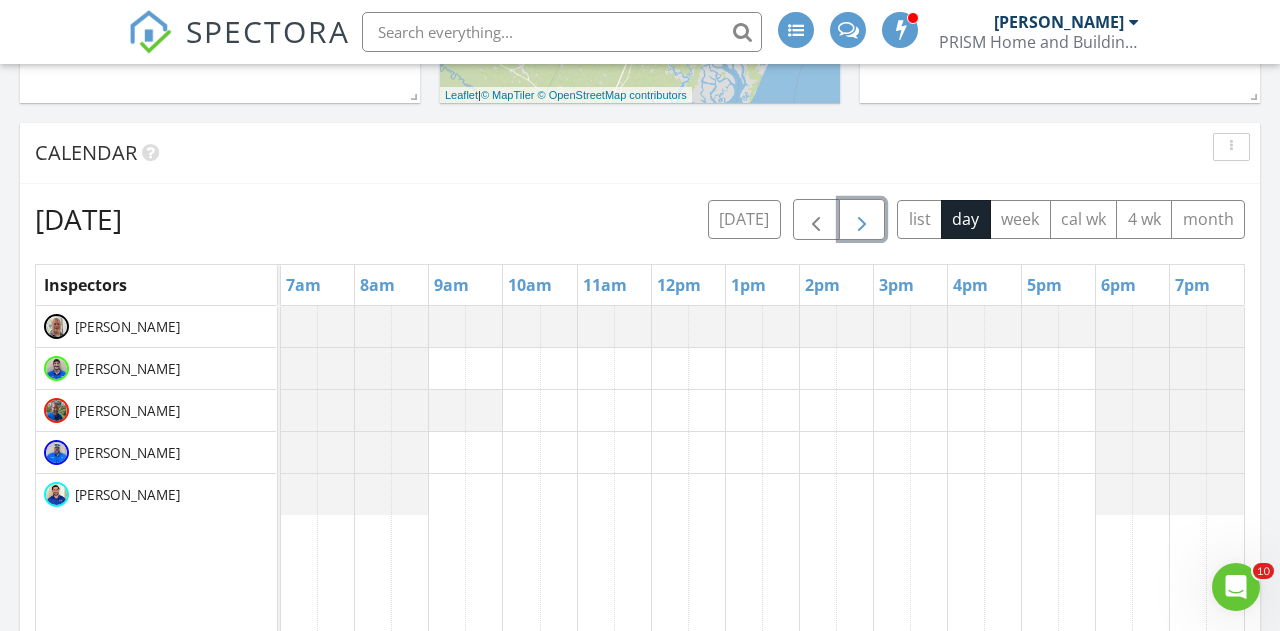 click at bounding box center [862, 220] 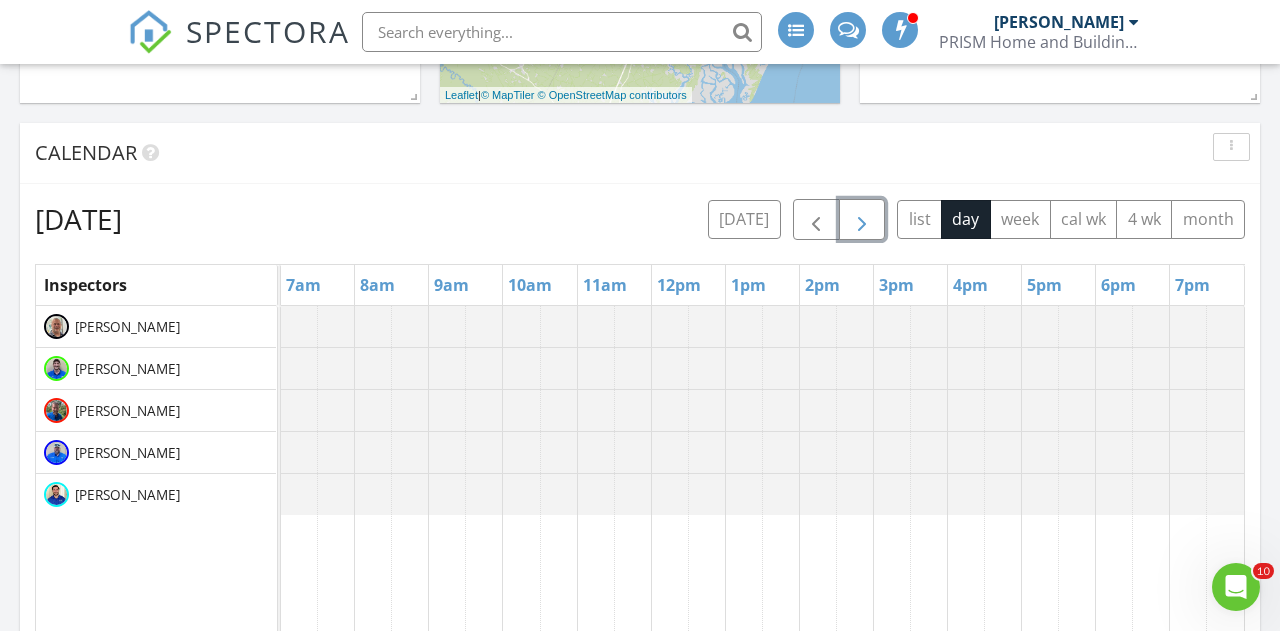 click at bounding box center (862, 220) 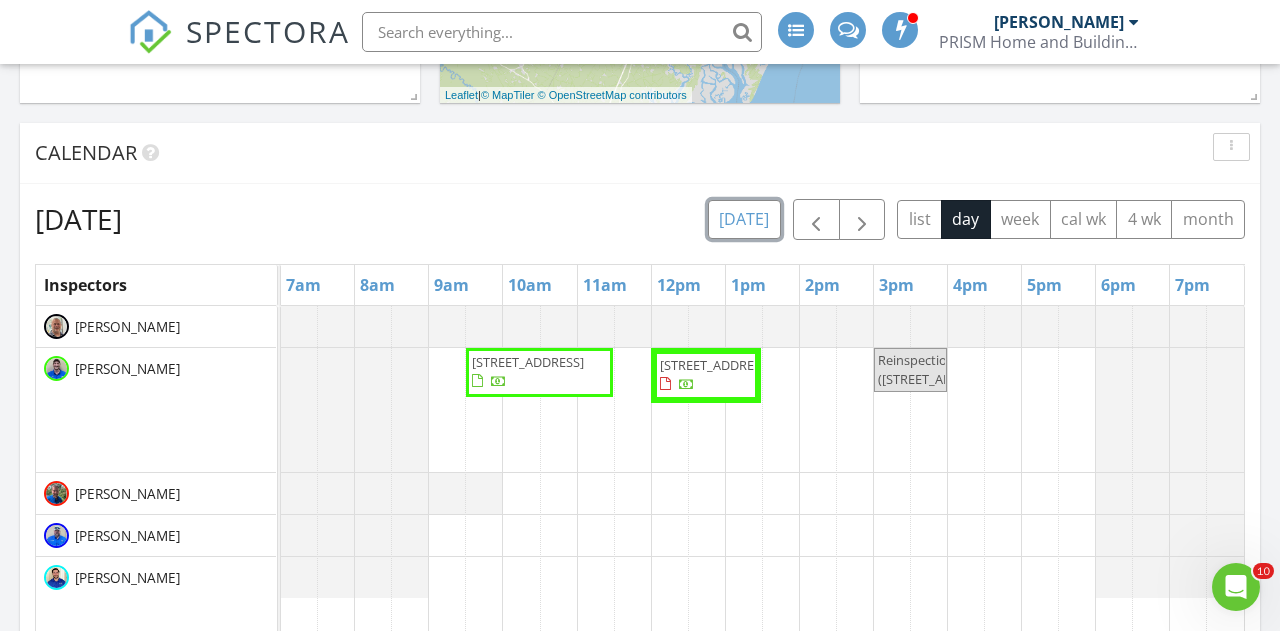 click on "today" at bounding box center (744, 219) 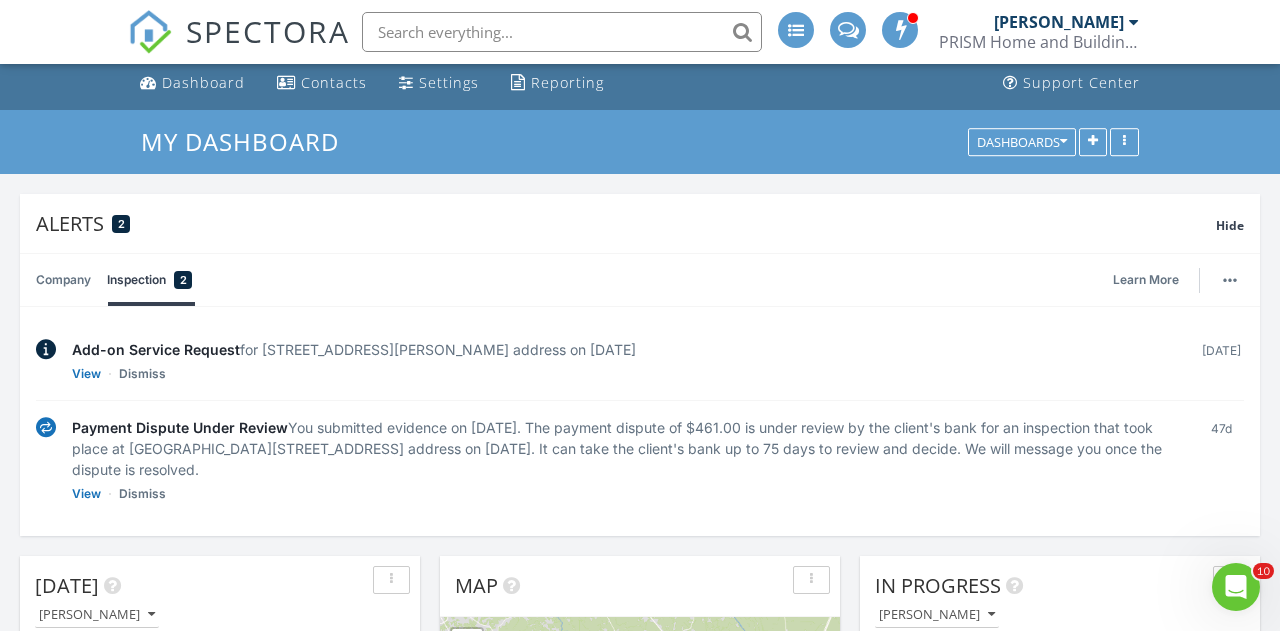 scroll, scrollTop: 0, scrollLeft: 0, axis: both 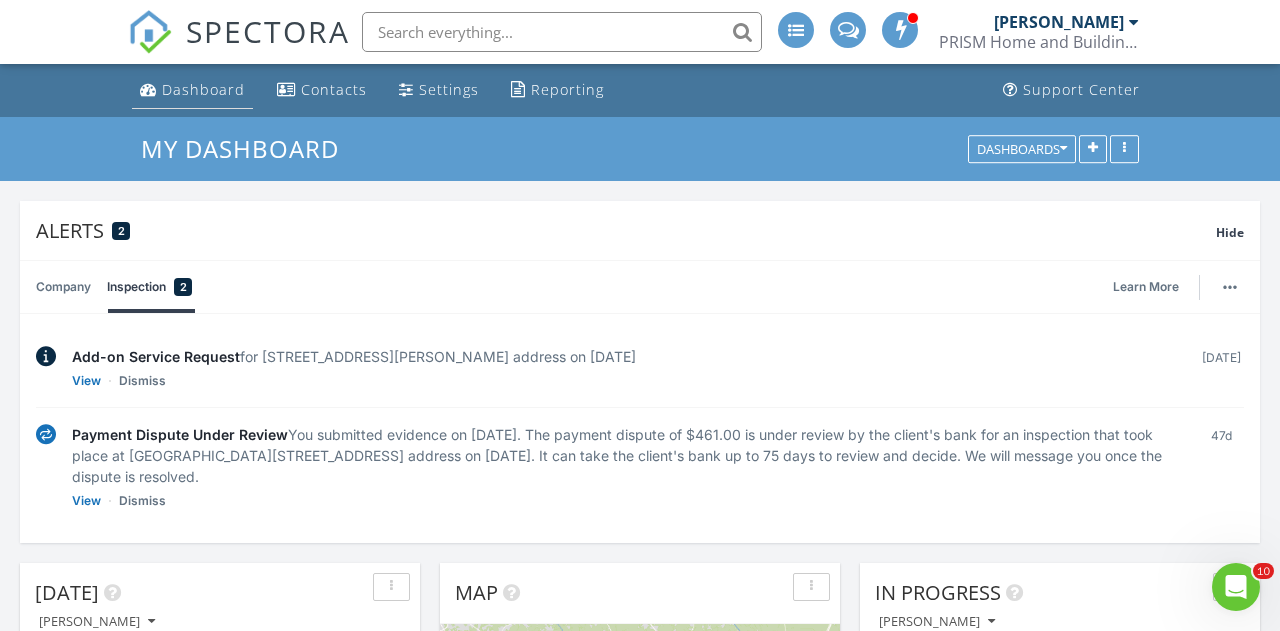 click on "Dashboard" at bounding box center (203, 89) 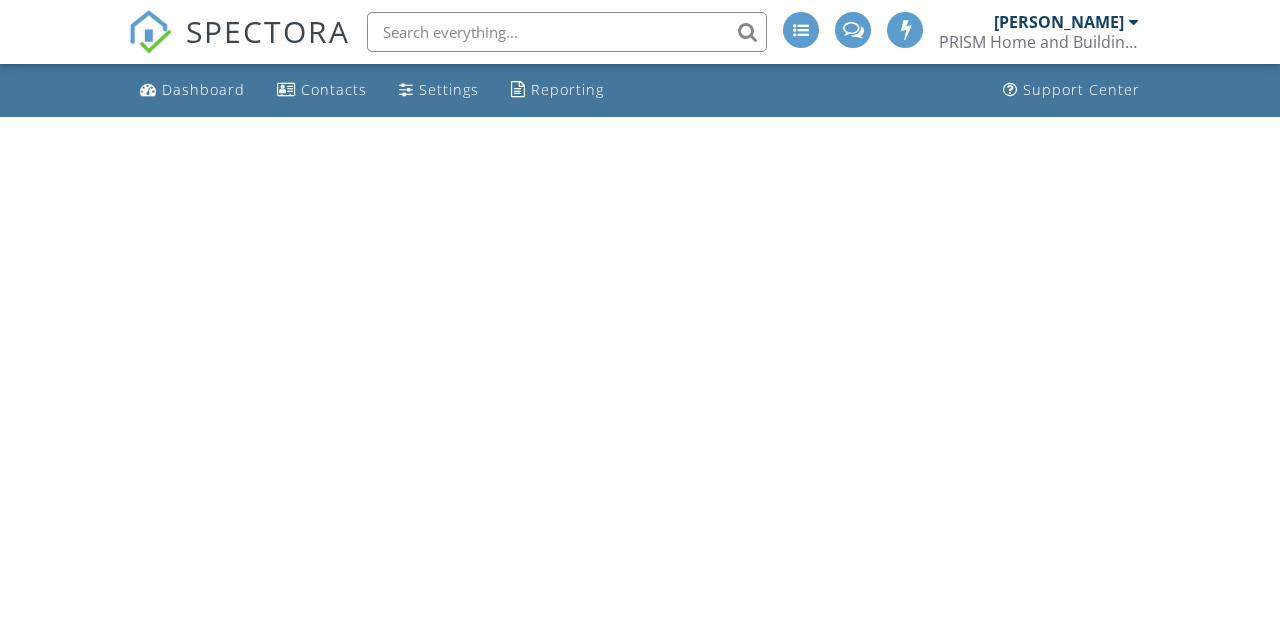 scroll, scrollTop: 0, scrollLeft: 0, axis: both 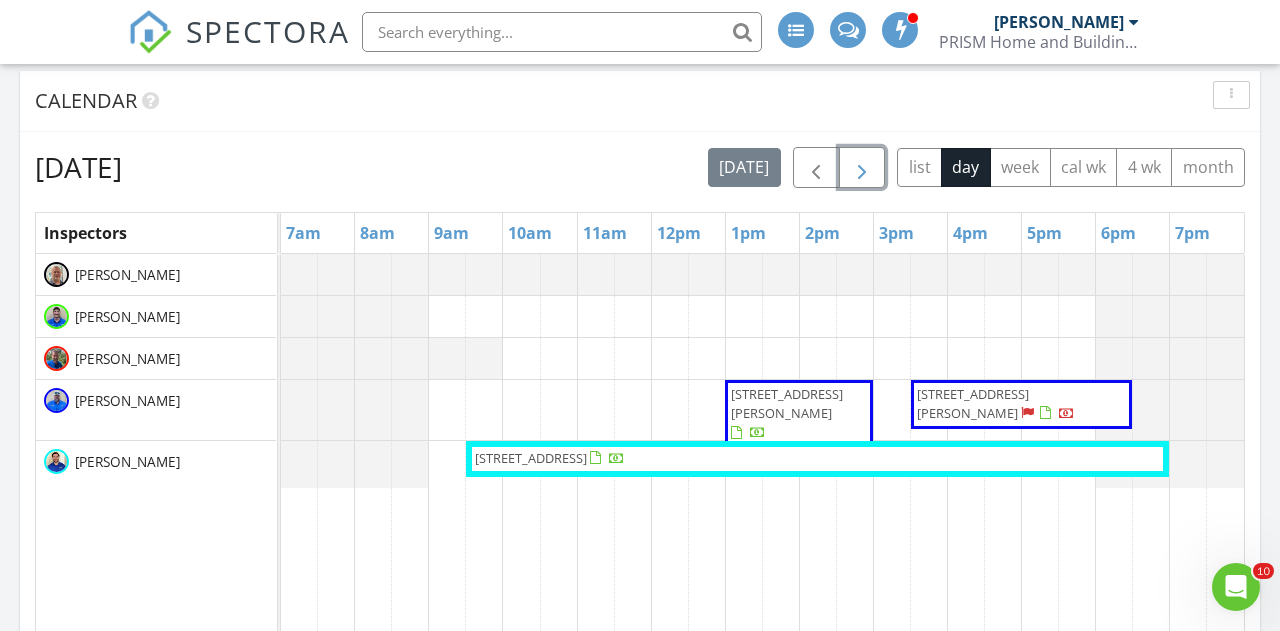 click at bounding box center [862, 168] 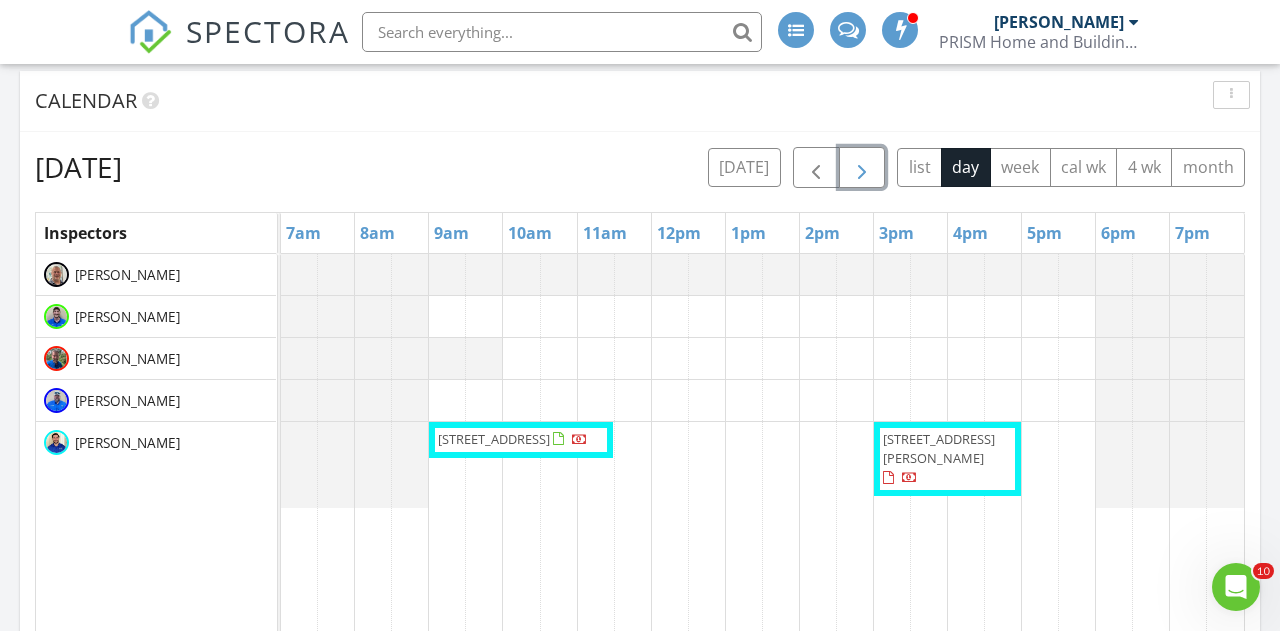 click at bounding box center [862, 168] 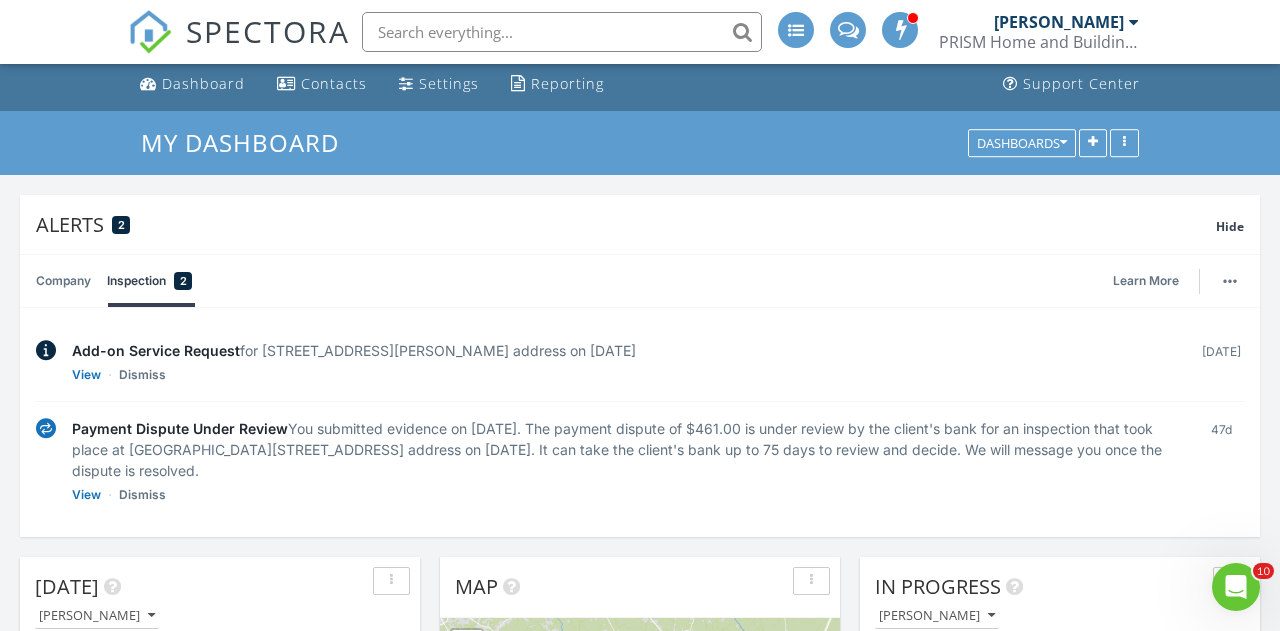 scroll, scrollTop: 0, scrollLeft: 0, axis: both 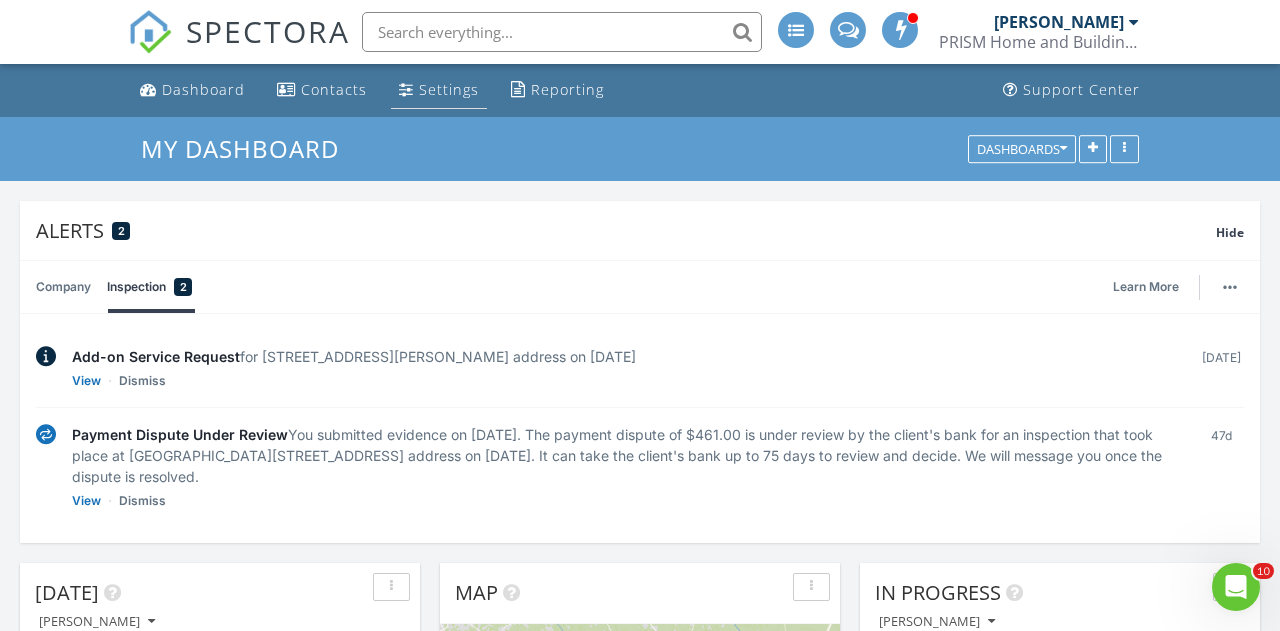 click on "Settings" at bounding box center (449, 89) 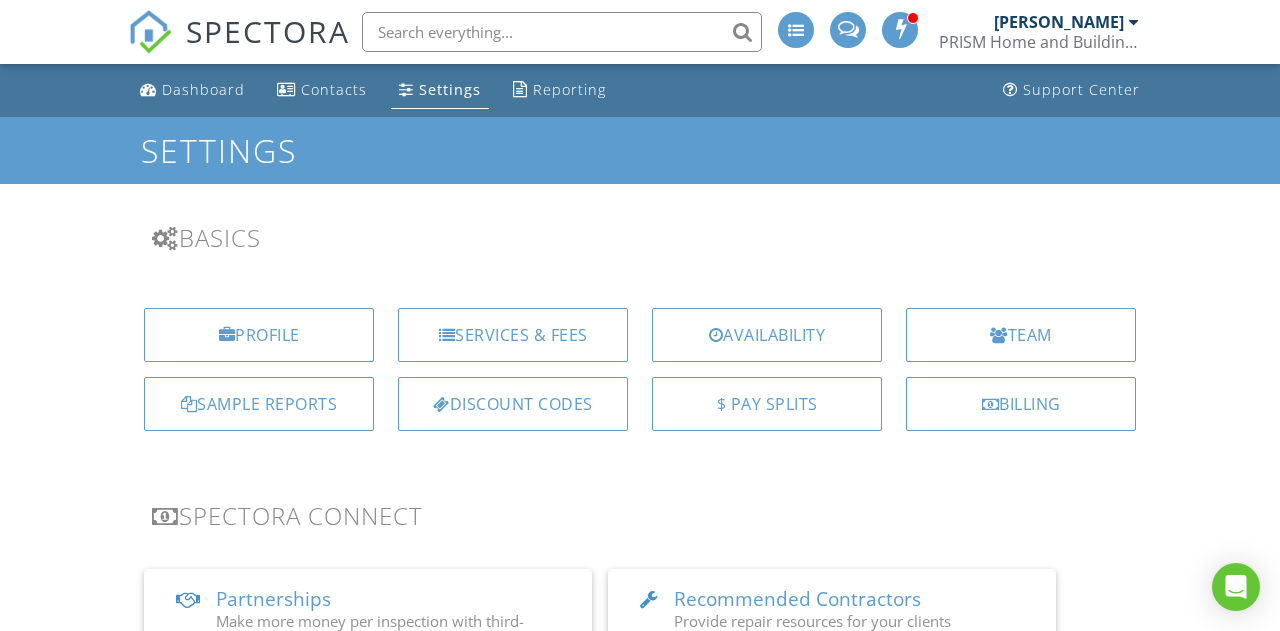 scroll, scrollTop: 34, scrollLeft: 0, axis: vertical 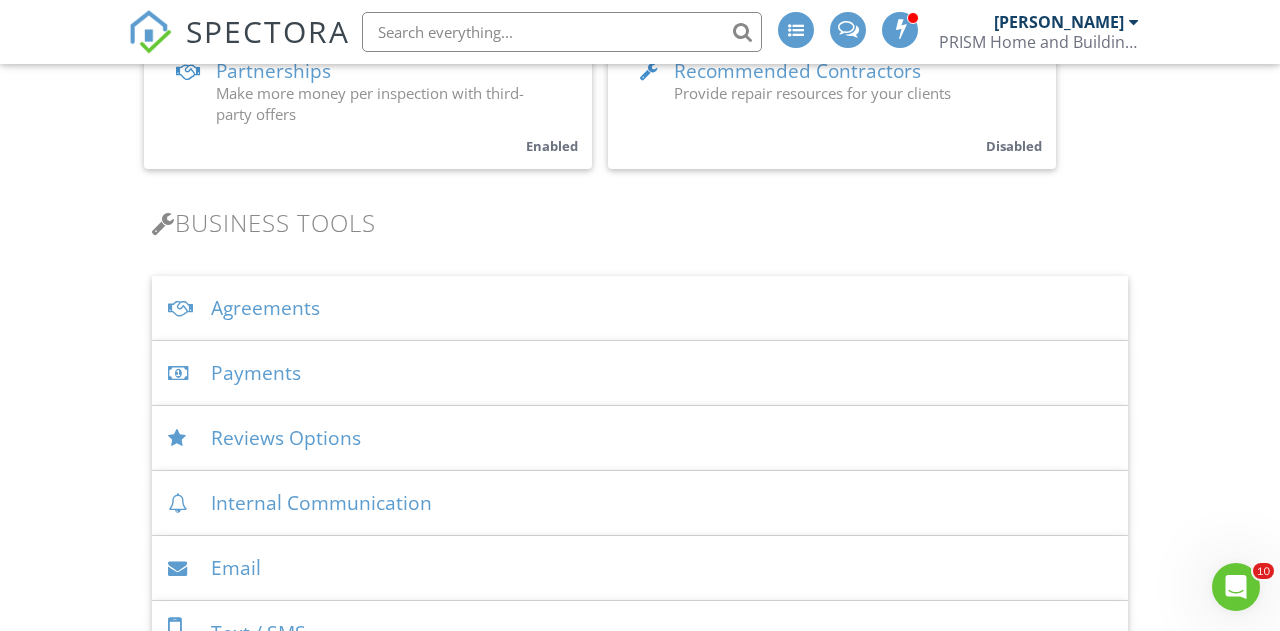 click on "Agreements" at bounding box center [640, 308] 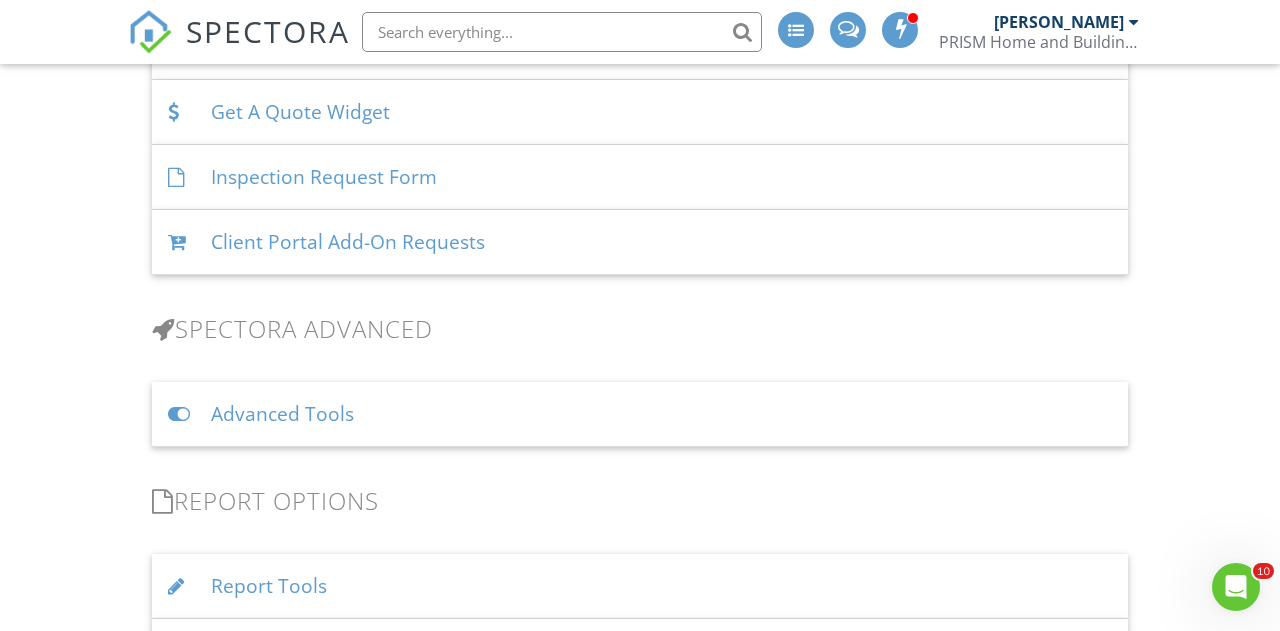 scroll, scrollTop: 2327, scrollLeft: 0, axis: vertical 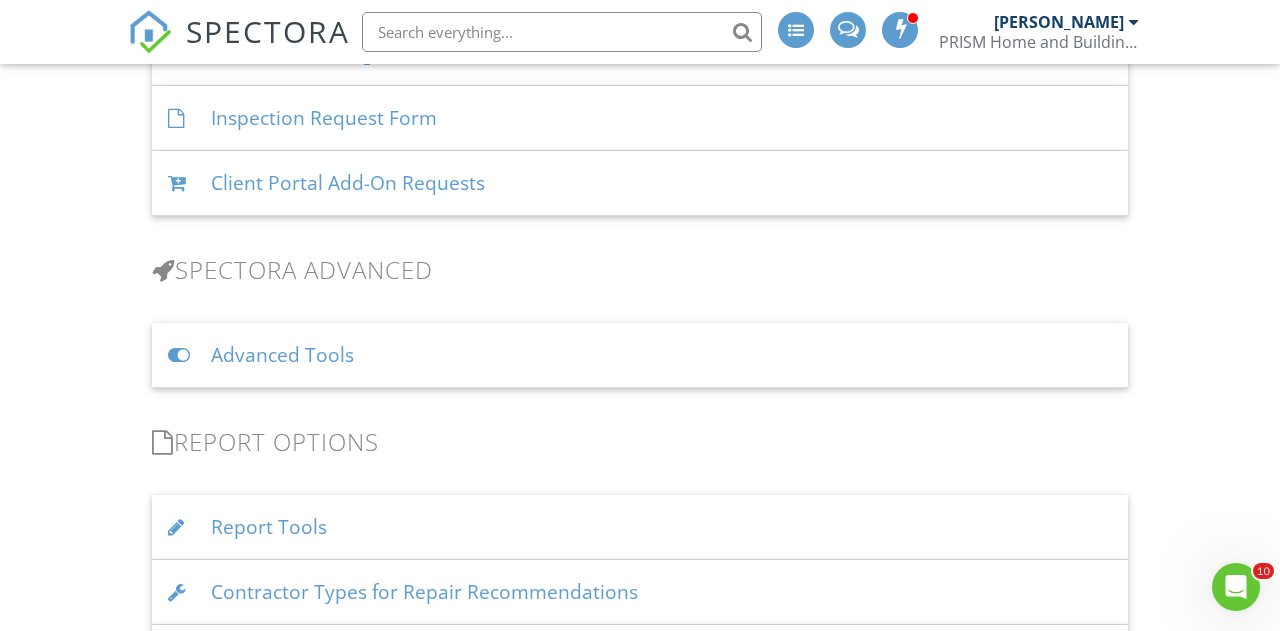 click on "Client Portal Add-On Requests" at bounding box center (640, 183) 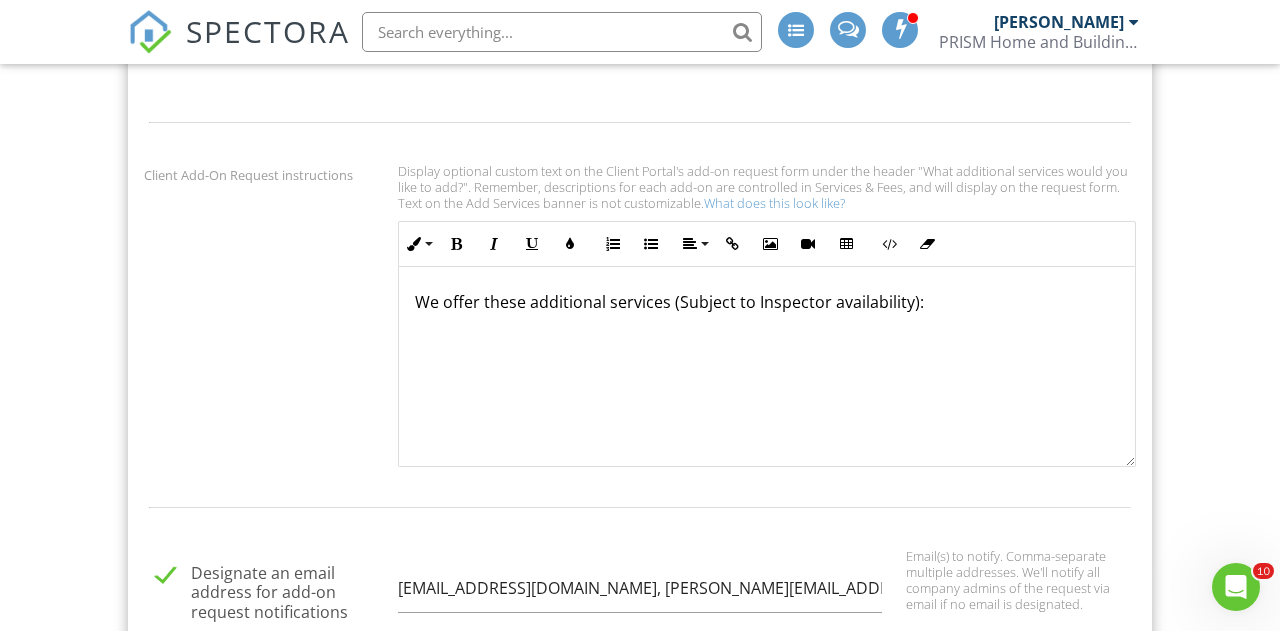 scroll, scrollTop: 2559, scrollLeft: 0, axis: vertical 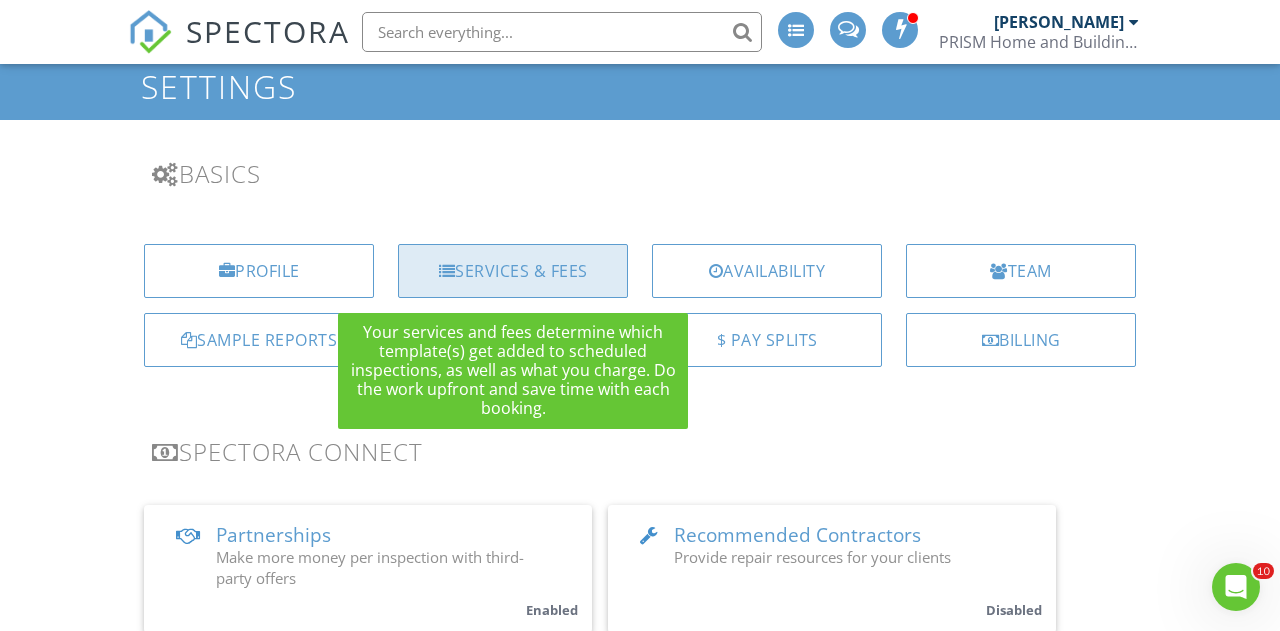 click on "Services & Fees" at bounding box center [513, 271] 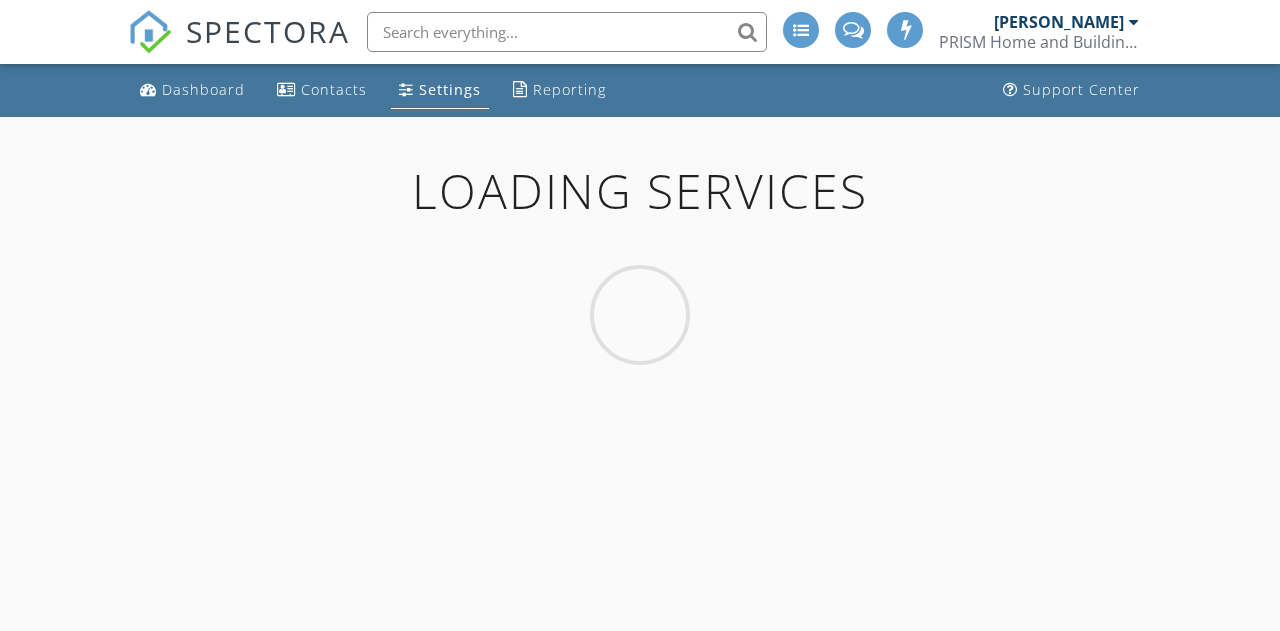 scroll, scrollTop: 0, scrollLeft: 0, axis: both 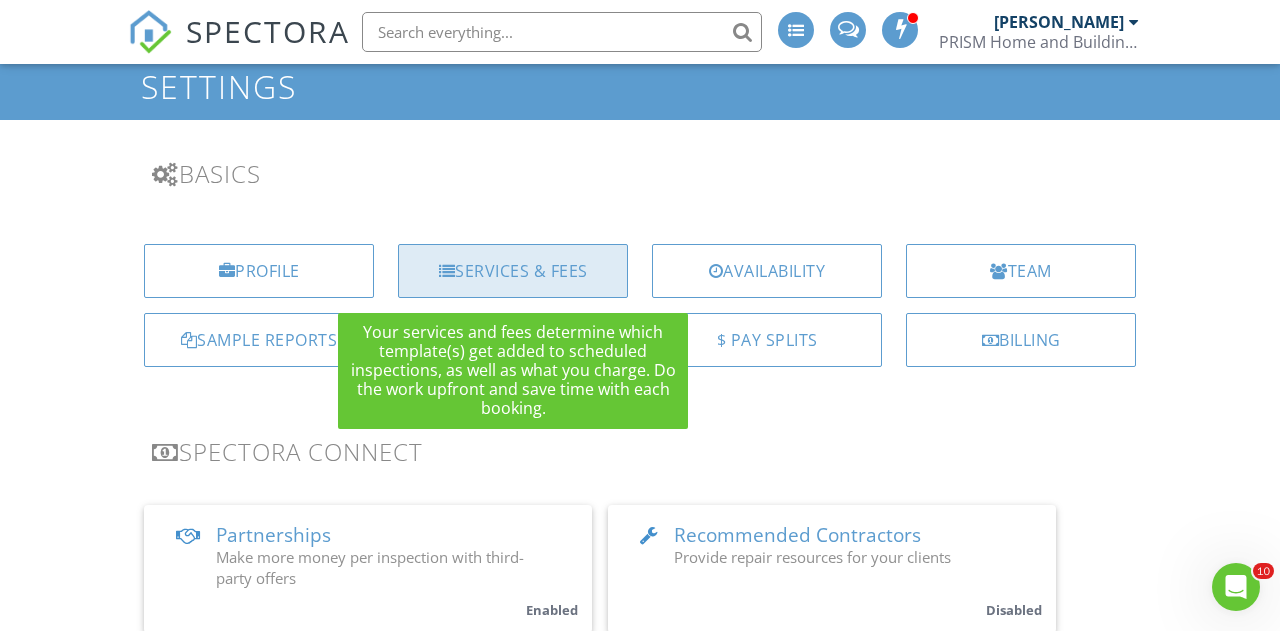 click on "Services & Fees" at bounding box center [513, 271] 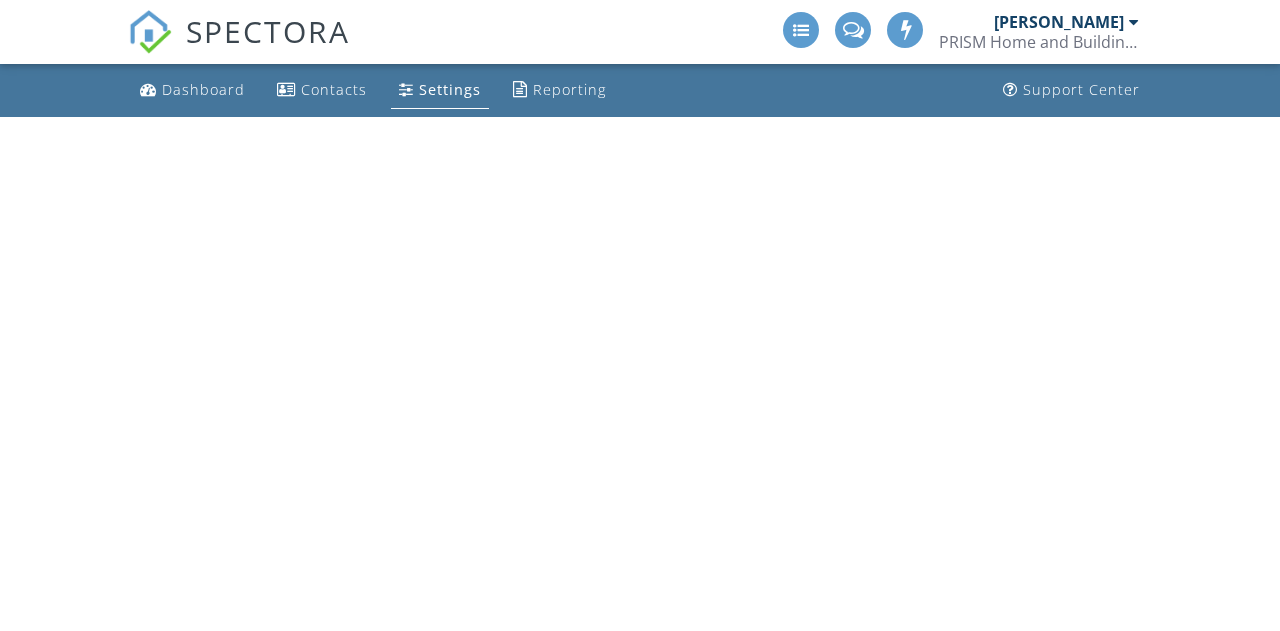scroll, scrollTop: 0, scrollLeft: 0, axis: both 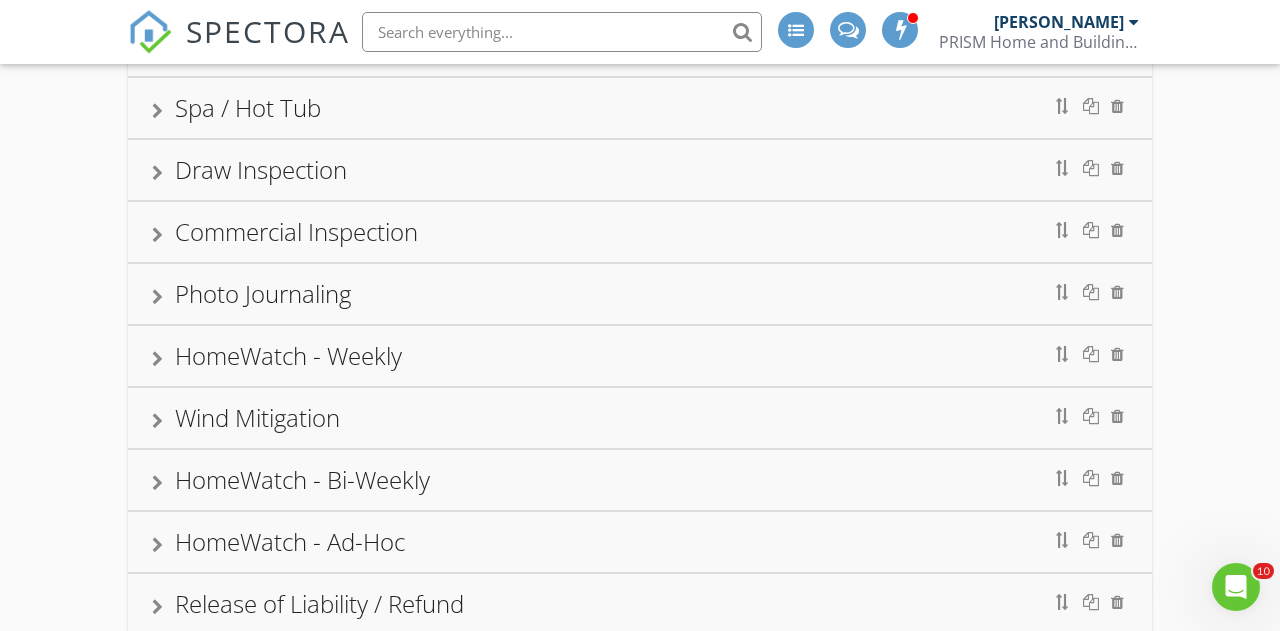 click on "Wind Mitigation" at bounding box center (640, 418) 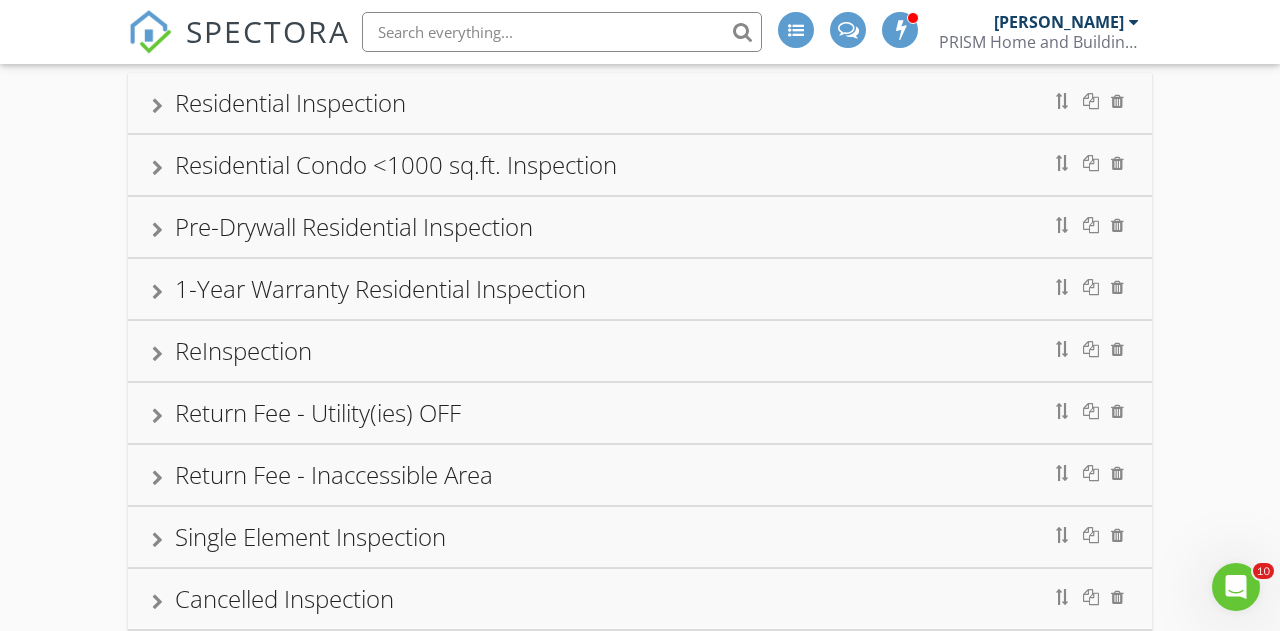 scroll, scrollTop: 0, scrollLeft: 0, axis: both 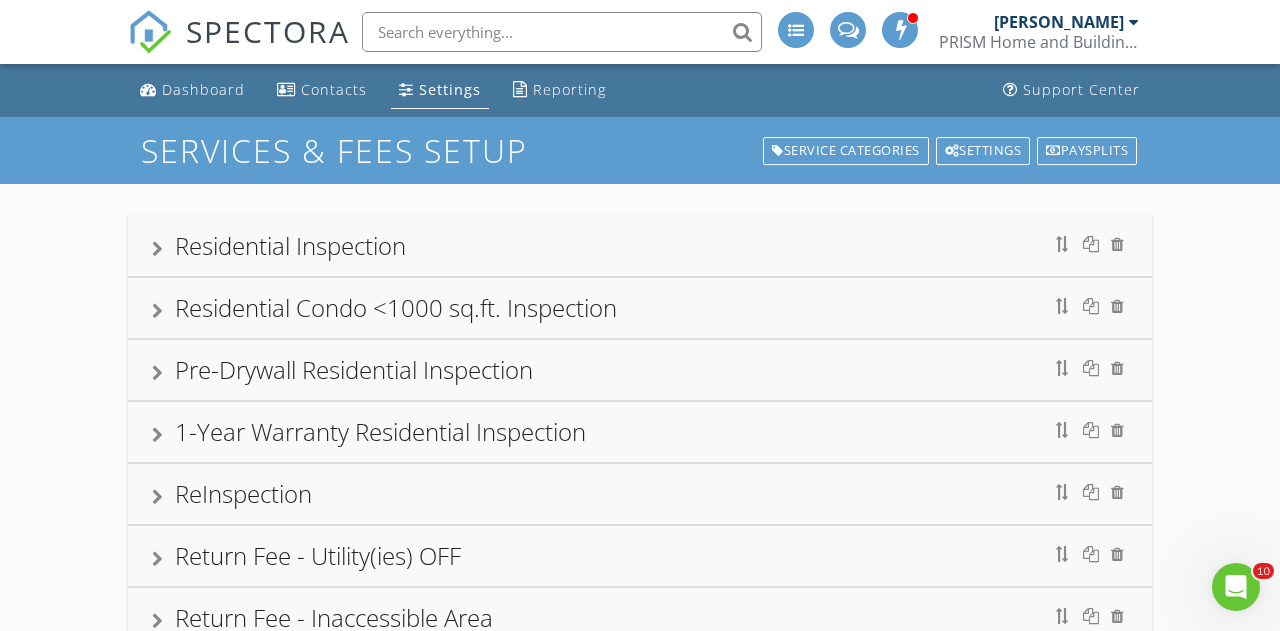 click on "Residential Inspection" at bounding box center (290, 245) 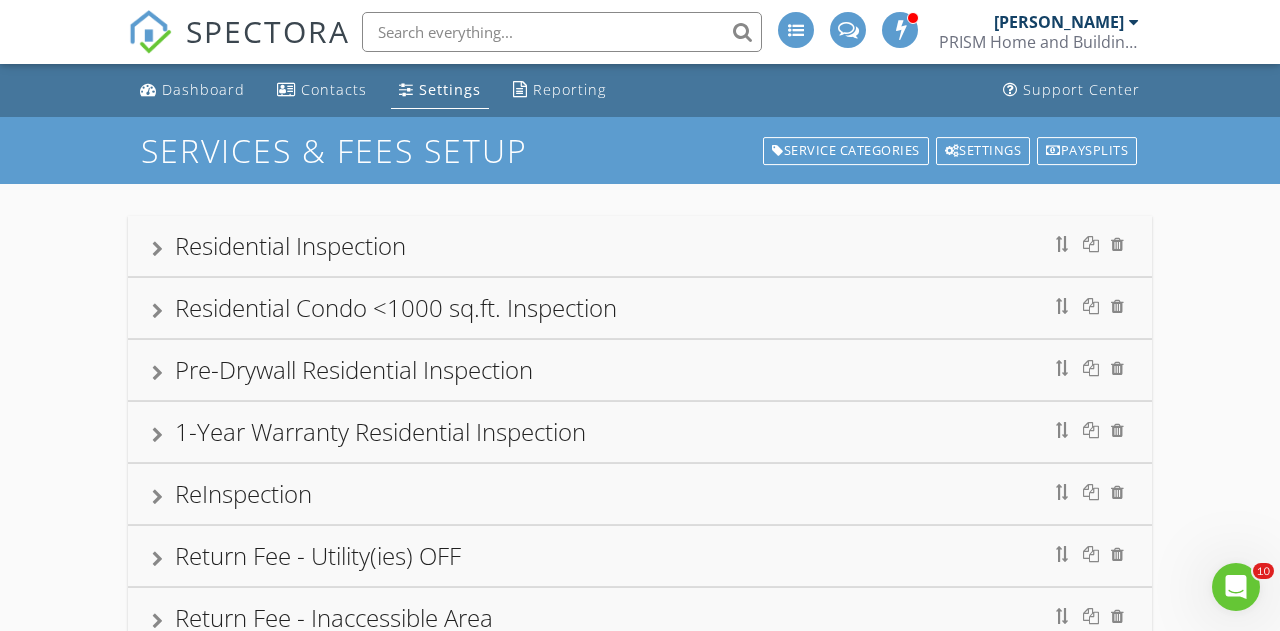 click at bounding box center [157, 249] 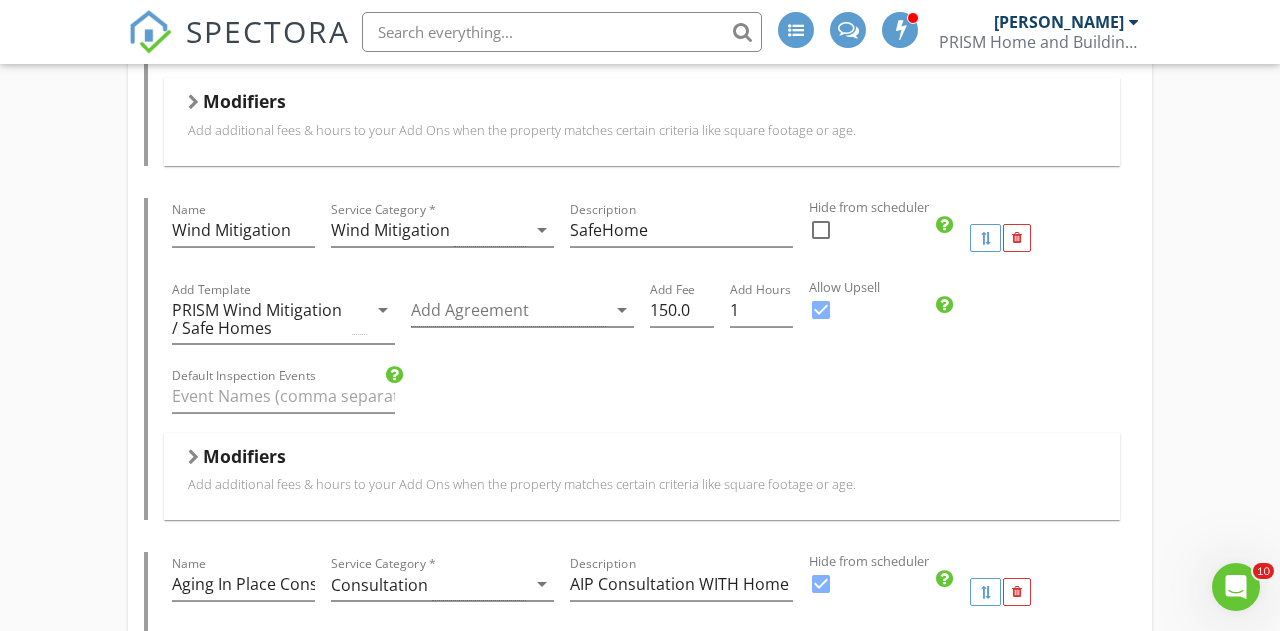 scroll, scrollTop: 5015, scrollLeft: 0, axis: vertical 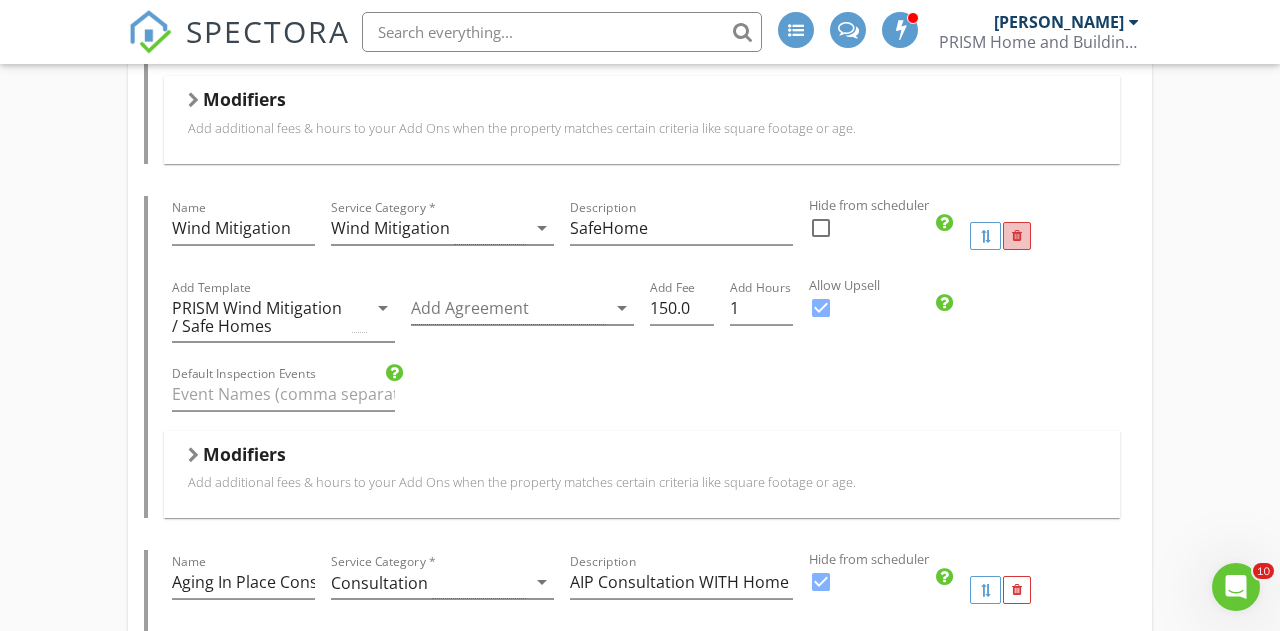 click at bounding box center (1017, 236) 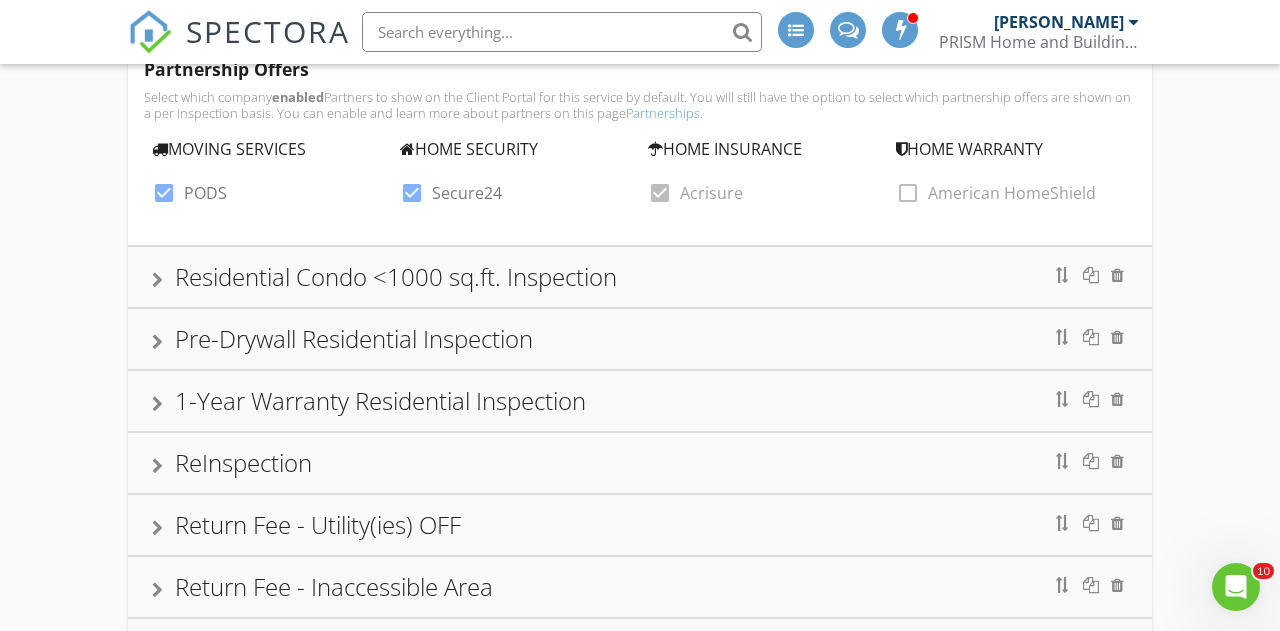 scroll, scrollTop: 5772, scrollLeft: 0, axis: vertical 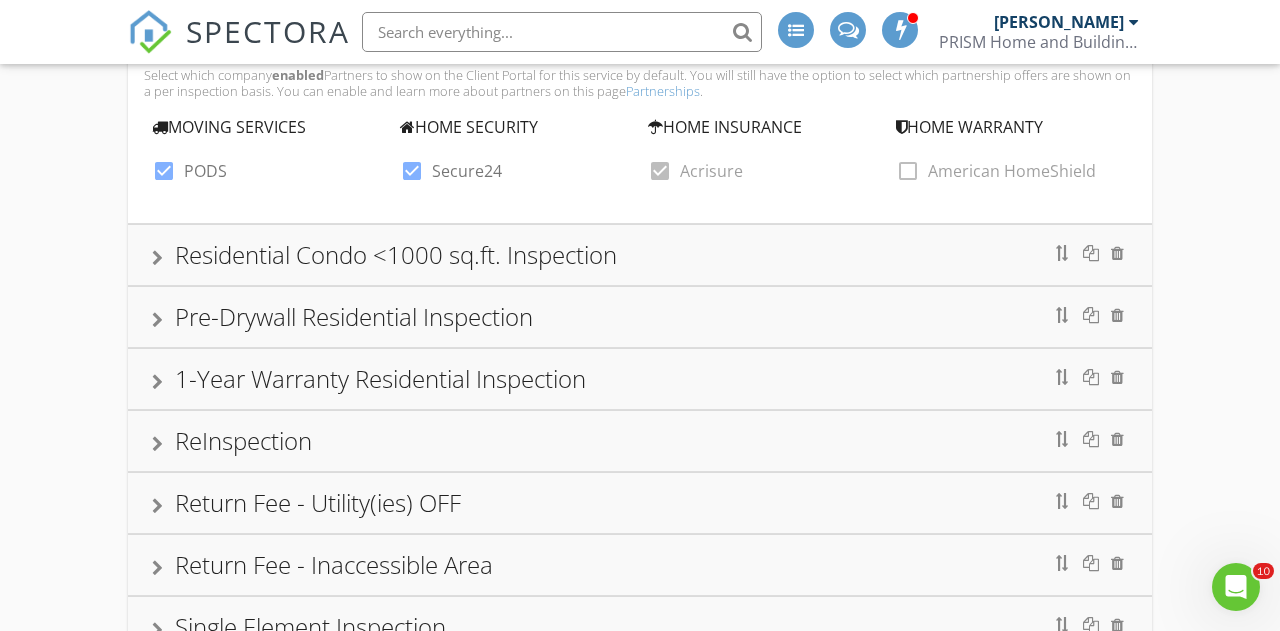 click on "Residential Condo <1000 sq.ft. Inspection" at bounding box center [396, 254] 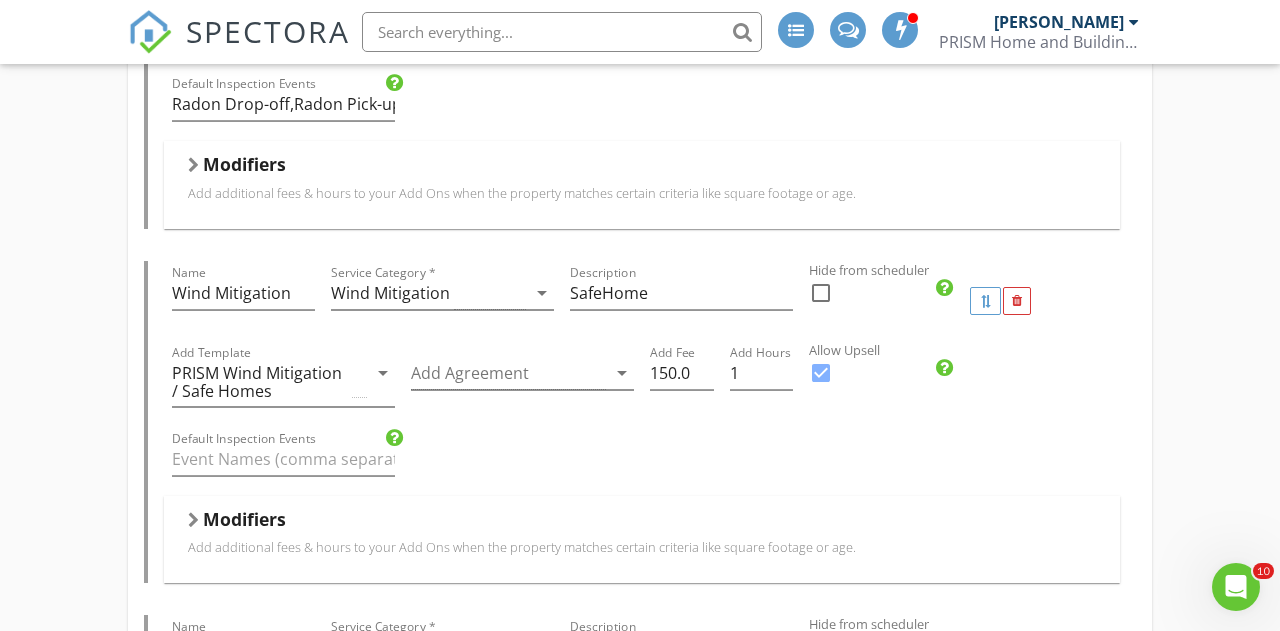 scroll, scrollTop: 4332, scrollLeft: 0, axis: vertical 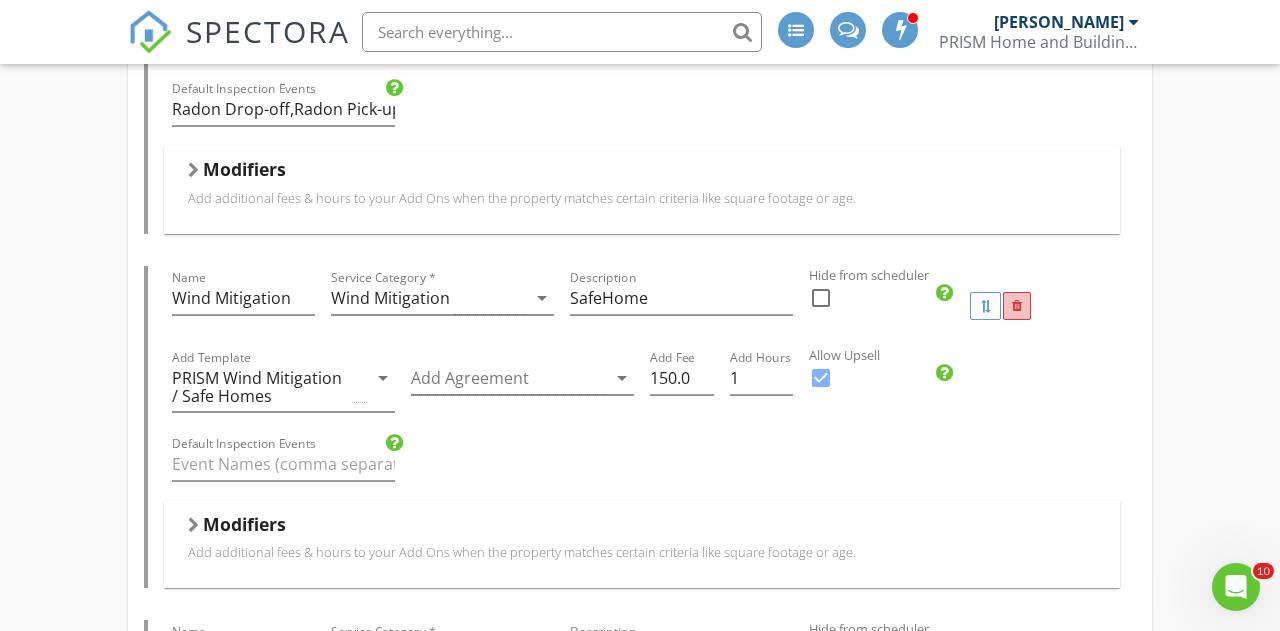 click at bounding box center [1017, 306] 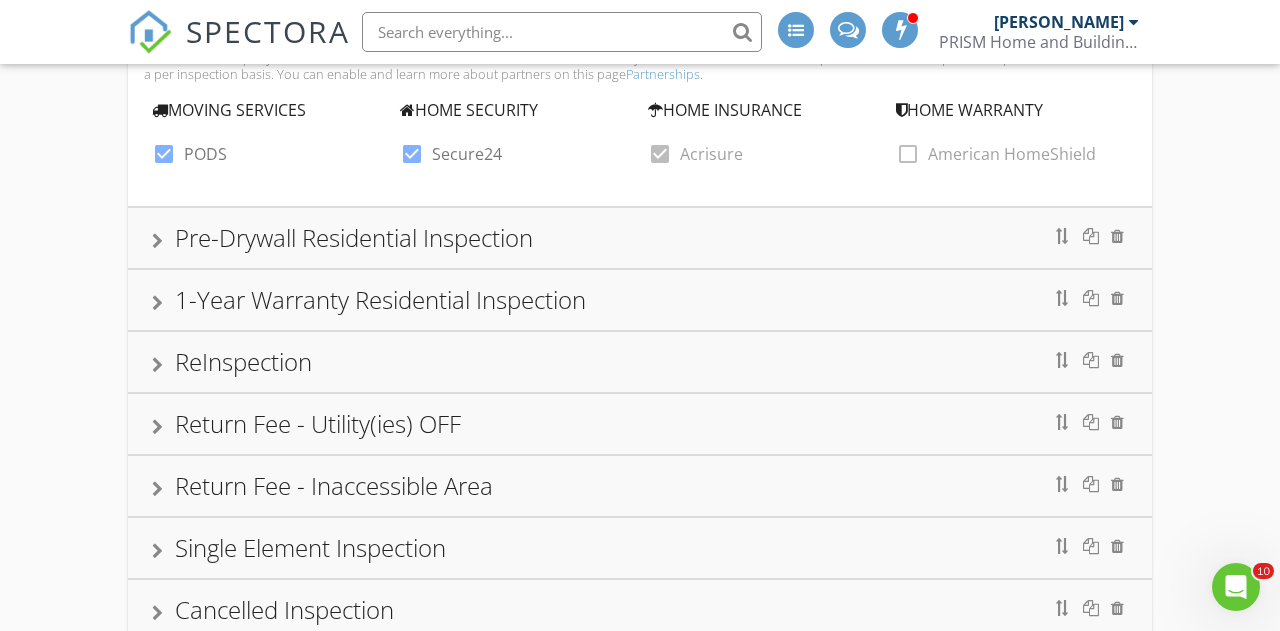 scroll, scrollTop: 5212, scrollLeft: 0, axis: vertical 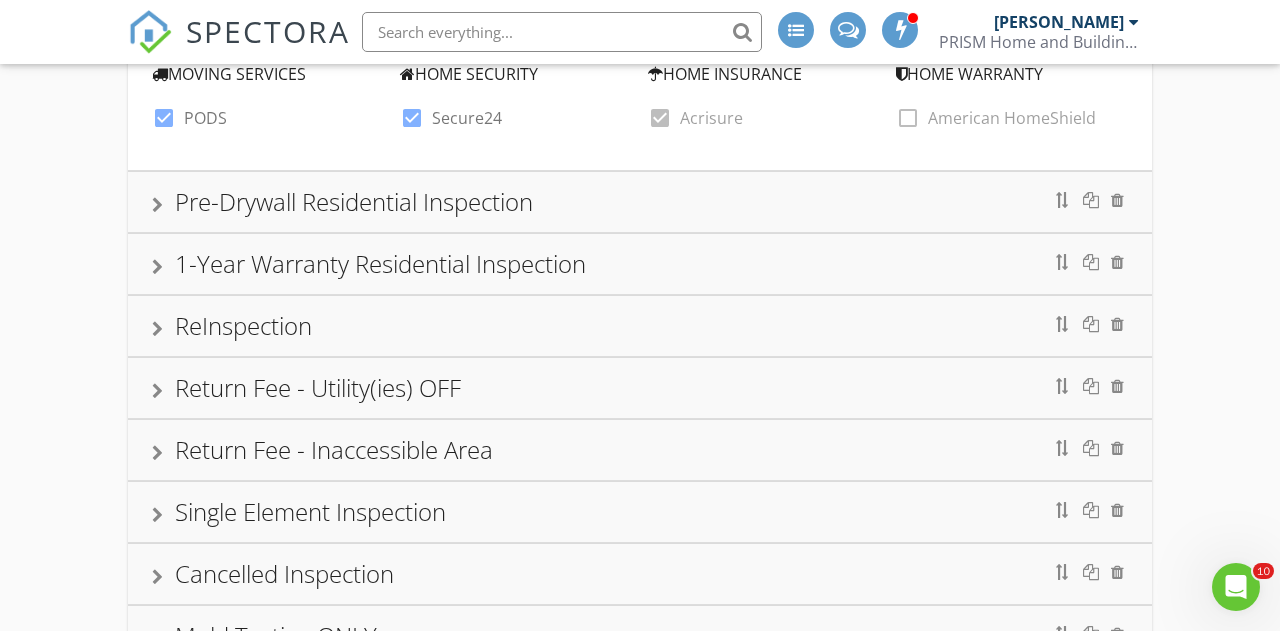 click at bounding box center (157, 205) 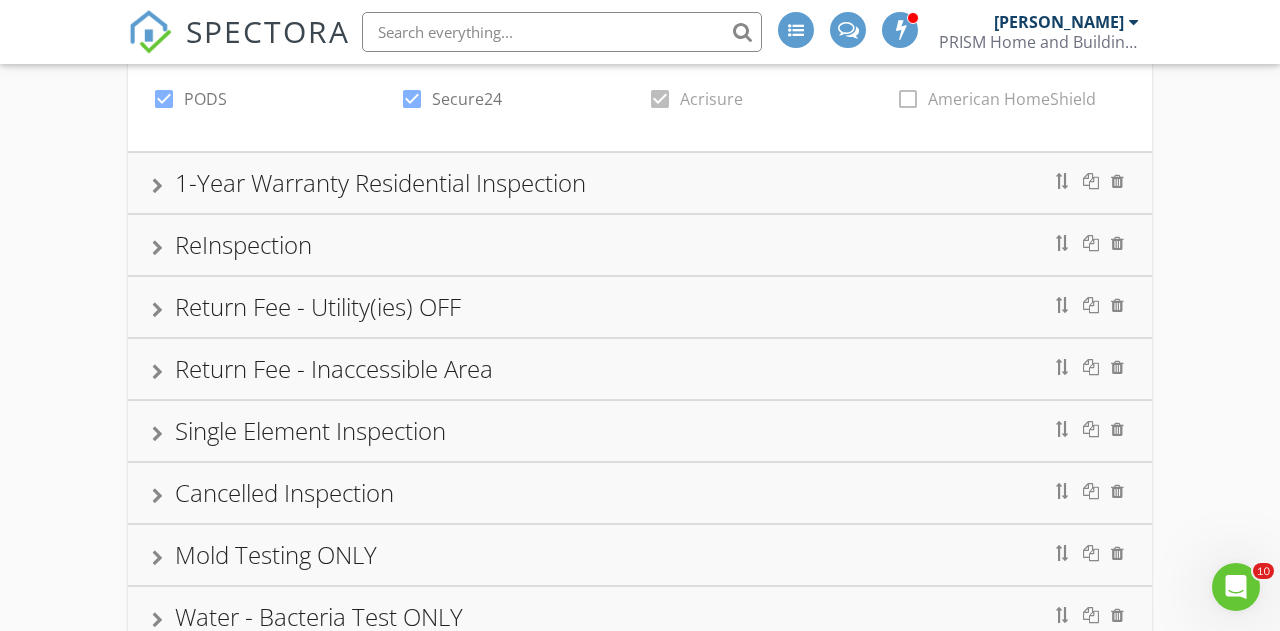 scroll, scrollTop: 4857, scrollLeft: 0, axis: vertical 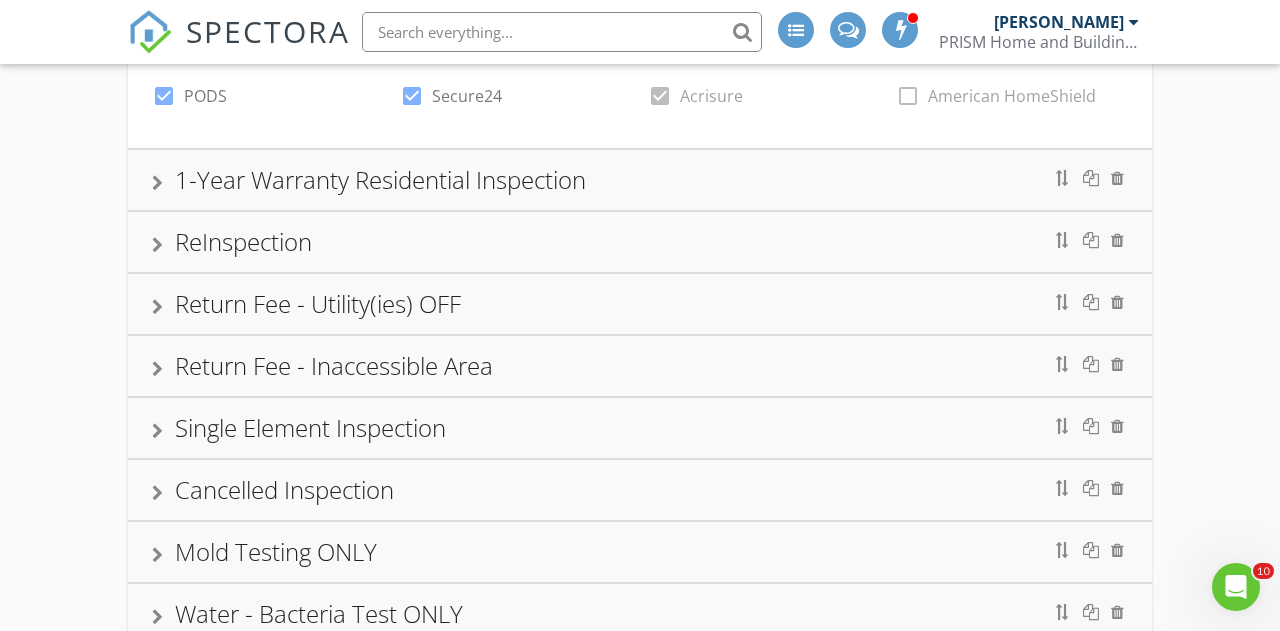 click at bounding box center (157, 183) 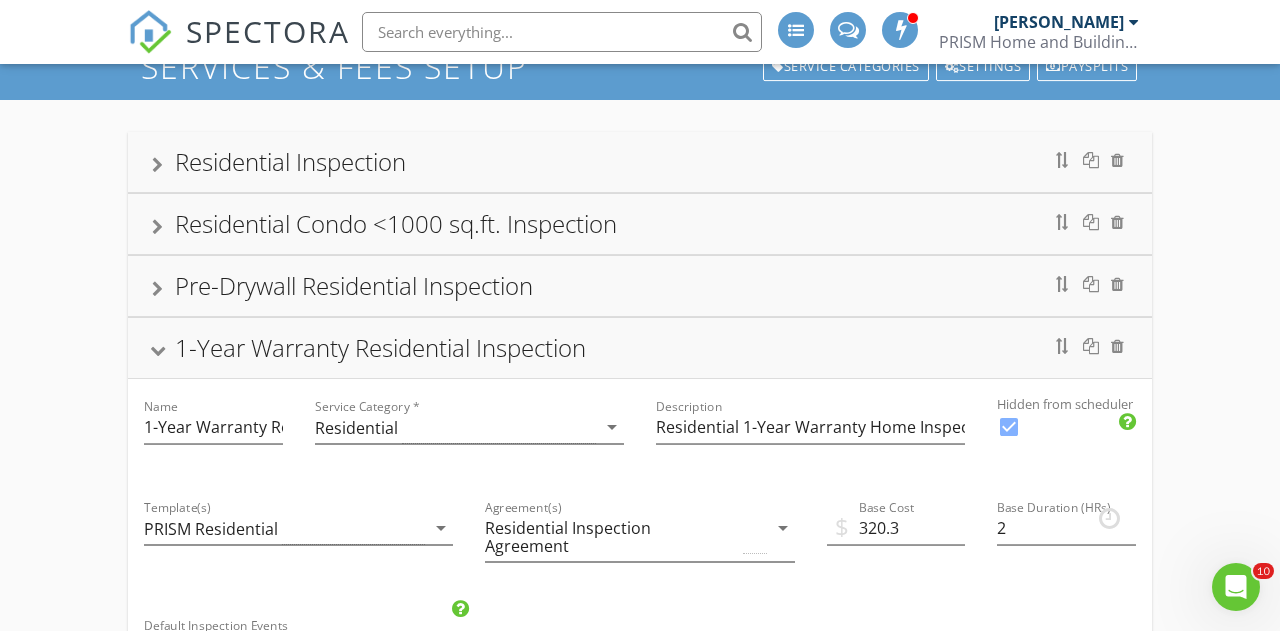scroll, scrollTop: 89, scrollLeft: 0, axis: vertical 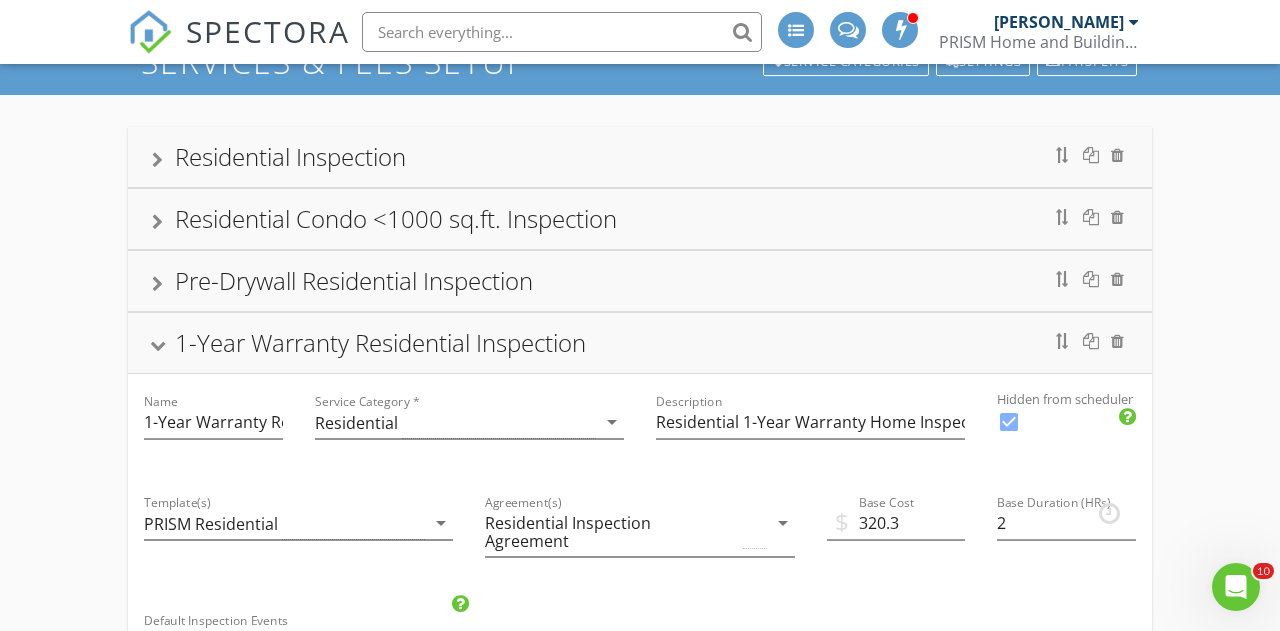 click on "1-Year Warranty Residential Inspection" at bounding box center (640, 343) 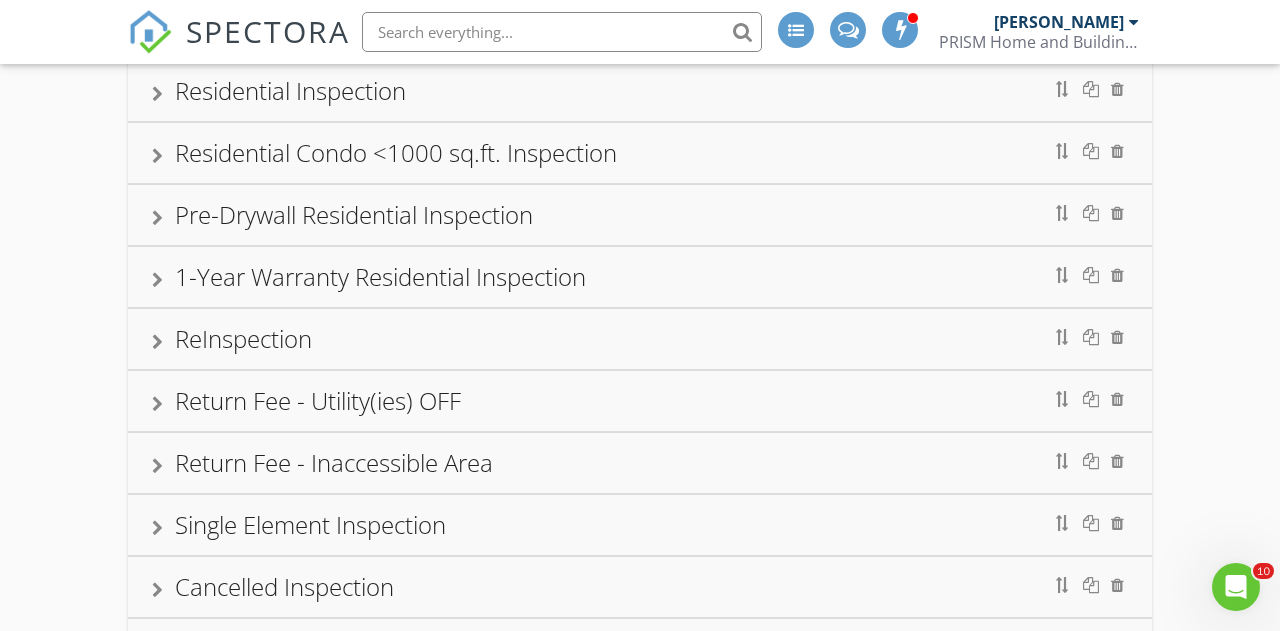 scroll, scrollTop: 164, scrollLeft: 0, axis: vertical 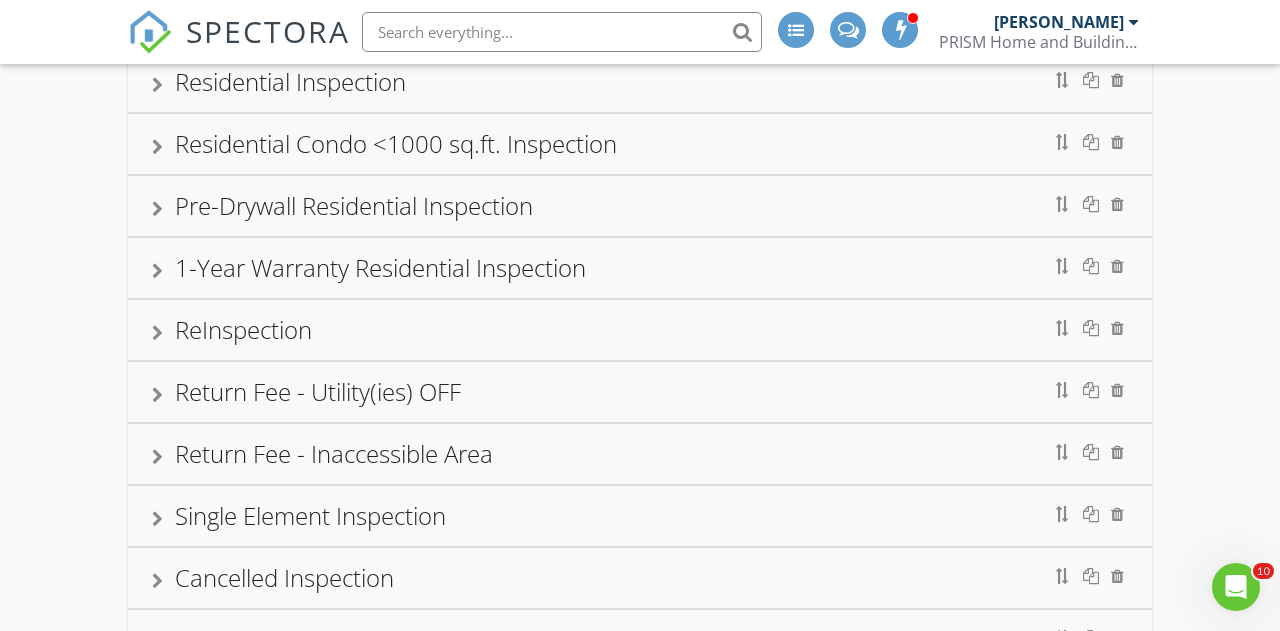 click at bounding box center (157, 333) 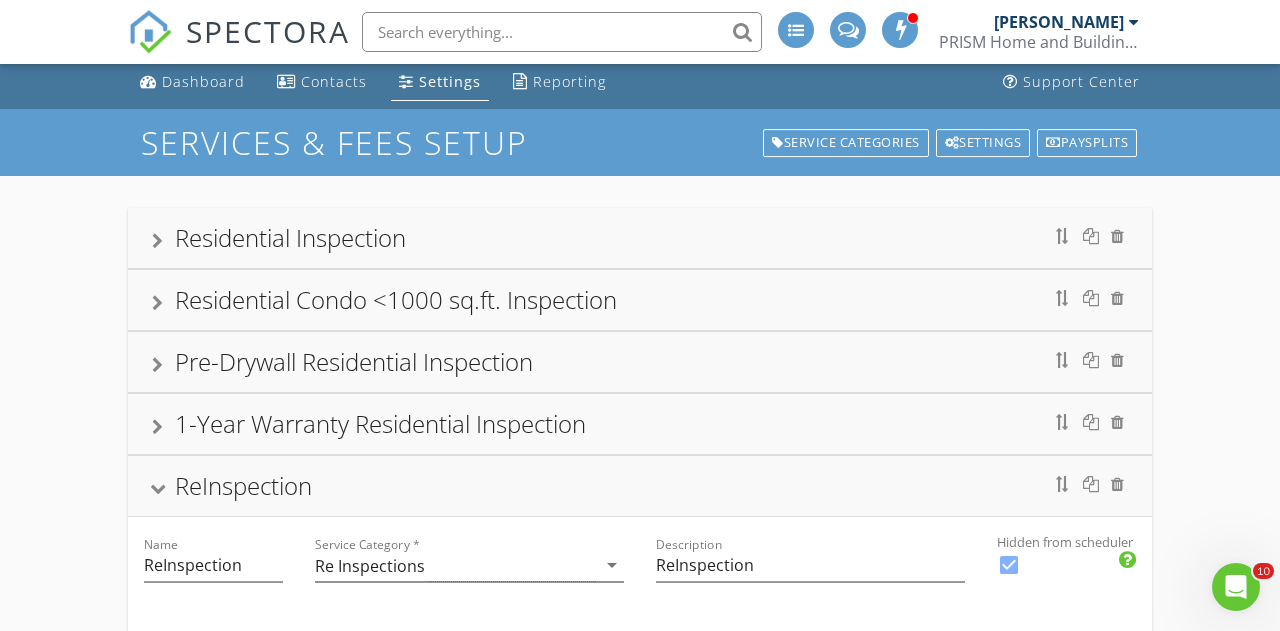 scroll, scrollTop: 26, scrollLeft: 0, axis: vertical 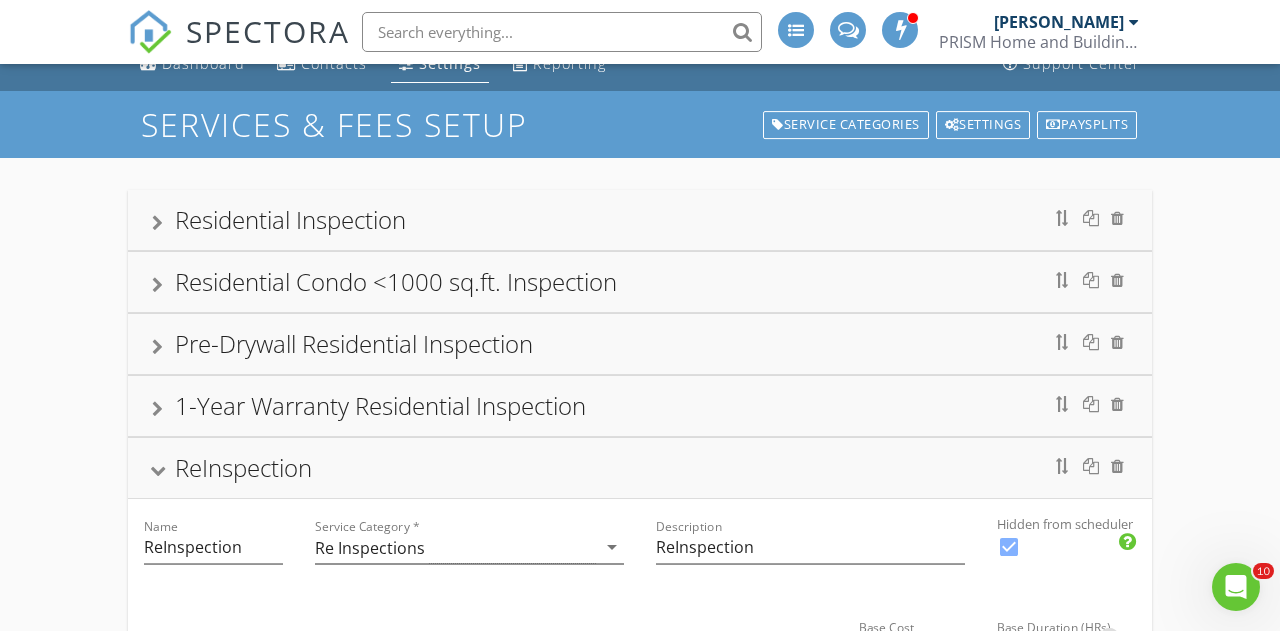 click at bounding box center (158, 471) 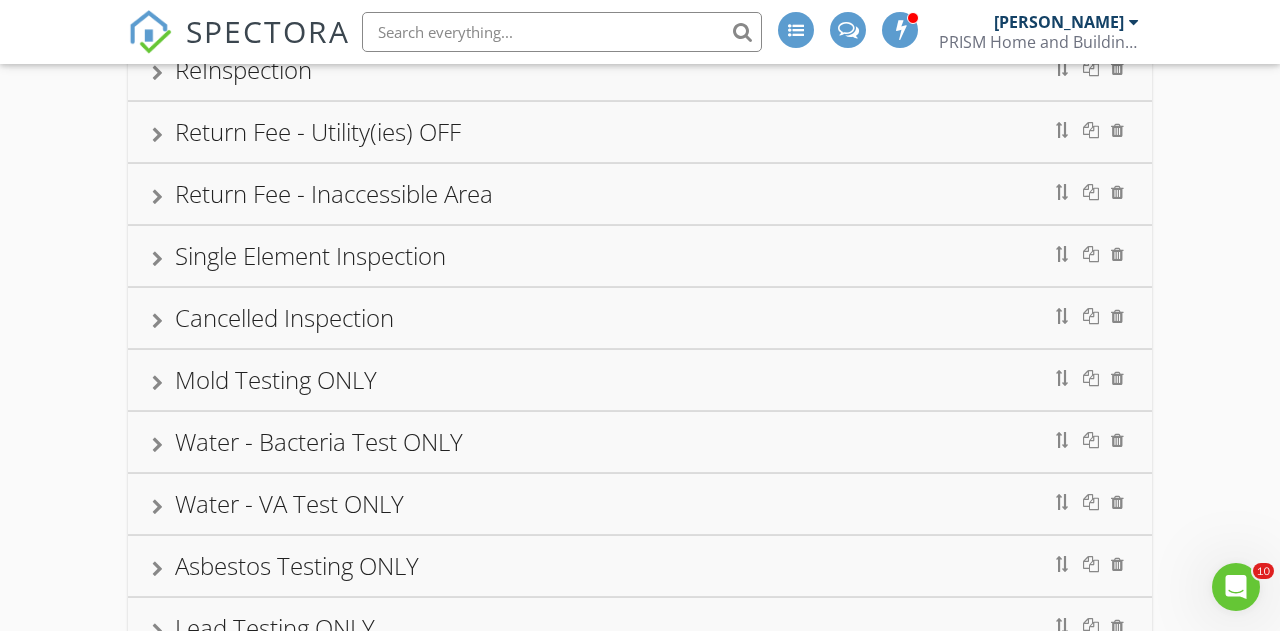 scroll, scrollTop: 439, scrollLeft: 0, axis: vertical 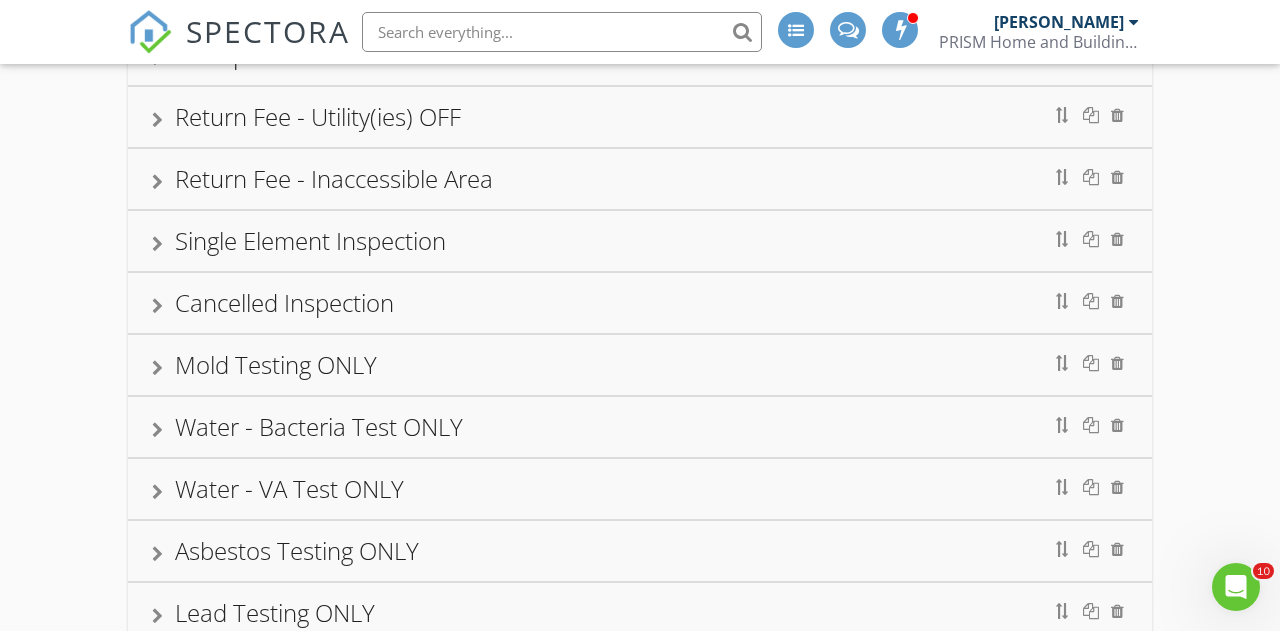 click at bounding box center [157, 368] 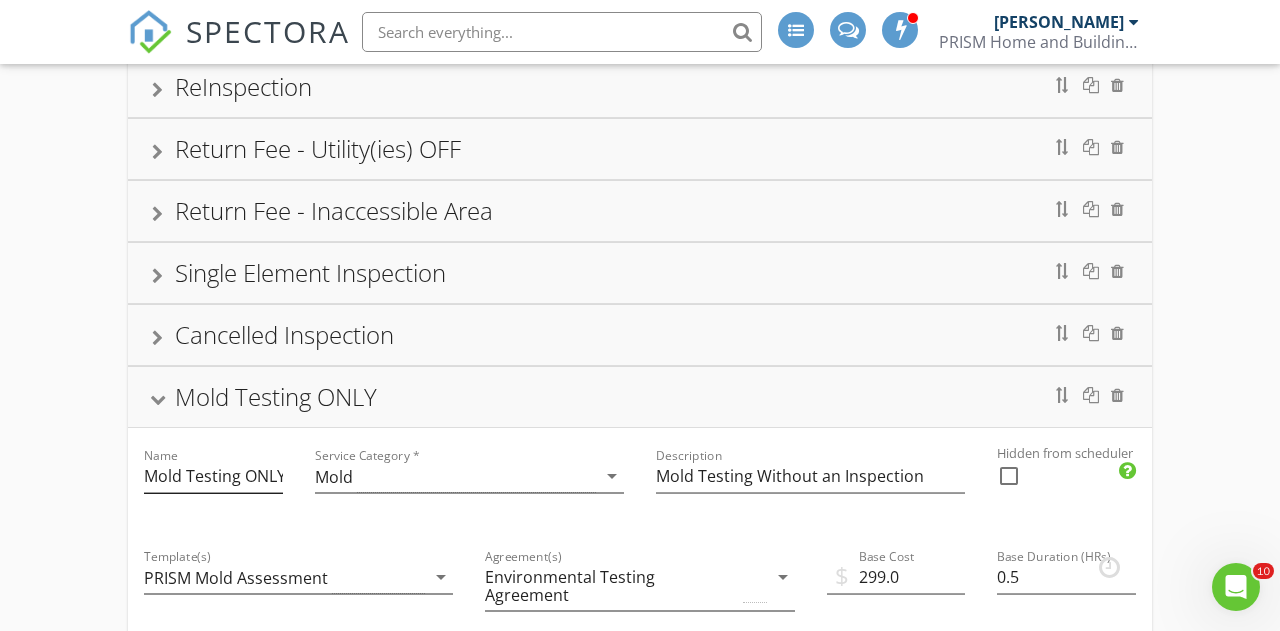 scroll, scrollTop: 410, scrollLeft: 0, axis: vertical 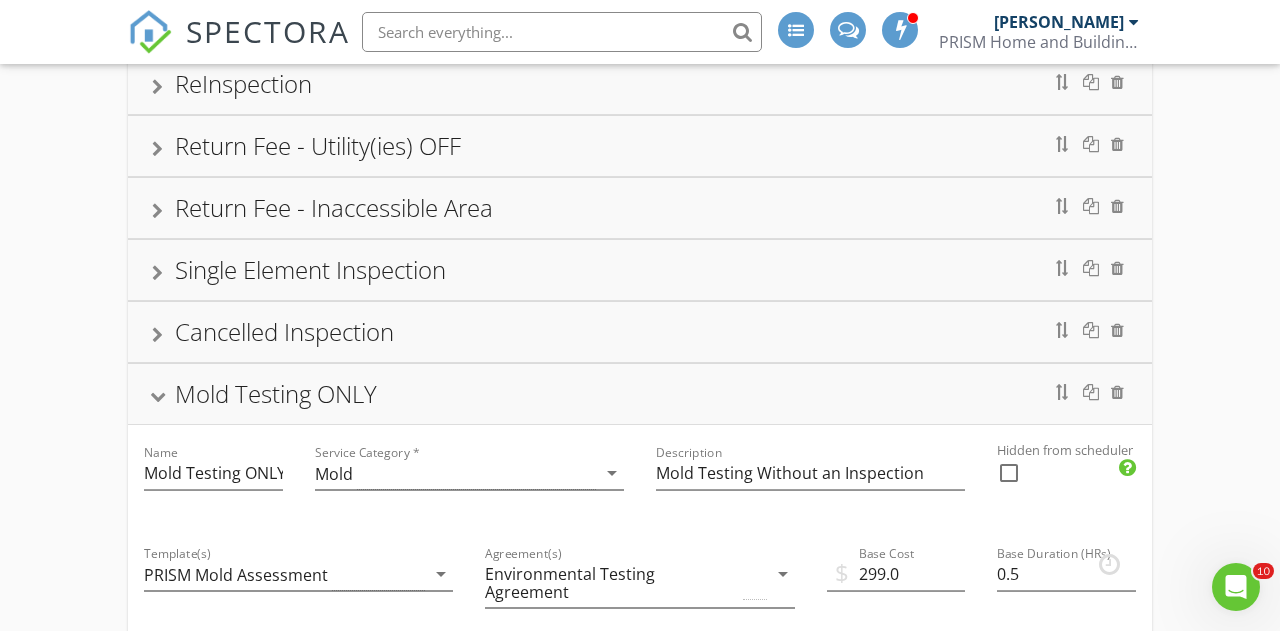 click at bounding box center (158, 397) 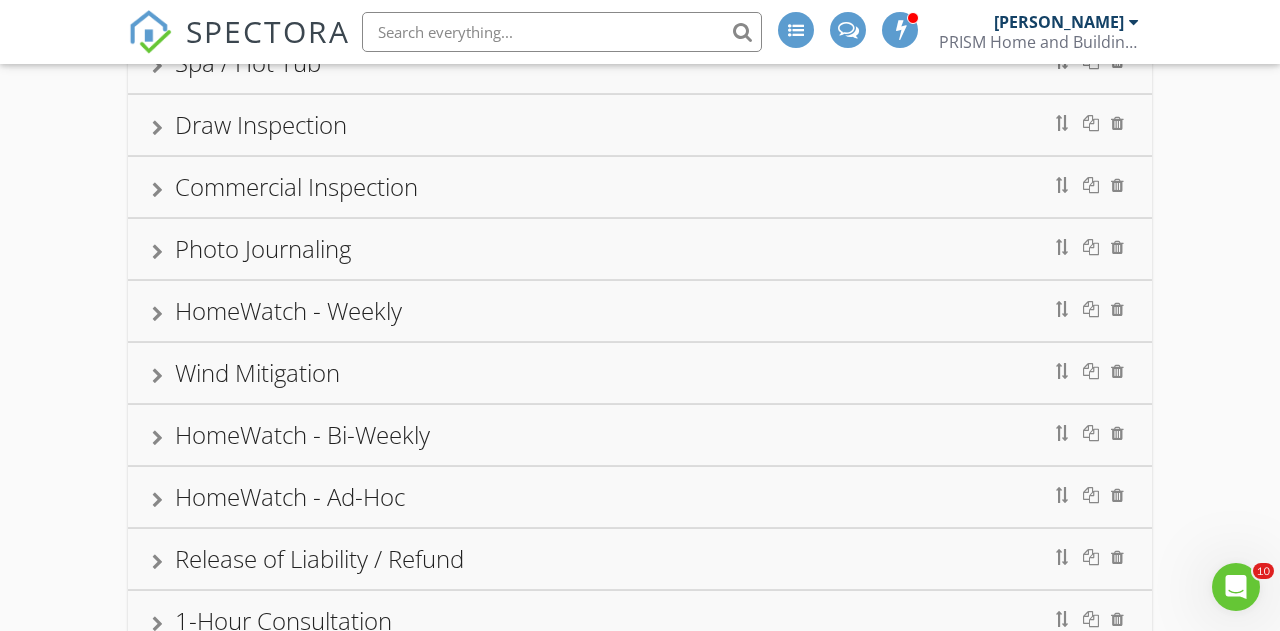 scroll, scrollTop: 1304, scrollLeft: 0, axis: vertical 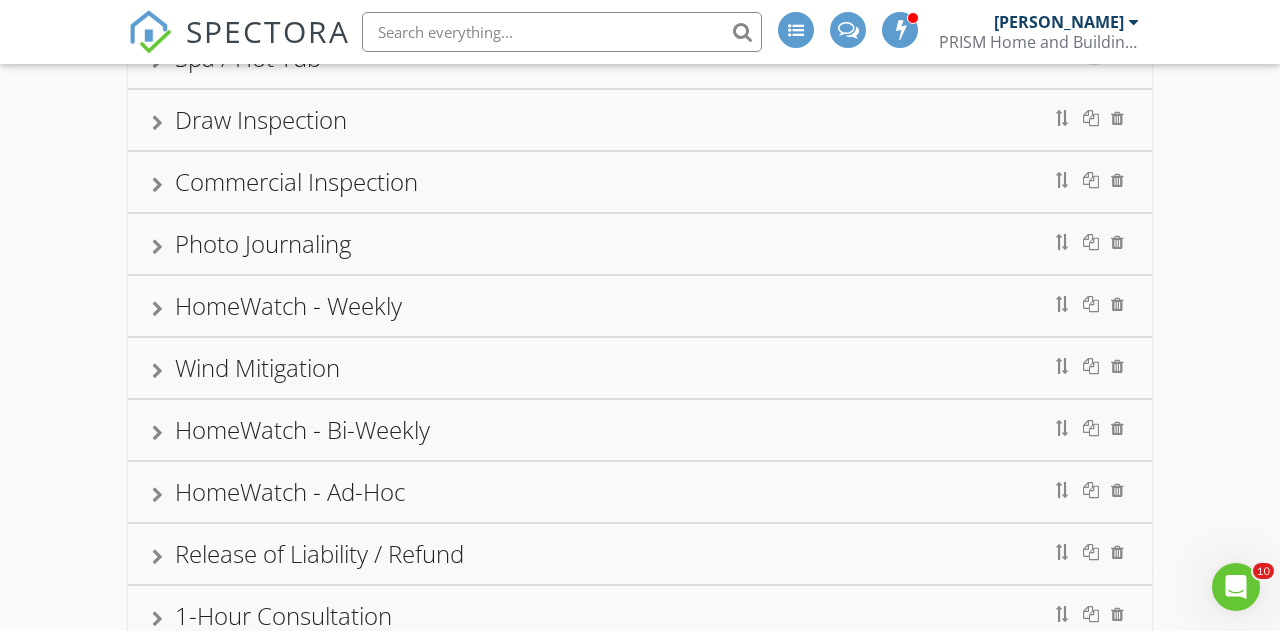 click at bounding box center [157, 371] 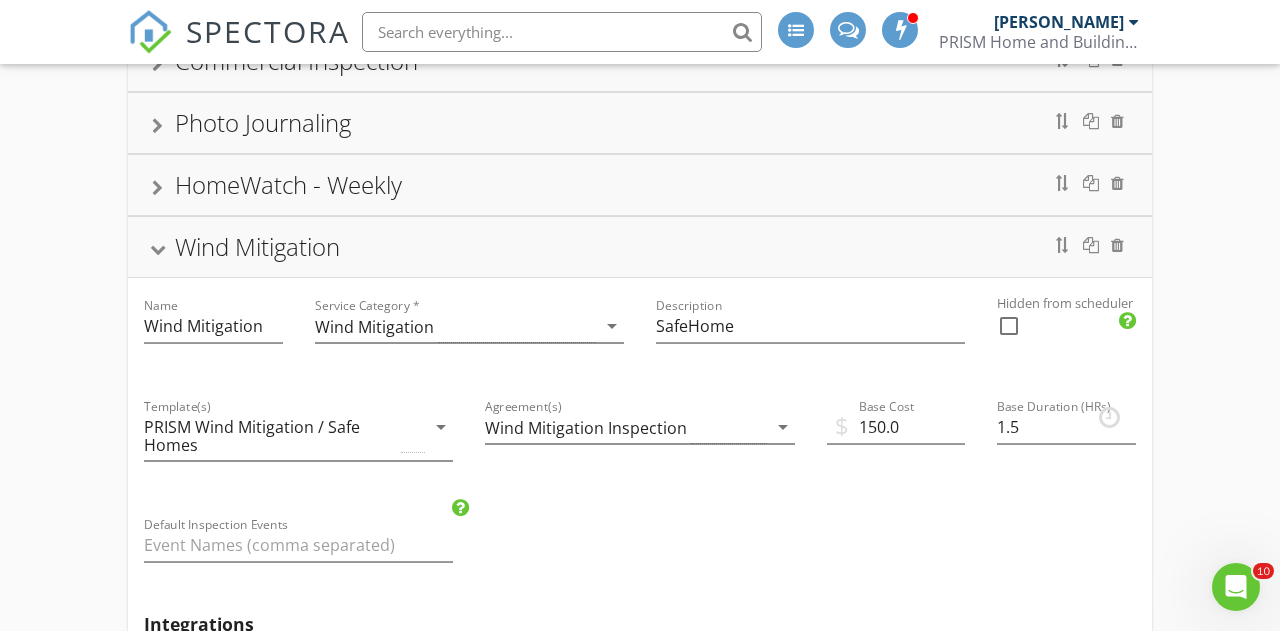scroll, scrollTop: 1423, scrollLeft: 0, axis: vertical 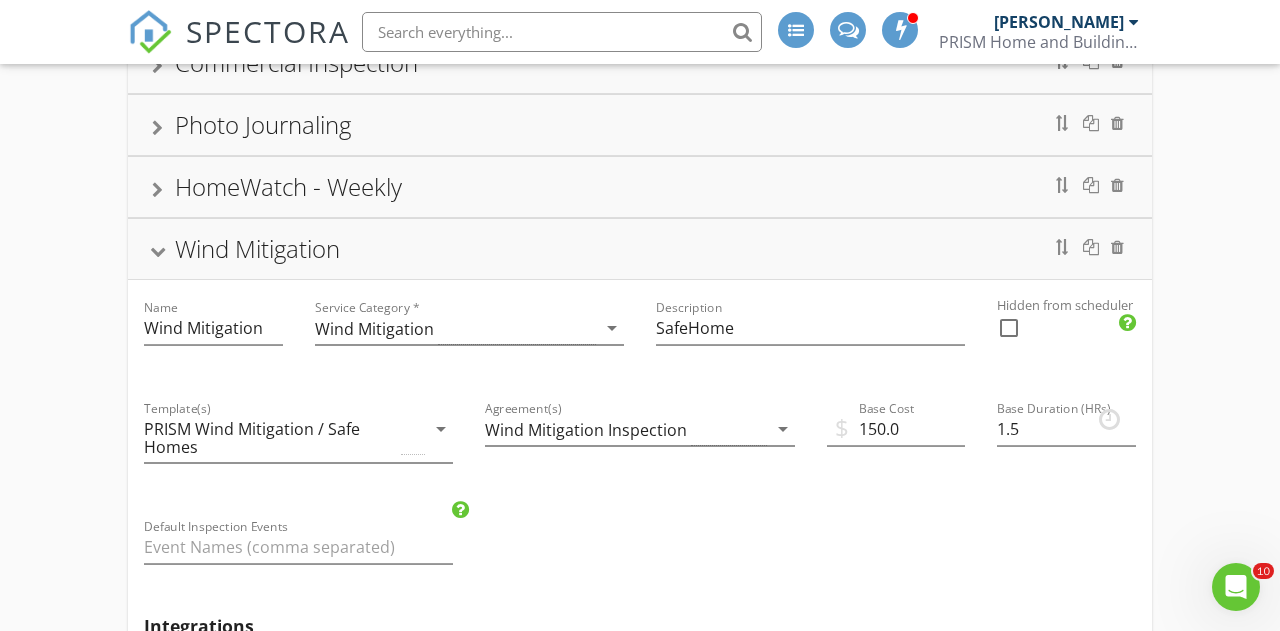 click at bounding box center [158, 252] 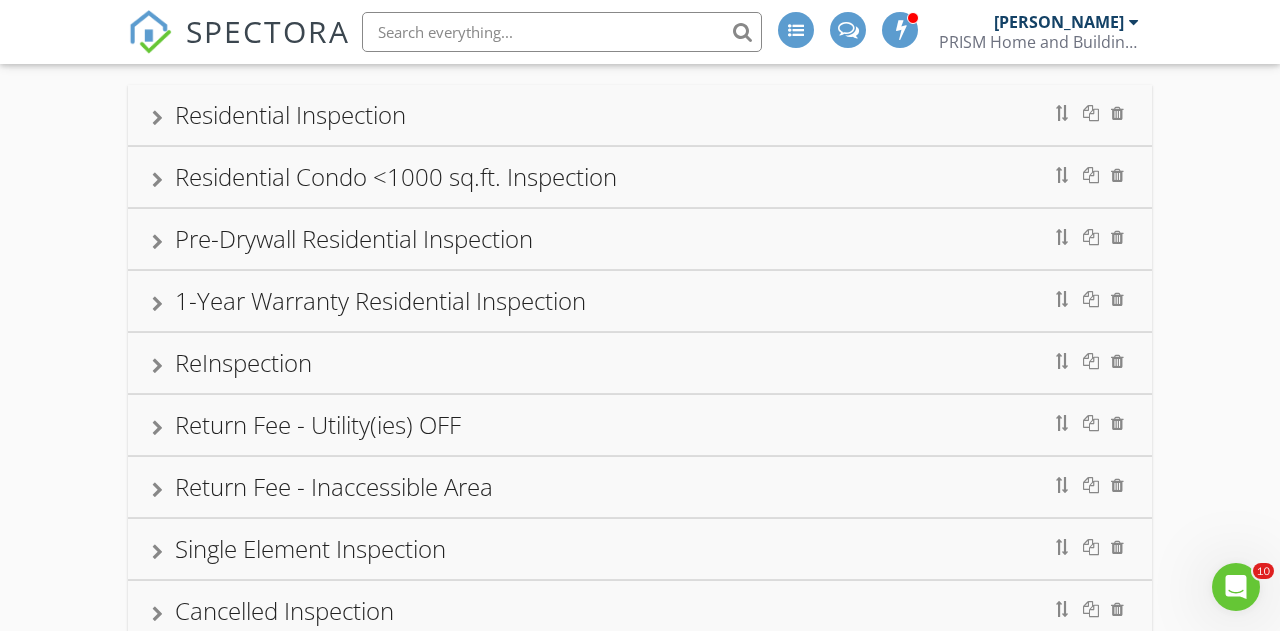 scroll, scrollTop: 0, scrollLeft: 0, axis: both 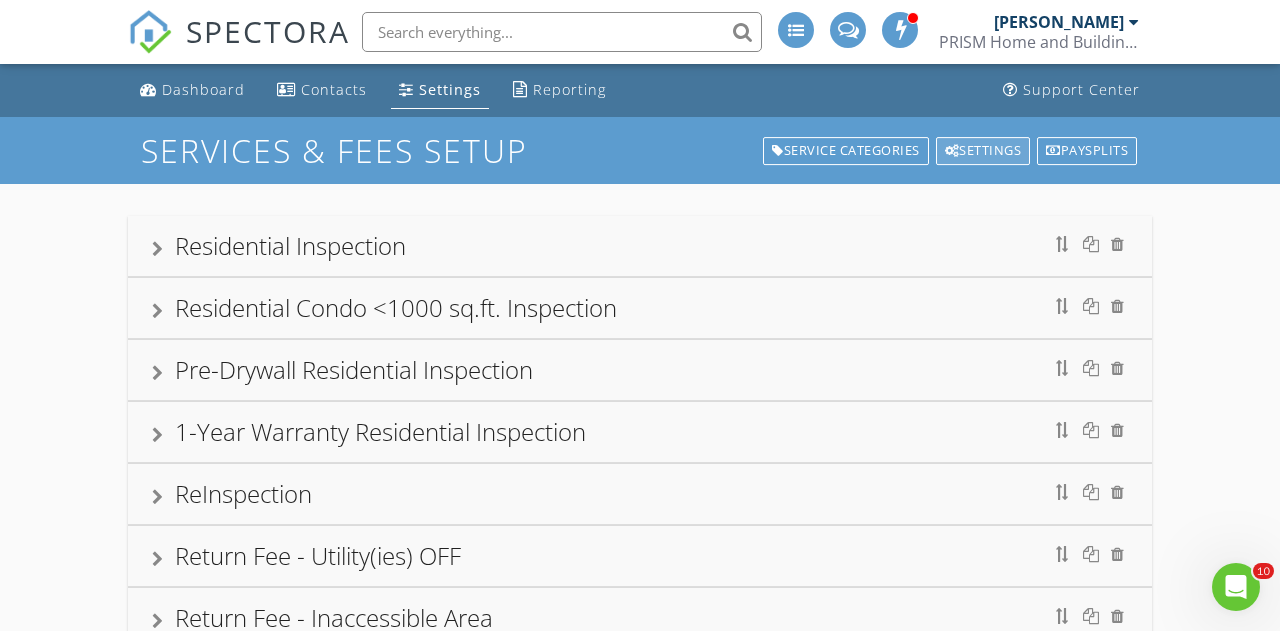 click on "Settings" at bounding box center [983, 151] 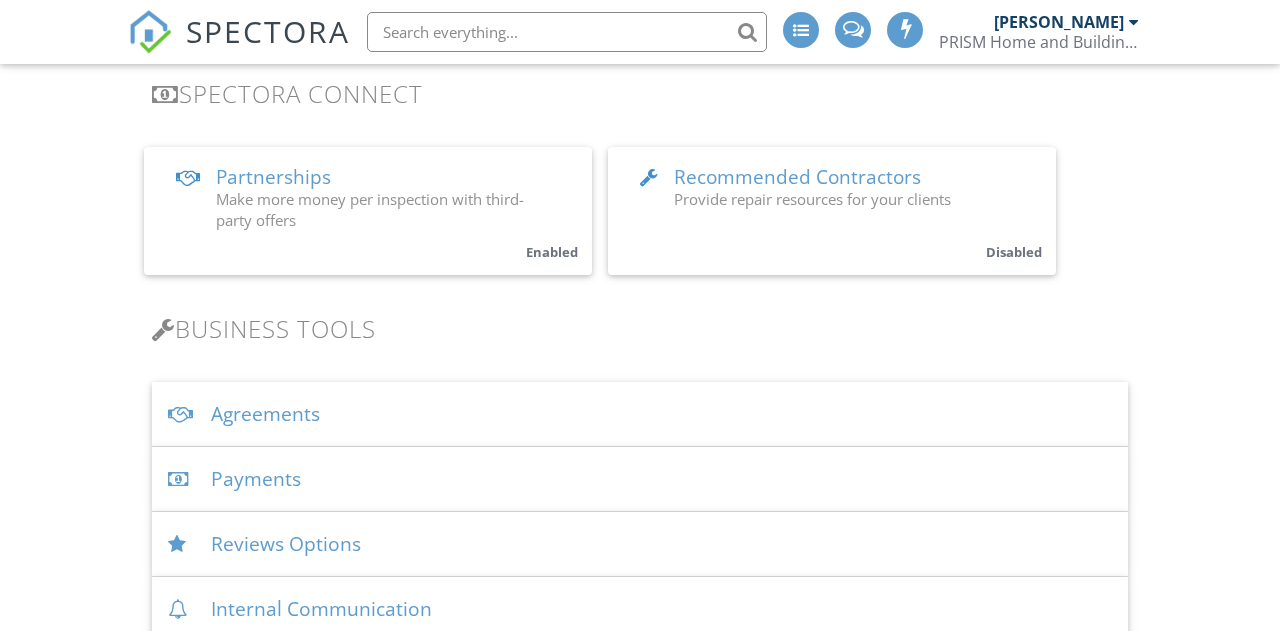 scroll, scrollTop: 596, scrollLeft: 0, axis: vertical 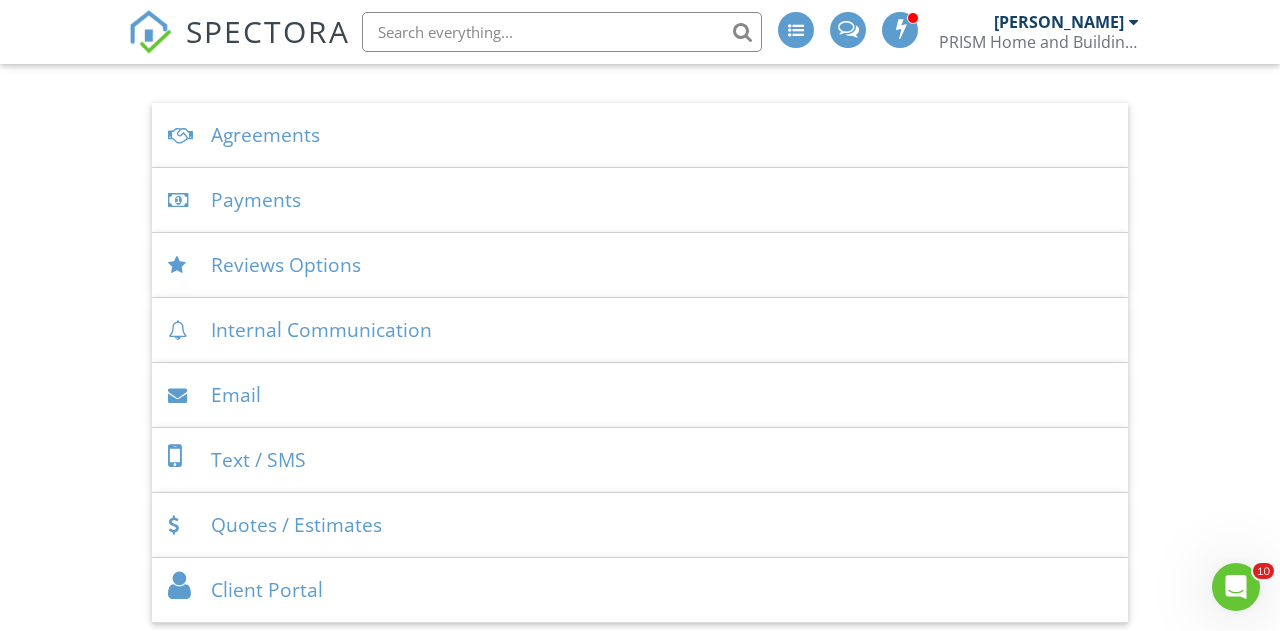 click on "Agreements" at bounding box center [640, 135] 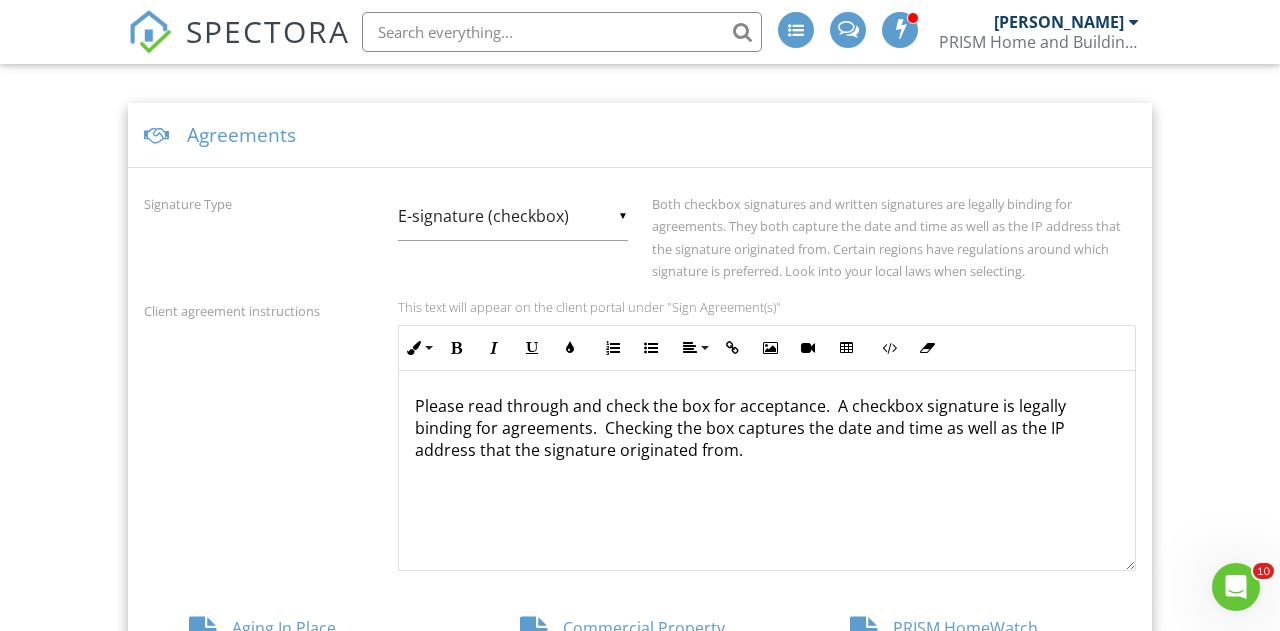 scroll, scrollTop: 1, scrollLeft: 0, axis: vertical 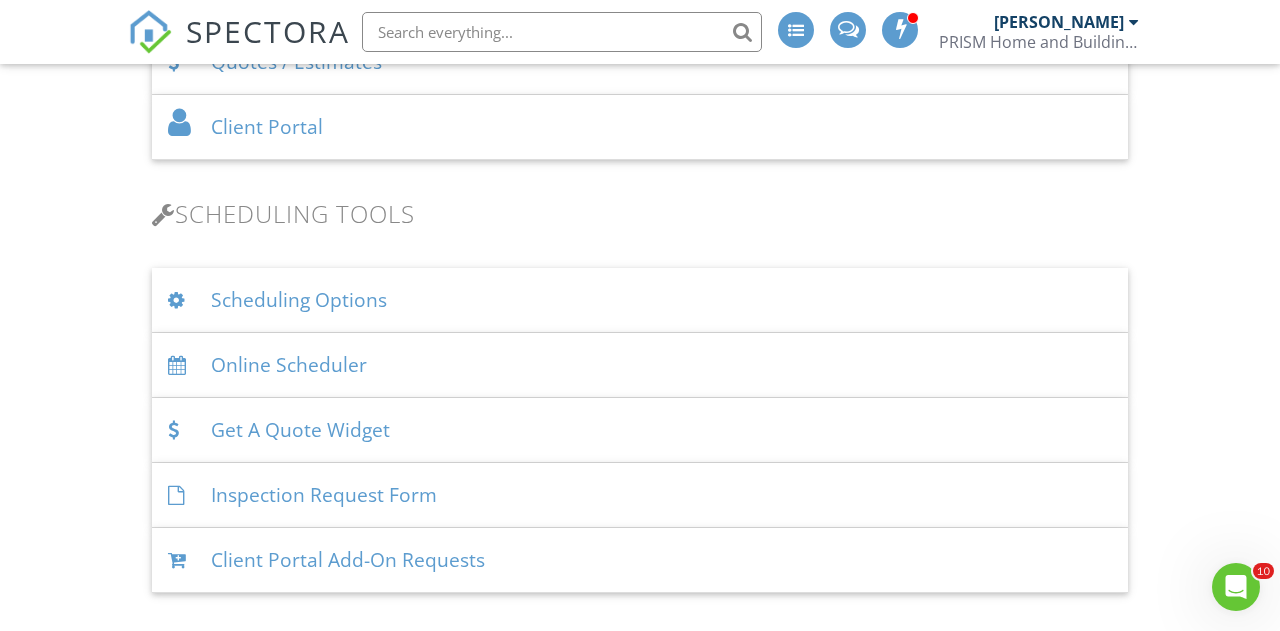 click on "Scheduling Options" at bounding box center [640, 300] 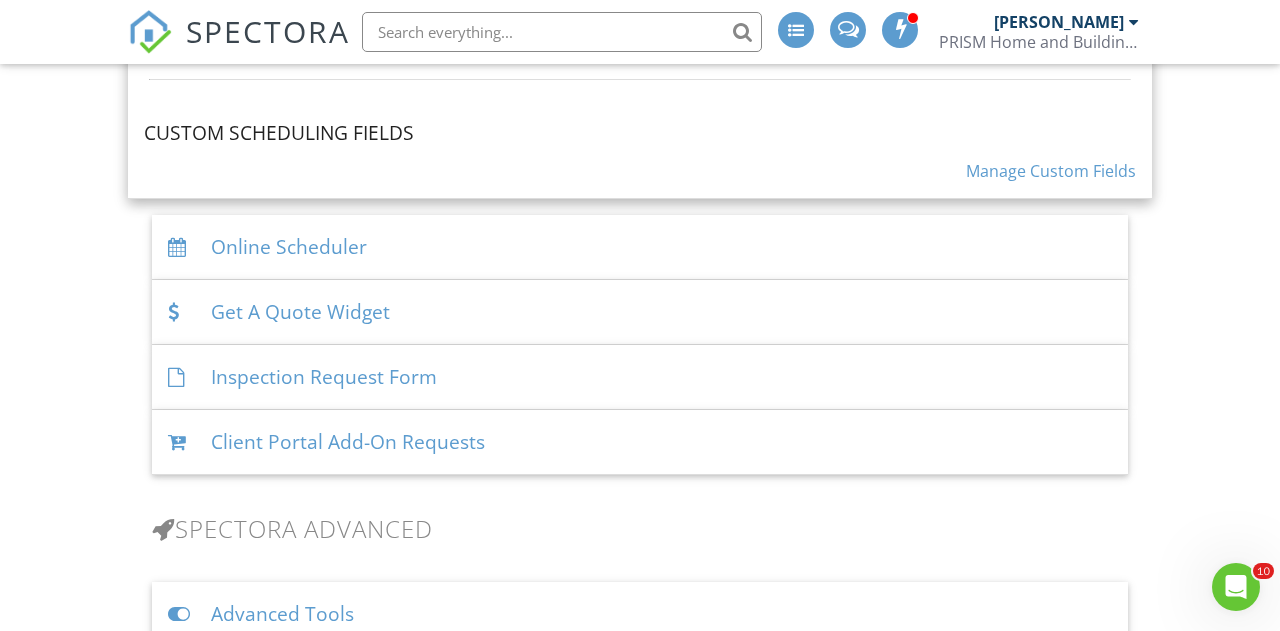 scroll, scrollTop: 2953, scrollLeft: 0, axis: vertical 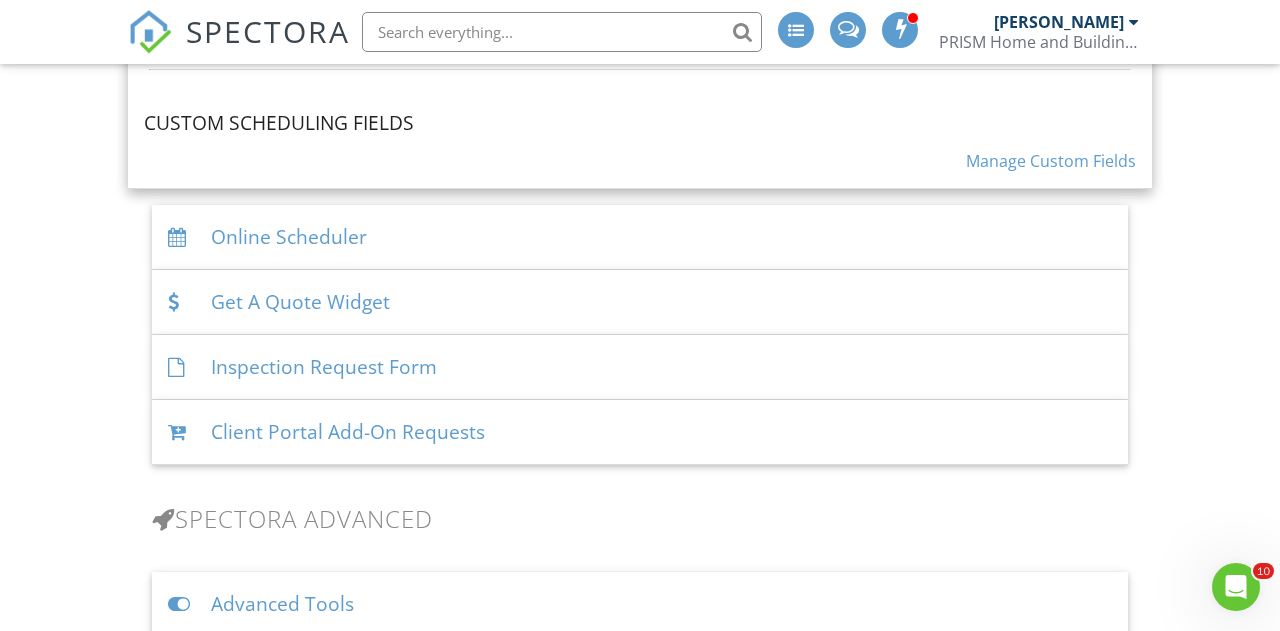 click on "Online Scheduler" at bounding box center [640, 237] 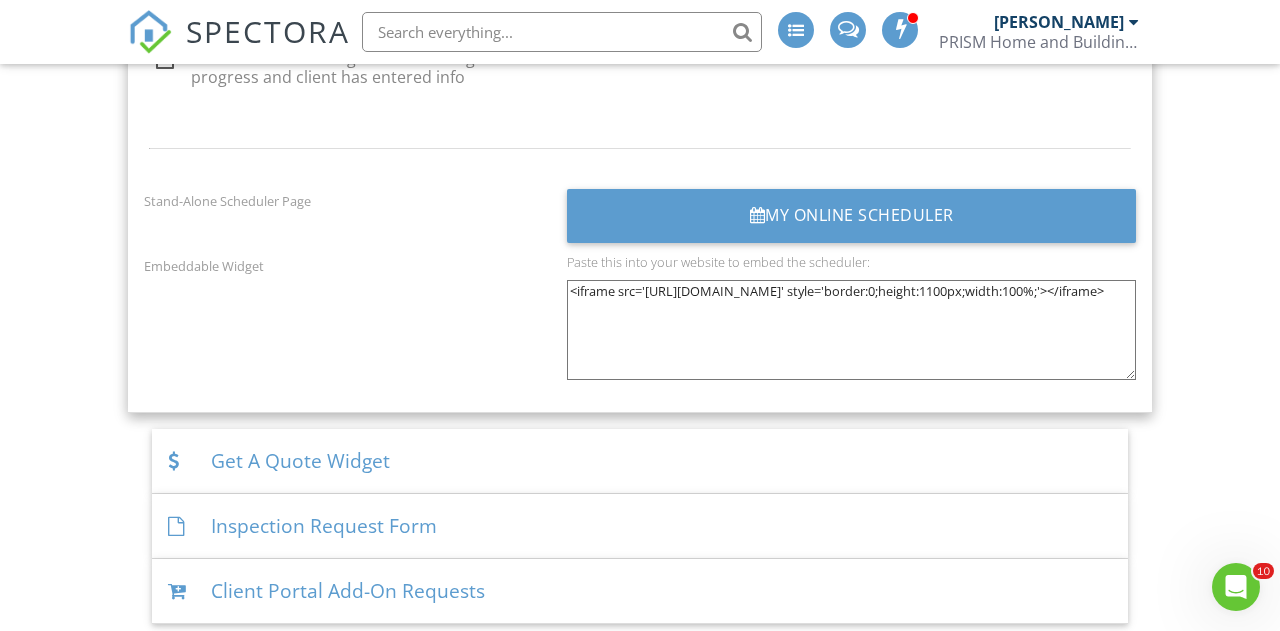 scroll, scrollTop: 3773, scrollLeft: 0, axis: vertical 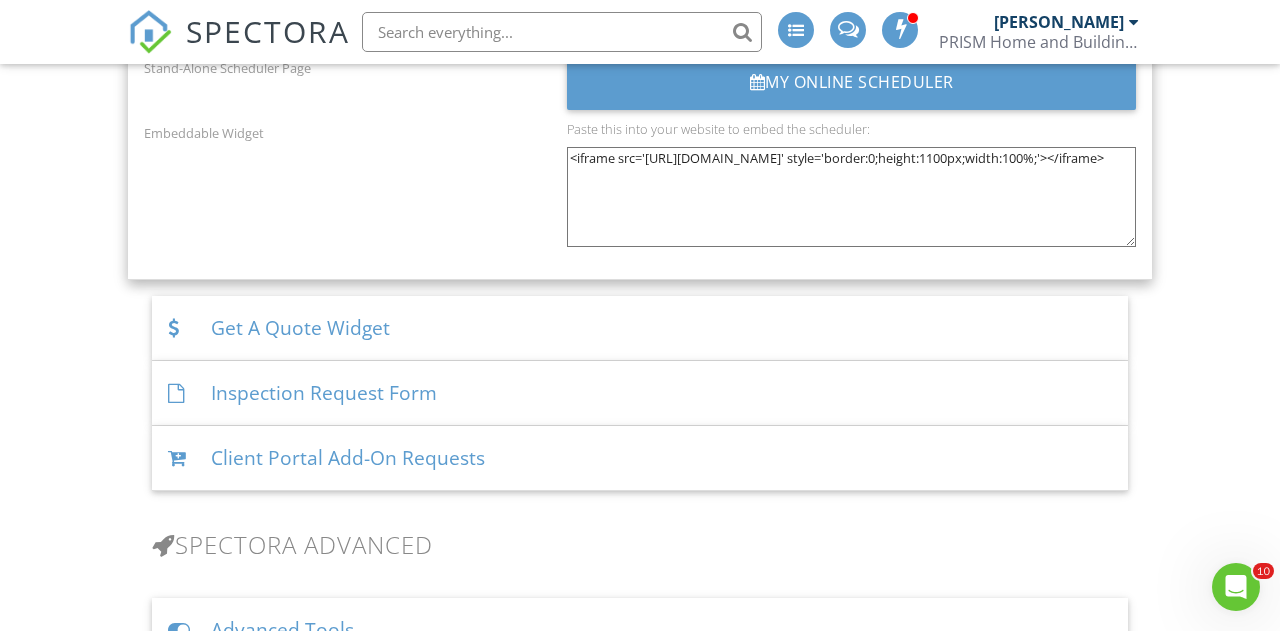 click on "Client Portal Add-On Requests" at bounding box center (640, 458) 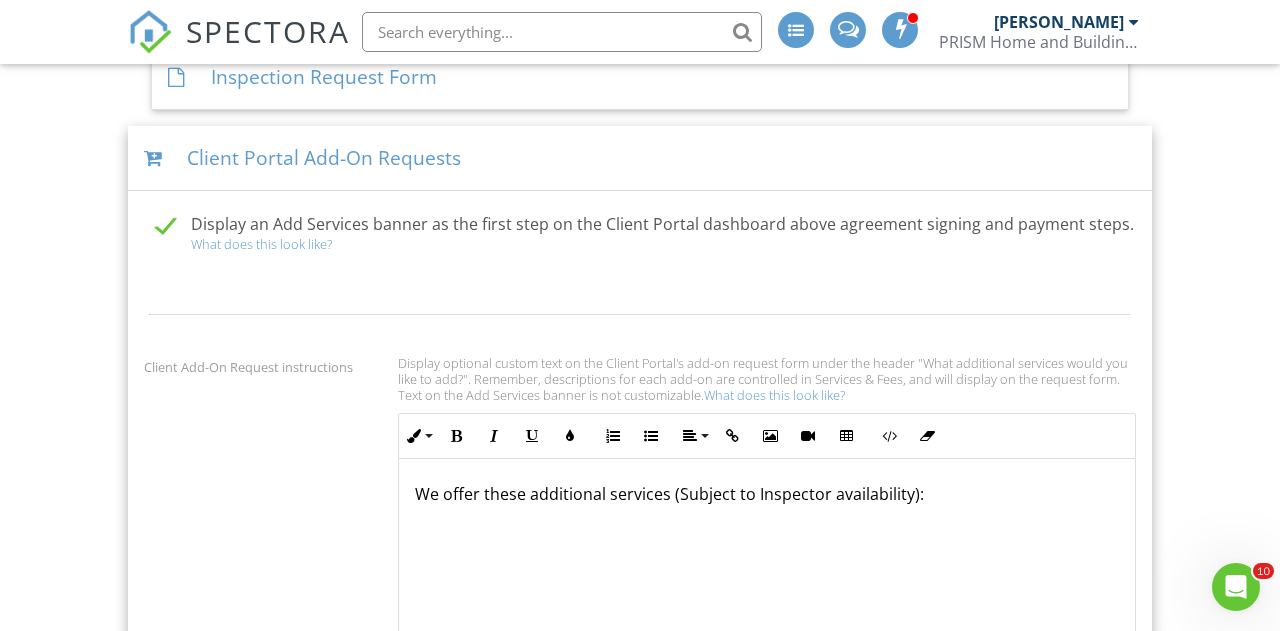 scroll, scrollTop: 2361, scrollLeft: 0, axis: vertical 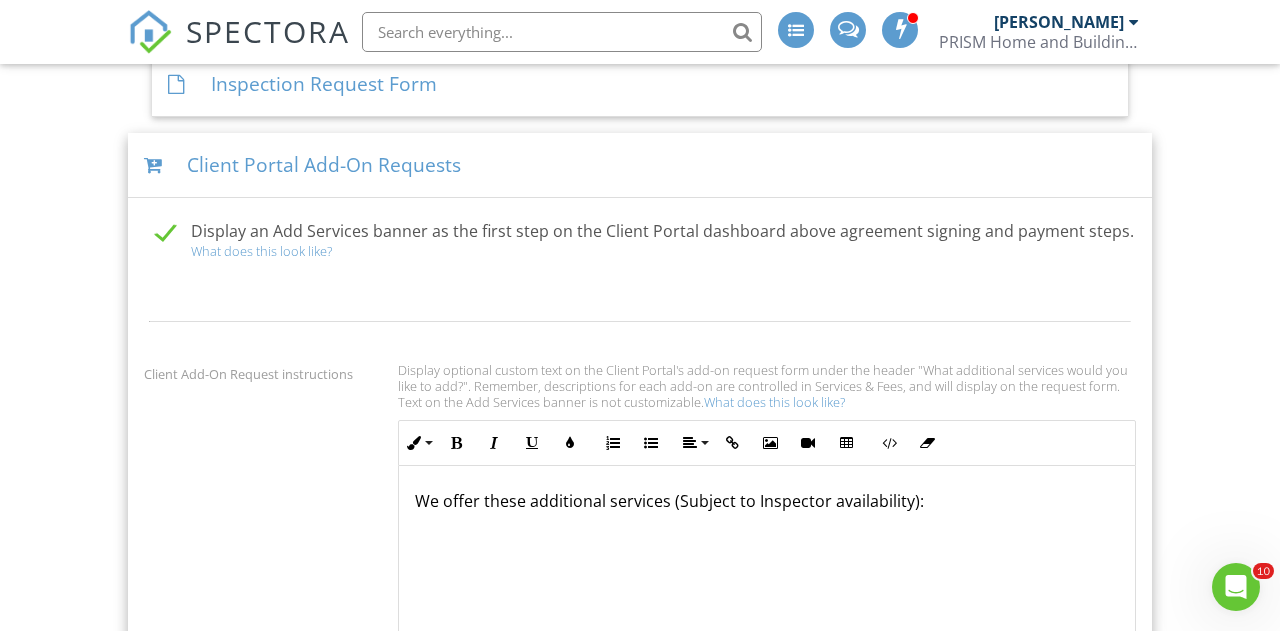click on "What does this look like?" at bounding box center (261, 251) 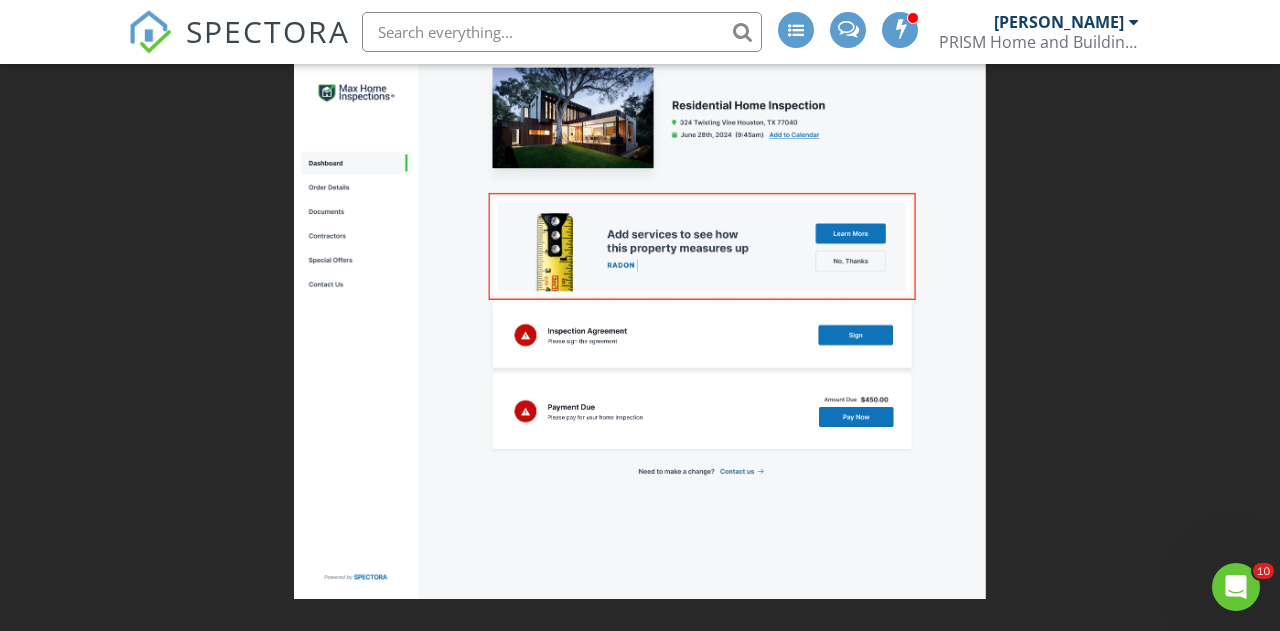 click at bounding box center (639, 315) 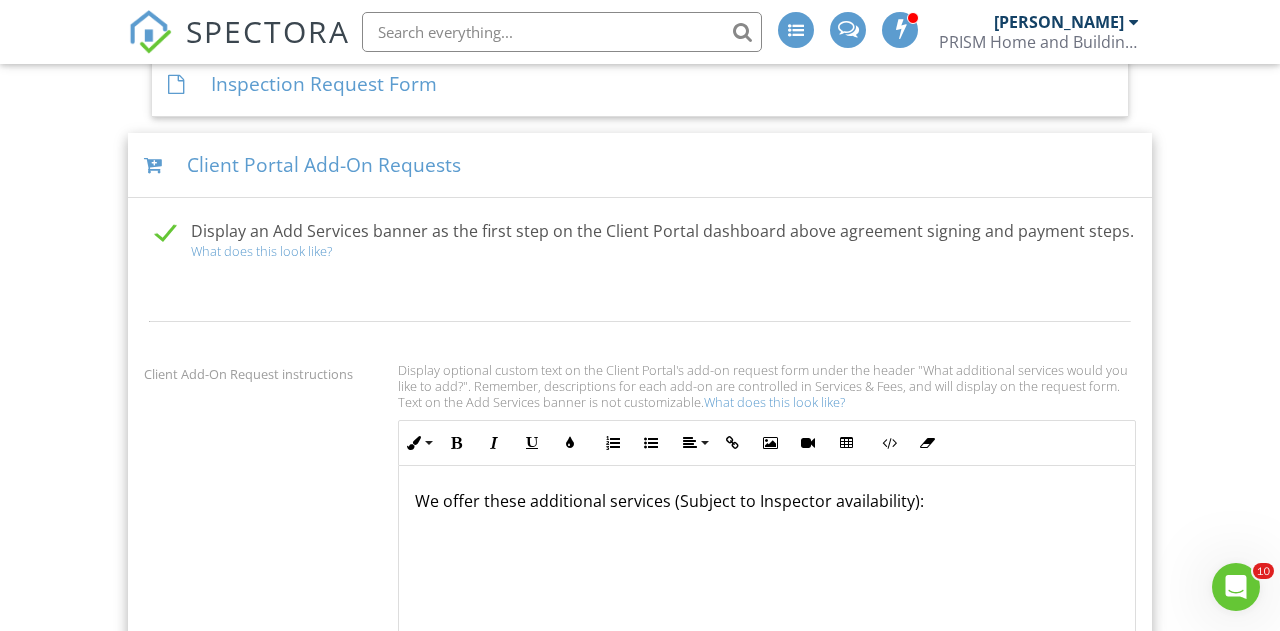 click at bounding box center (640, 321) 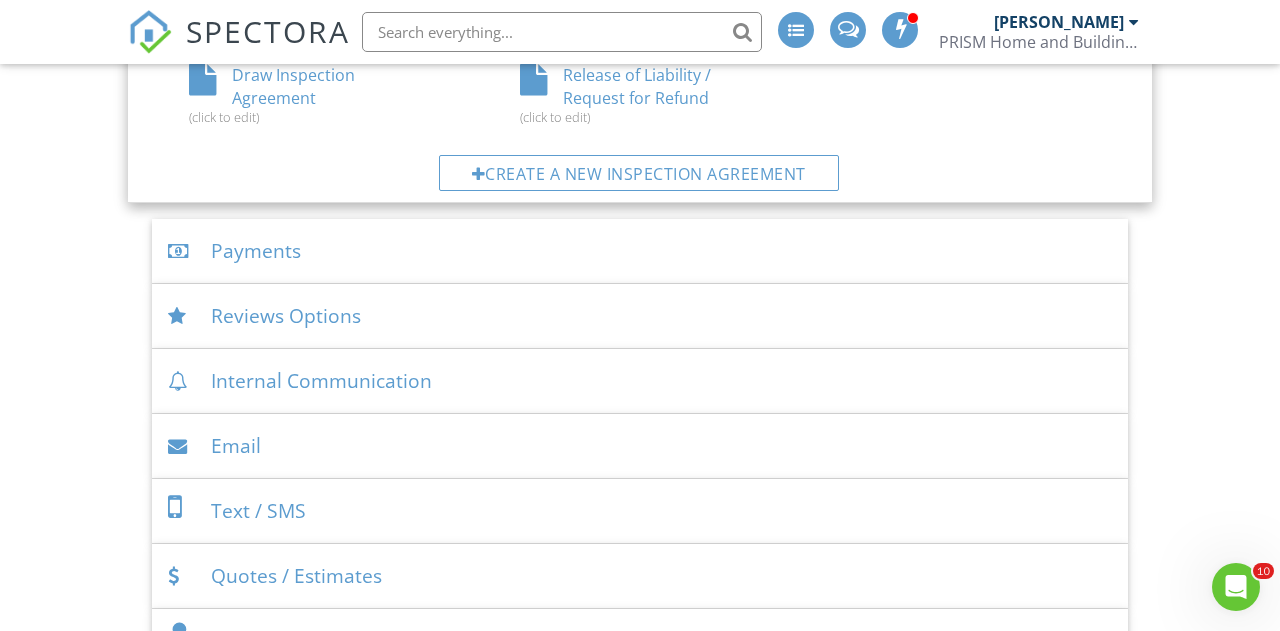 scroll, scrollTop: 1390, scrollLeft: 0, axis: vertical 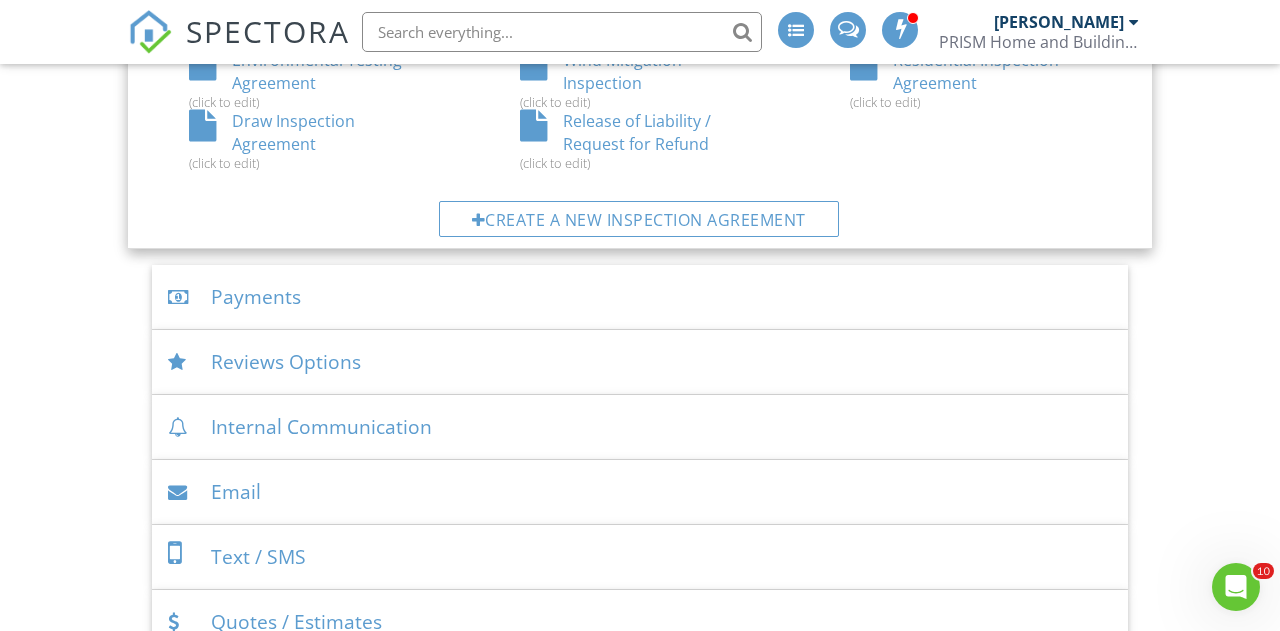 click on "Email" at bounding box center [640, 492] 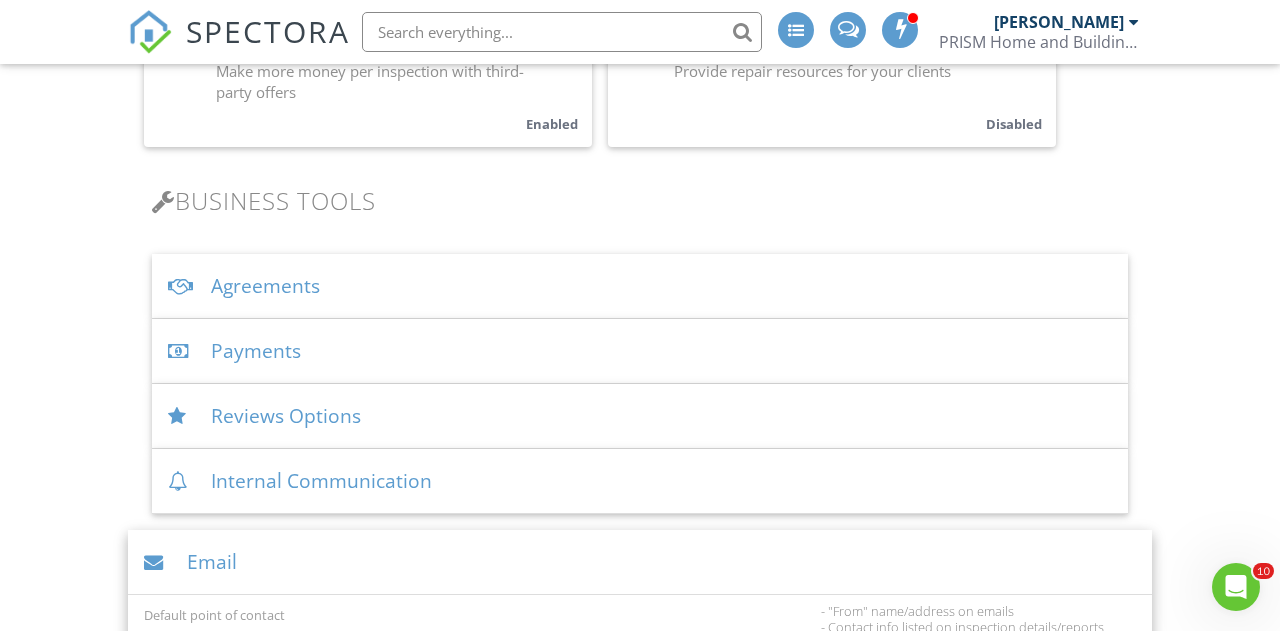 scroll, scrollTop: 529, scrollLeft: 0, axis: vertical 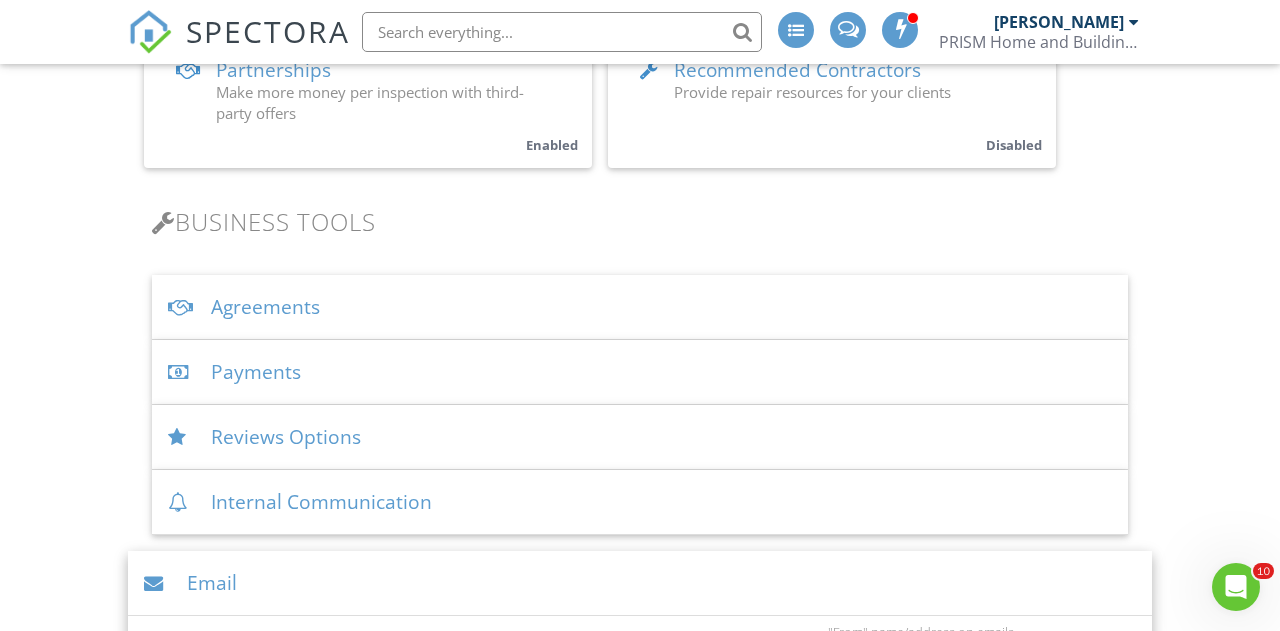 click on "Reviews Options" at bounding box center (640, 437) 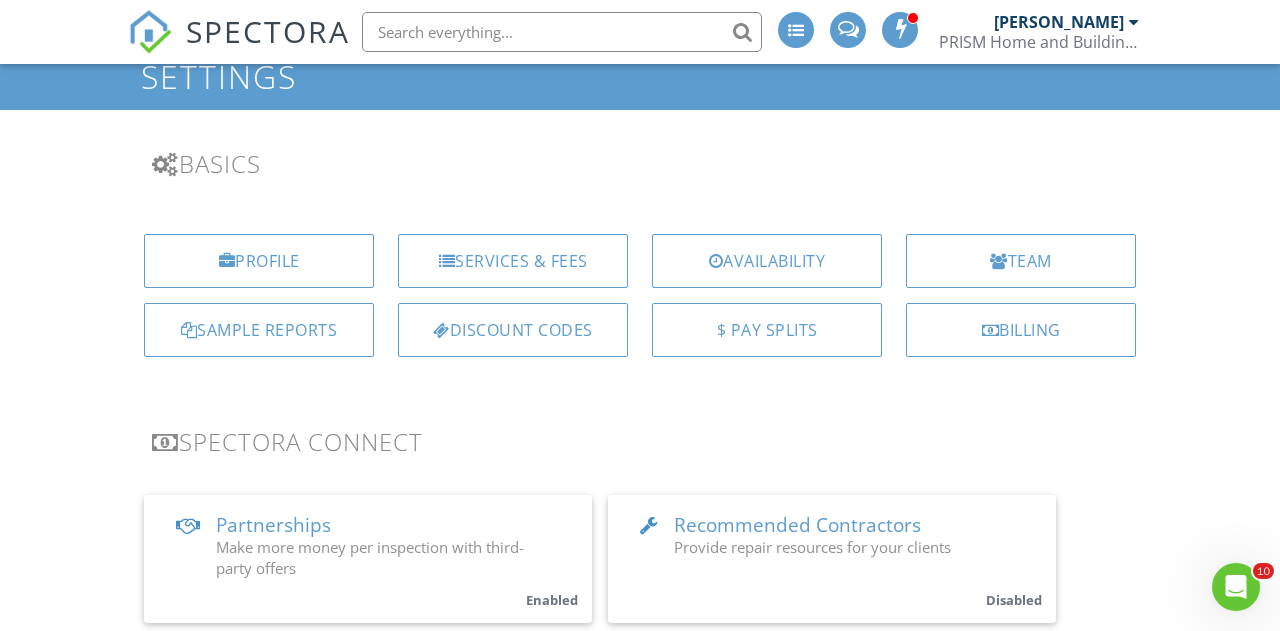 scroll, scrollTop: 0, scrollLeft: 0, axis: both 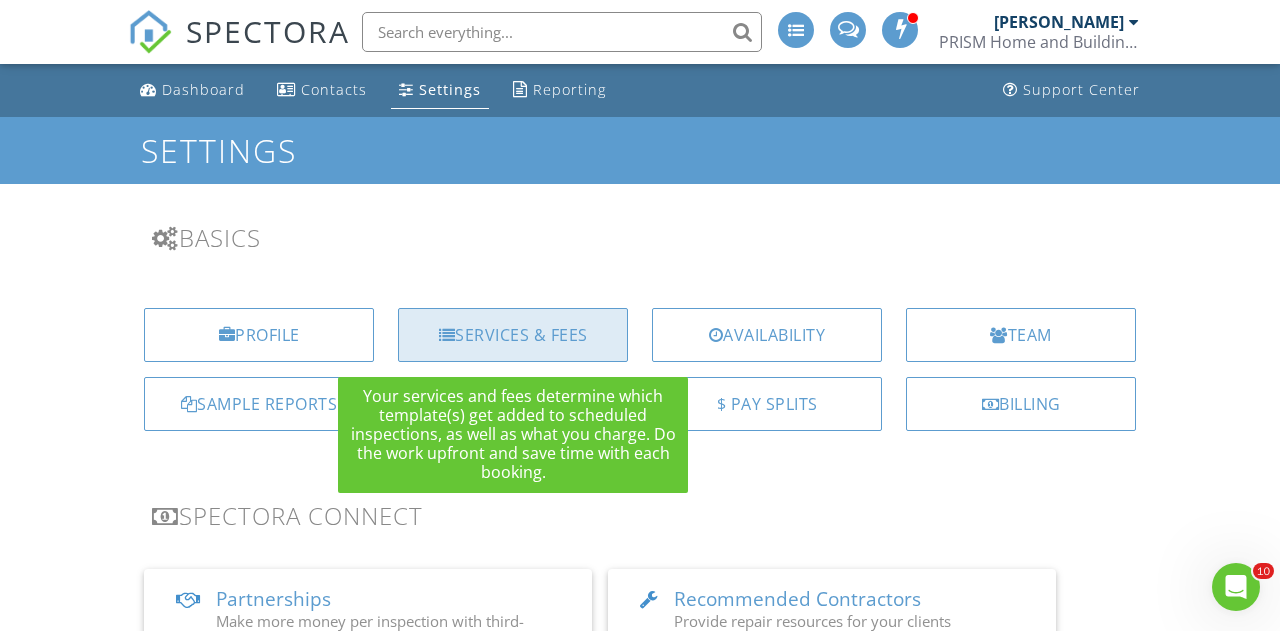 click on "Services & Fees" at bounding box center [513, 335] 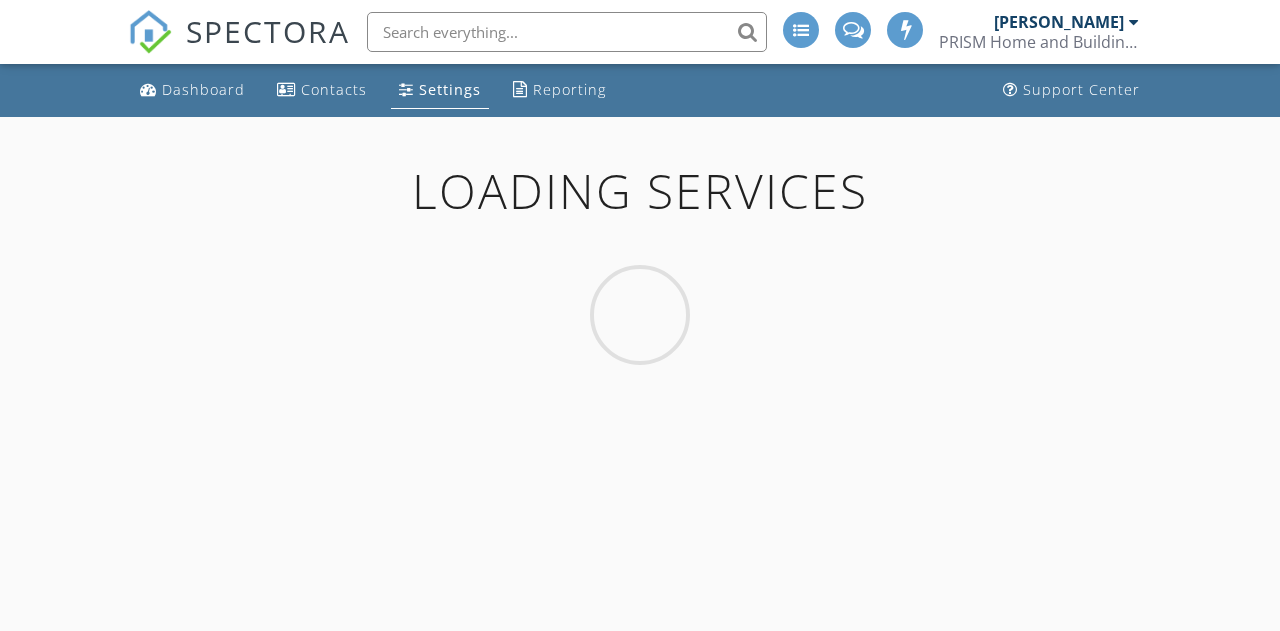 scroll, scrollTop: 0, scrollLeft: 0, axis: both 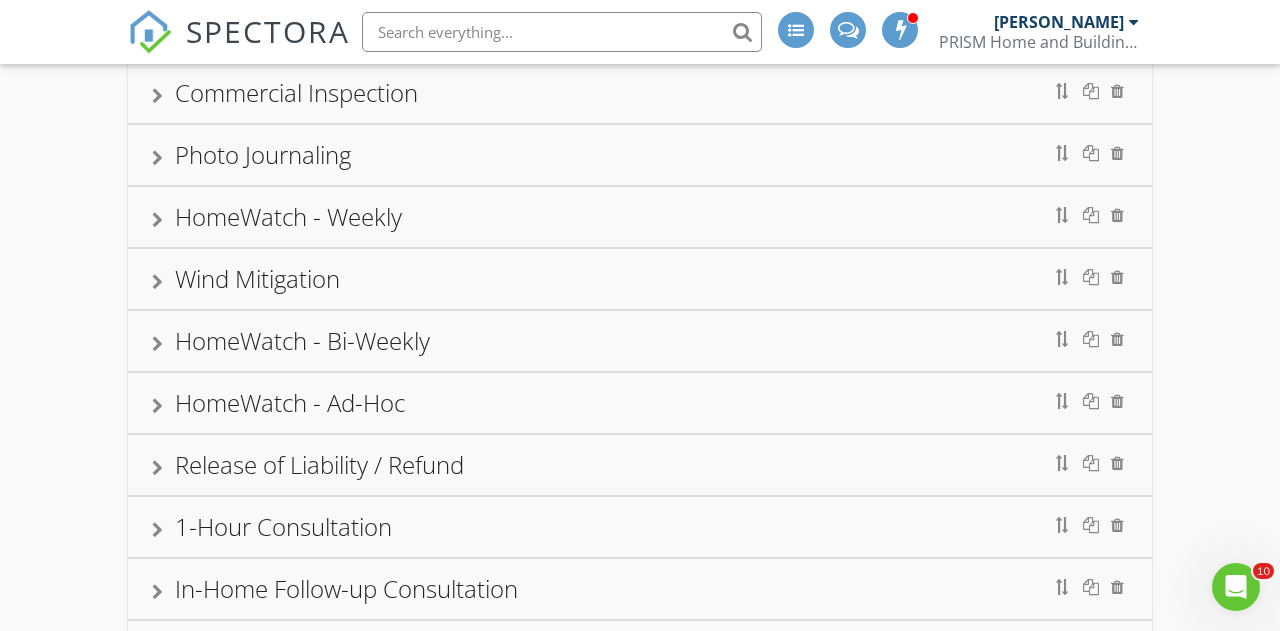 click at bounding box center [157, 282] 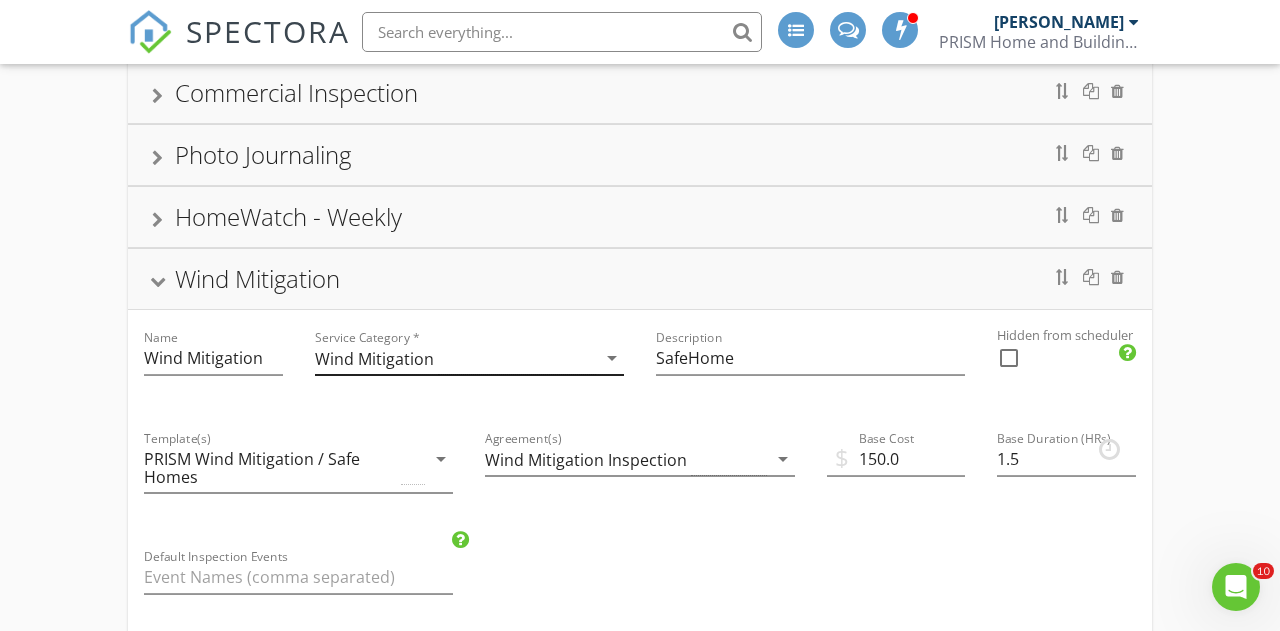 click on "arrow_drop_down" at bounding box center (612, 358) 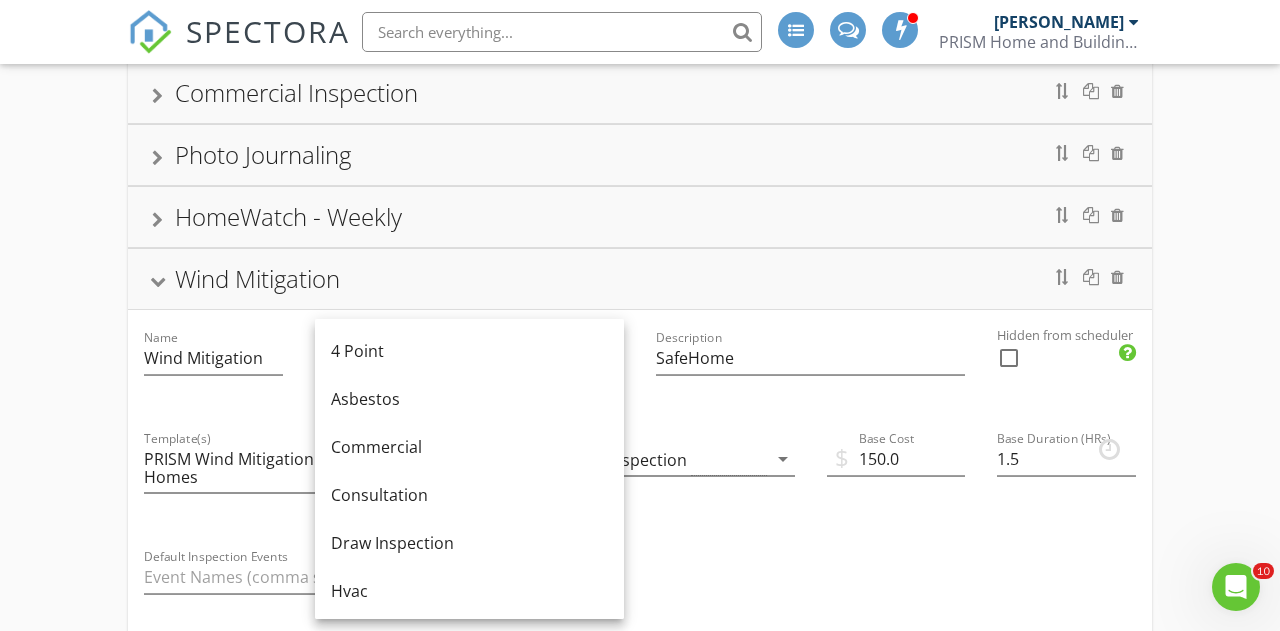 click on "Description SafeHome" at bounding box center [810, 360] 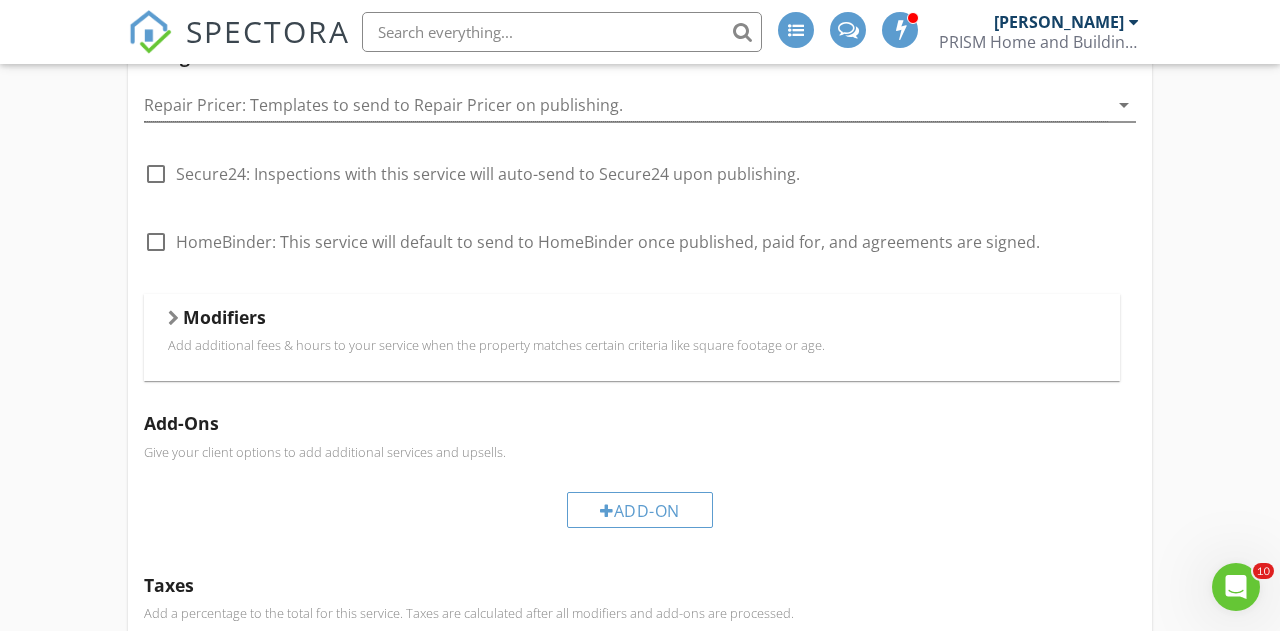 scroll, scrollTop: 1991, scrollLeft: 0, axis: vertical 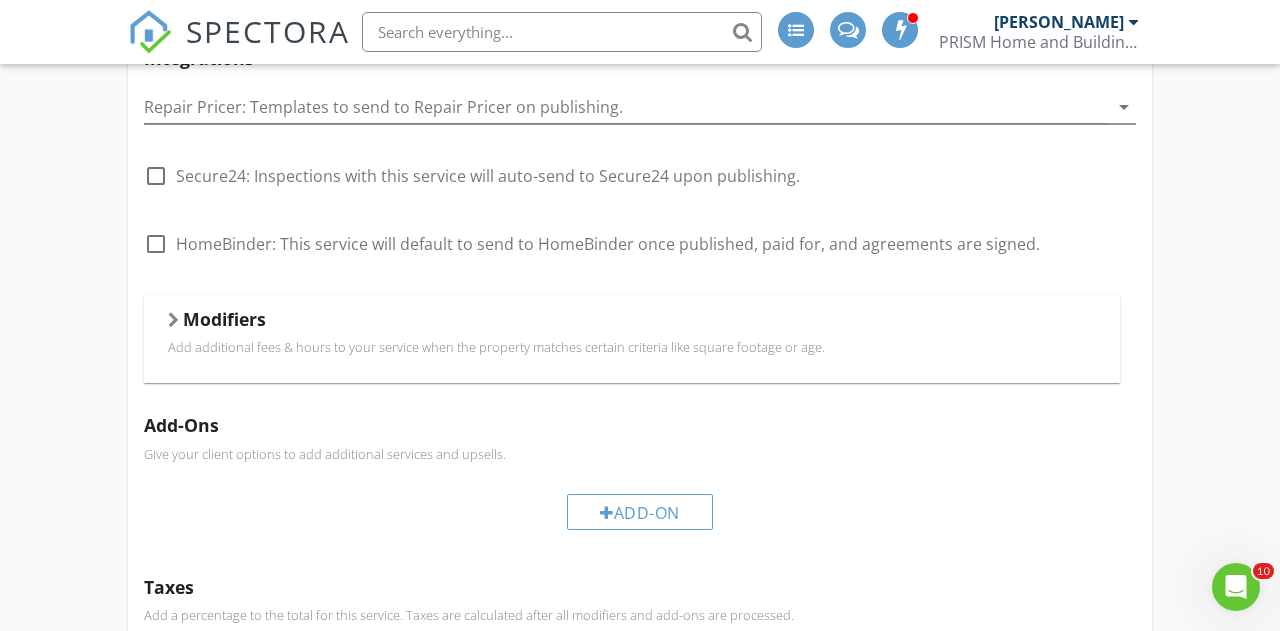 click at bounding box center (173, 320) 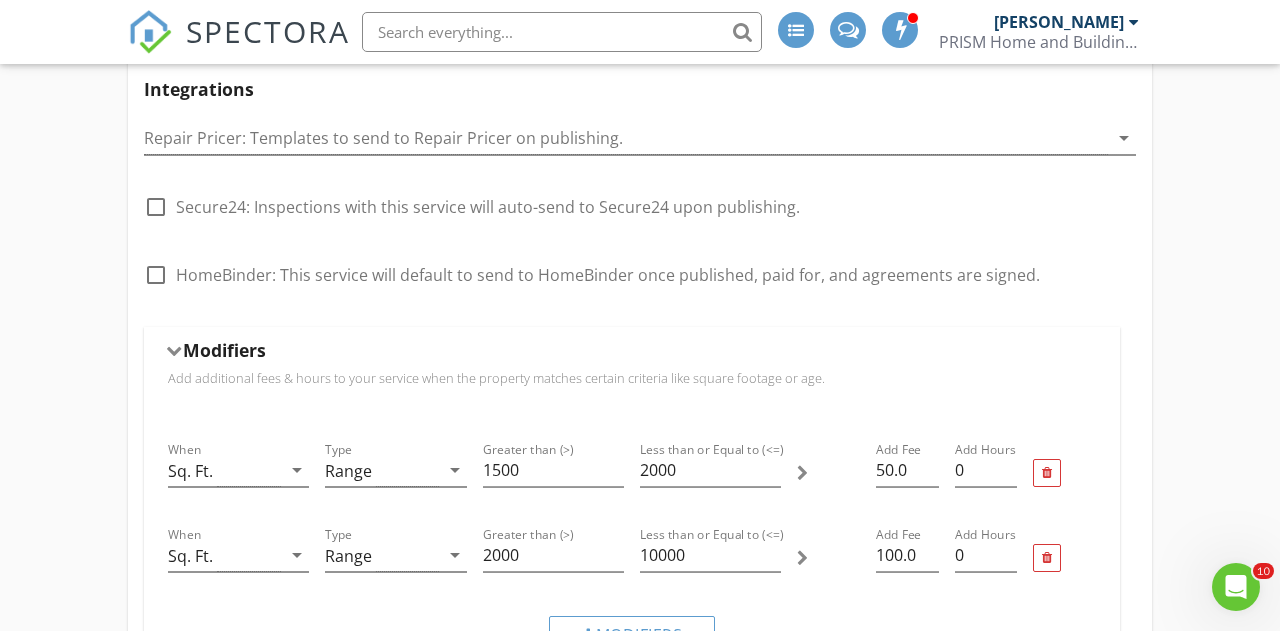 scroll, scrollTop: 1947, scrollLeft: 0, axis: vertical 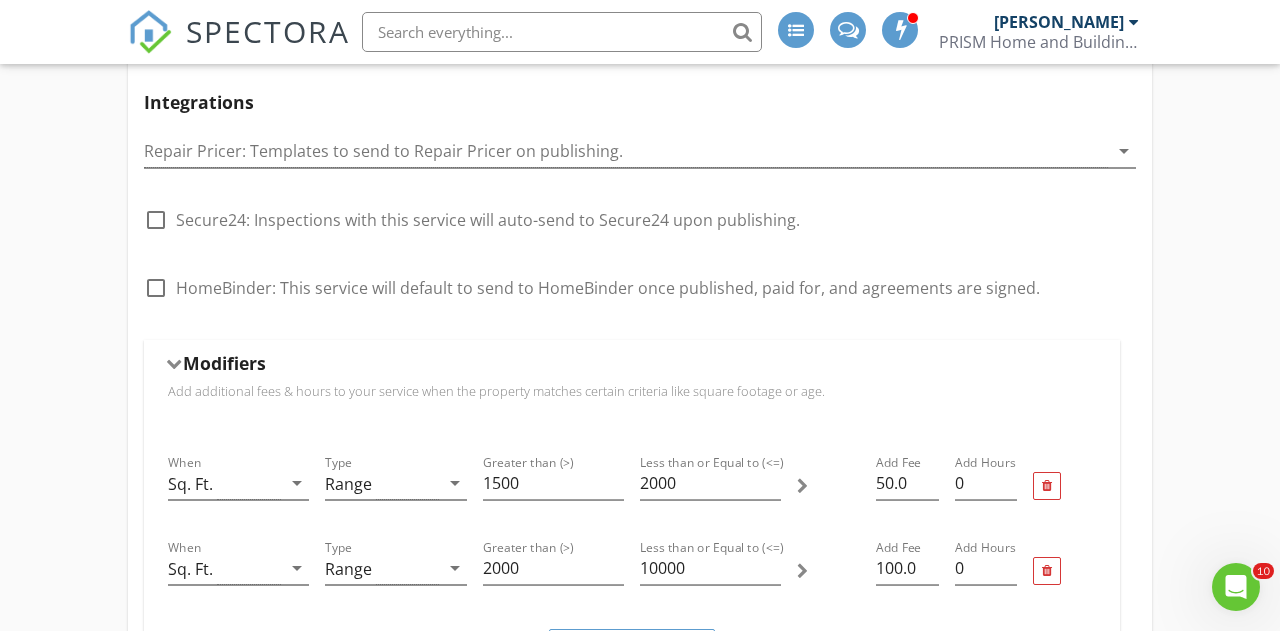 click at bounding box center [174, 363] 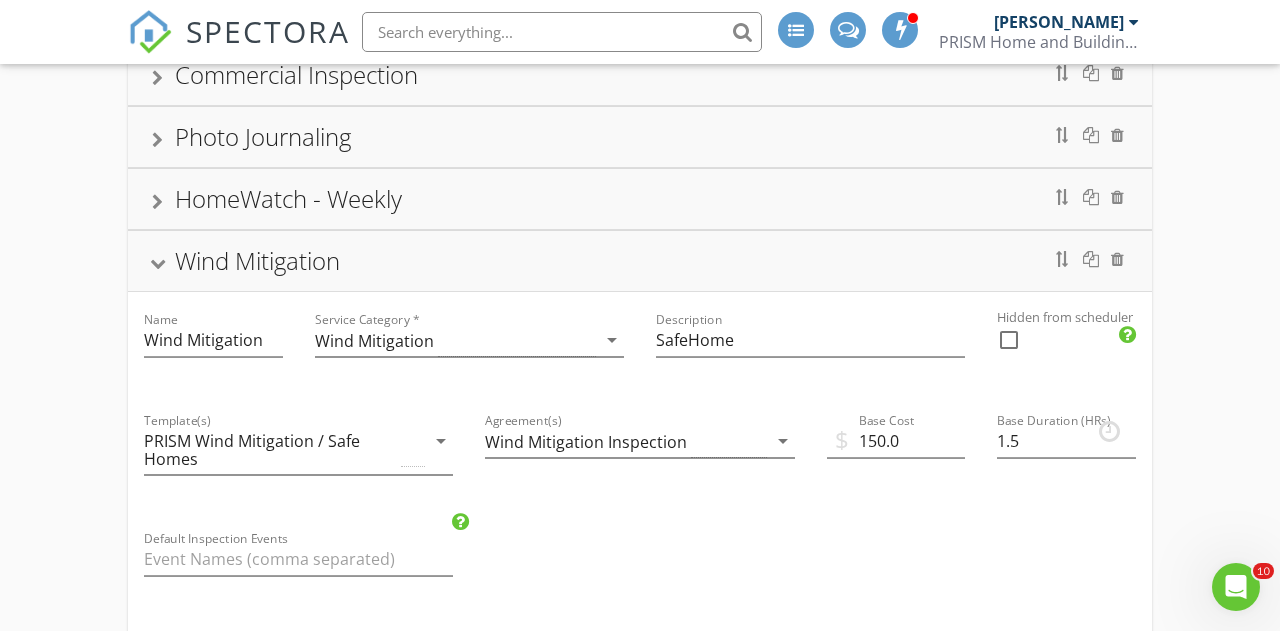 scroll, scrollTop: 1415, scrollLeft: 0, axis: vertical 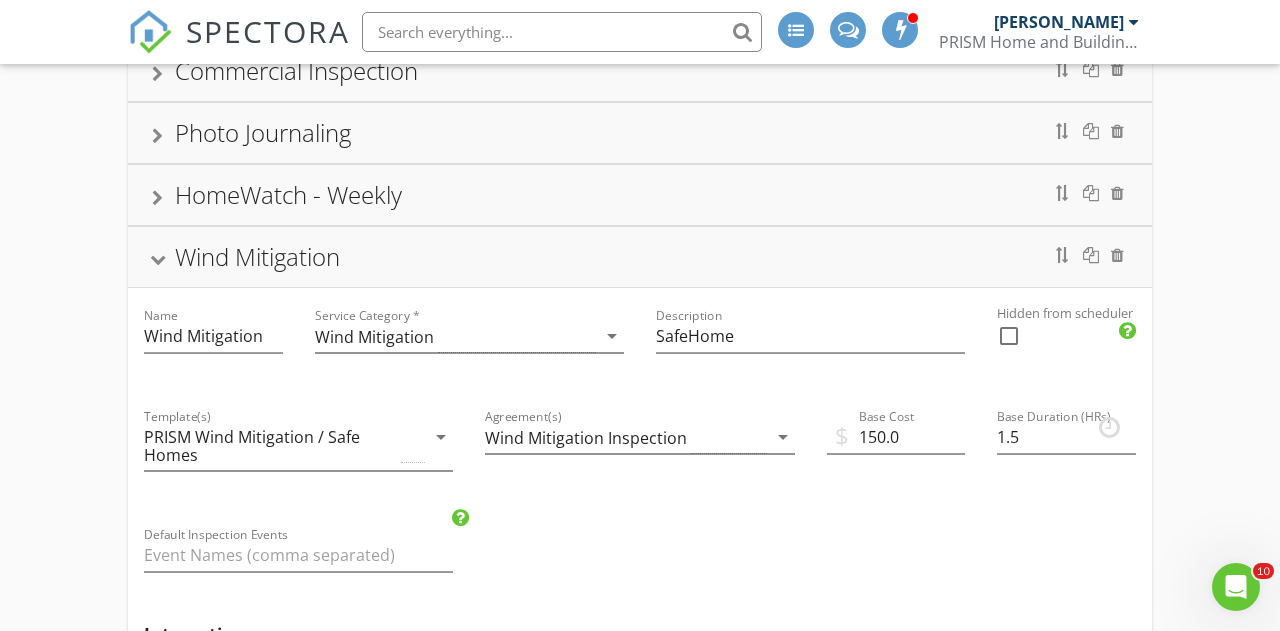 click at bounding box center (1009, 336) 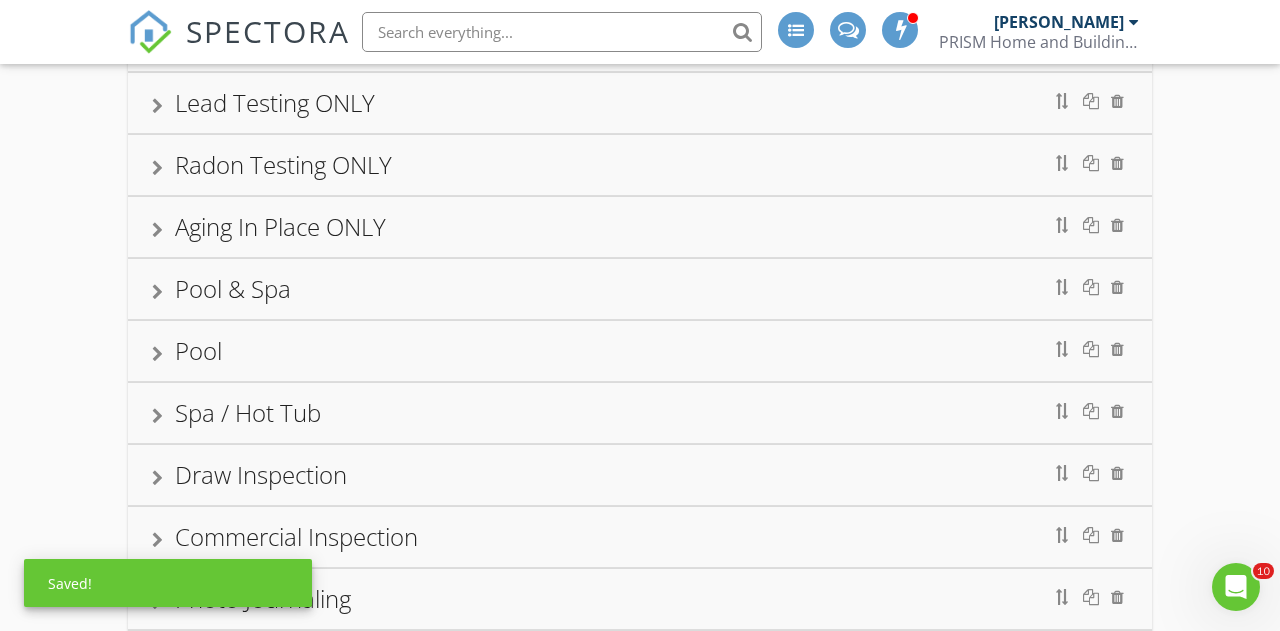 scroll, scrollTop: 0, scrollLeft: 0, axis: both 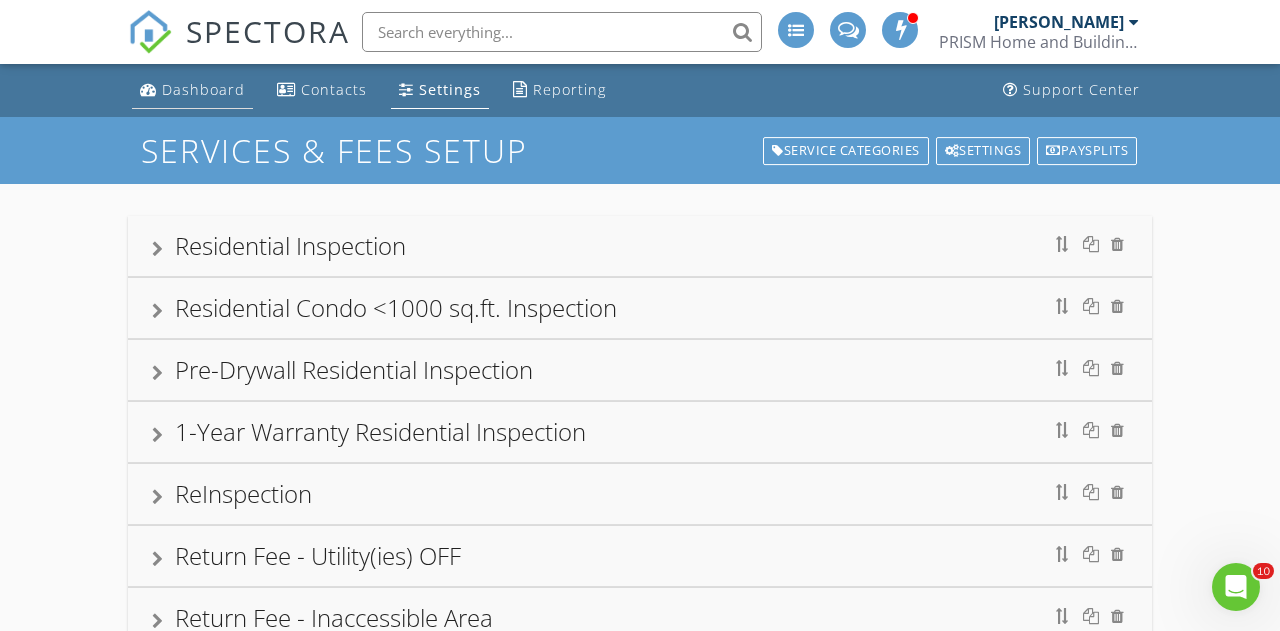 click on "Dashboard" at bounding box center [203, 89] 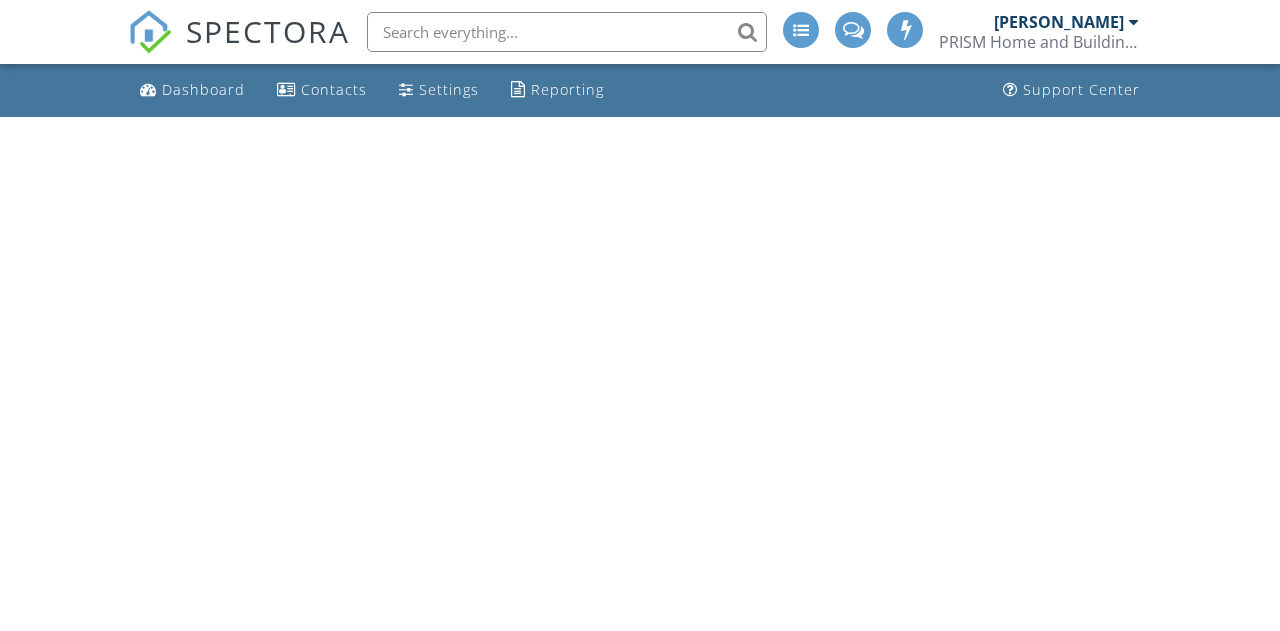 scroll, scrollTop: 0, scrollLeft: 0, axis: both 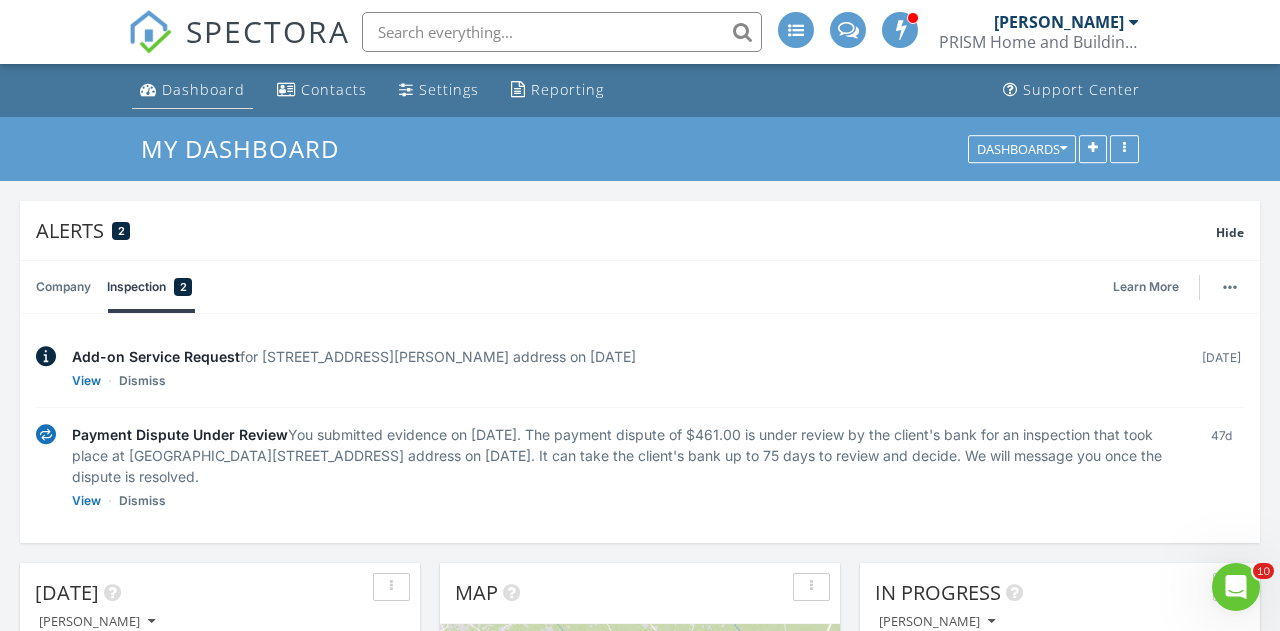 click on "Dashboard" at bounding box center [203, 89] 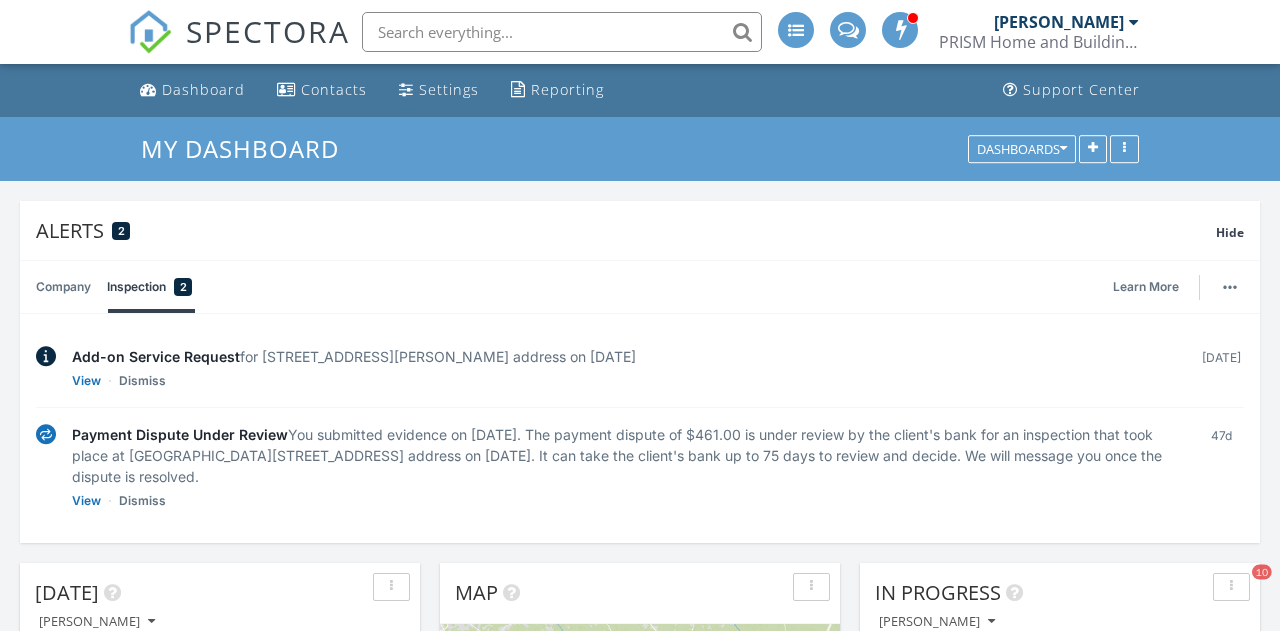 scroll, scrollTop: 0, scrollLeft: 0, axis: both 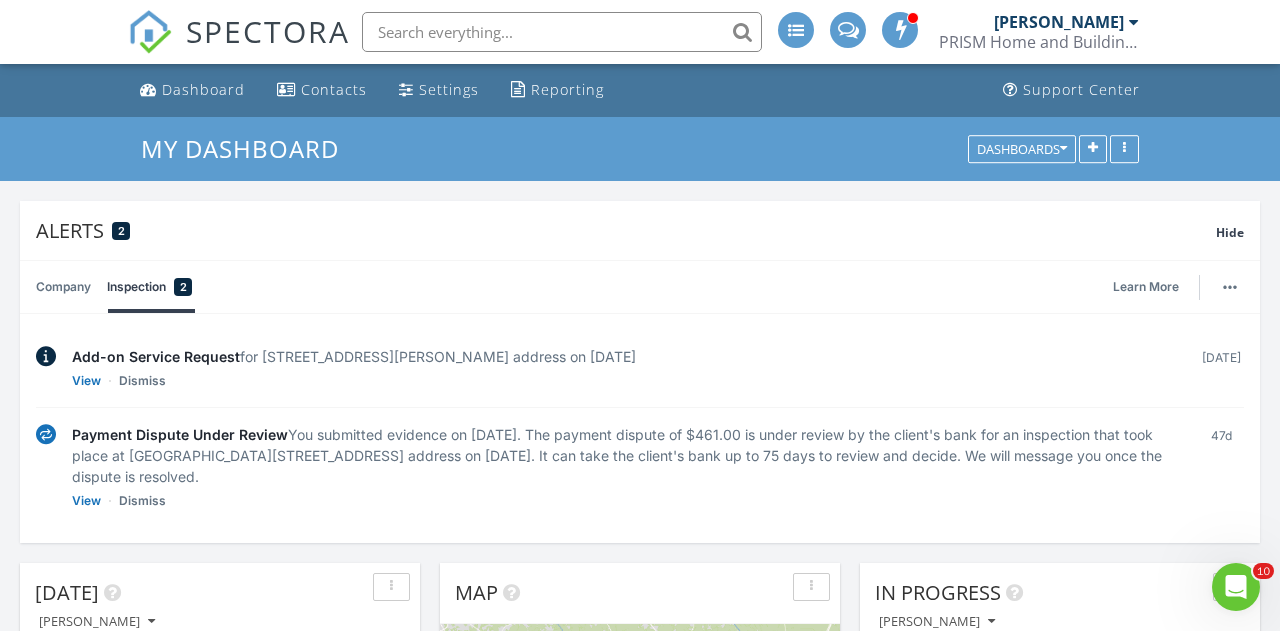 click on "Settings" at bounding box center [449, 89] 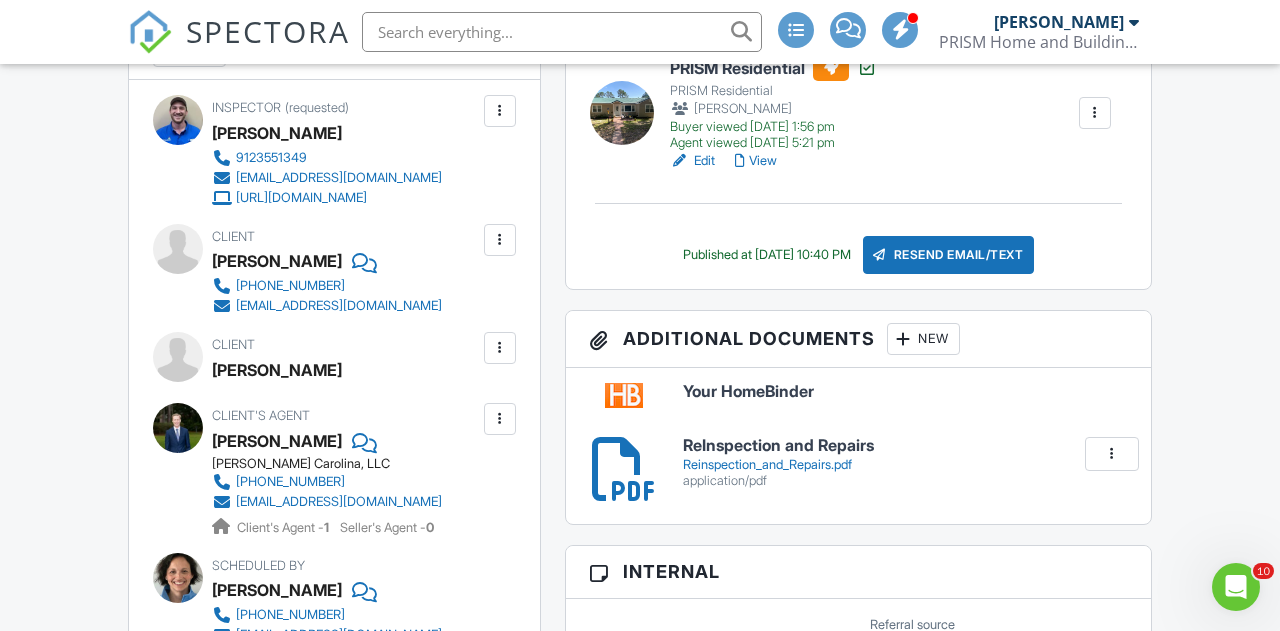 scroll, scrollTop: 677, scrollLeft: 0, axis: vertical 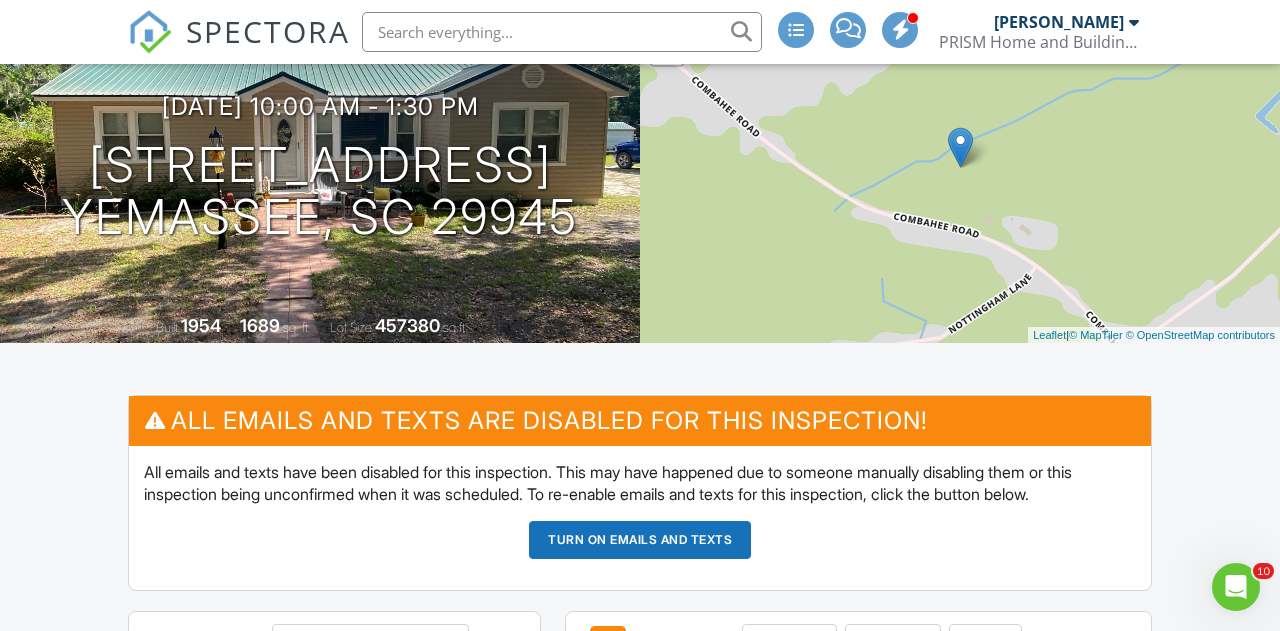 click at bounding box center [562, 32] 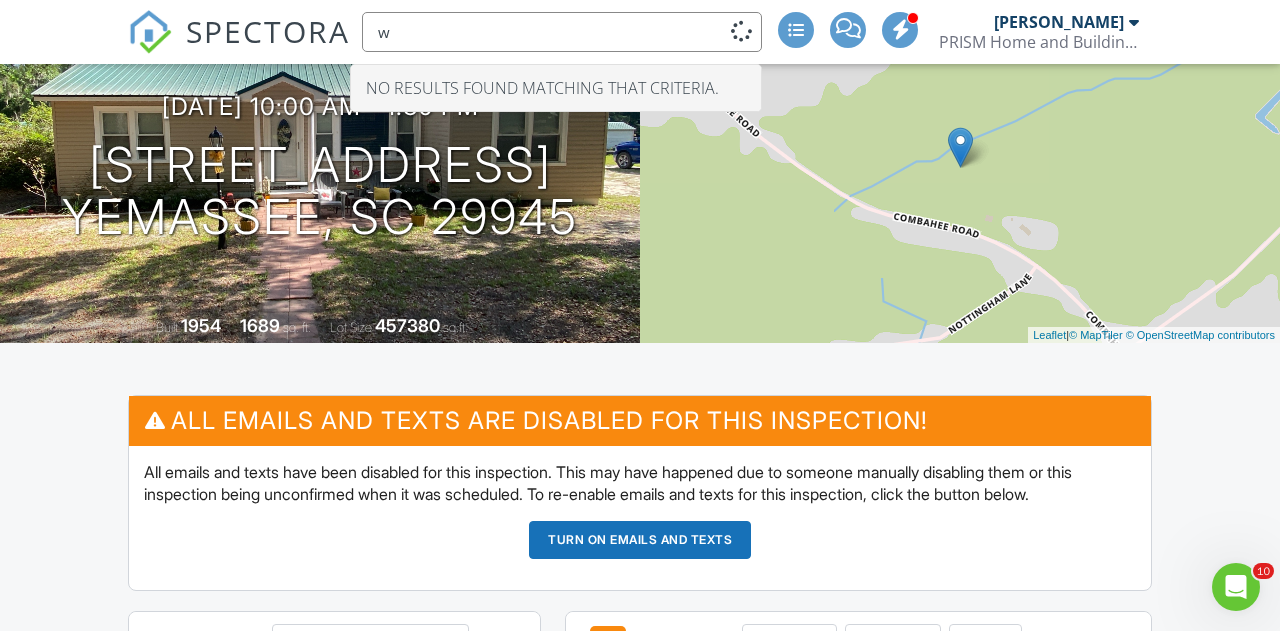 type on "w" 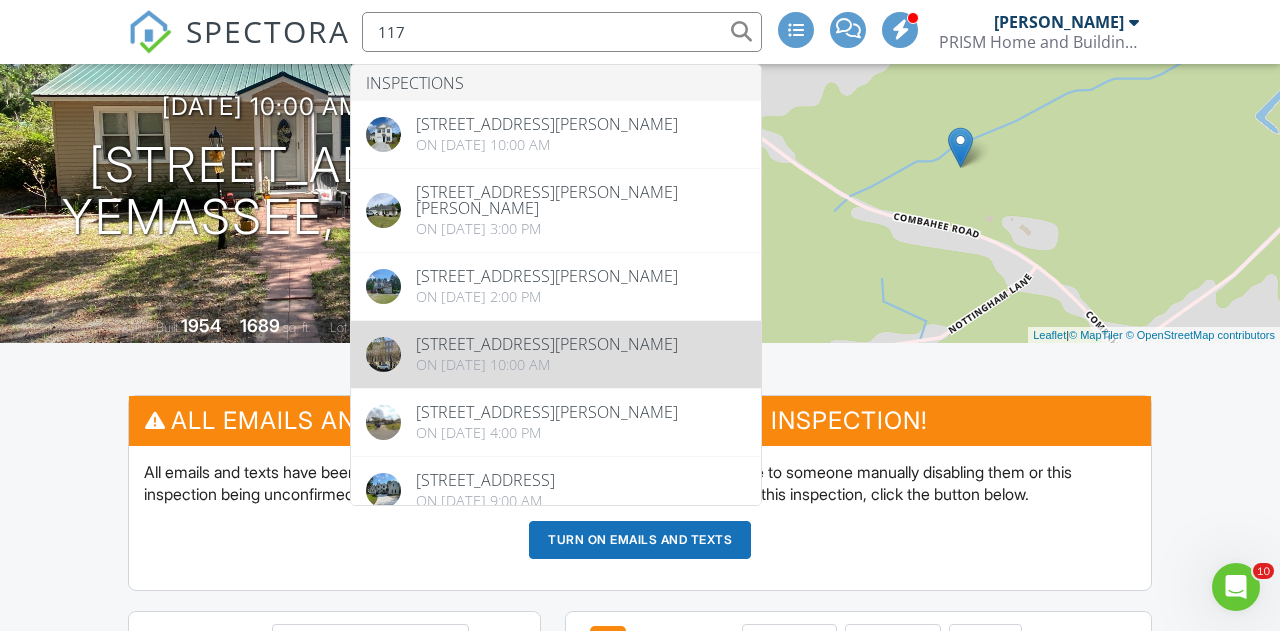 type on "117" 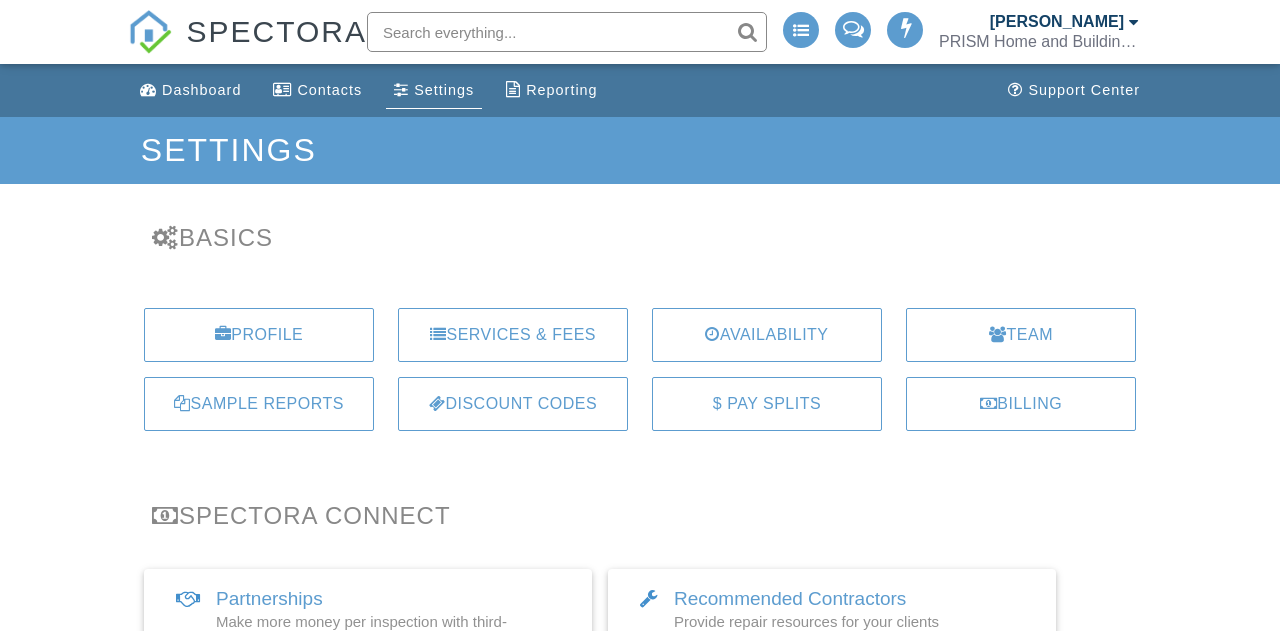 scroll, scrollTop: 0, scrollLeft: 0, axis: both 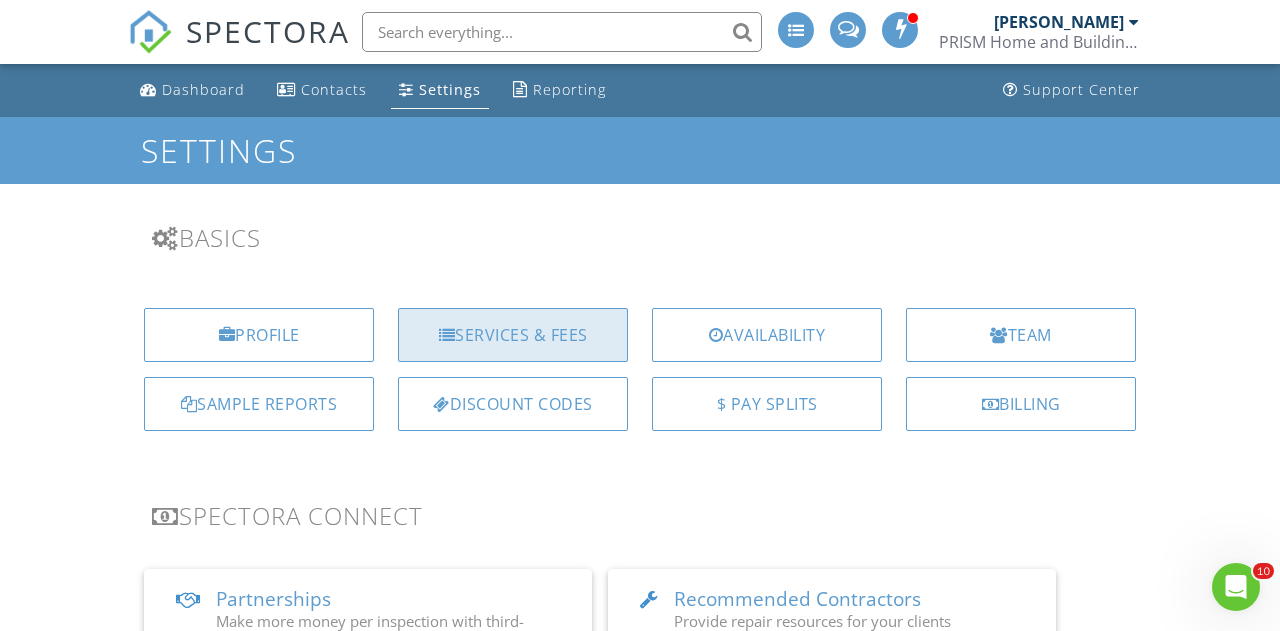 click on "Services & Fees" at bounding box center [513, 335] 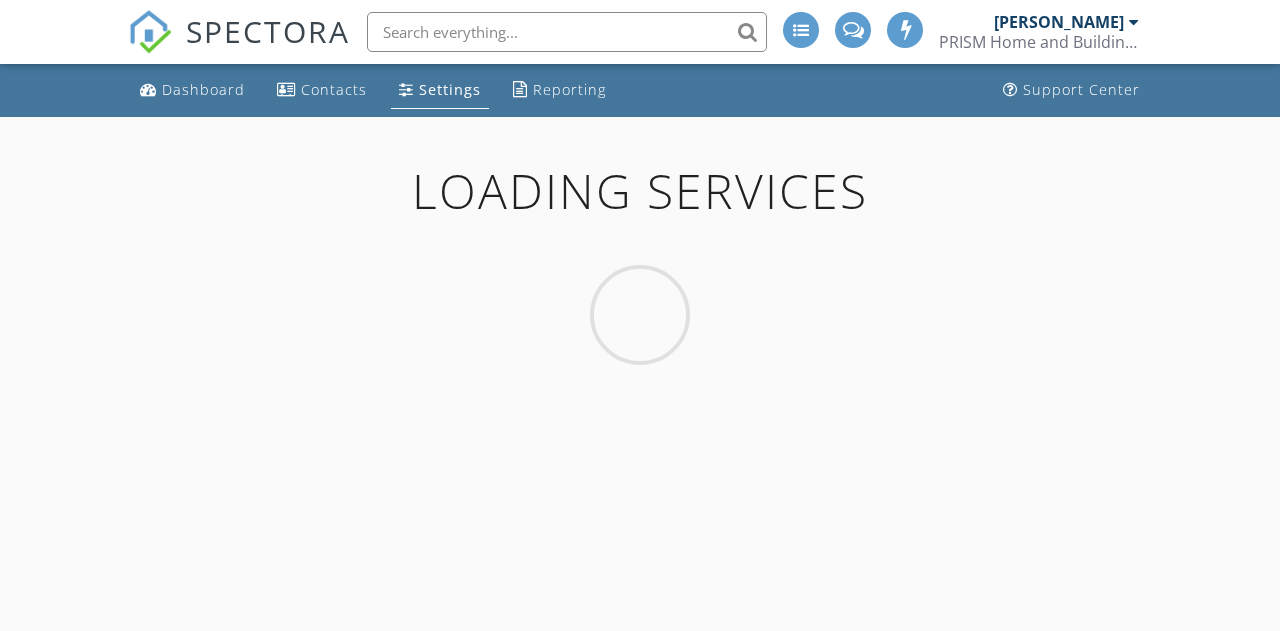 scroll, scrollTop: 0, scrollLeft: 0, axis: both 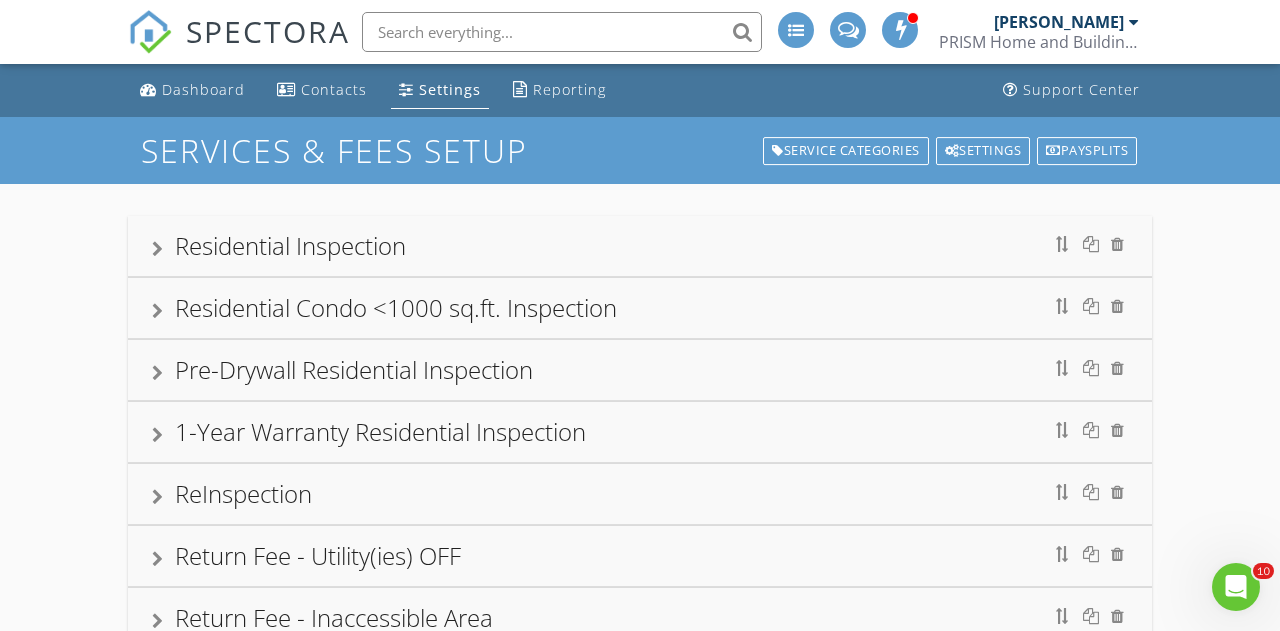 click on "Residential Inspection" at bounding box center [290, 245] 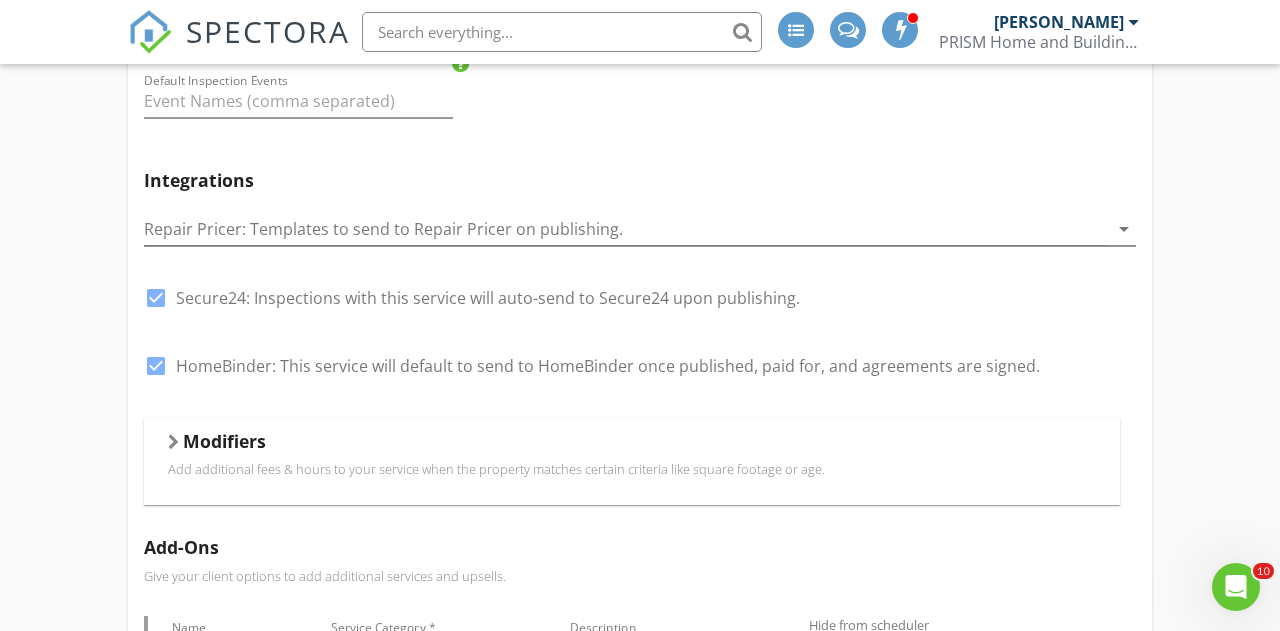 scroll, scrollTop: 444, scrollLeft: 0, axis: vertical 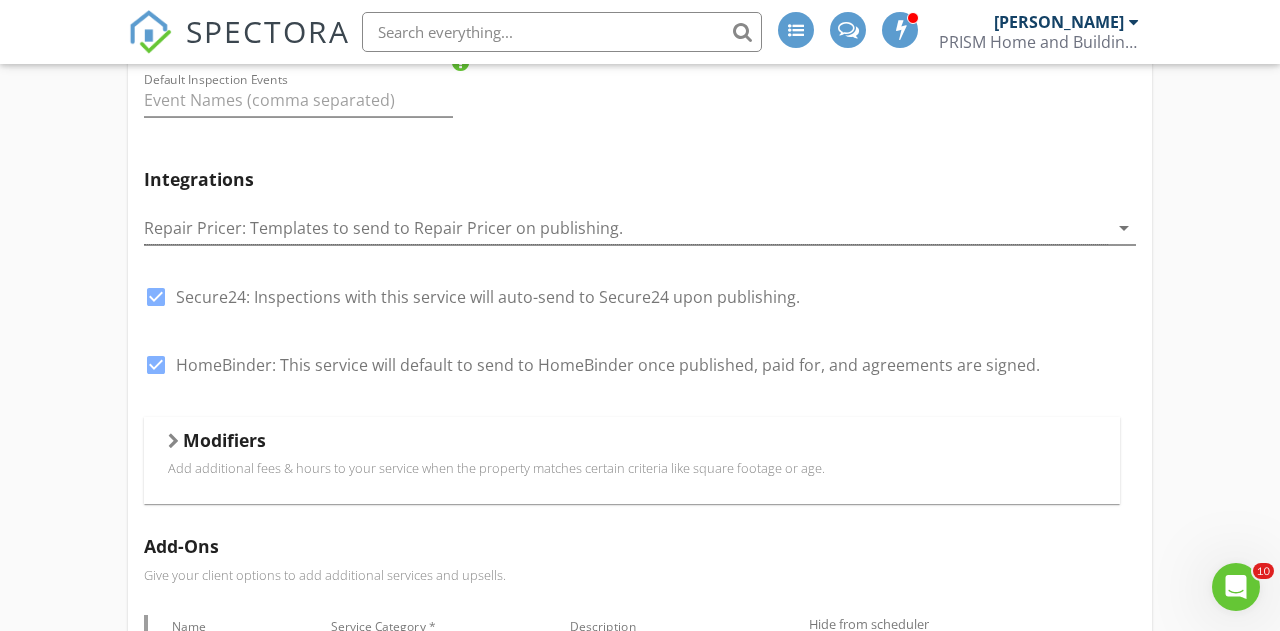 click at bounding box center [173, 441] 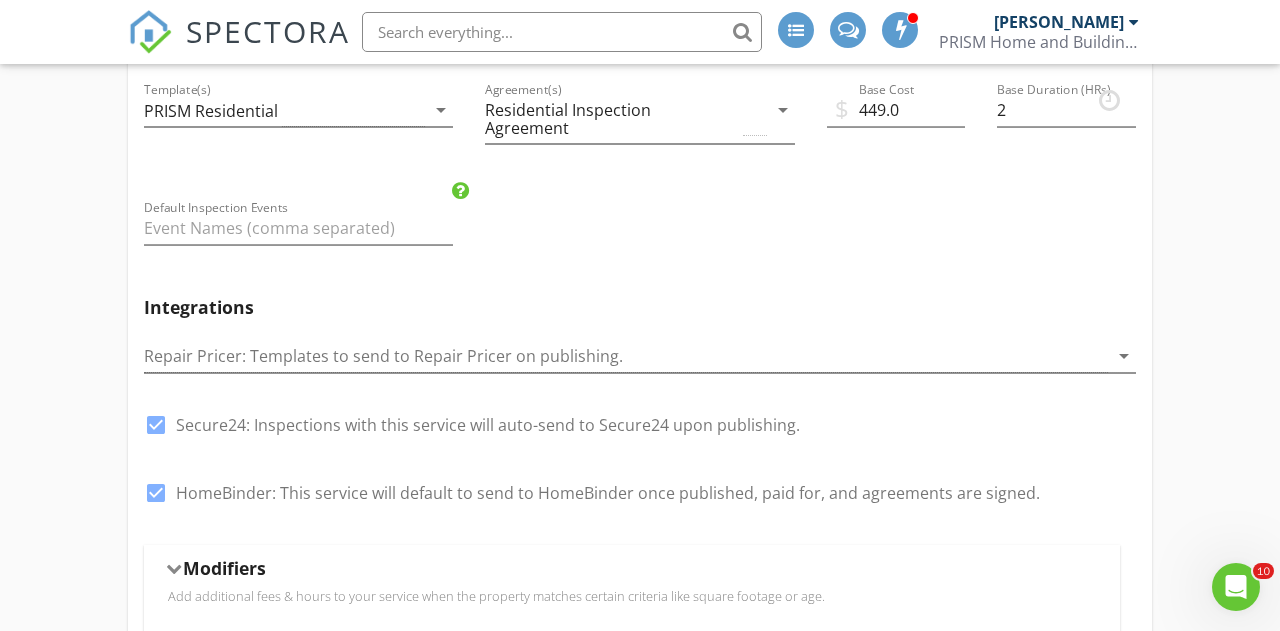 scroll, scrollTop: 0, scrollLeft: 0, axis: both 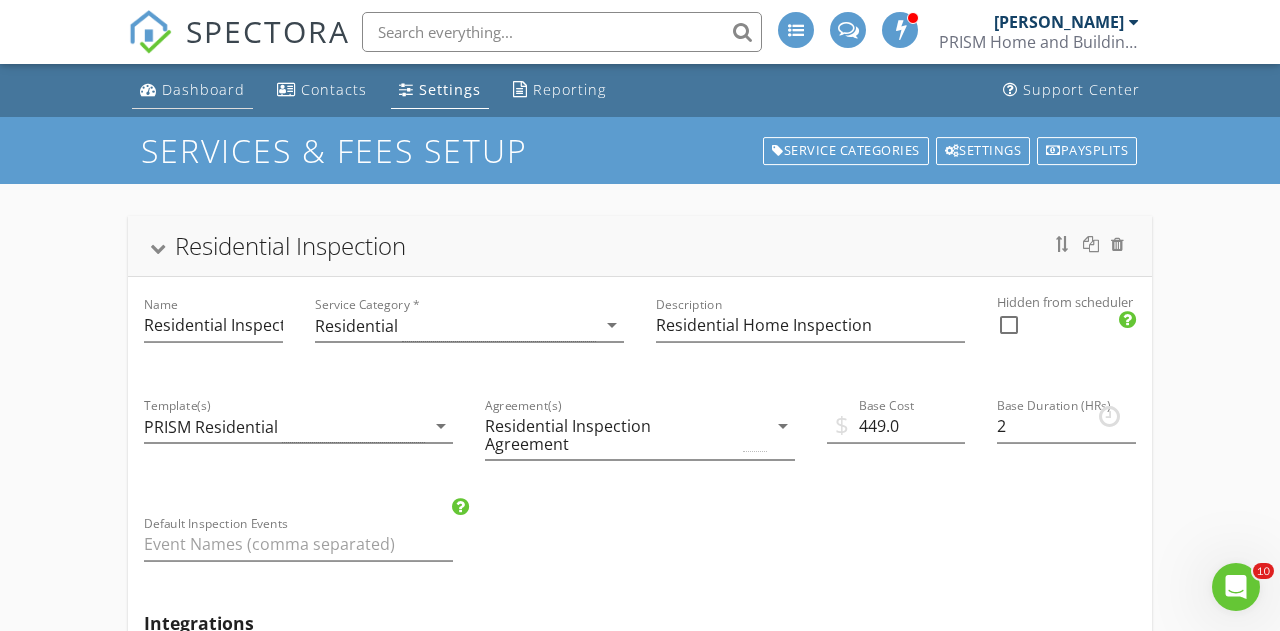 click on "Dashboard" at bounding box center [203, 89] 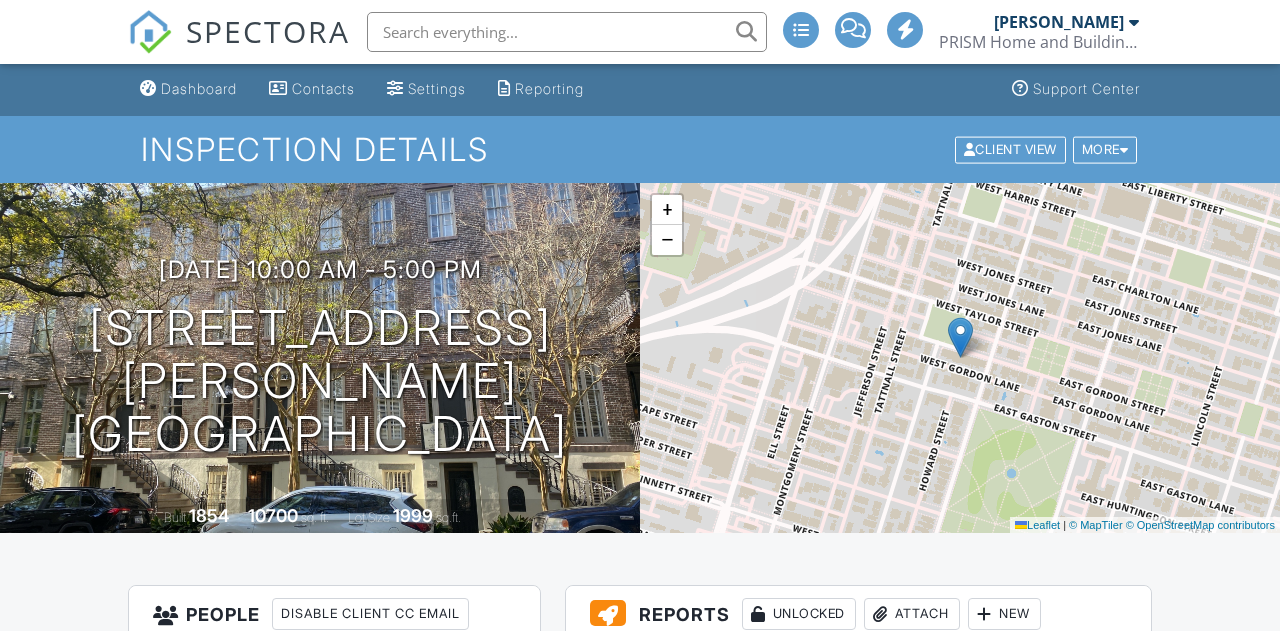 scroll, scrollTop: 378, scrollLeft: 0, axis: vertical 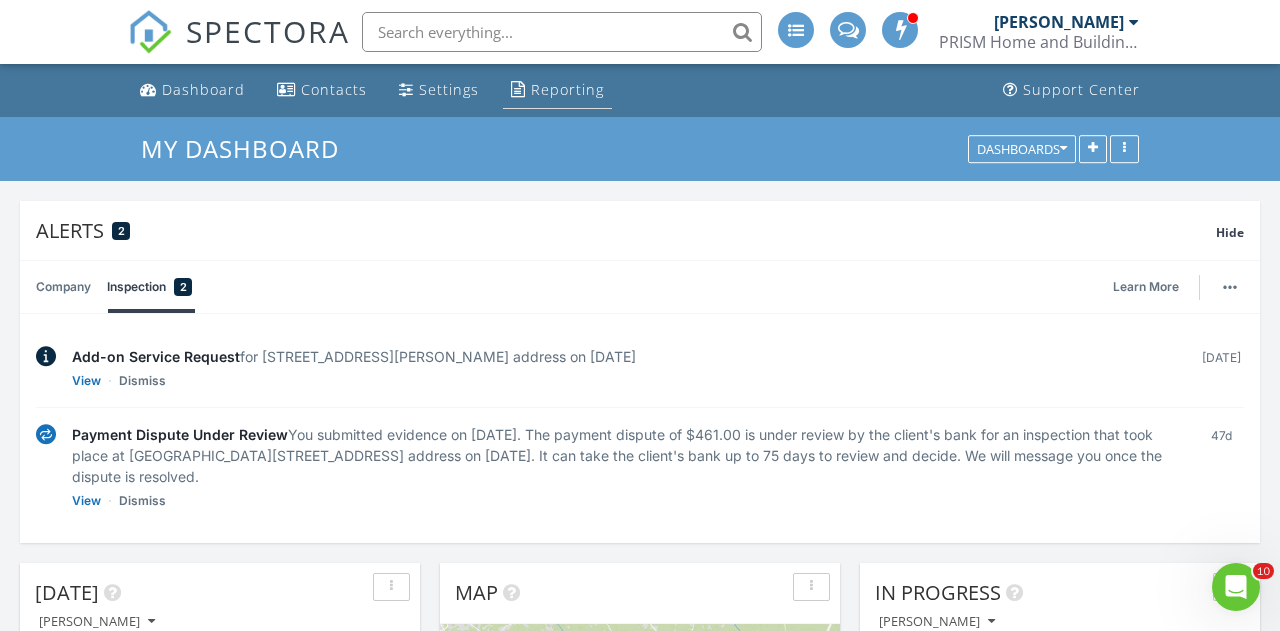 click on "Reporting" at bounding box center (567, 89) 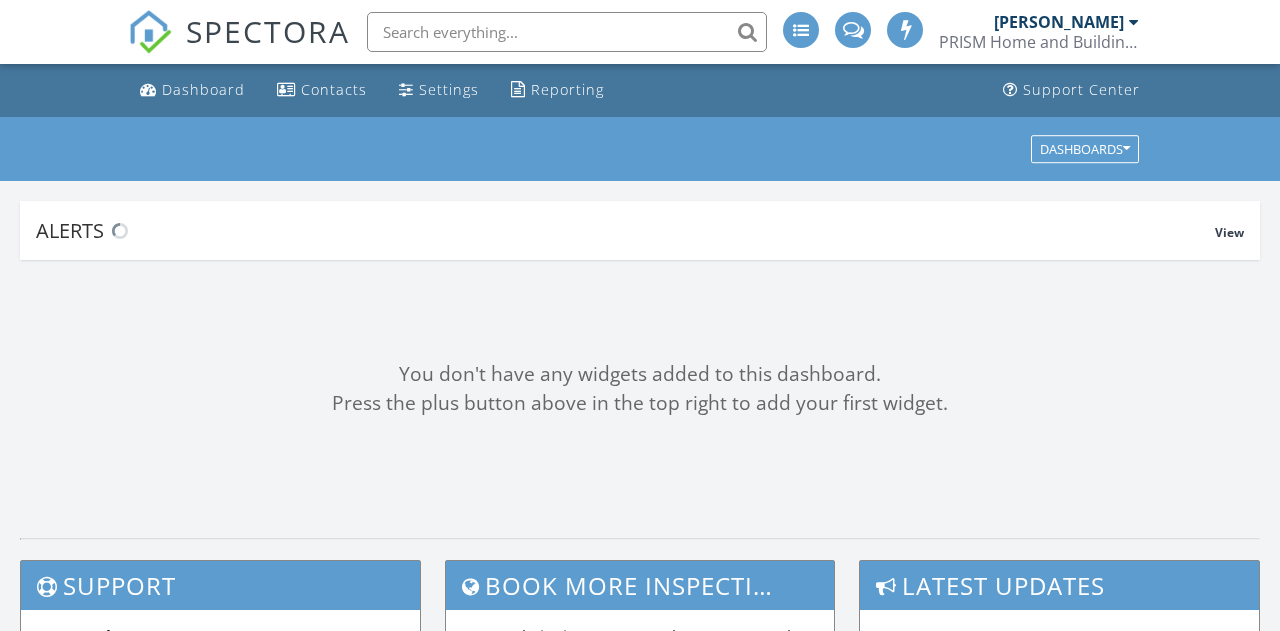 scroll, scrollTop: 0, scrollLeft: 0, axis: both 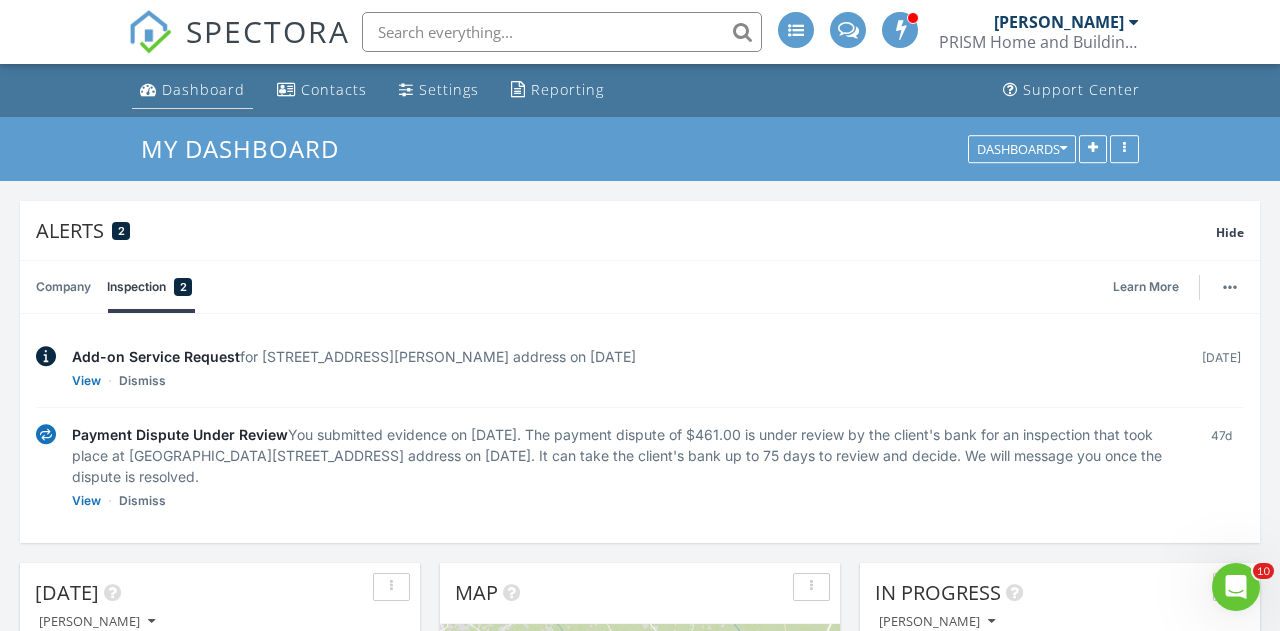 click on "Dashboard" at bounding box center [203, 89] 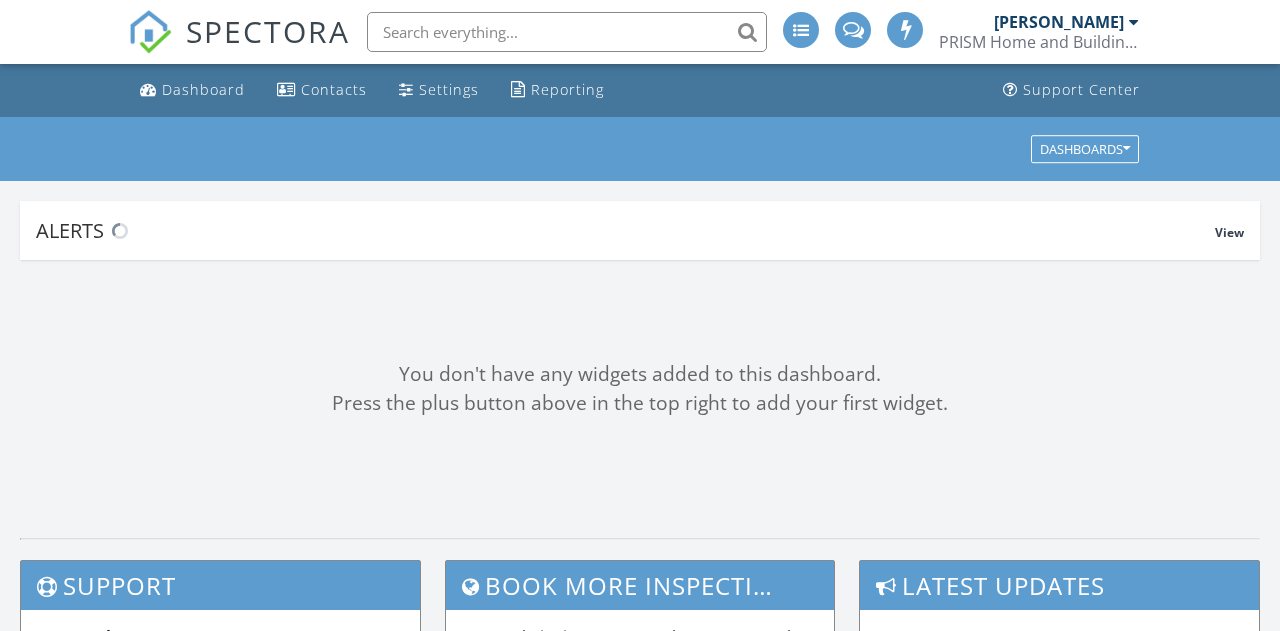 scroll, scrollTop: 0, scrollLeft: 0, axis: both 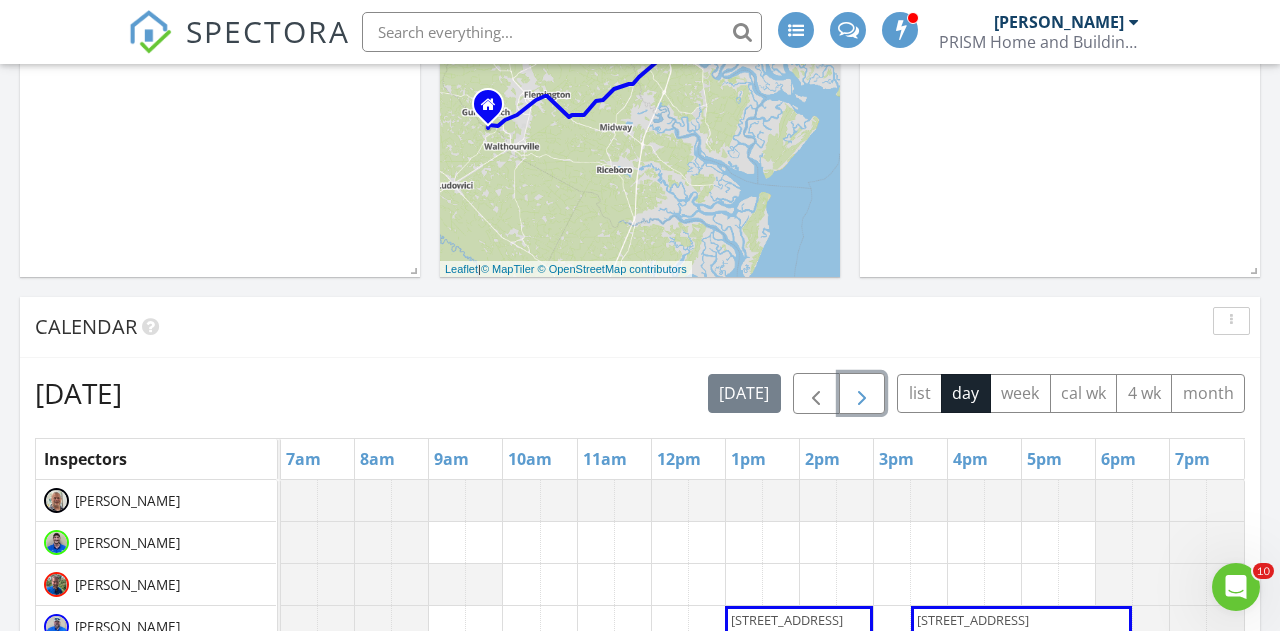 click at bounding box center (862, 394) 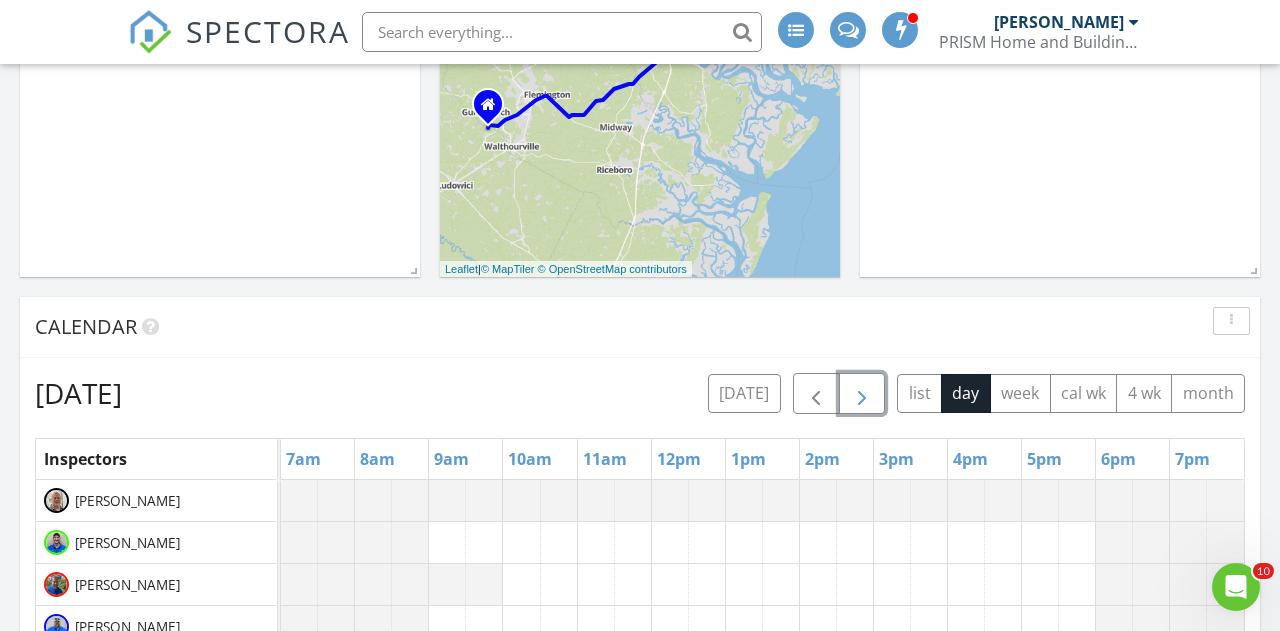 click at bounding box center (862, 394) 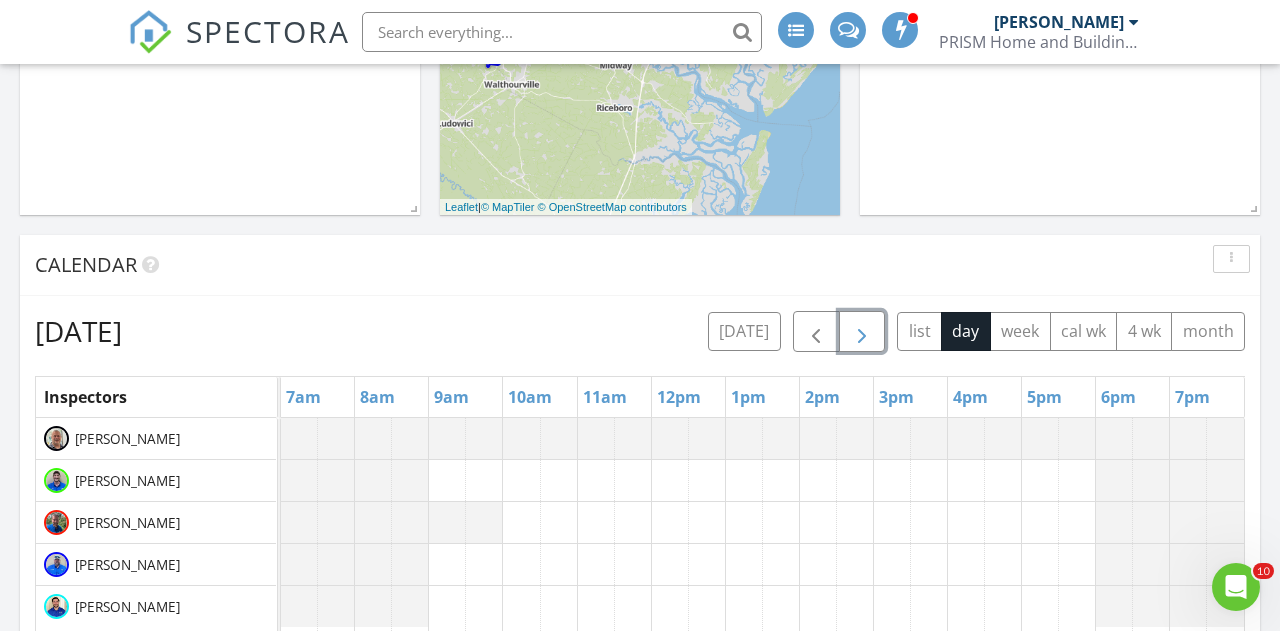 scroll, scrollTop: 931, scrollLeft: 0, axis: vertical 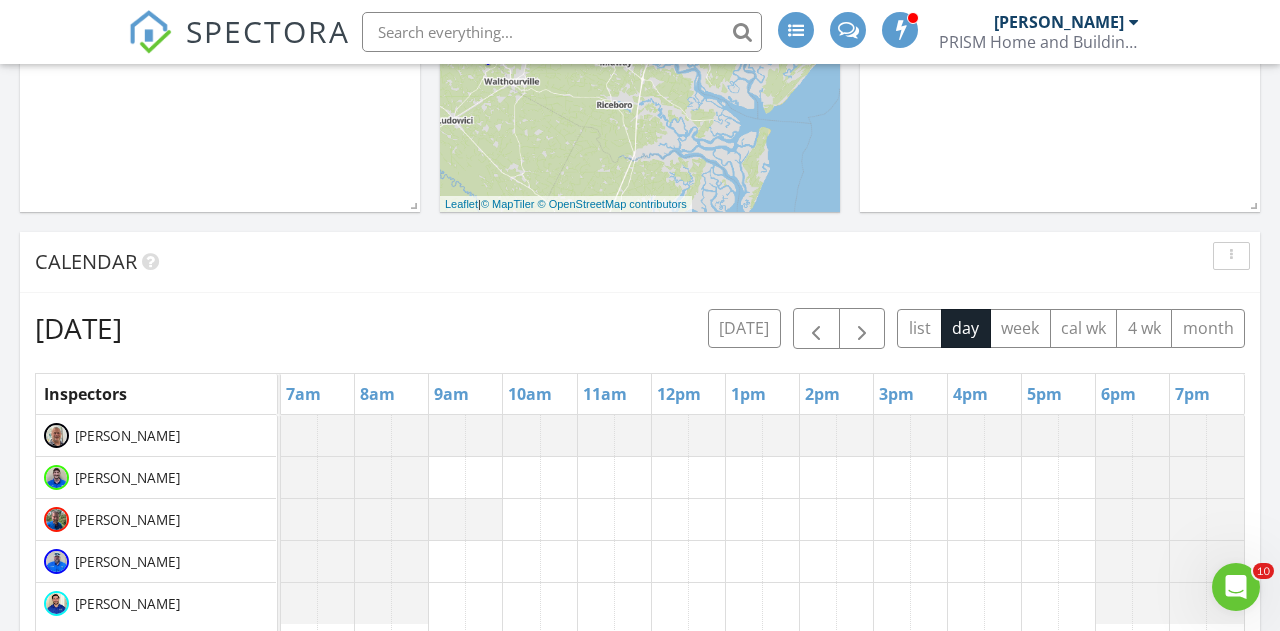 click at bounding box center (762, 801) 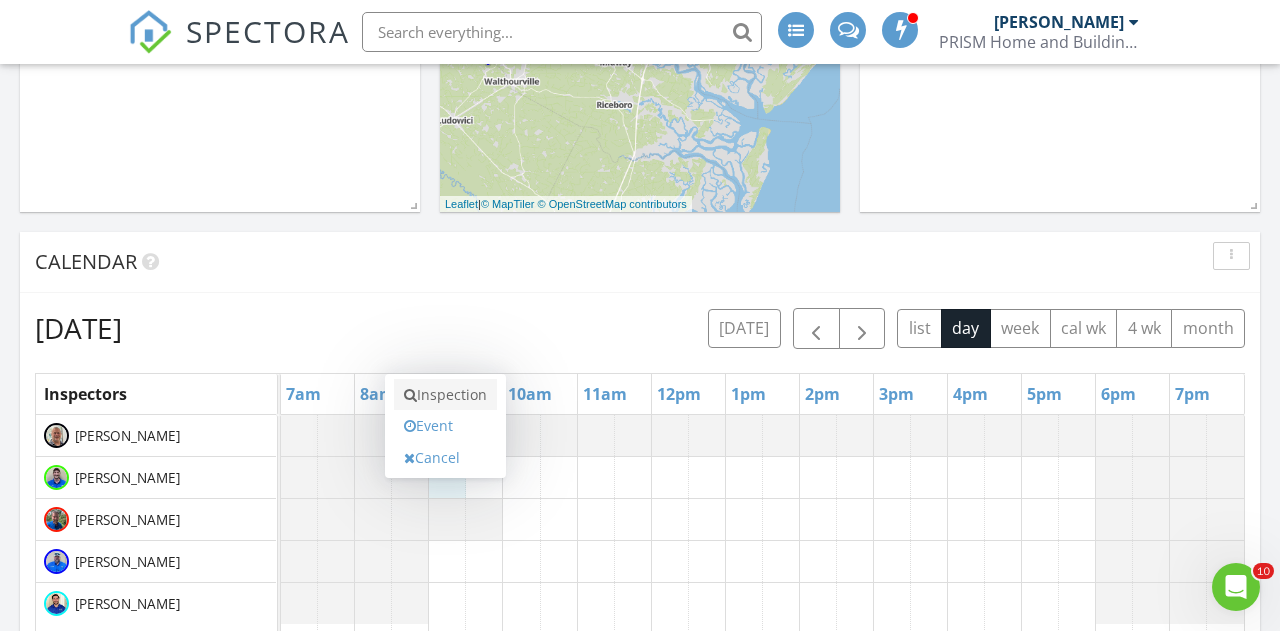 click on "Inspection" at bounding box center (445, 395) 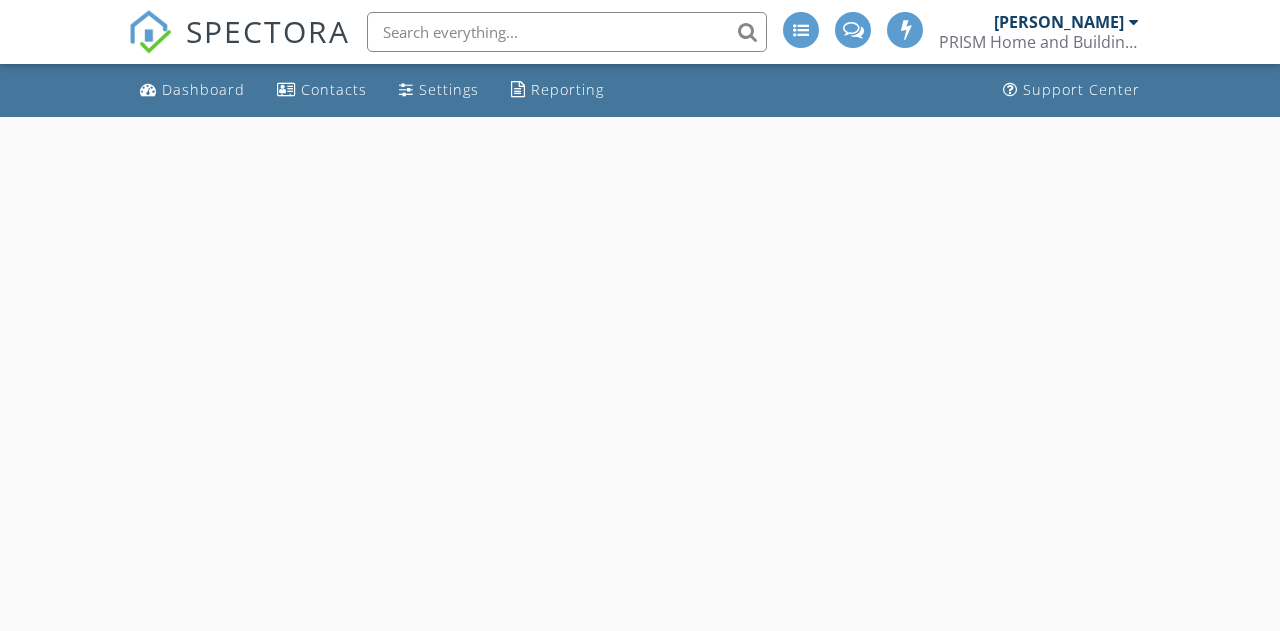 scroll, scrollTop: 0, scrollLeft: 0, axis: both 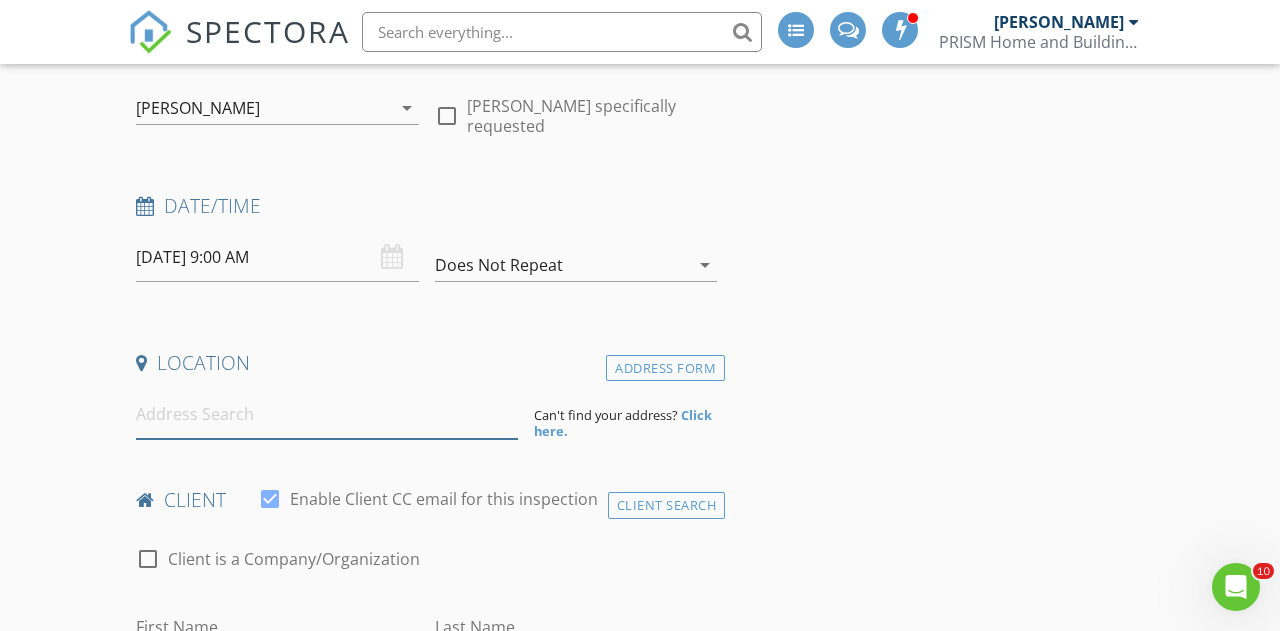 click at bounding box center [327, 414] 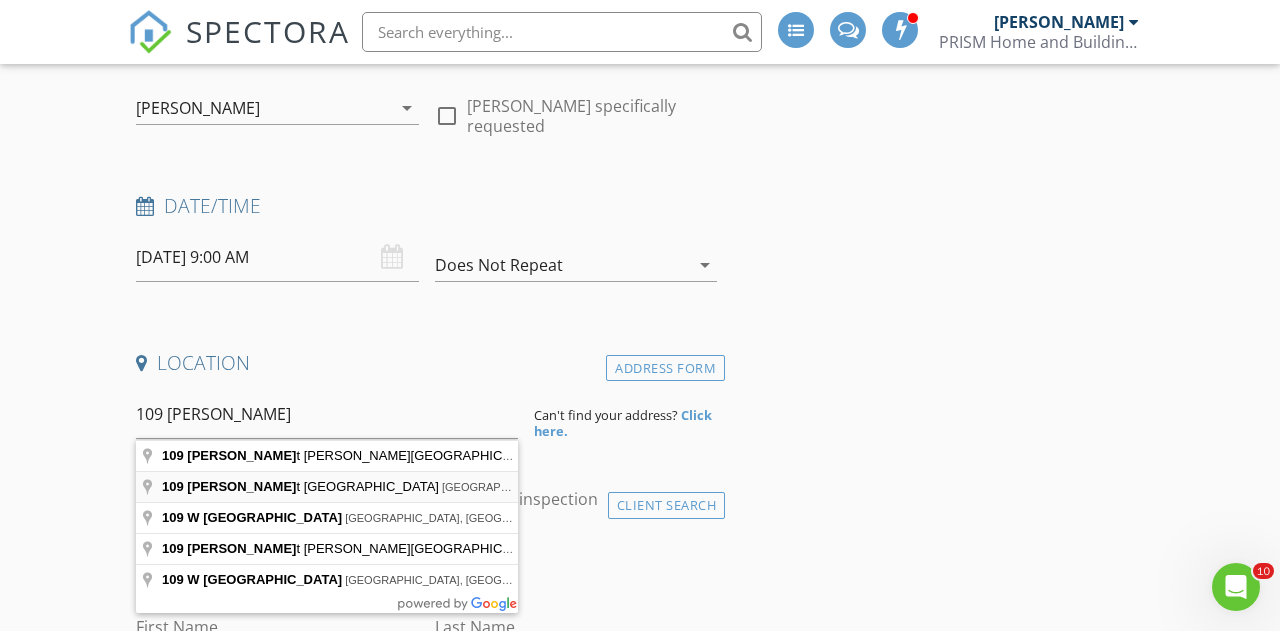 type on "109 West Liberty Street, Savannah, GA, USA" 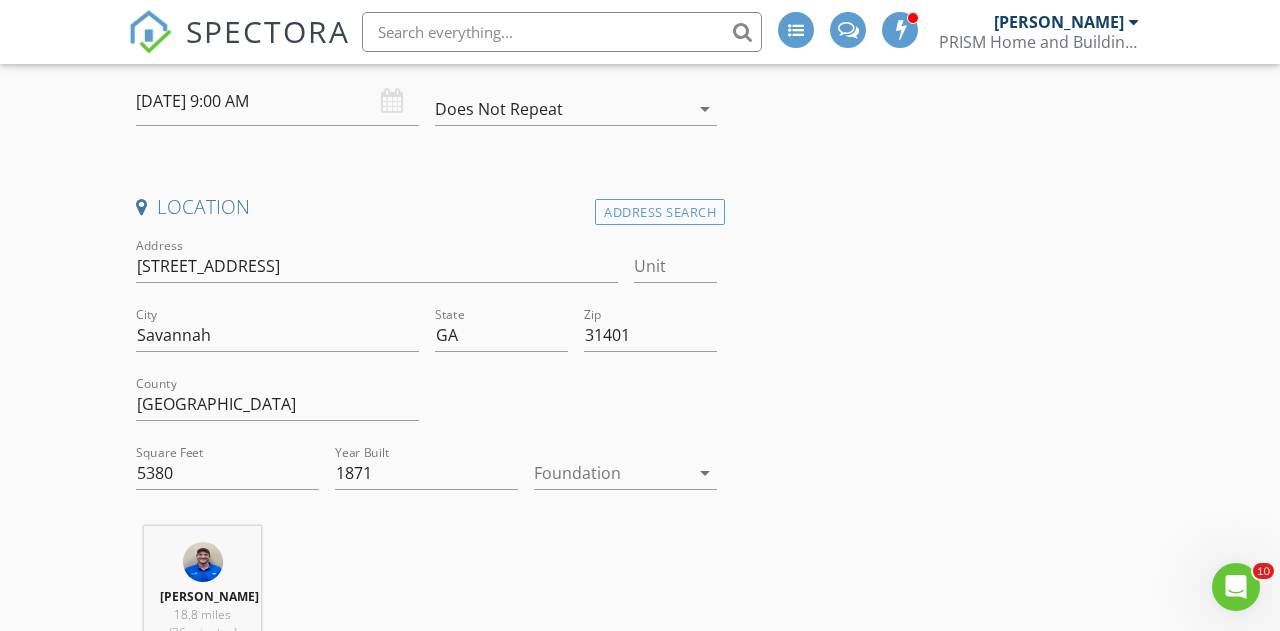scroll, scrollTop: 392, scrollLeft: 0, axis: vertical 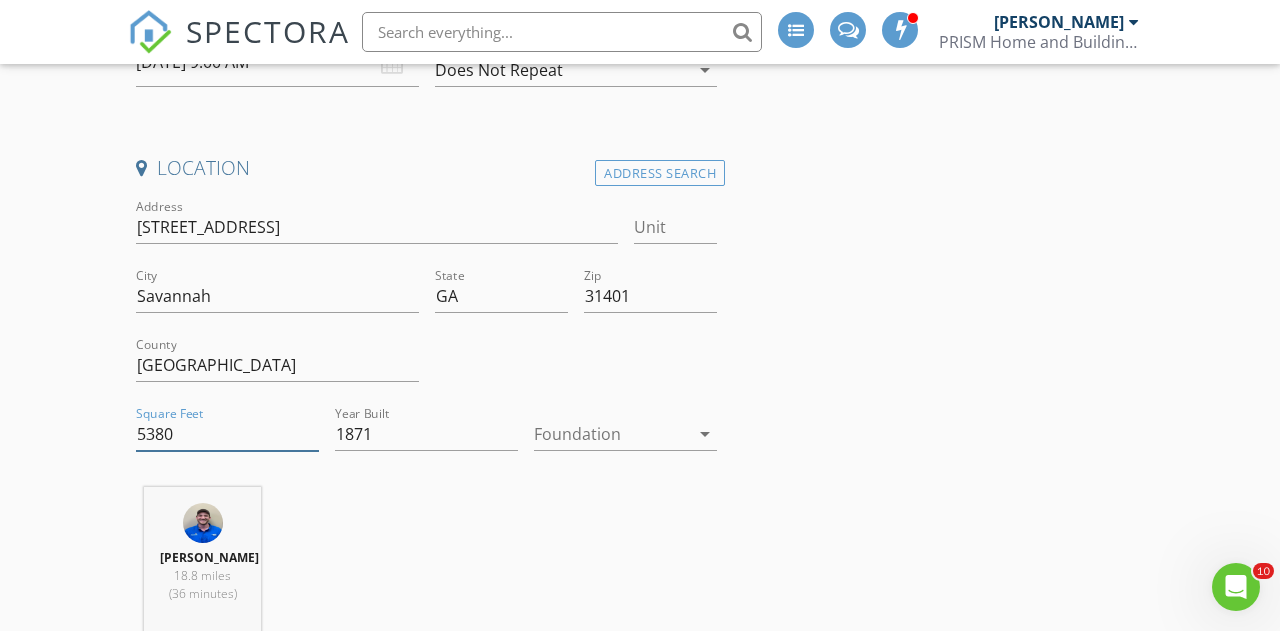 drag, startPoint x: 183, startPoint y: 440, endPoint x: 135, endPoint y: 430, distance: 49.0306 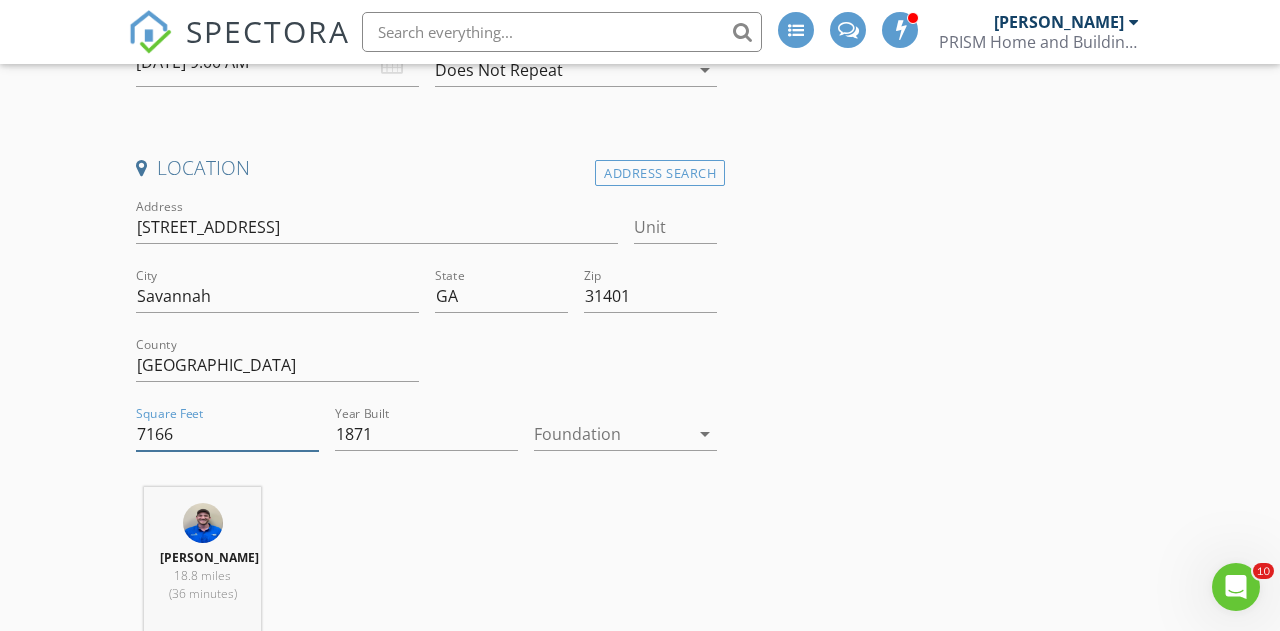 type on "7166" 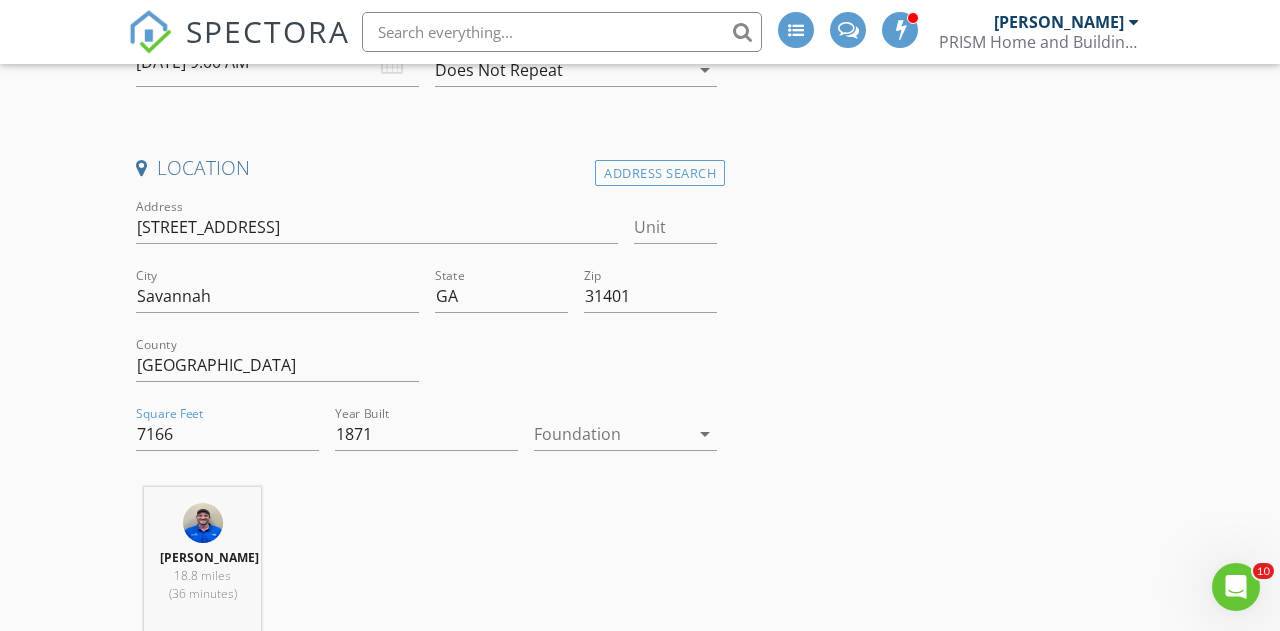 click on "Nick Keller     18.8 miles     (36 minutes)" at bounding box center (426, 570) 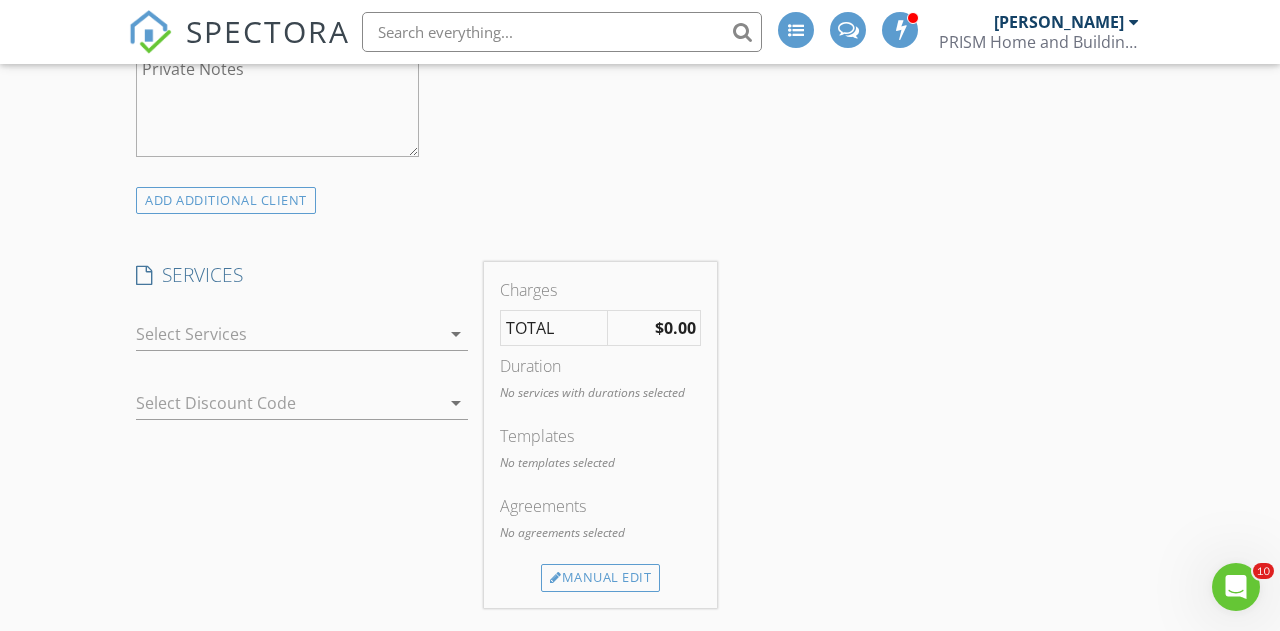 scroll, scrollTop: 1695, scrollLeft: 0, axis: vertical 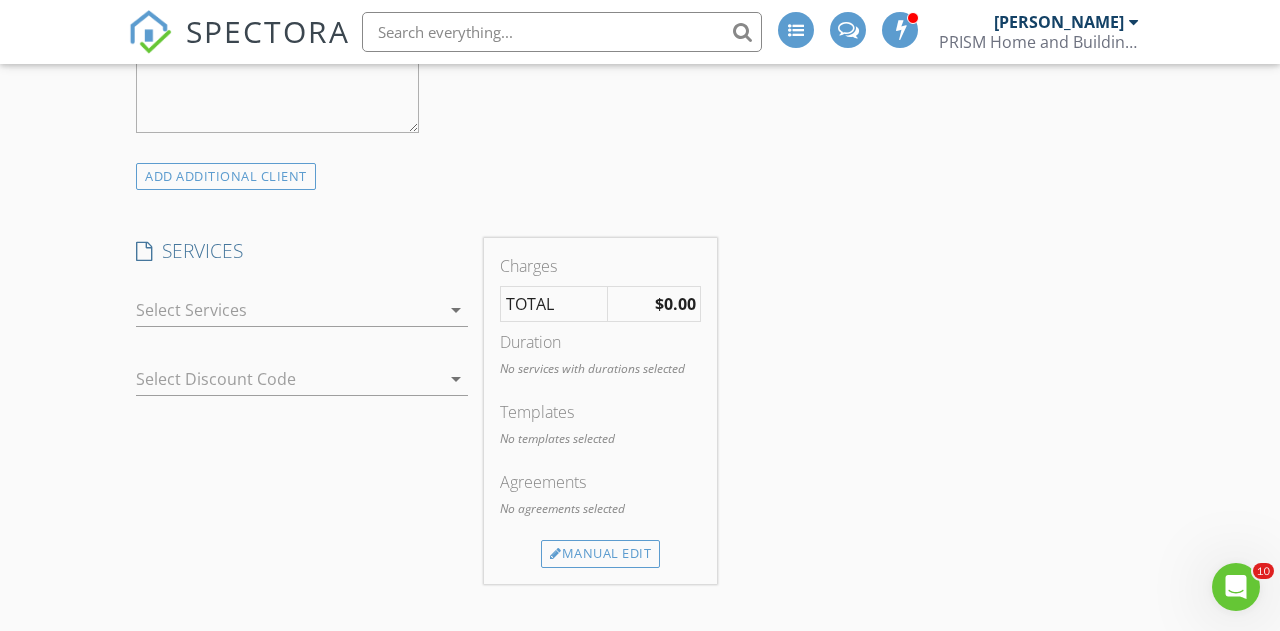 click on "arrow_drop_down" at bounding box center (456, 310) 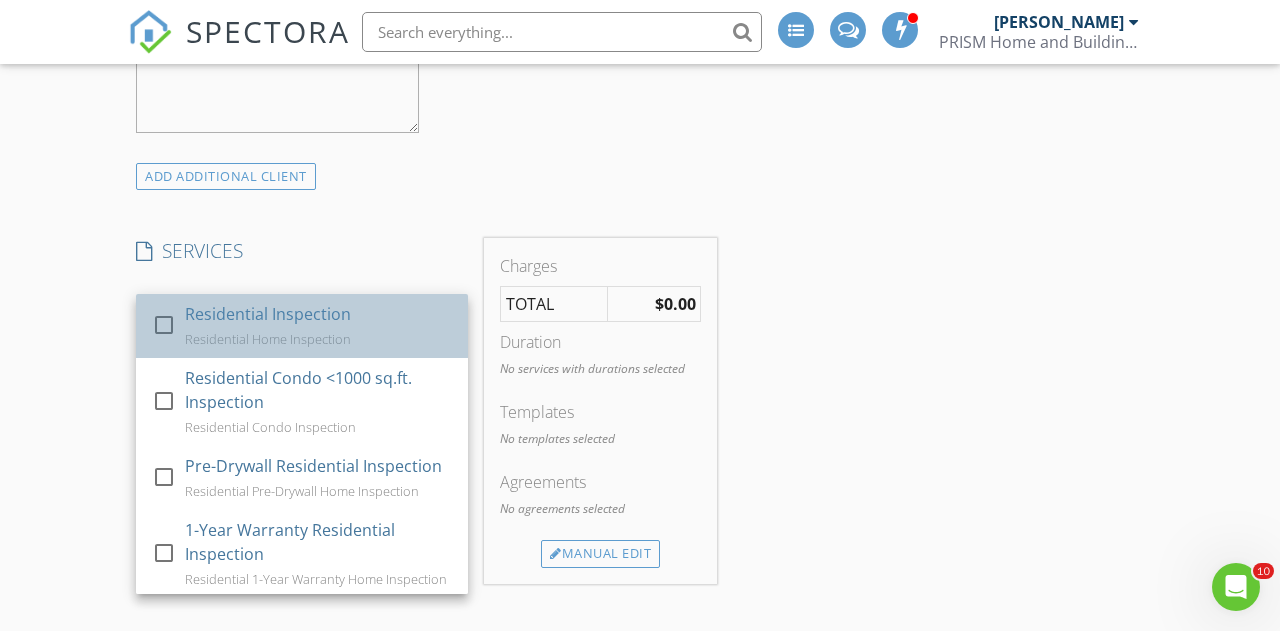 click on "Residential Inspection   Residential Home Inspection" at bounding box center (318, 326) 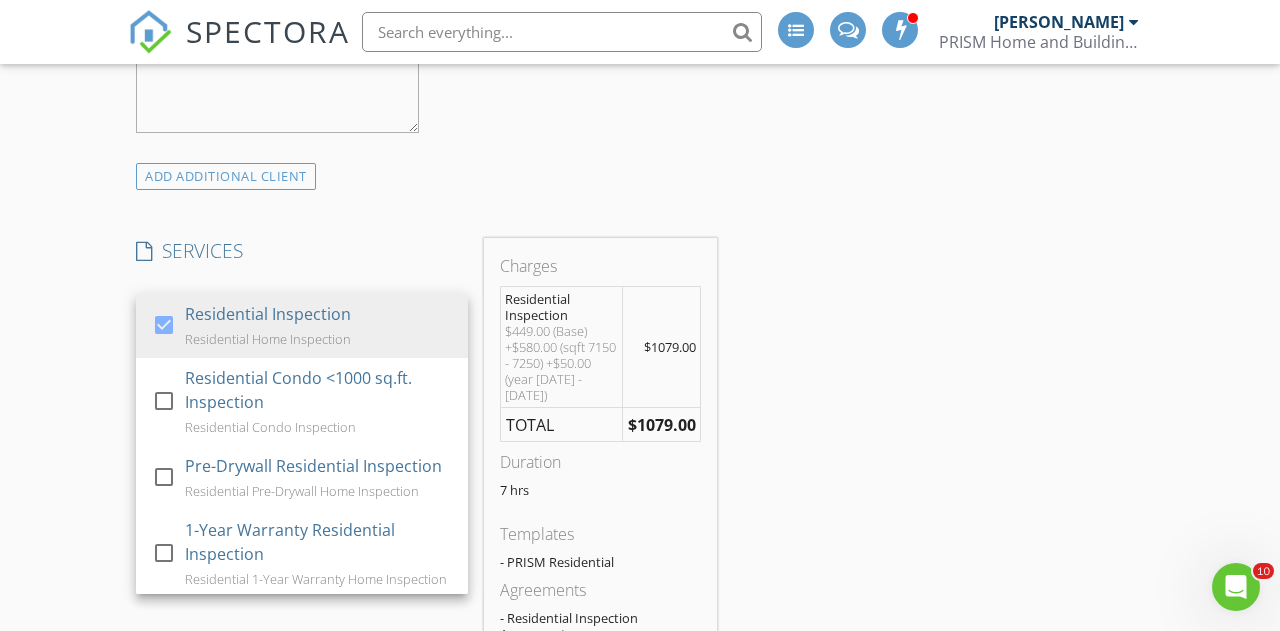 click on "INSPECTOR(S)
check_box_outline_blank   Mike Grossman     check_box   Nick Keller   PRIMARY   check_box_outline_blank   Keith Blanton     check_box_outline_blank   John Dasher     check_box_outline_blank   Johnathan Rutherford     Nick Keller arrow_drop_down   check_box_outline_blank Nick Keller specifically requested
Date/Time
07/12/2025 9:00 AM   Does Not Repeat arrow_drop_down
Location
Address Search       Address 109 W Liberty St   Unit   City Savannah   State GA   Zip 31401   County Chatham     Square Feet 7166   Year Built 1871   Foundation arrow_drop_down     Nick Keller     18.8 miles     (36 minutes)
client
check_box Enable Client CC email for this inspection   Client Search     check_box_outline_blank Client is a Company/Organization     First Name   Last Name   Email   CC Email   Phone   Address   City   State   Zip     Tags         Notes" at bounding box center (640, 791) 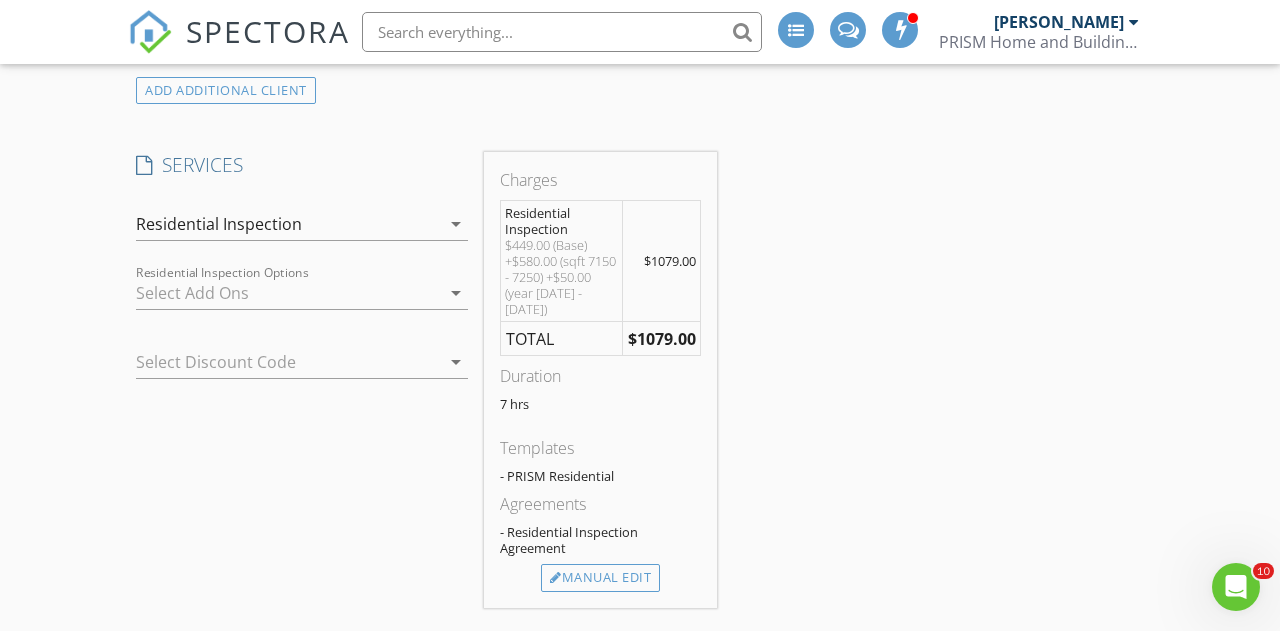 scroll, scrollTop: 1783, scrollLeft: 0, axis: vertical 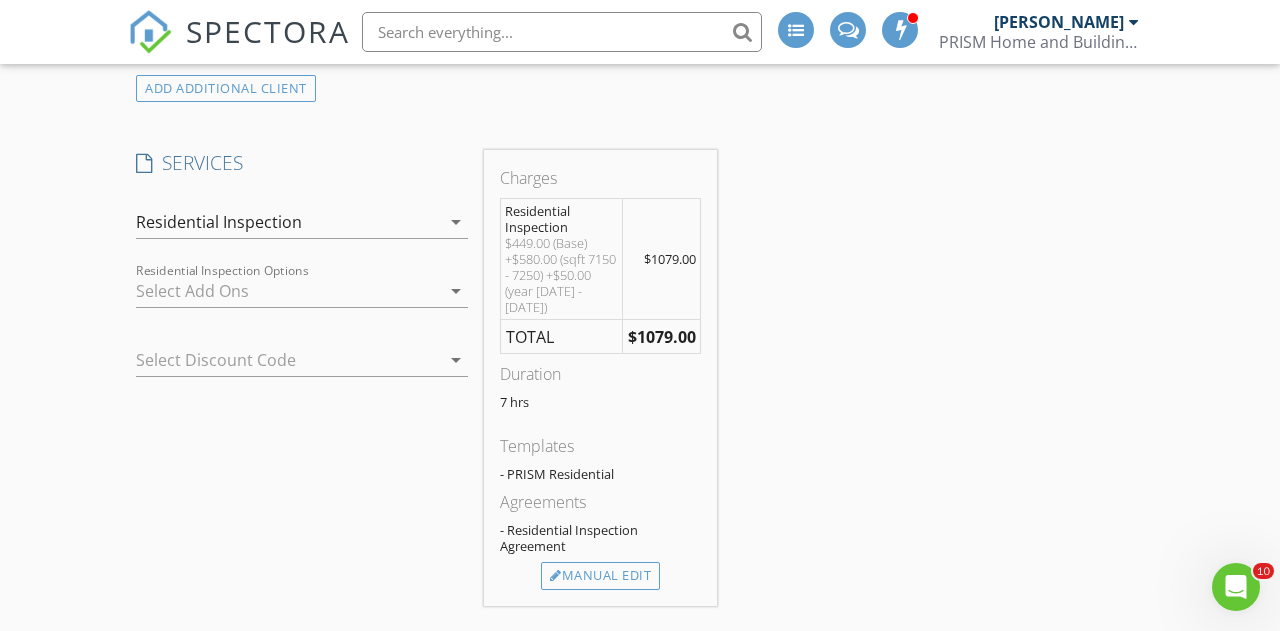 click on "arrow_drop_down" at bounding box center [456, 291] 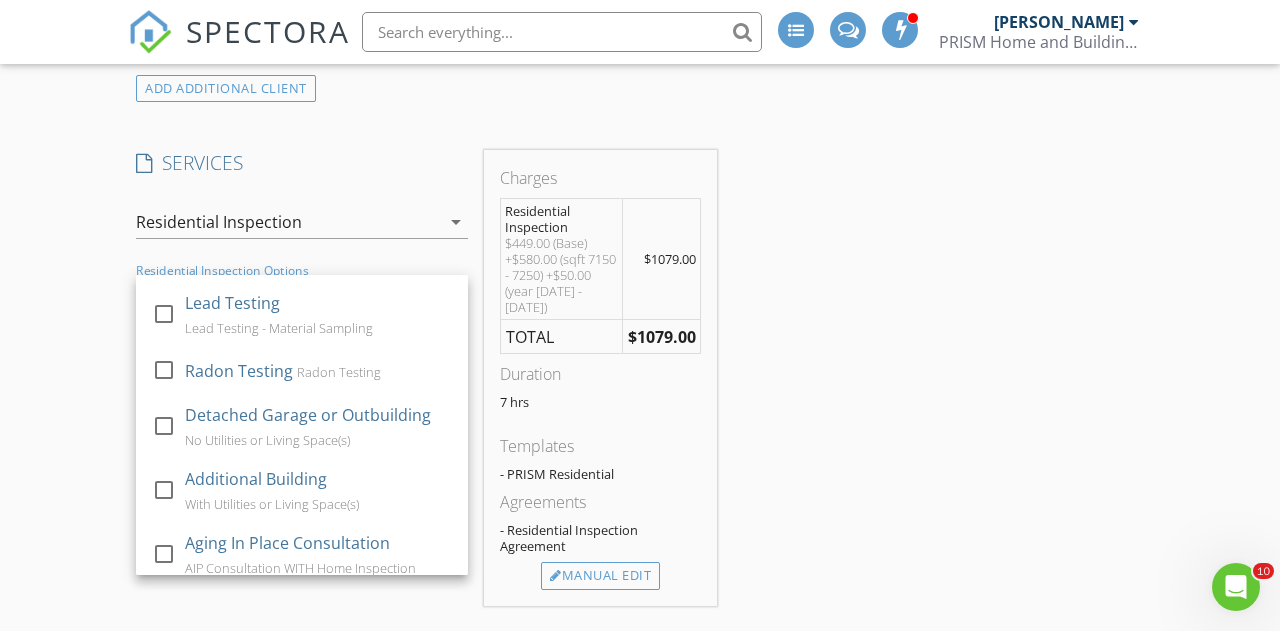 scroll, scrollTop: 494, scrollLeft: 0, axis: vertical 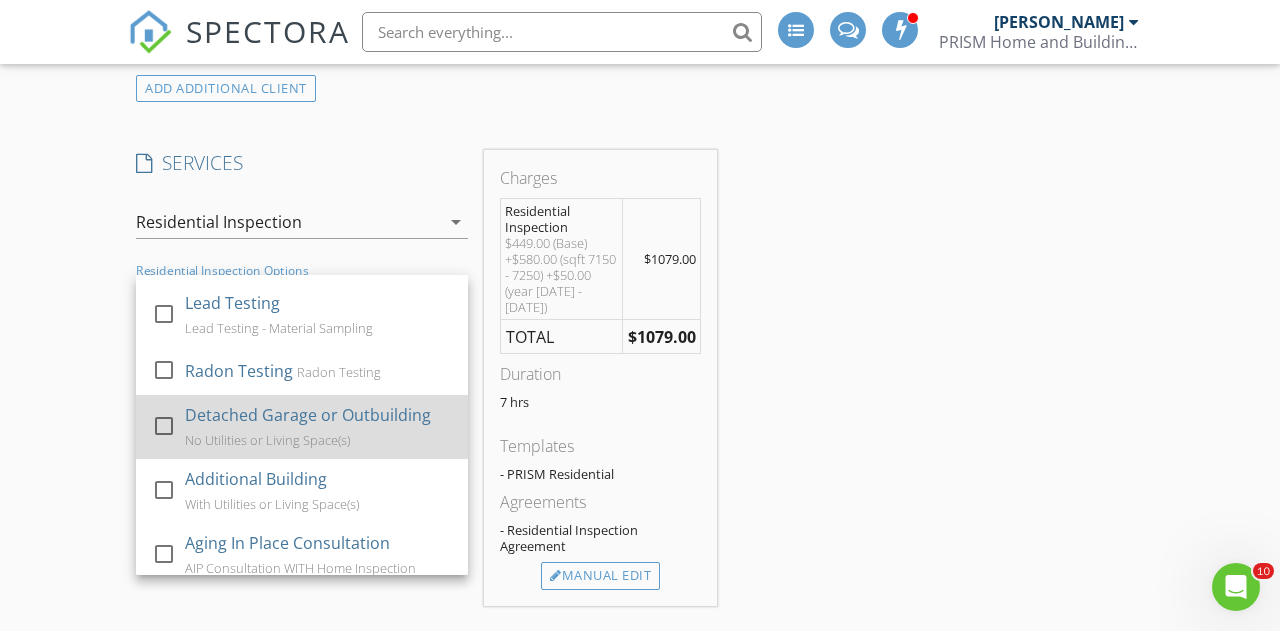 click at bounding box center (164, 426) 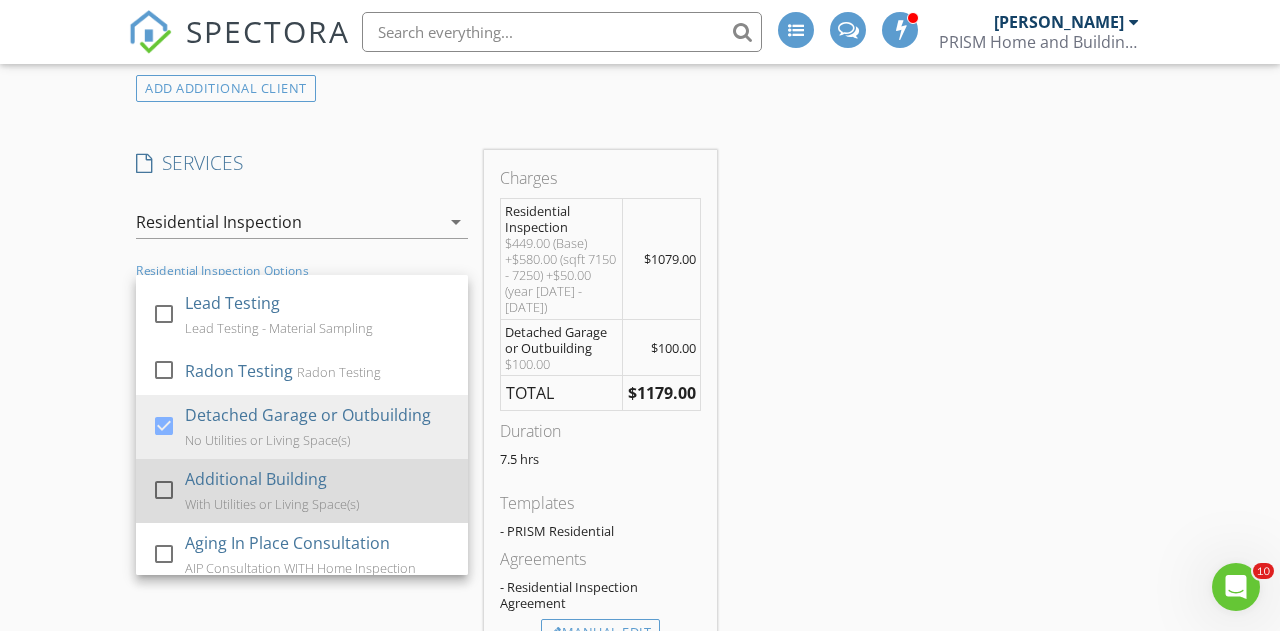 click at bounding box center [164, 490] 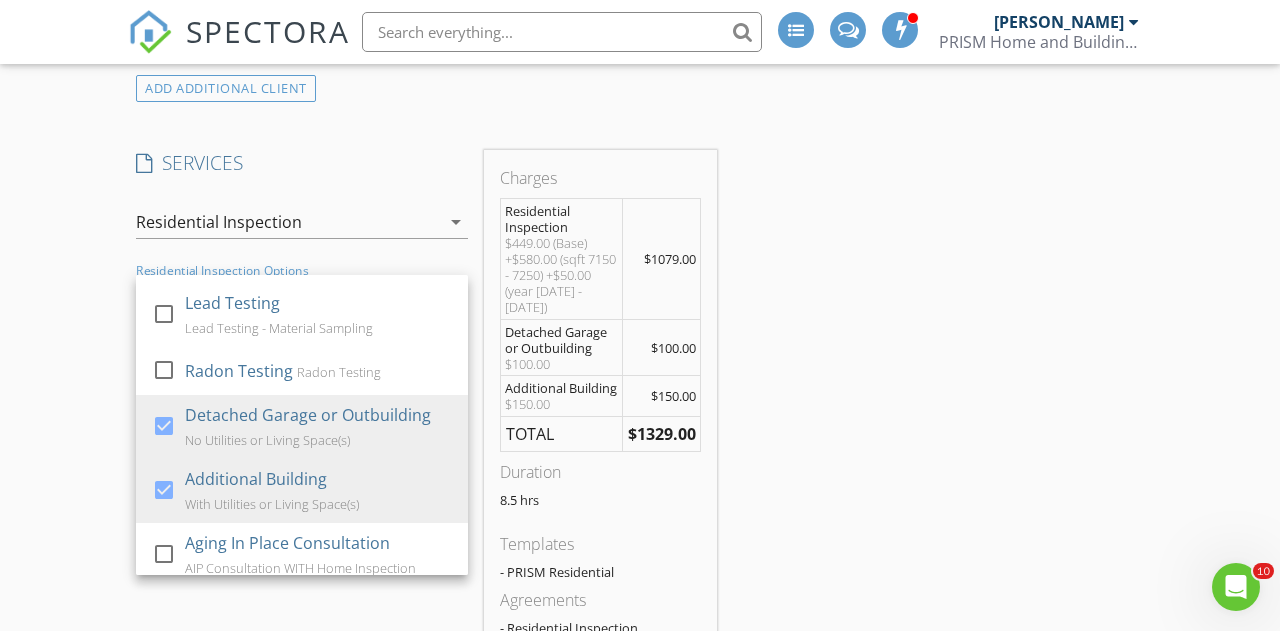 click on "New Inspection
INSPECTOR(S)
check_box_outline_blank   Mike Grossman     check_box   Nick Keller   PRIMARY   check_box_outline_blank   Keith Blanton     check_box_outline_blank   John Dasher     check_box_outline_blank   Johnathan Rutherford     Nick Keller arrow_drop_down   check_box_outline_blank Nick Keller specifically requested
Date/Time
07/12/2025 9:00 AM   Does Not Repeat arrow_drop_down
Location
Address Search       Address 109 W Liberty St   Unit   City Savannah   State GA   Zip 31401   County Chatham     Square Feet 7166   Year Built 1871   Foundation arrow_drop_down     Nick Keller     18.8 miles     (36 minutes)
client
check_box Enable Client CC email for this inspection   Client Search     check_box_outline_blank Client is a Company/Organization     First Name   Last Name   Email   CC Email   Phone   Address   City   State   Zip     Tags" at bounding box center [640, 718] 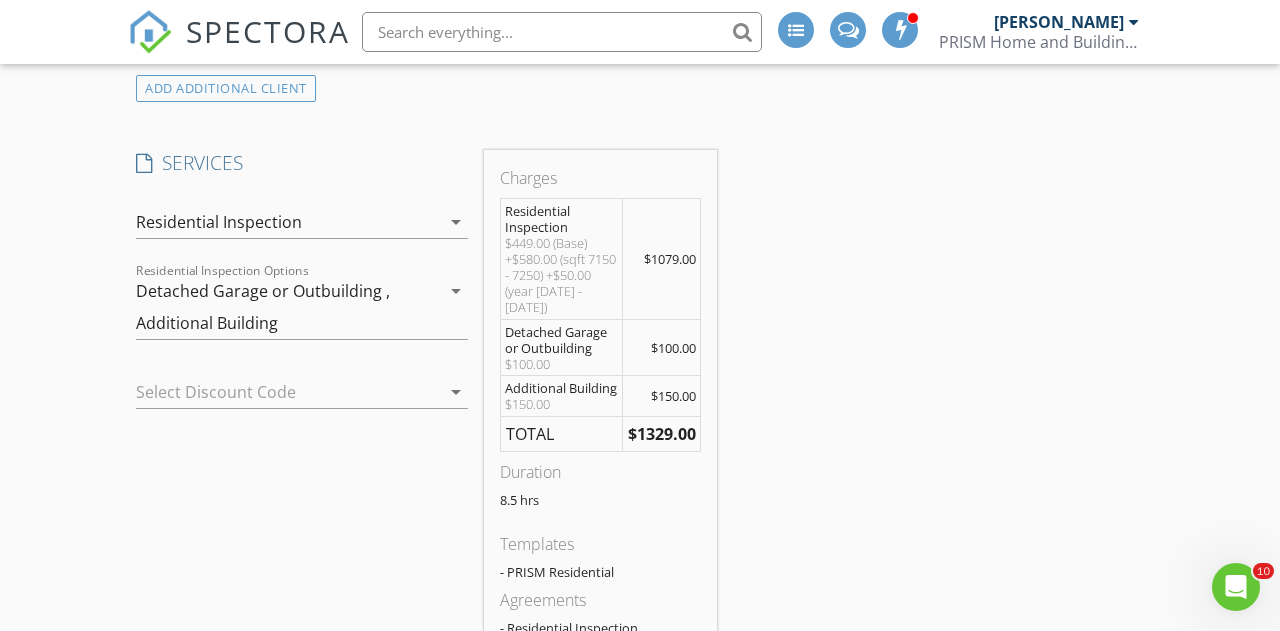 click on "arrow_drop_down" at bounding box center [456, 291] 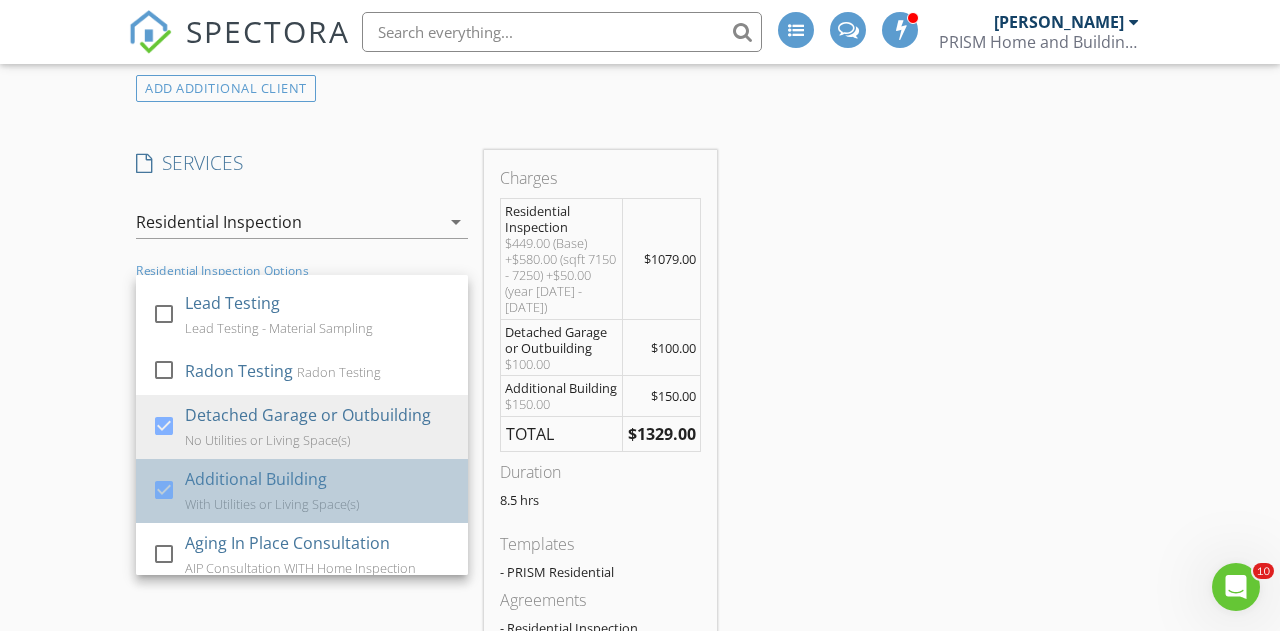 click on "With Utilities or Living Space(s)" at bounding box center [272, 504] 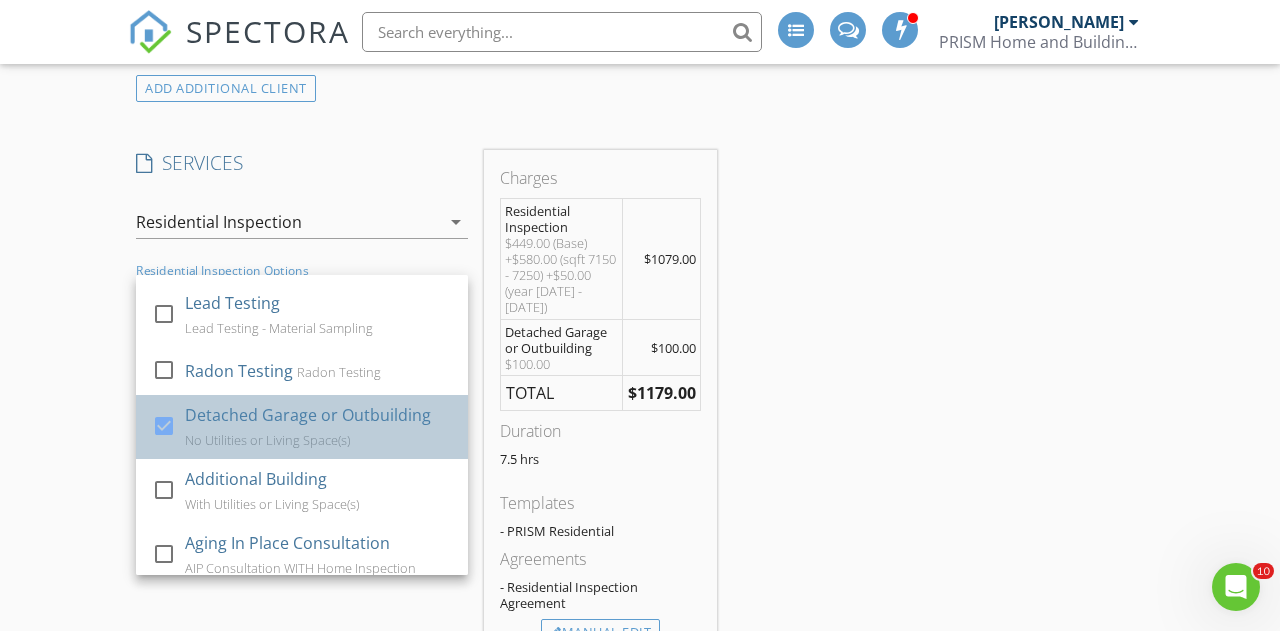 click on "No Utilities or Living Space(s)" at bounding box center (267, 440) 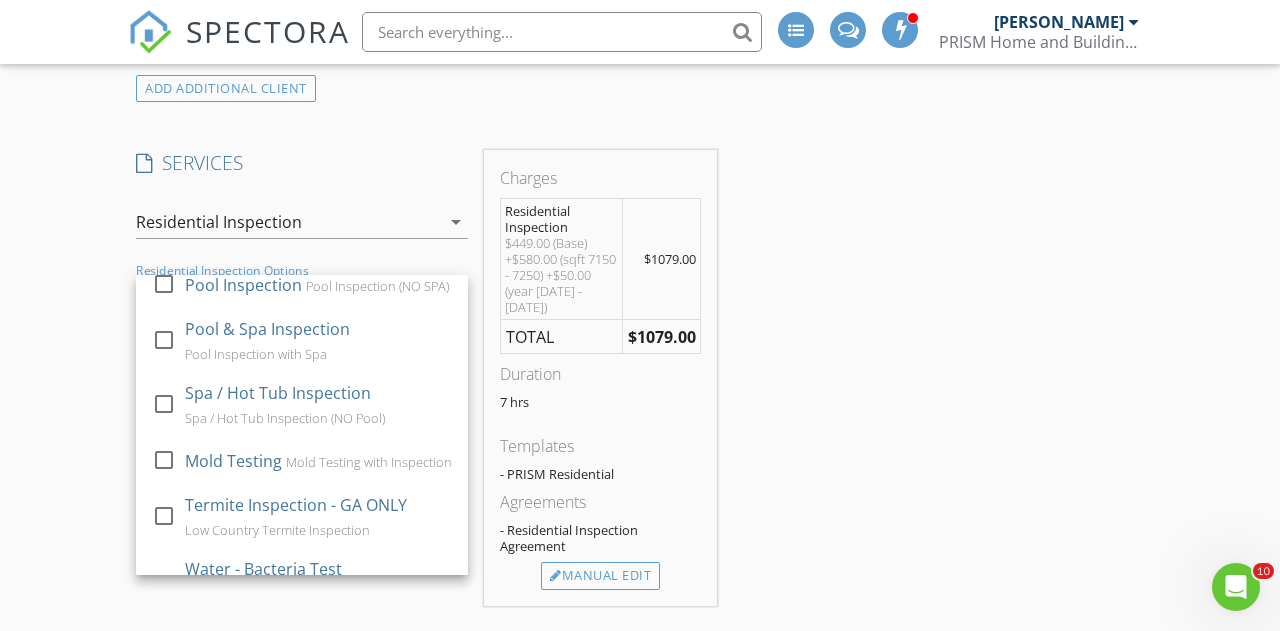 scroll, scrollTop: 0, scrollLeft: 0, axis: both 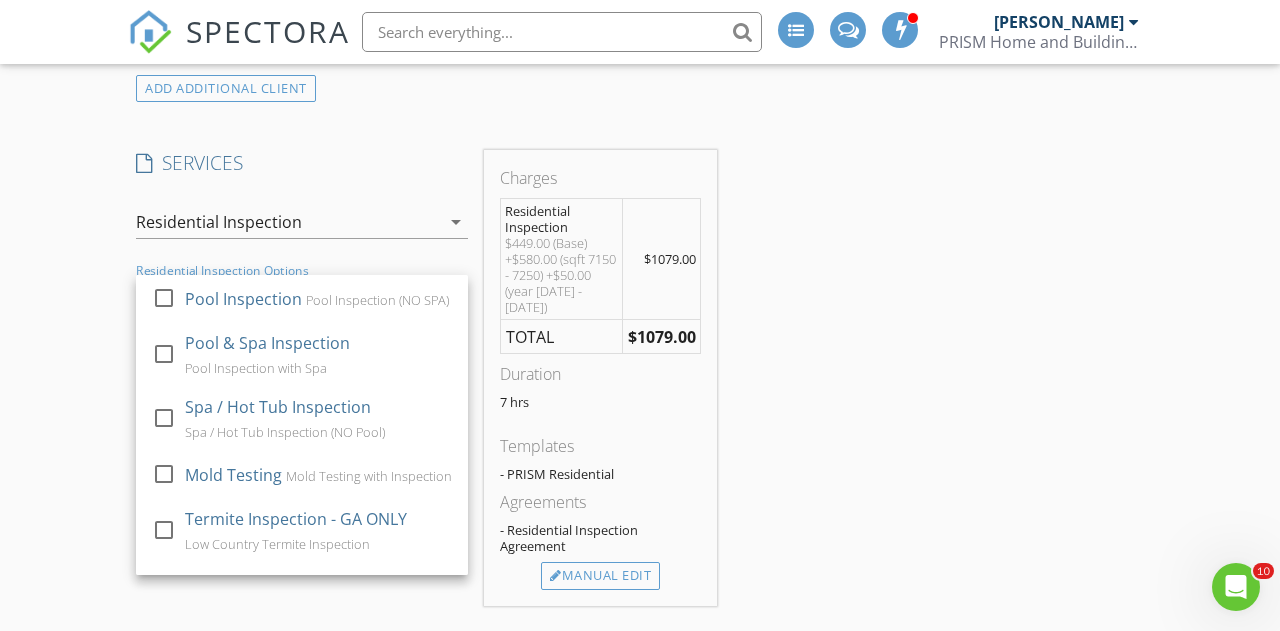 click on "New Inspection
INSPECTOR(S)
check_box_outline_blank   Mike Grossman     check_box   Nick Keller   PRIMARY   check_box_outline_blank   Keith Blanton     check_box_outline_blank   John Dasher     check_box_outline_blank   Johnathan Rutherford     Nick Keller arrow_drop_down   check_box_outline_blank Nick Keller specifically requested
Date/Time
07/12/2025 9:00 AM   Does Not Repeat arrow_drop_down
Location
Address Search       Address 109 W Liberty St   Unit   City Savannah   State GA   Zip 31401   County Chatham     Square Feet 7166   Year Built 1871   Foundation arrow_drop_down     Nick Keller     18.8 miles     (36 minutes)
client
check_box Enable Client CC email for this inspection   Client Search     check_box_outline_blank Client is a Company/Organization     First Name   Last Name   Email   CC Email   Phone   Address   City   State   Zip     Tags" at bounding box center [640, 670] 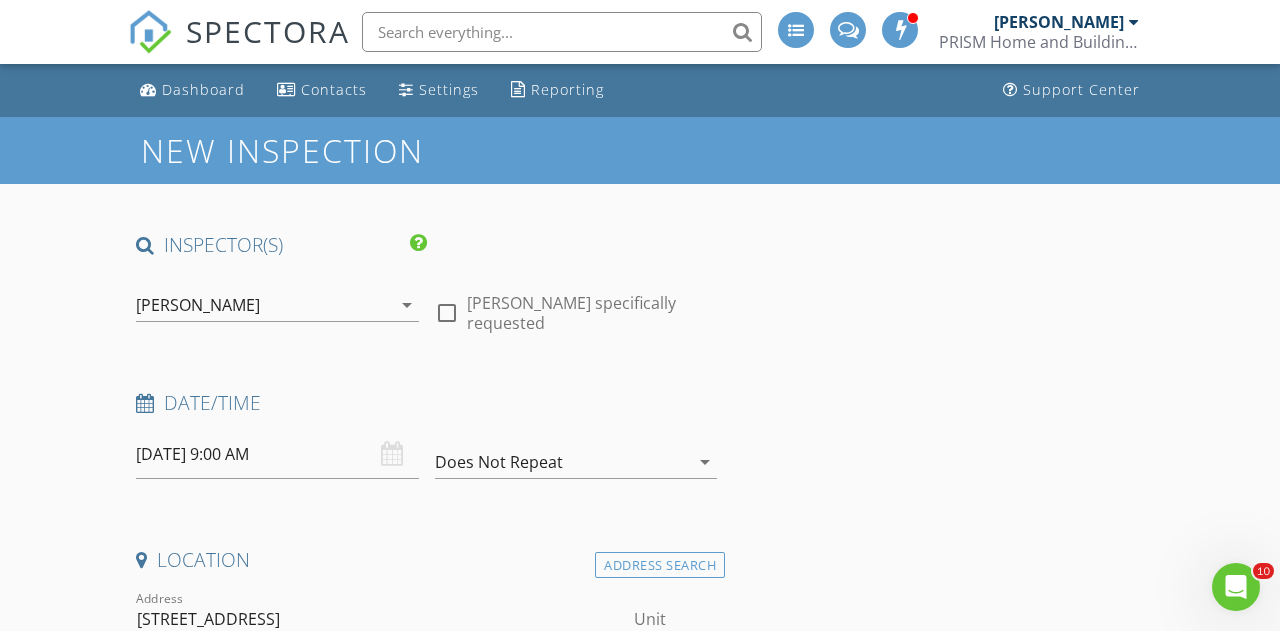 scroll, scrollTop: 77, scrollLeft: 0, axis: vertical 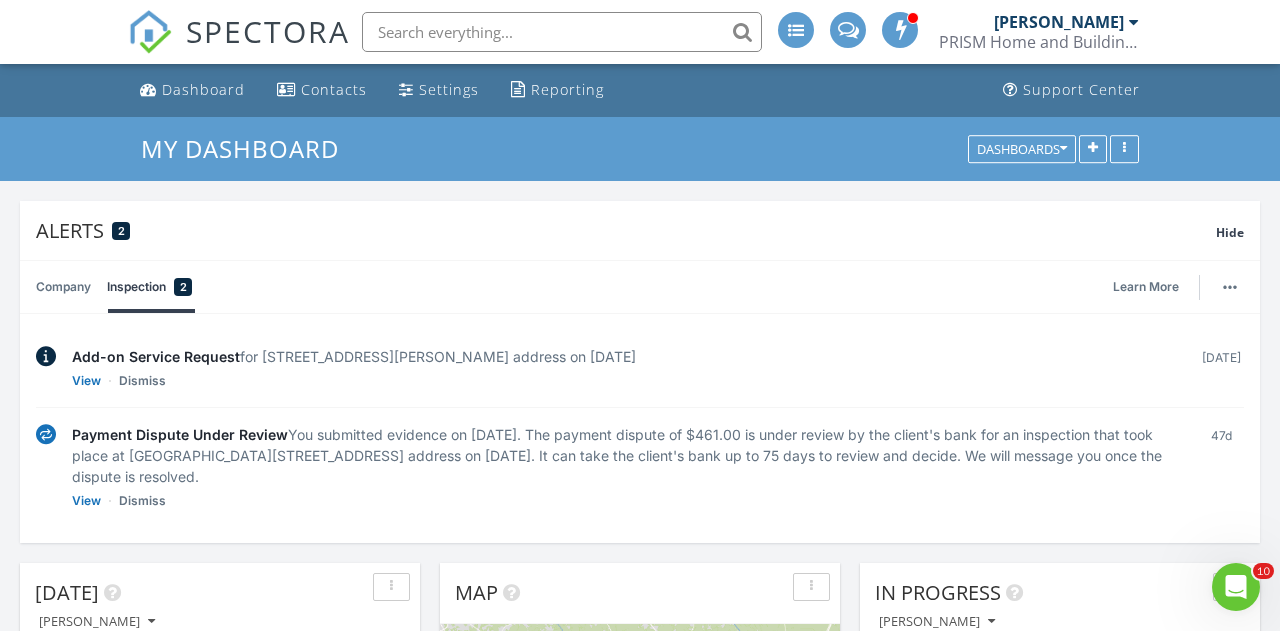 click on "Dashboard" at bounding box center [203, 89] 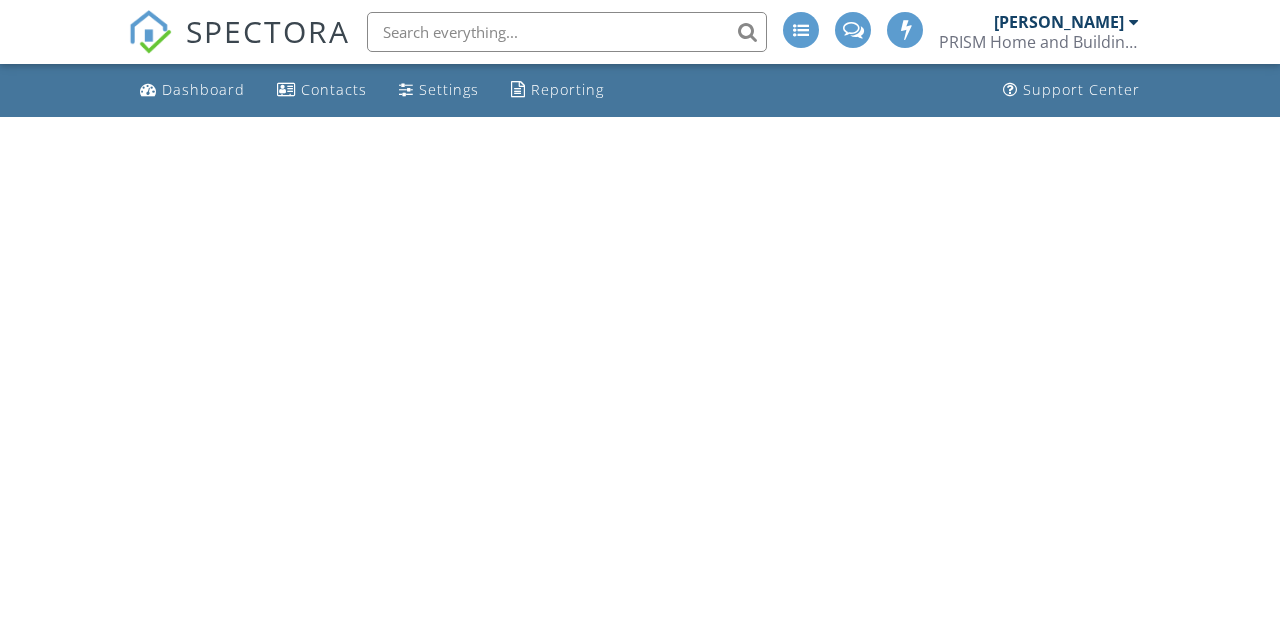 scroll, scrollTop: 0, scrollLeft: 0, axis: both 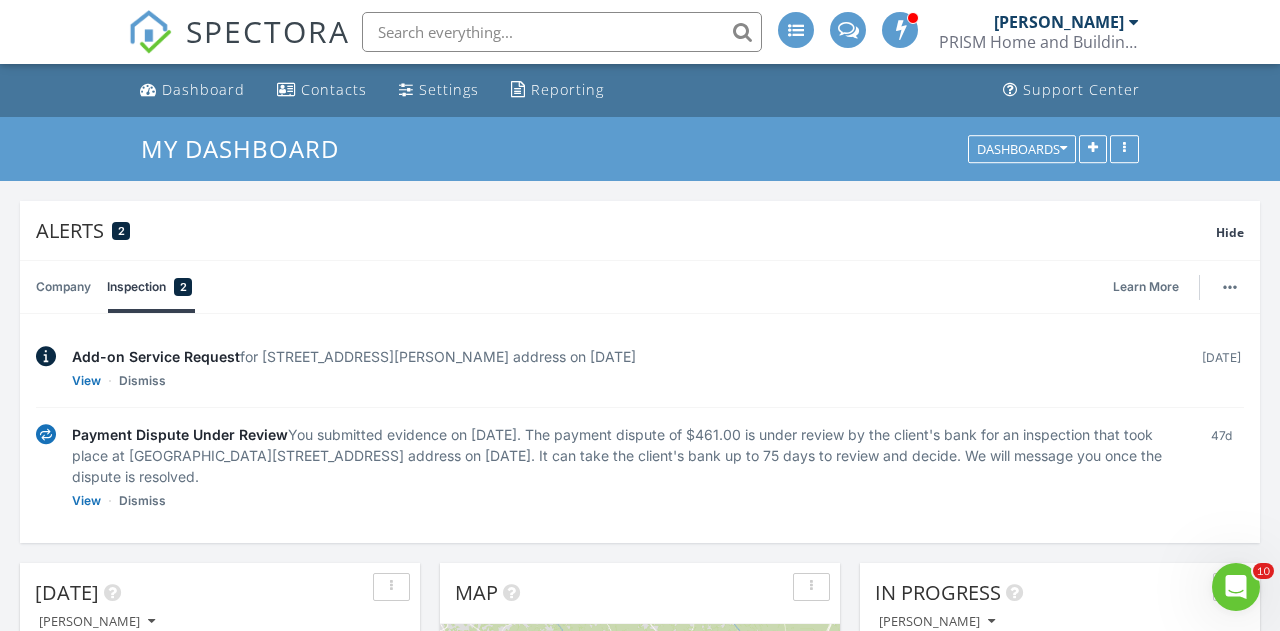 click at bounding box center (562, 32) 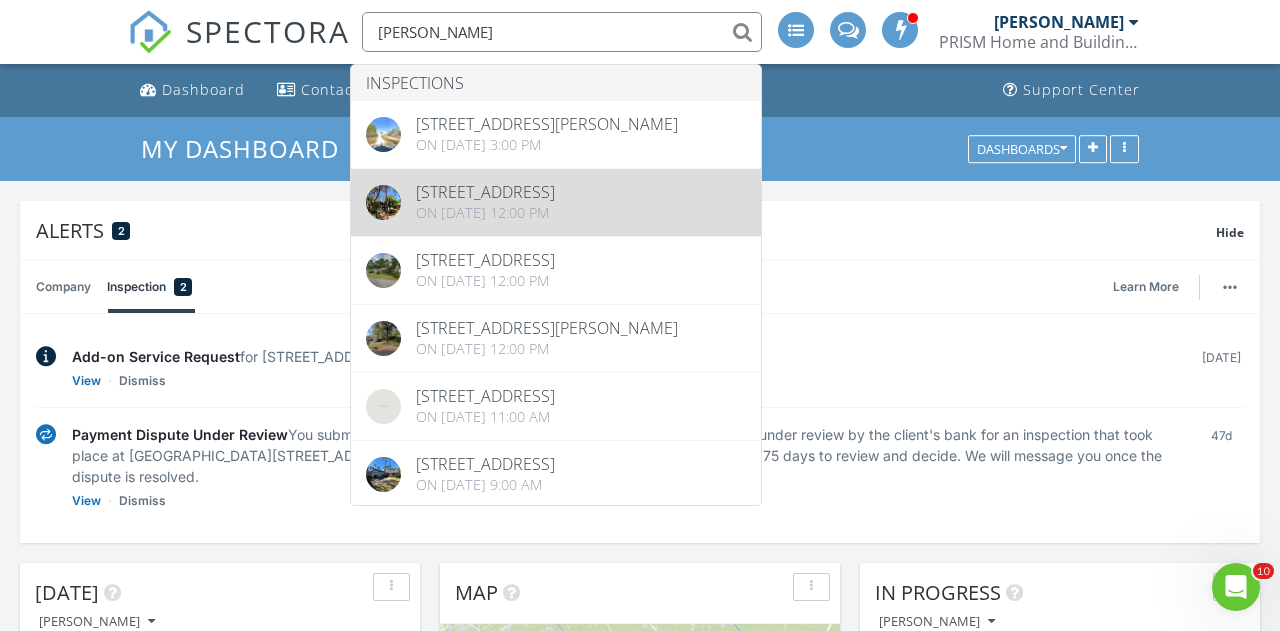 type on "zach" 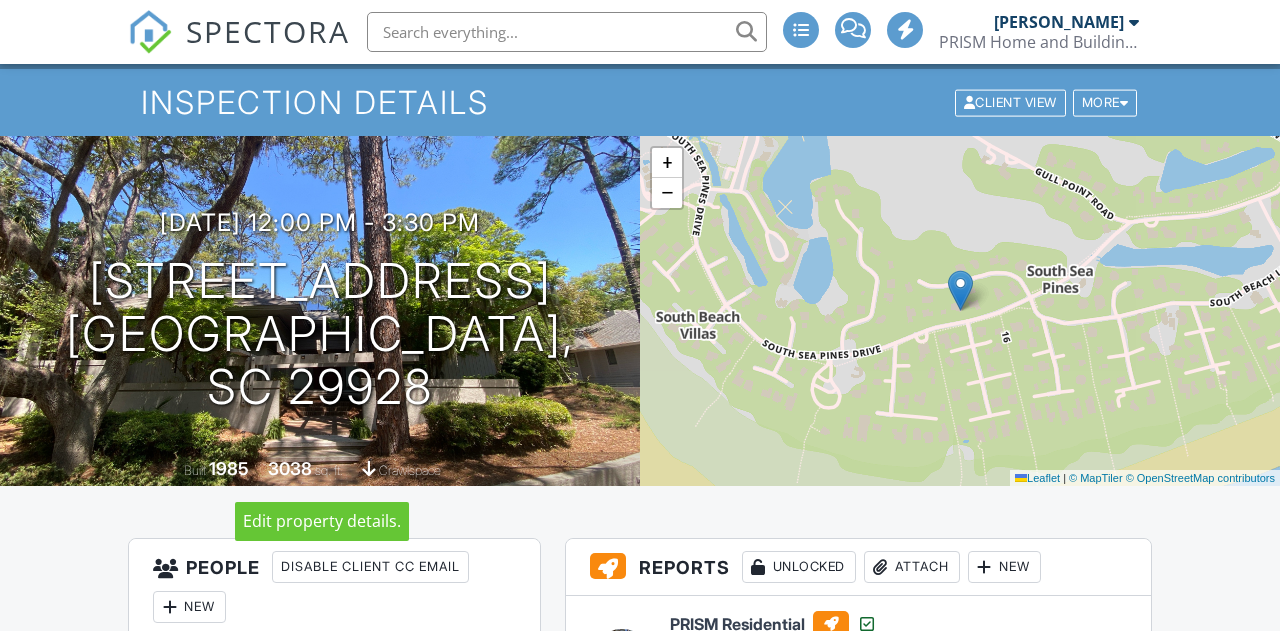 scroll, scrollTop: 48, scrollLeft: 0, axis: vertical 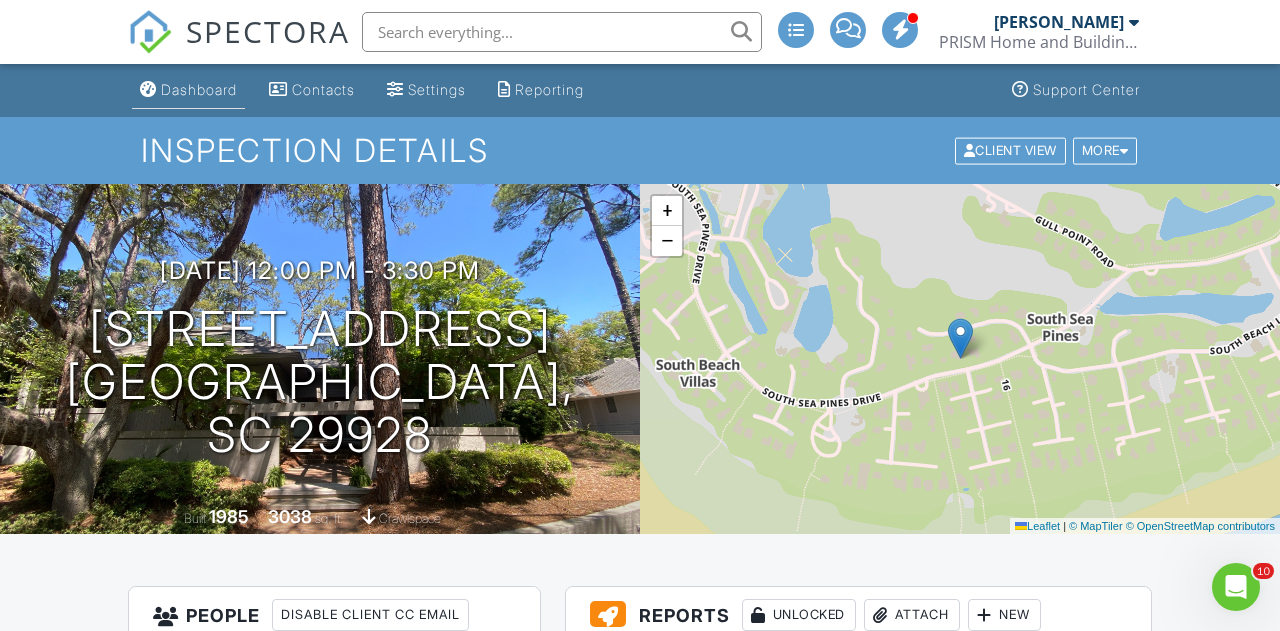 click on "Dashboard" at bounding box center (199, 89) 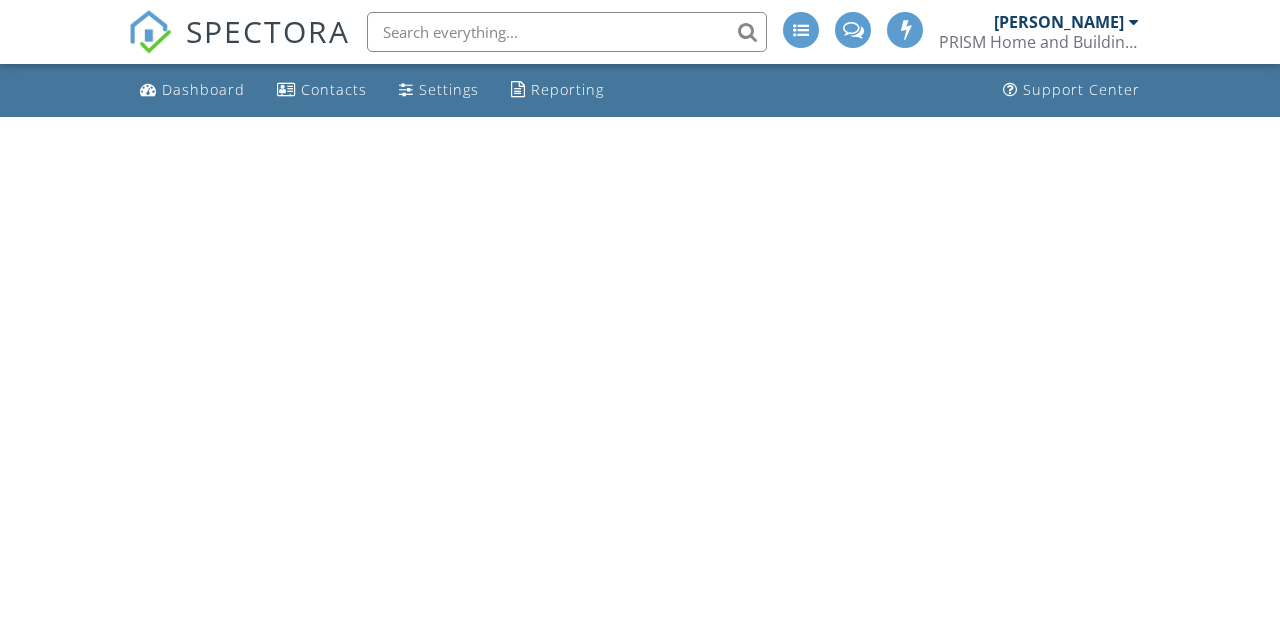 scroll, scrollTop: 0, scrollLeft: 0, axis: both 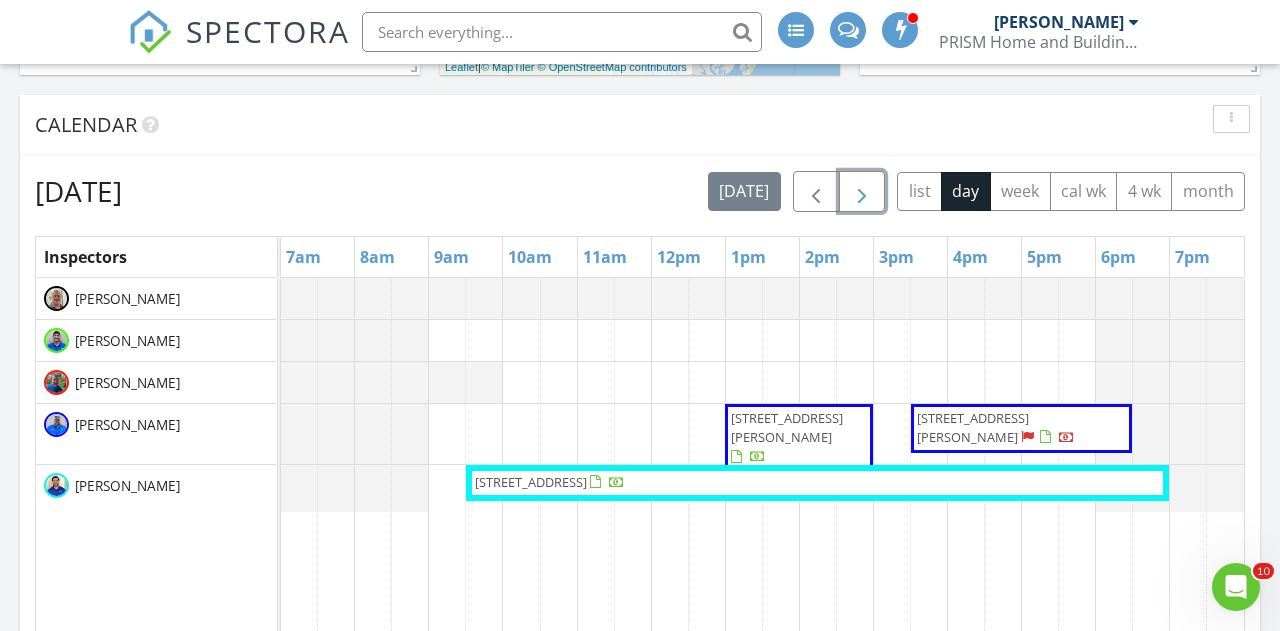 click at bounding box center [862, 192] 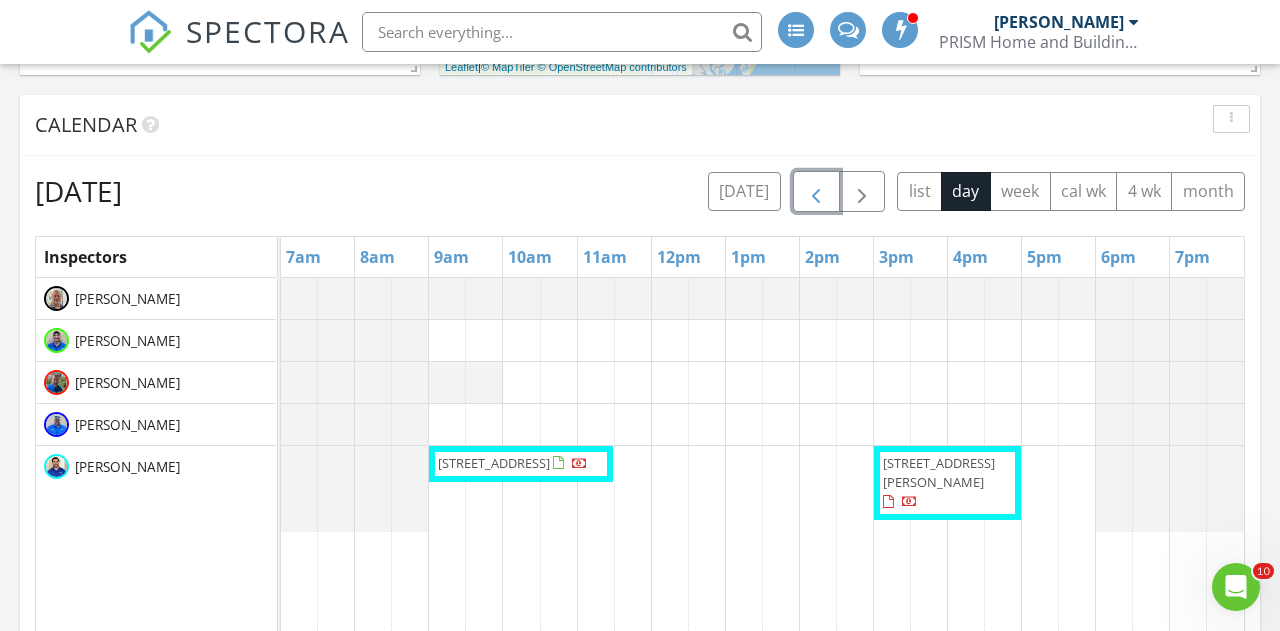 click at bounding box center [816, 192] 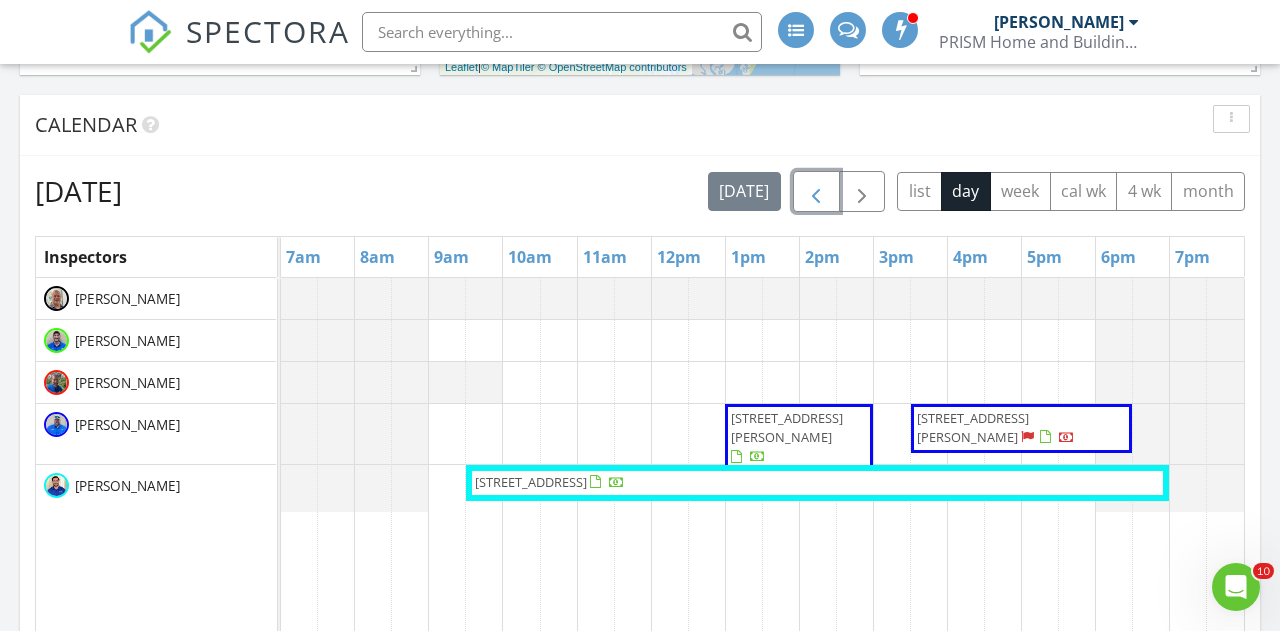 click at bounding box center [816, 192] 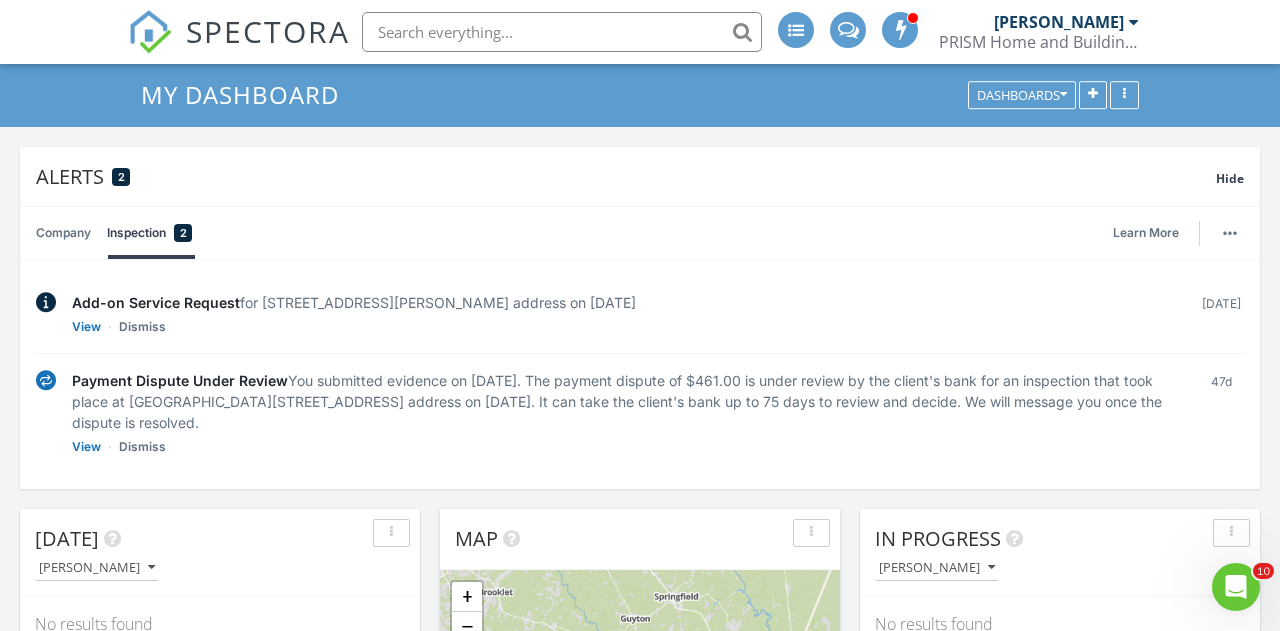 scroll, scrollTop: 0, scrollLeft: 0, axis: both 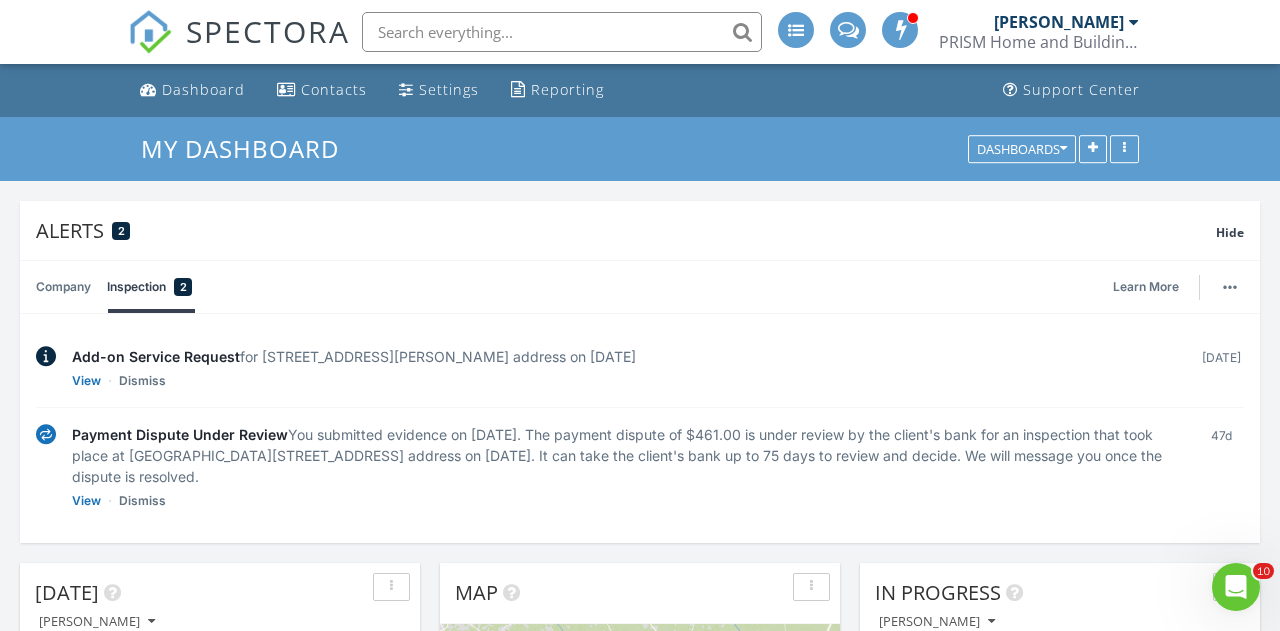 click at bounding box center (562, 32) 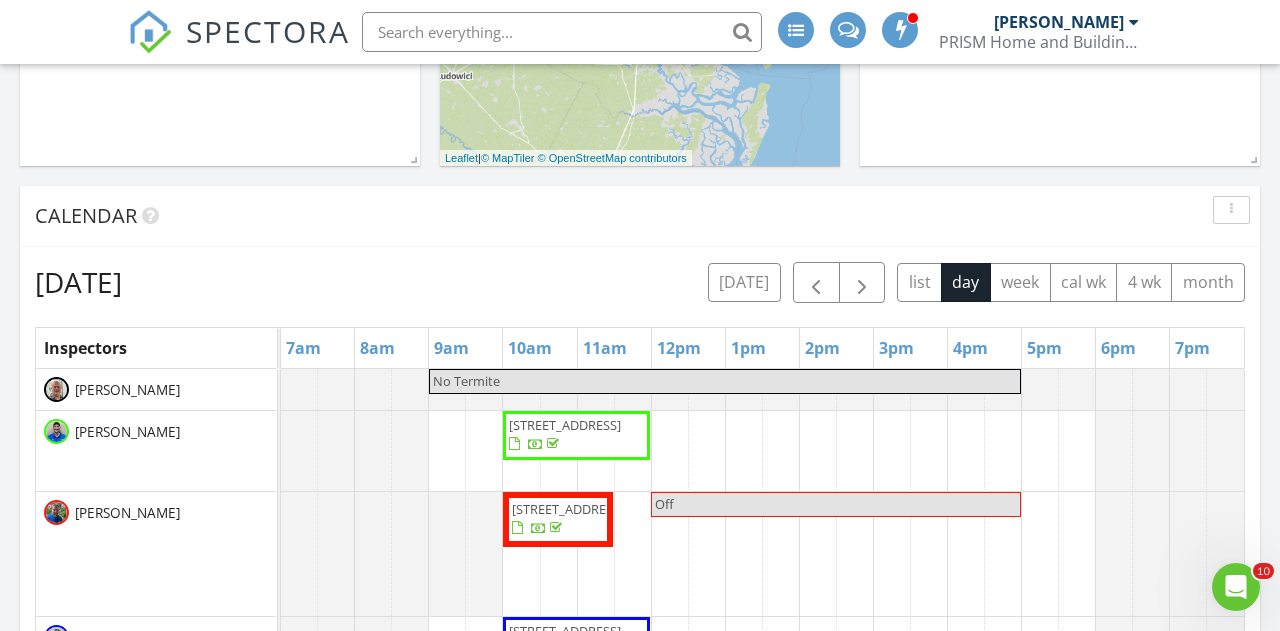 scroll, scrollTop: 988, scrollLeft: 0, axis: vertical 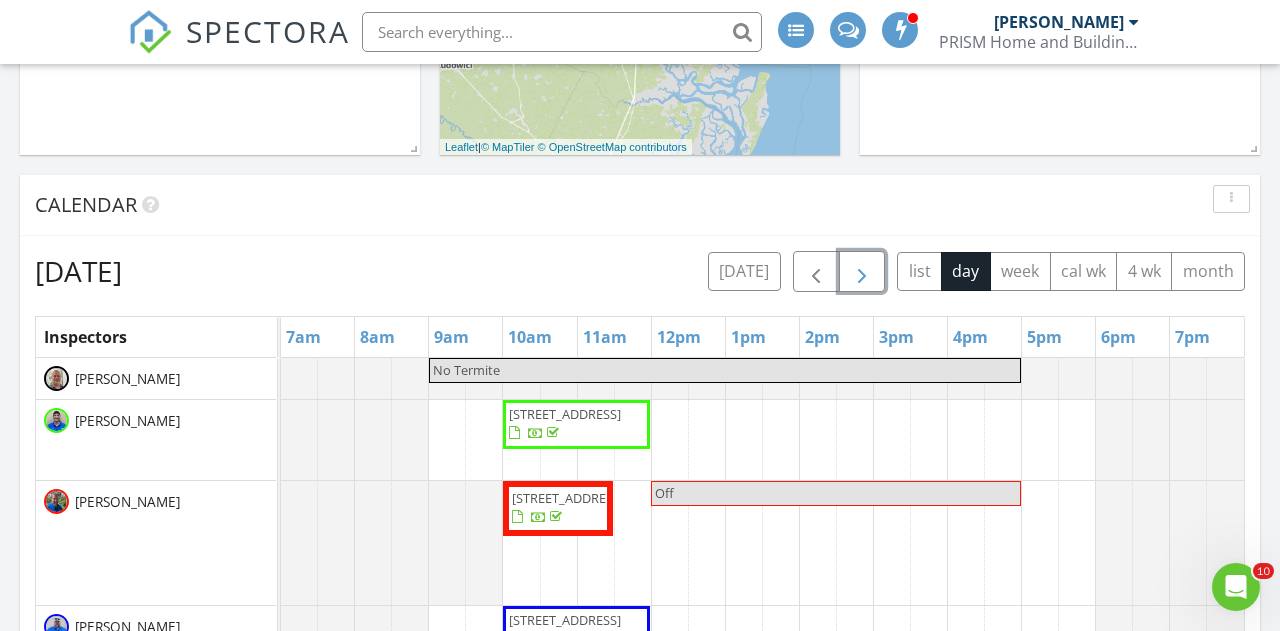 click at bounding box center (862, 272) 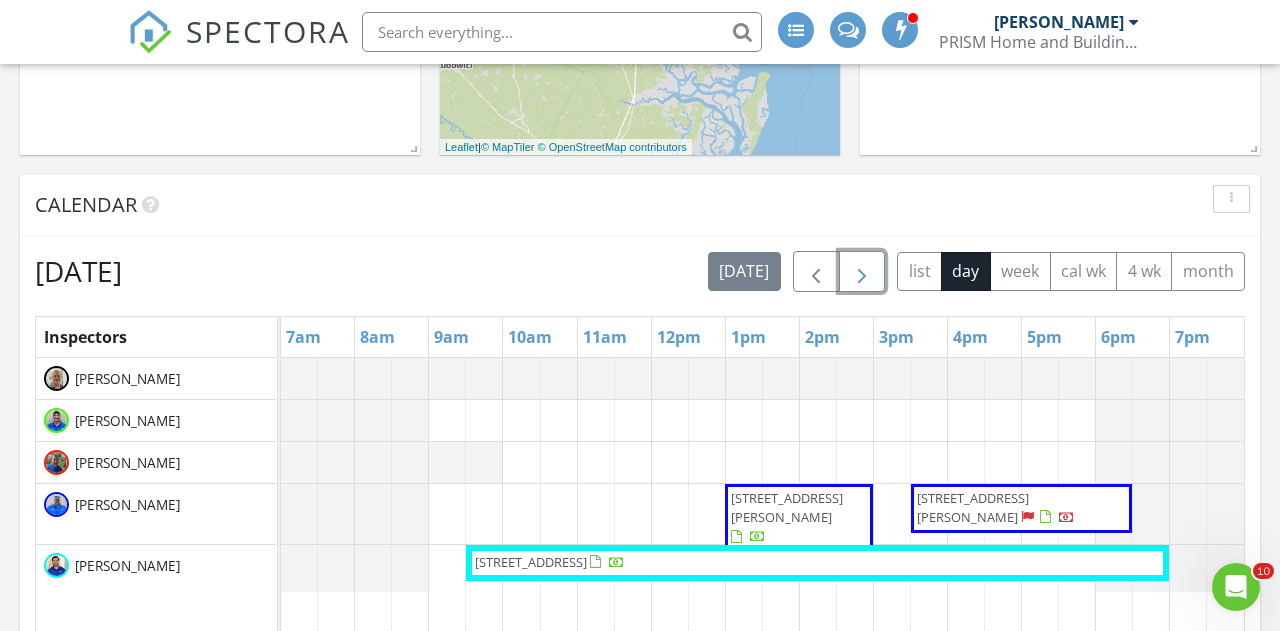click at bounding box center [862, 272] 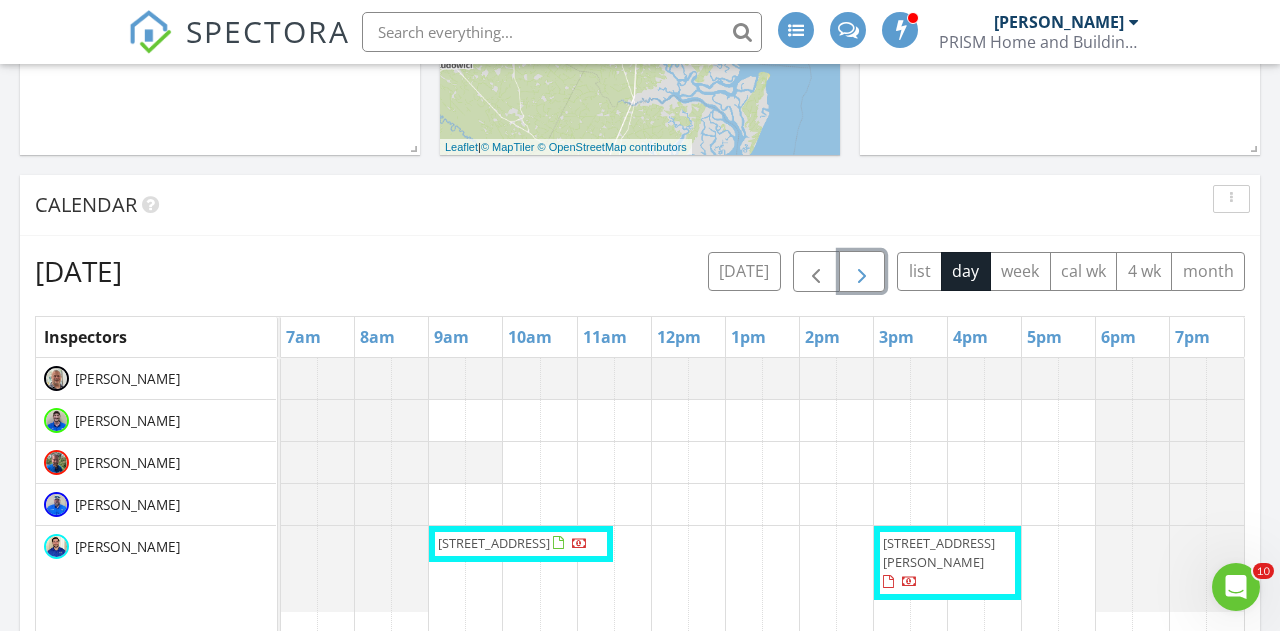 click at bounding box center (862, 272) 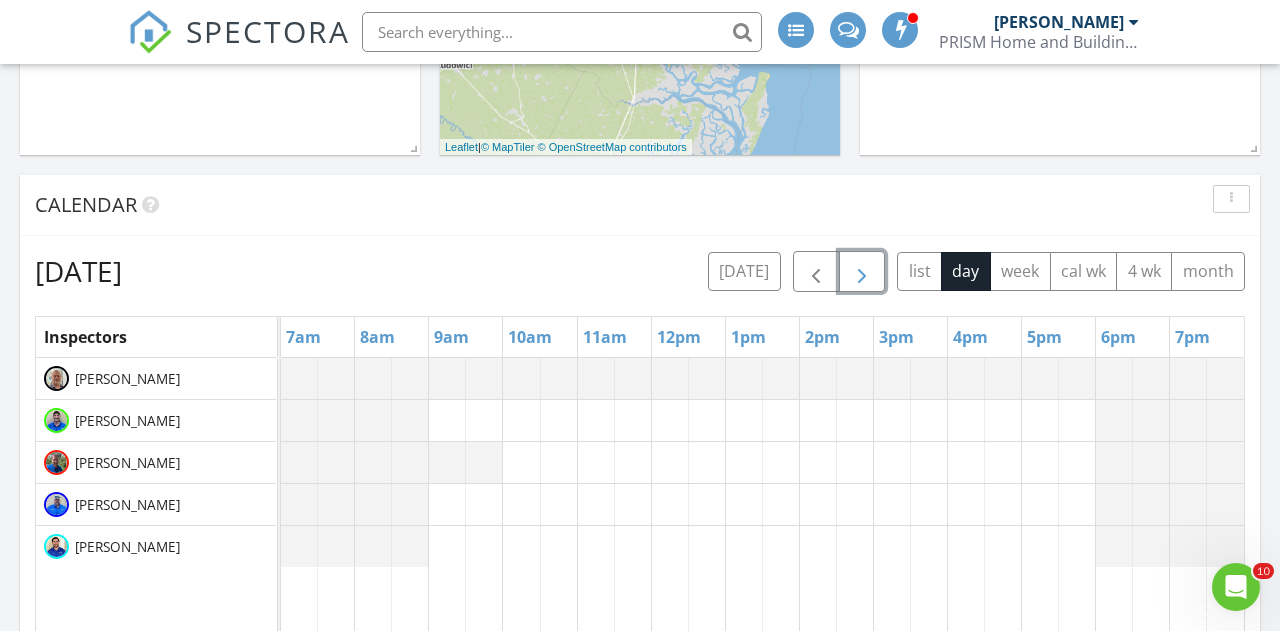 click at bounding box center [862, 272] 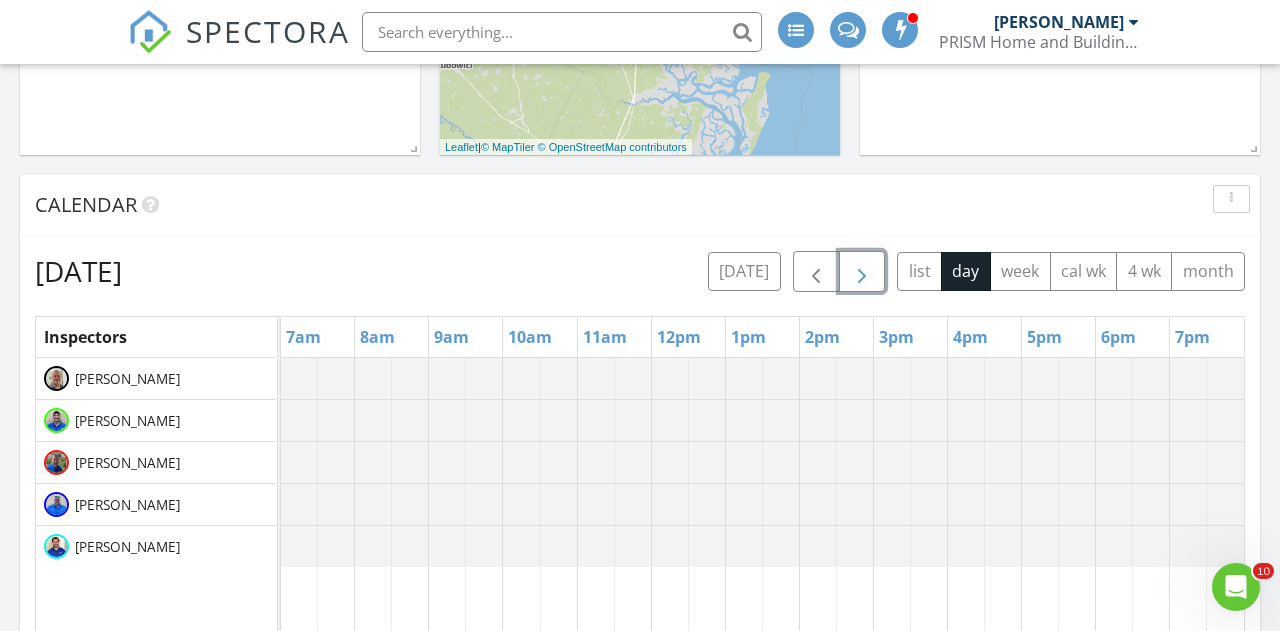 click at bounding box center [862, 272] 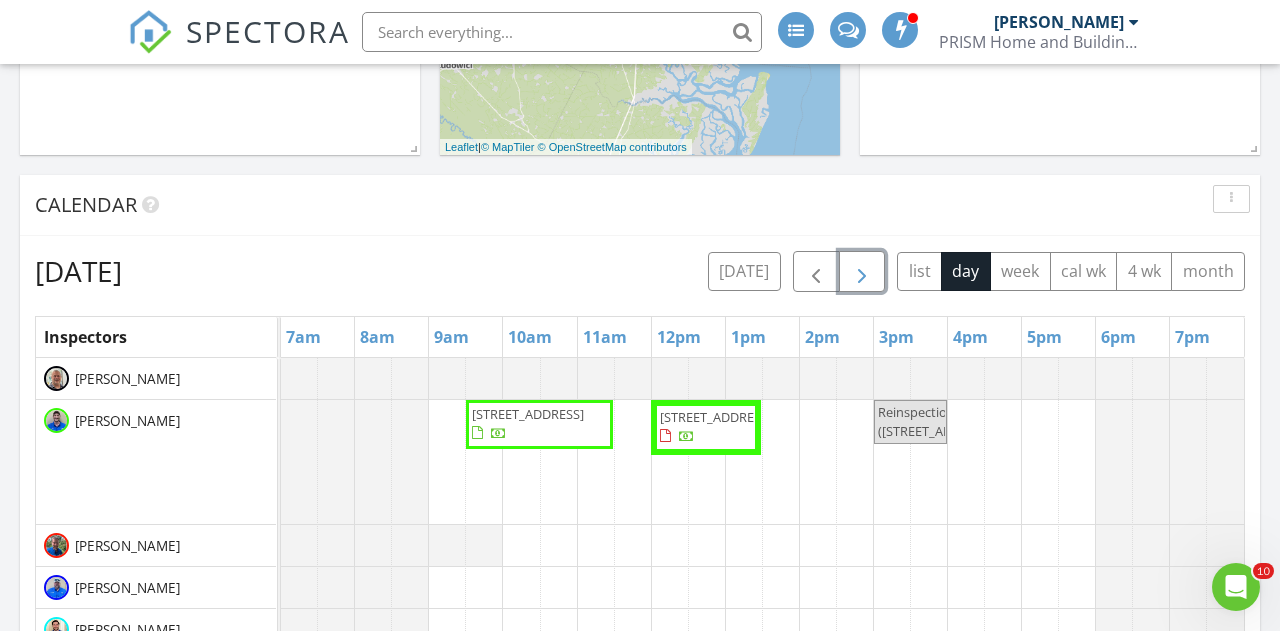 click at bounding box center (862, 272) 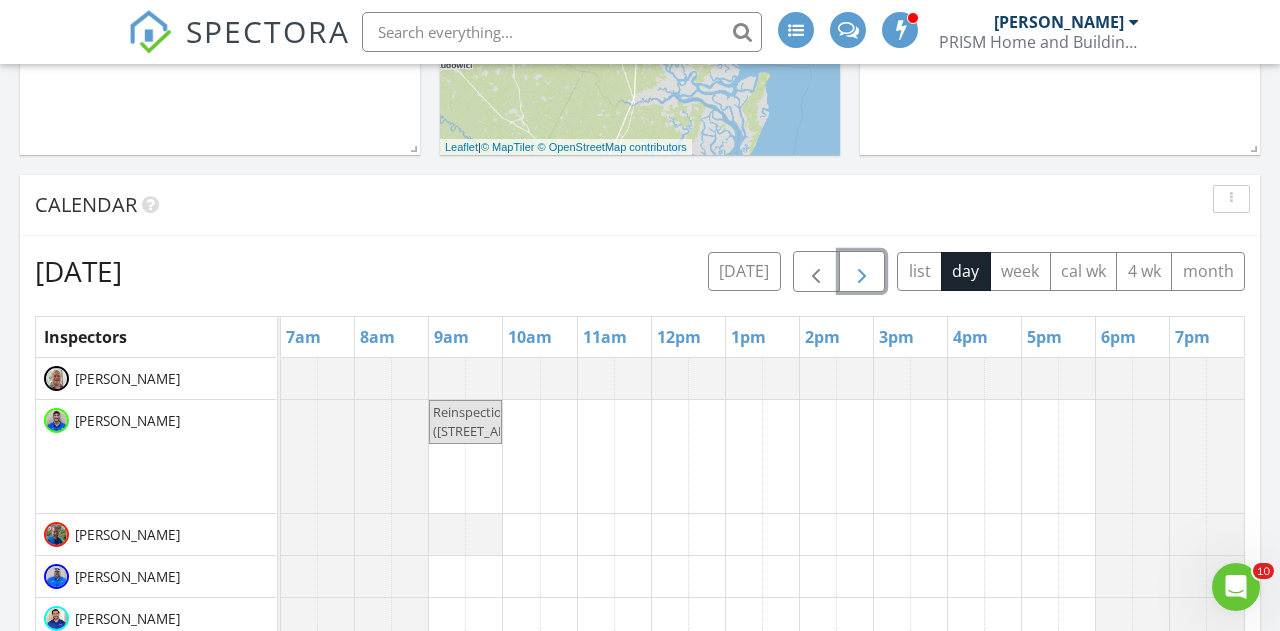 click at bounding box center [862, 272] 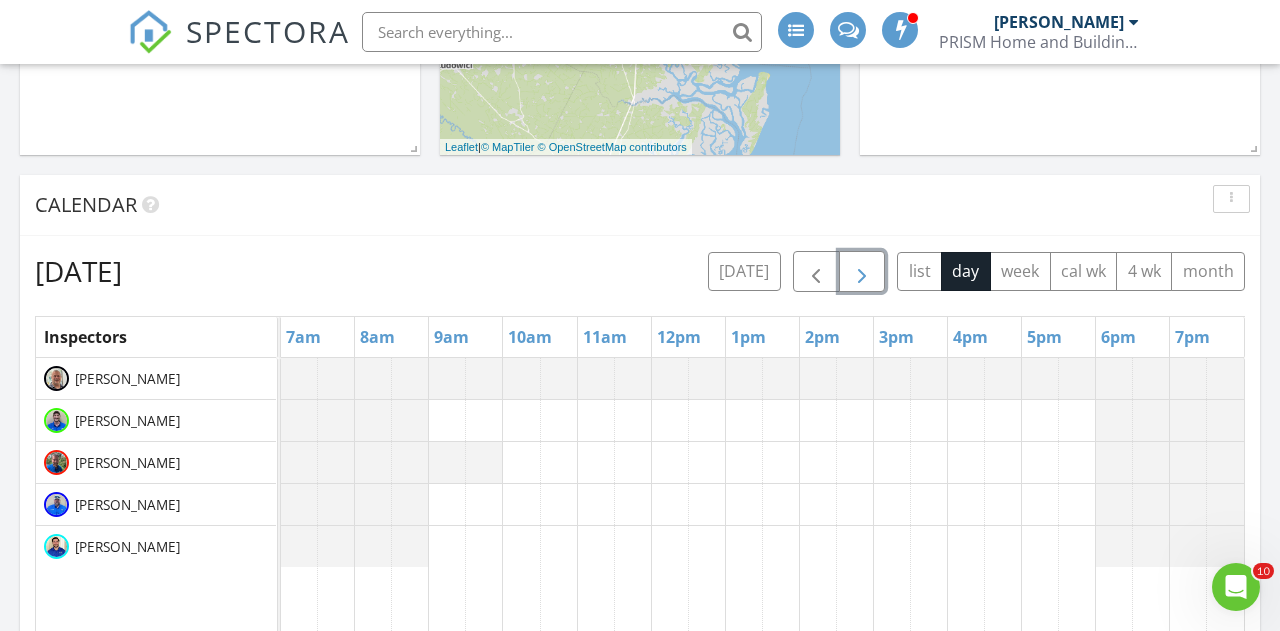 click at bounding box center [862, 272] 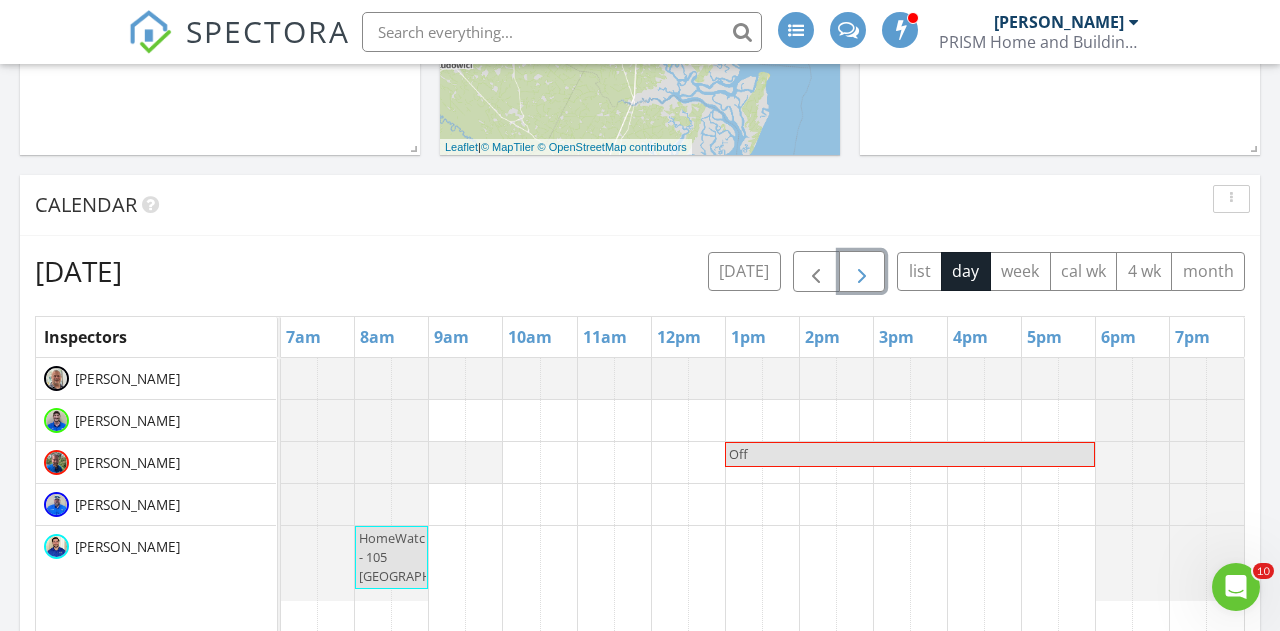 click at bounding box center (862, 272) 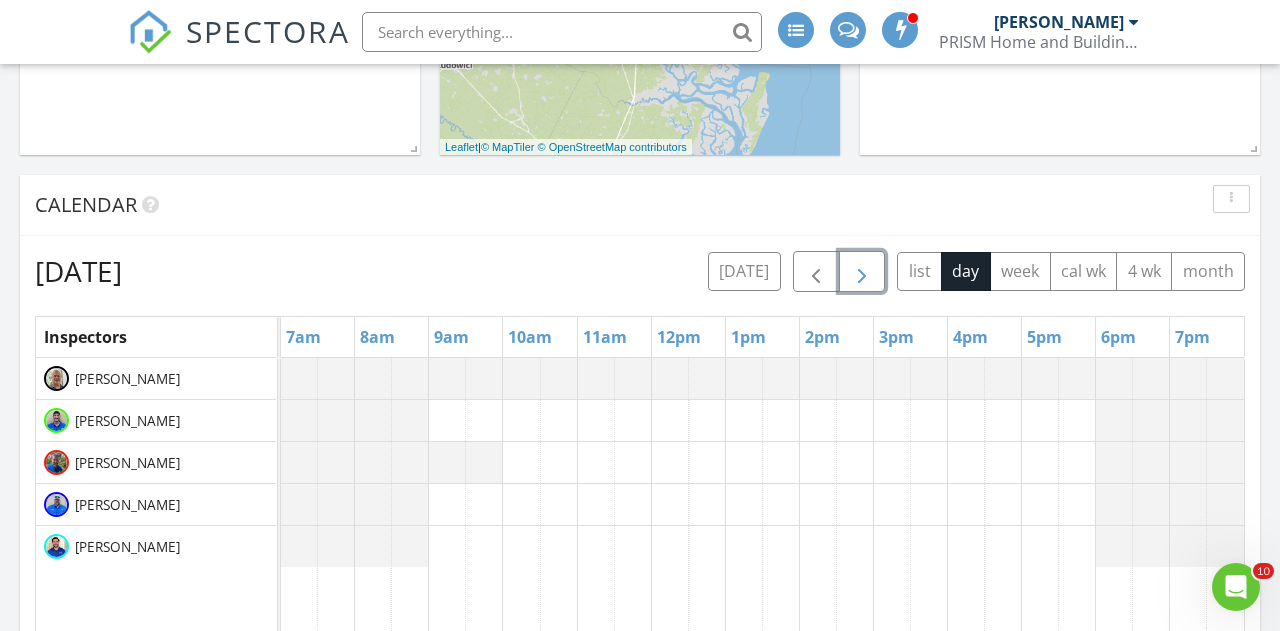 click at bounding box center (862, 272) 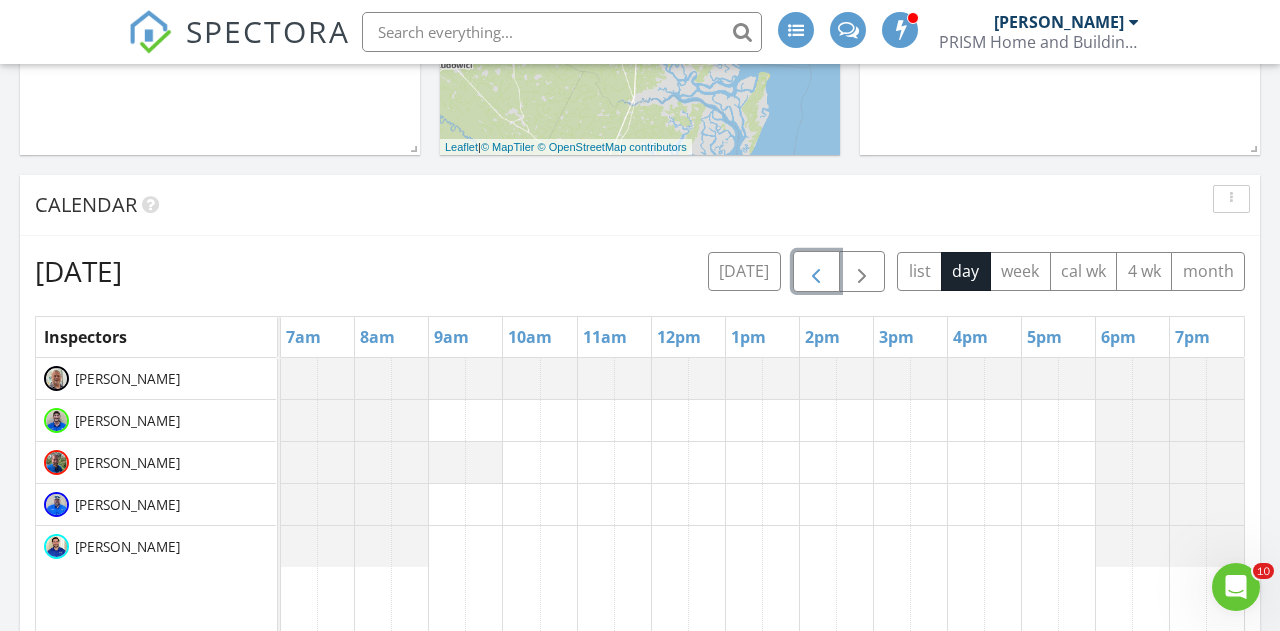 click at bounding box center (816, 272) 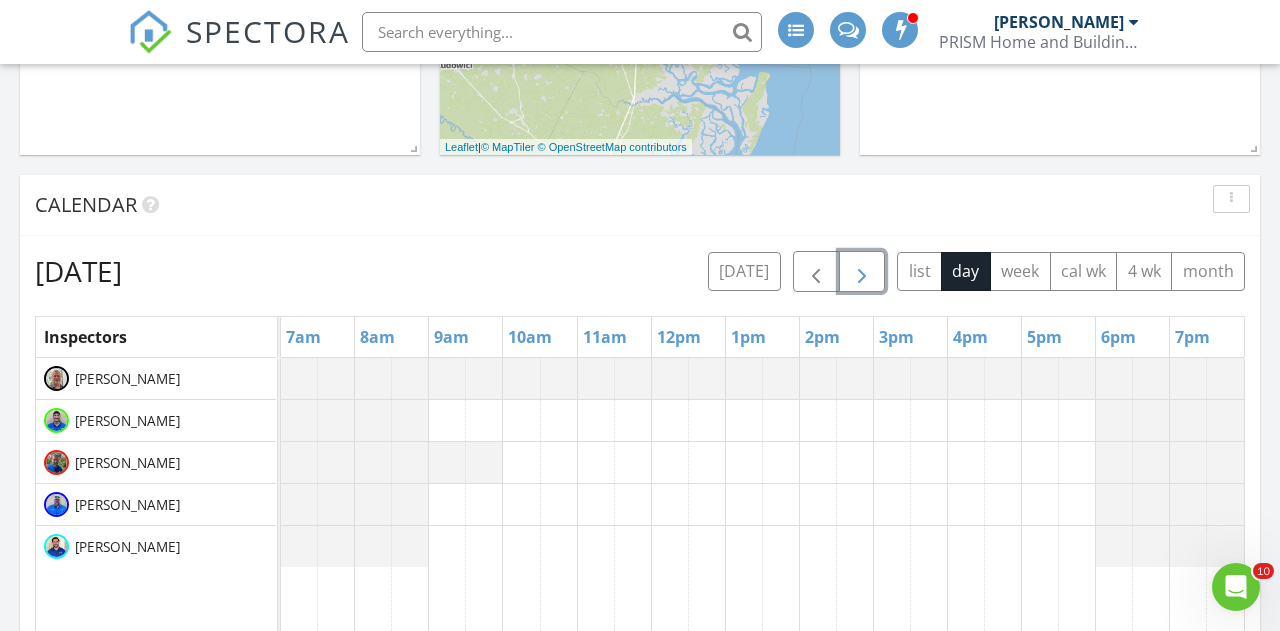click at bounding box center (862, 272) 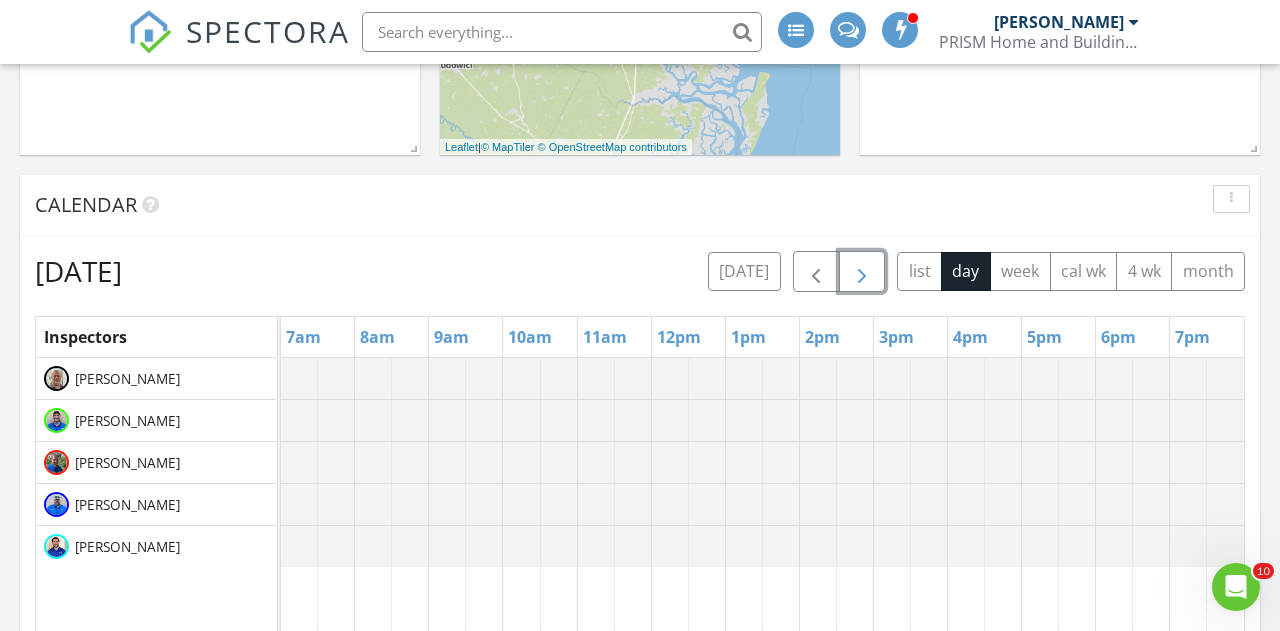 click at bounding box center (862, 272) 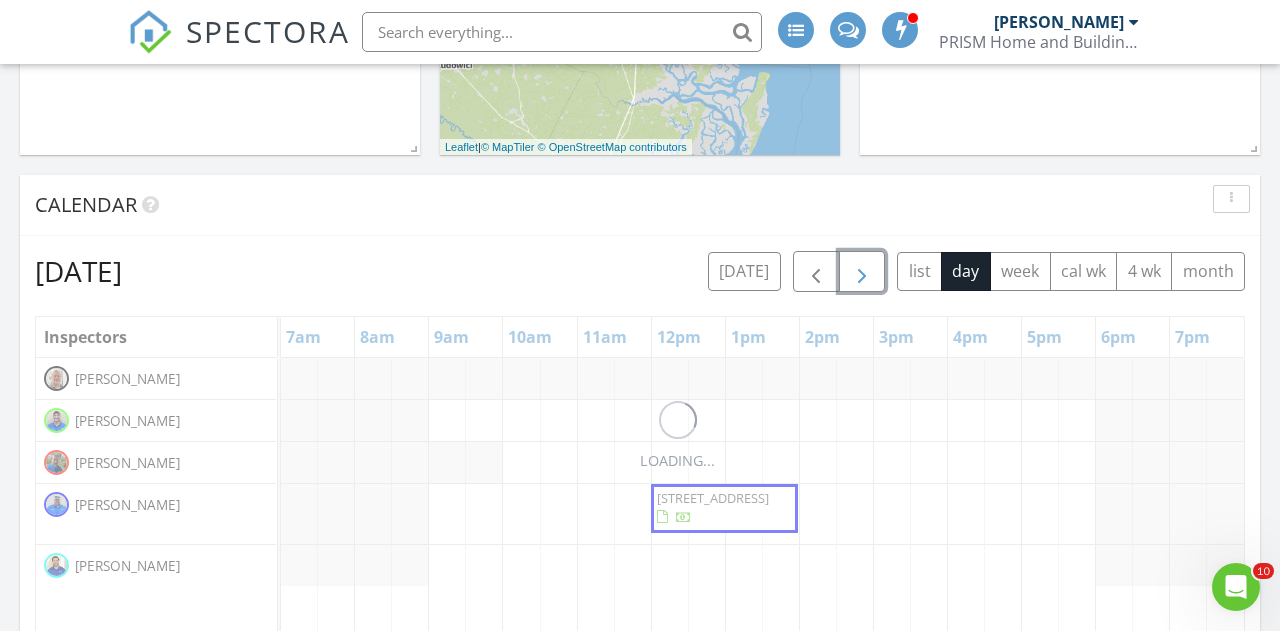 click at bounding box center [862, 272] 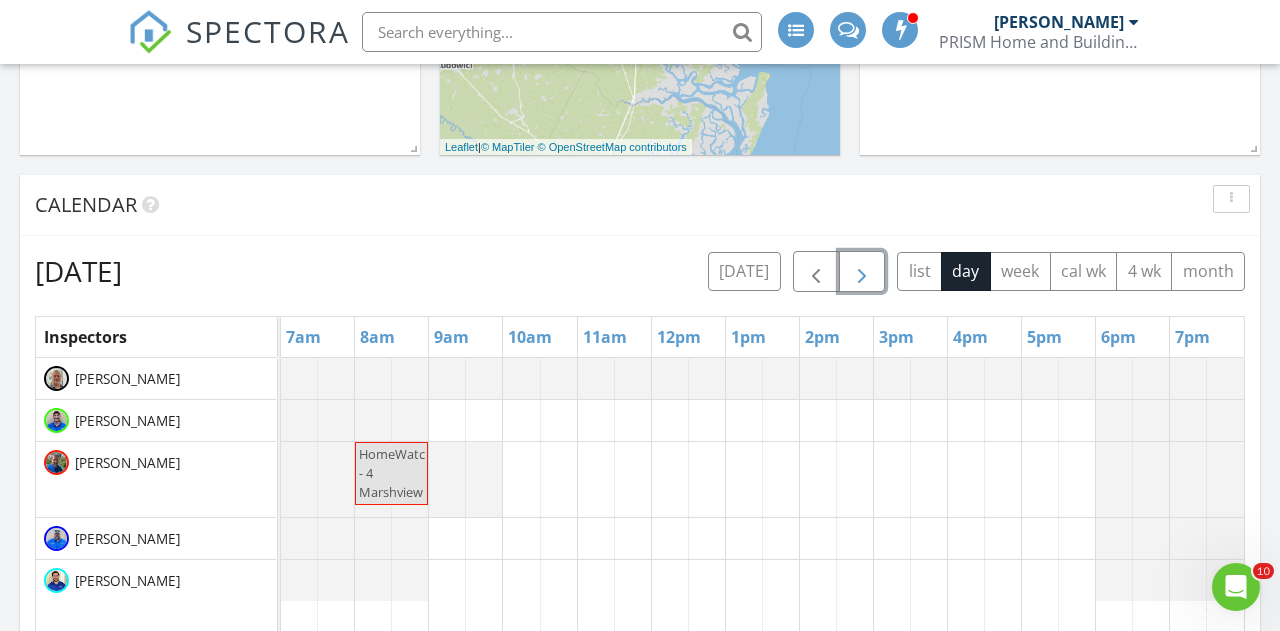 click at bounding box center (862, 272) 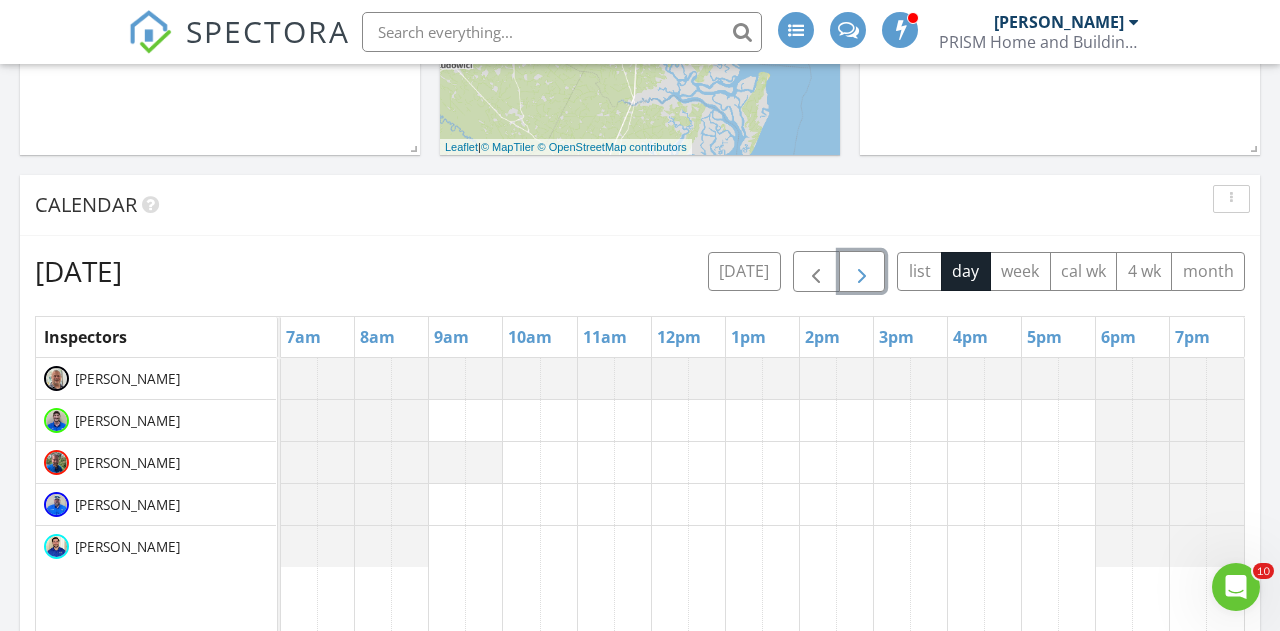 click at bounding box center [862, 272] 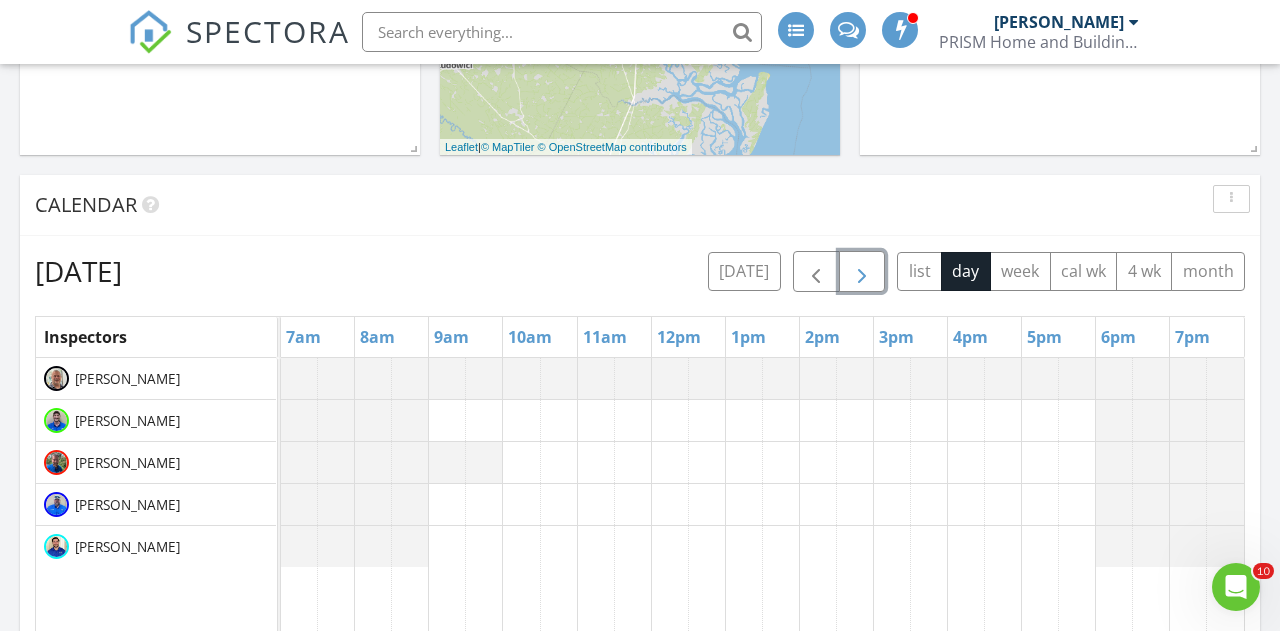 click at bounding box center [862, 272] 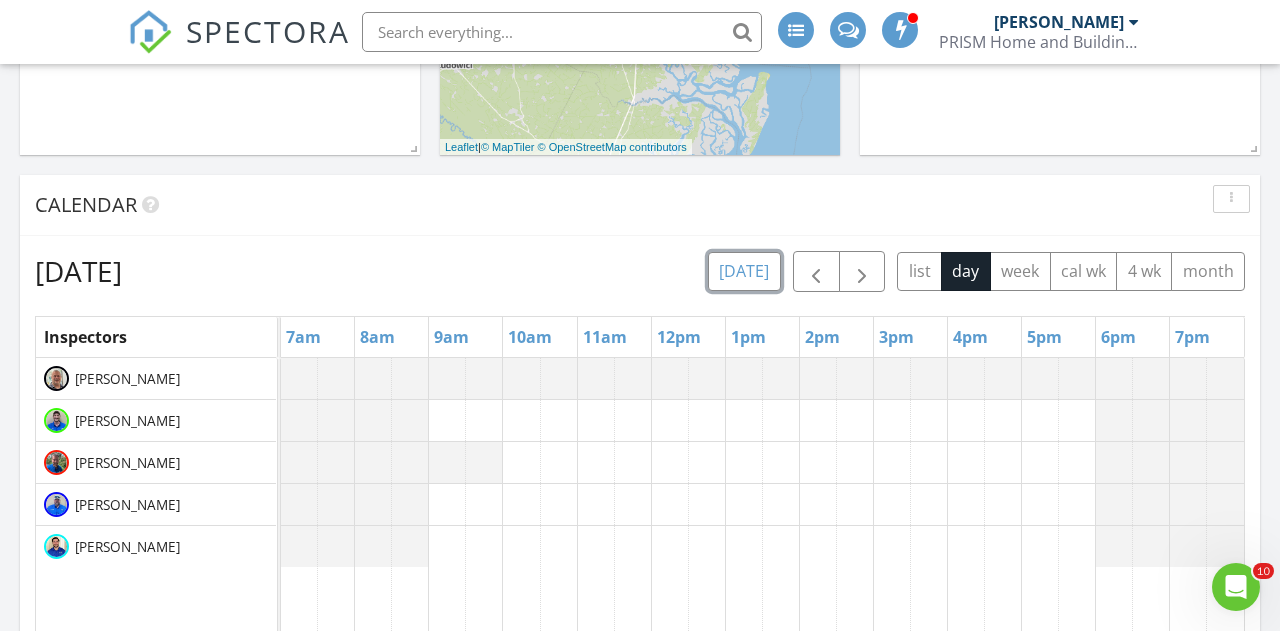 click on "today" at bounding box center [744, 271] 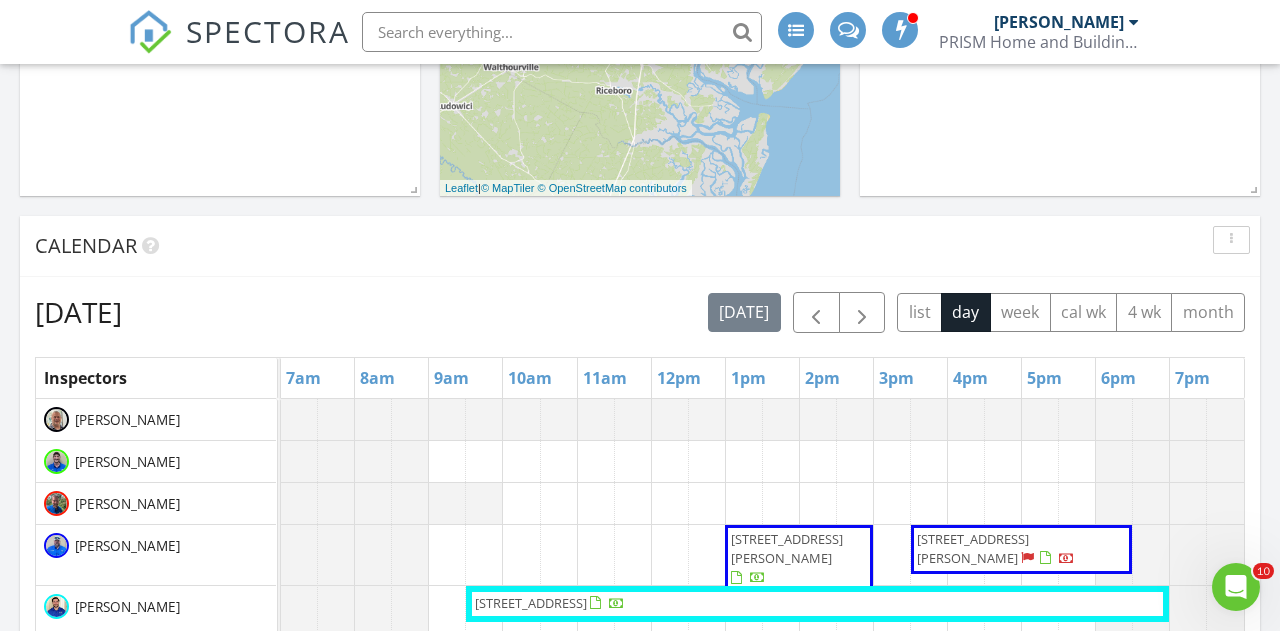 scroll, scrollTop: 957, scrollLeft: 0, axis: vertical 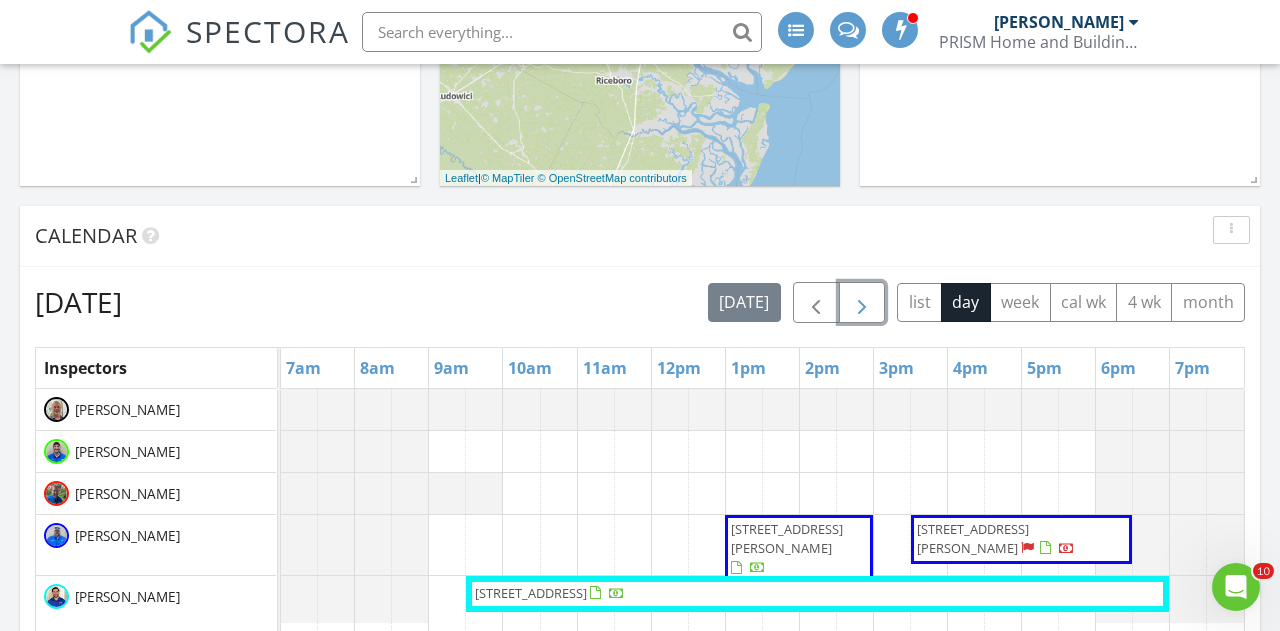 click at bounding box center [862, 302] 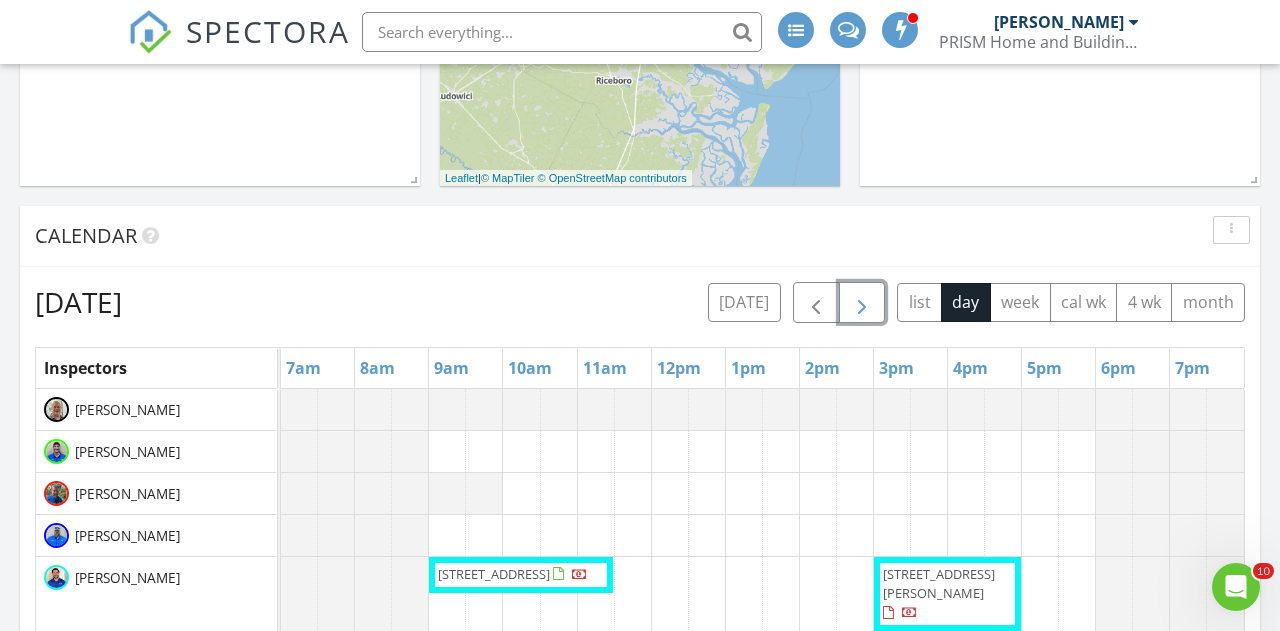 click at bounding box center (862, 303) 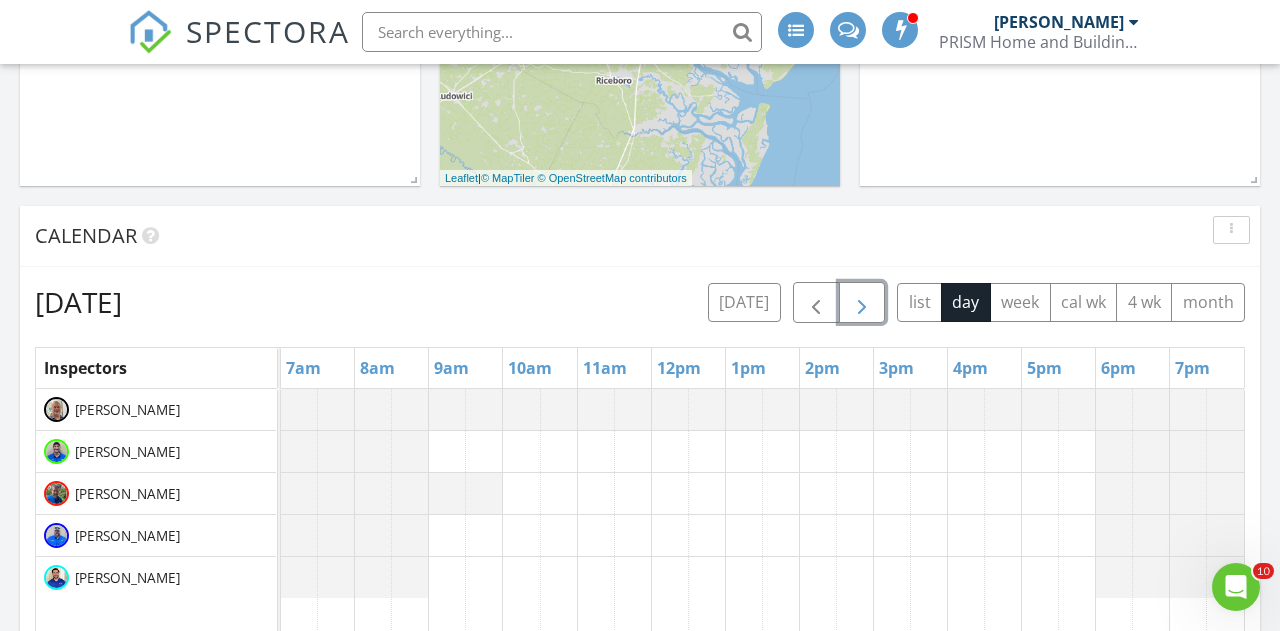 click at bounding box center [862, 303] 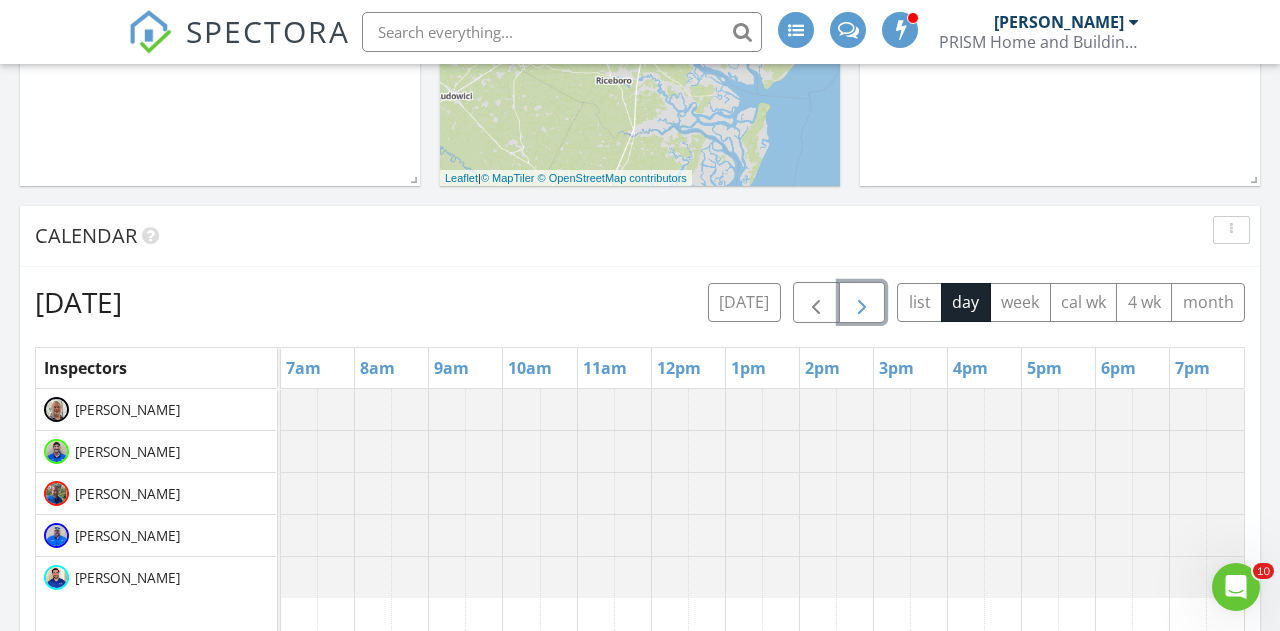 click at bounding box center [862, 303] 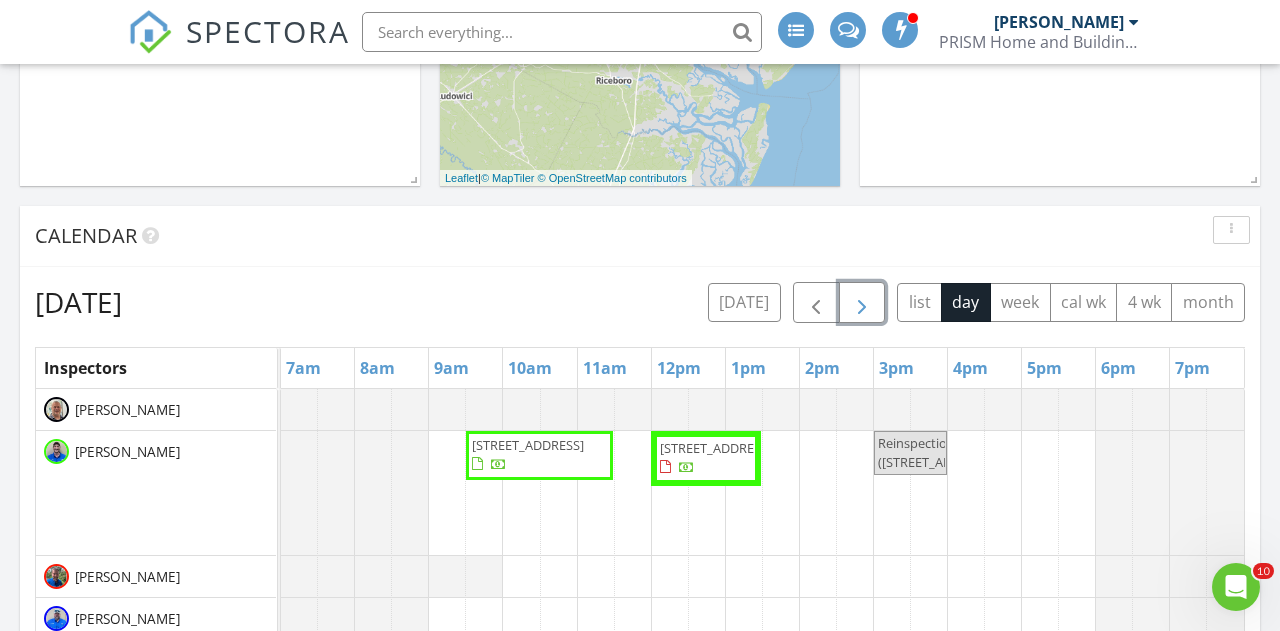 click at bounding box center (862, 303) 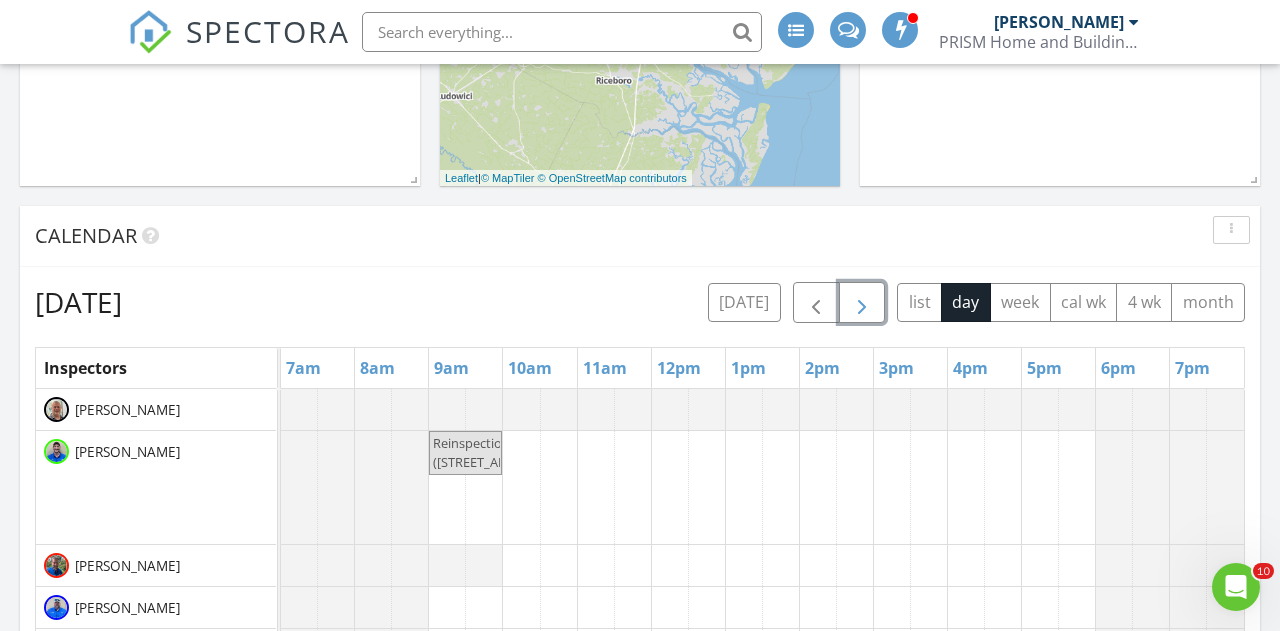 click at bounding box center [862, 303] 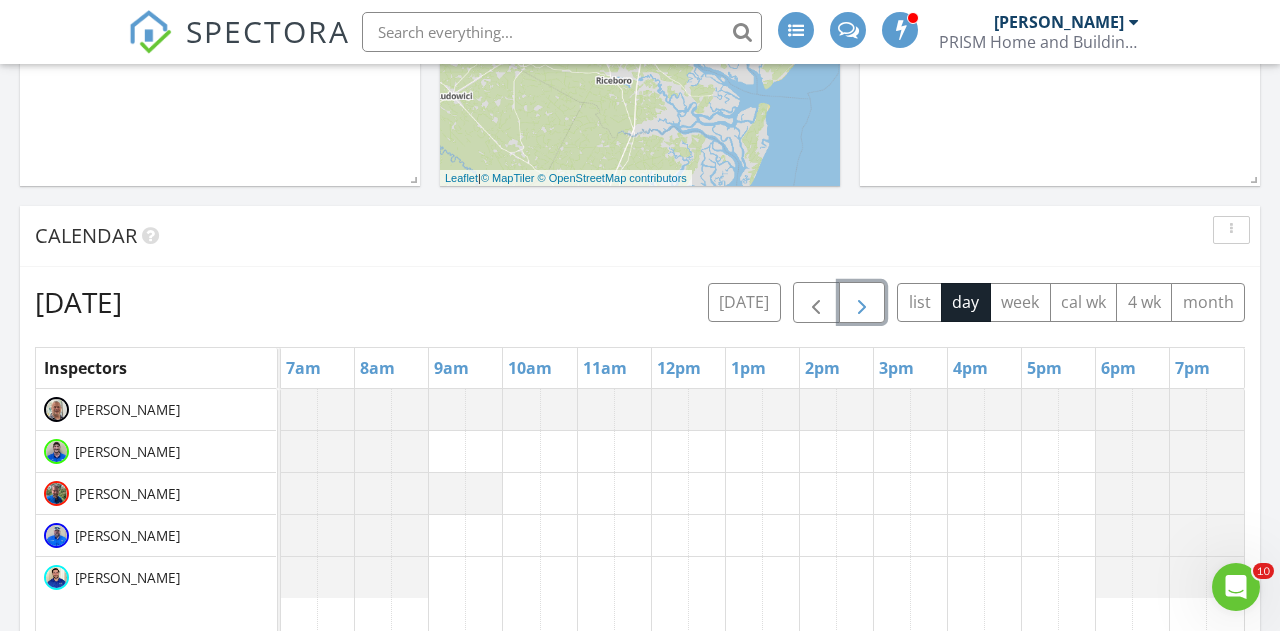 click at bounding box center (862, 303) 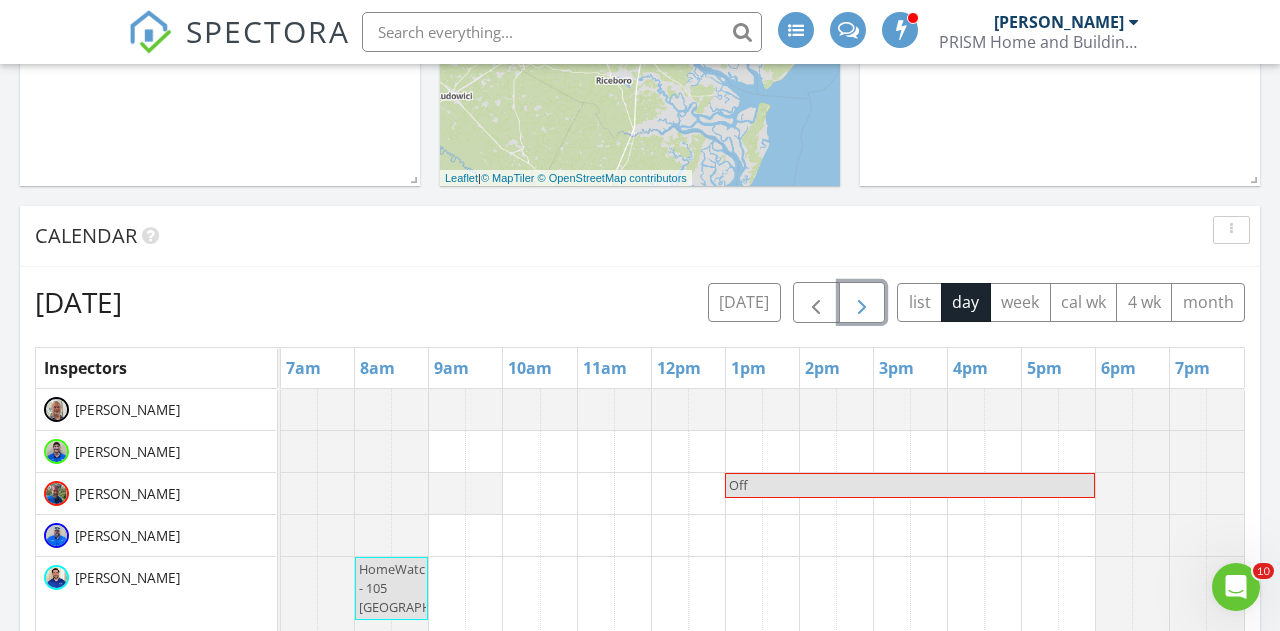 click at bounding box center (862, 303) 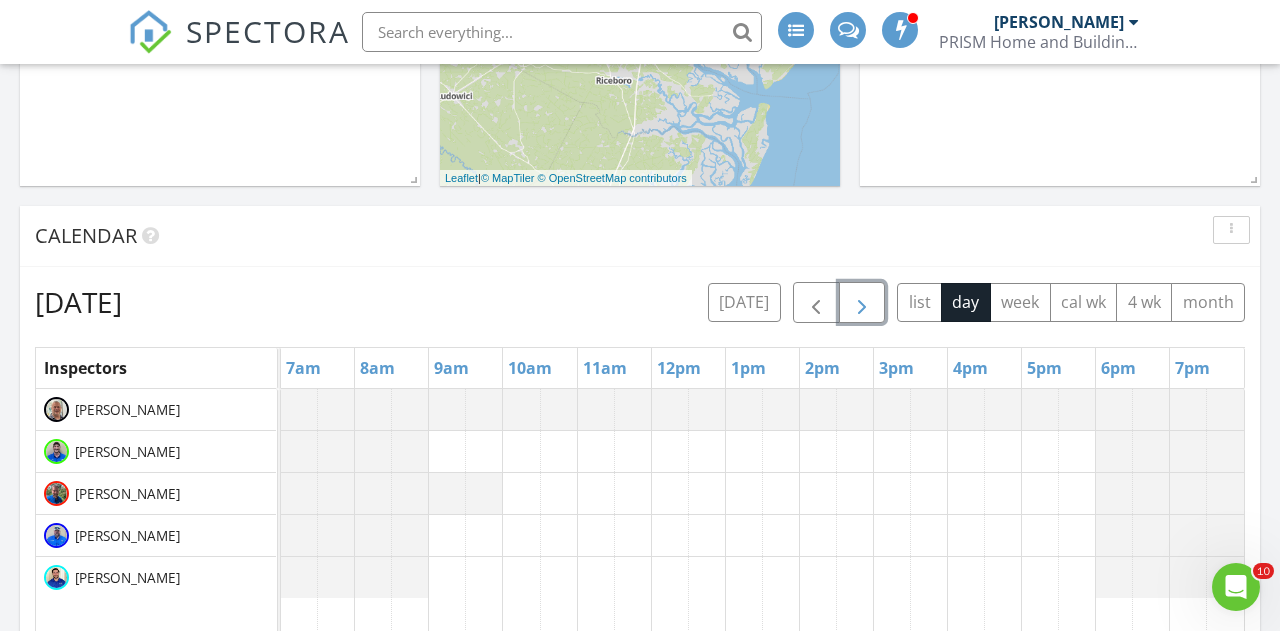 click at bounding box center (862, 303) 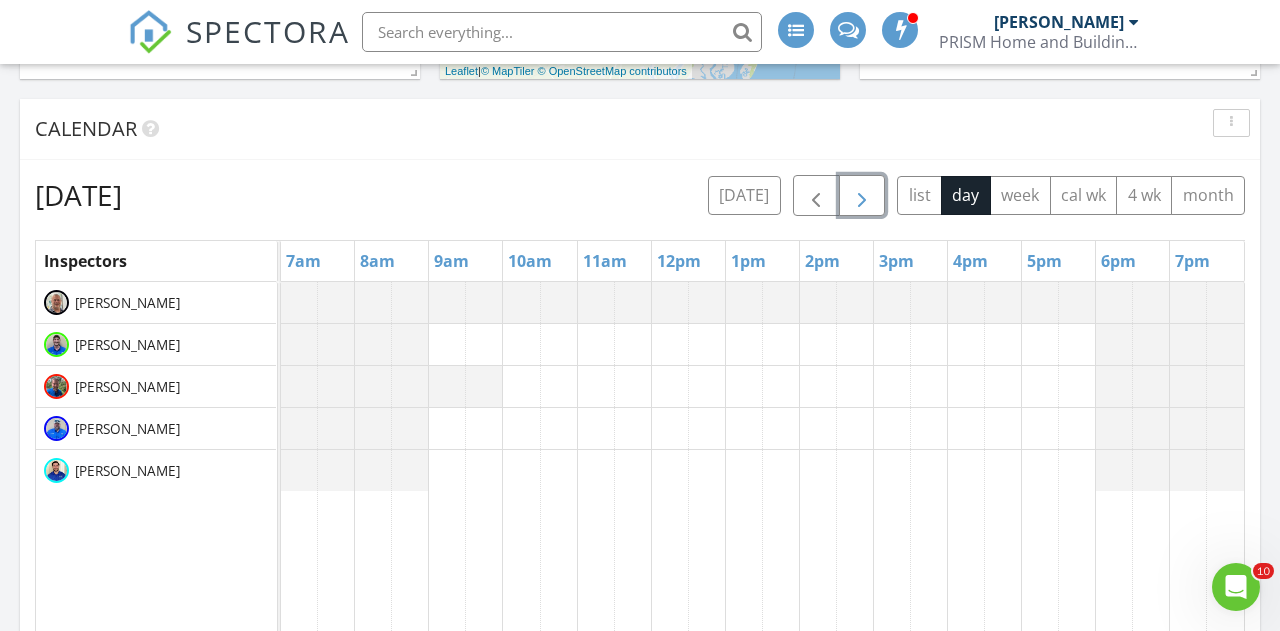 scroll, scrollTop: 1066, scrollLeft: 0, axis: vertical 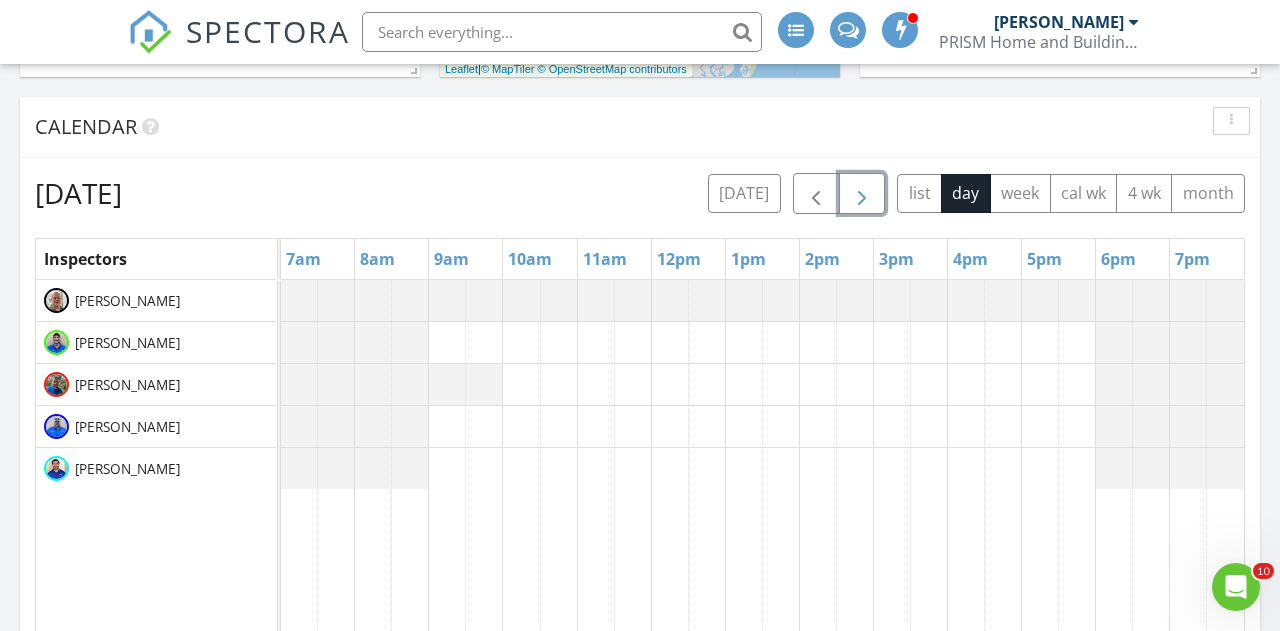 click at bounding box center (762, 666) 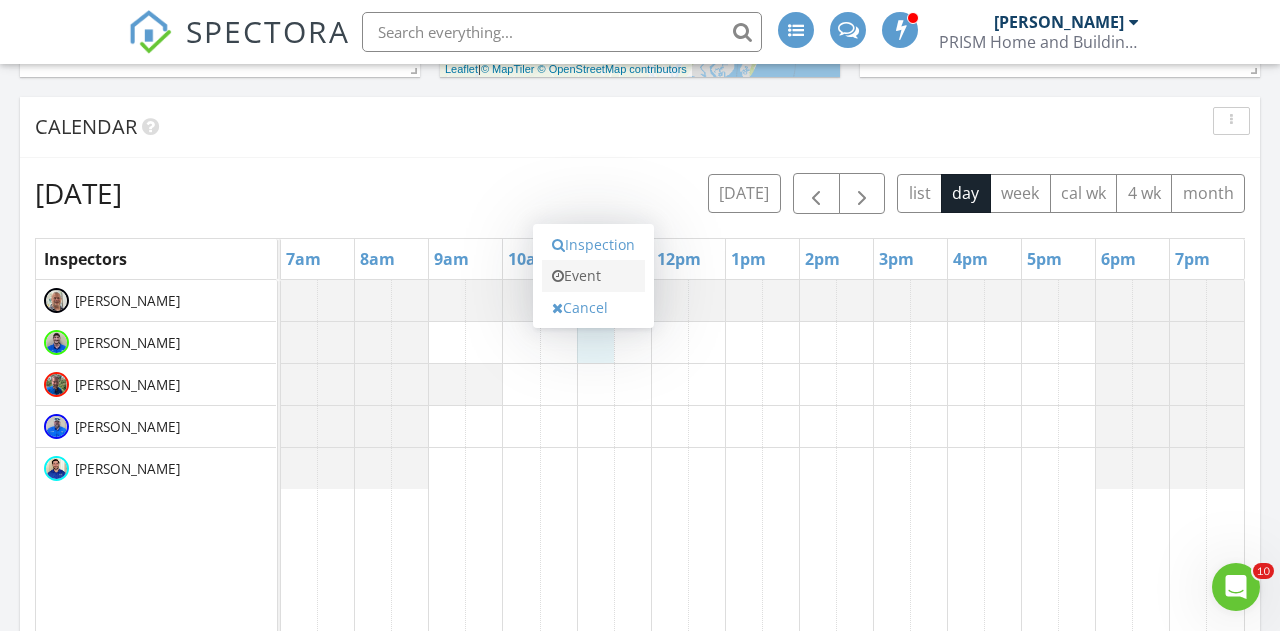 click on "Event" at bounding box center [593, 276] 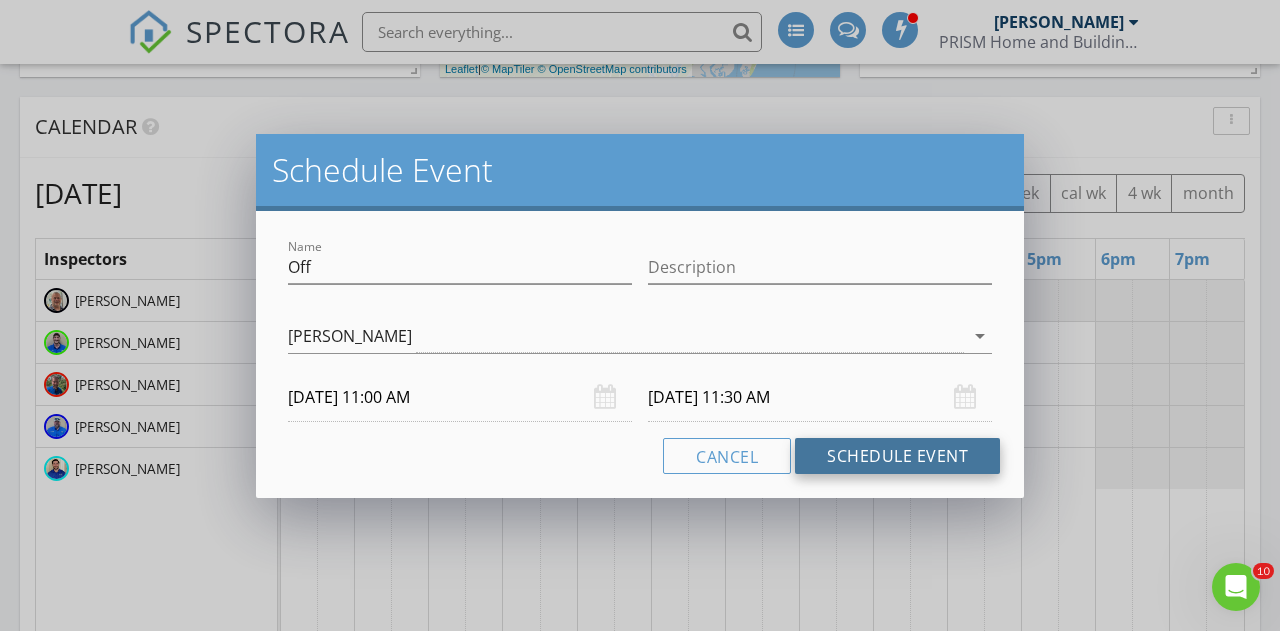click on "Schedule Event" at bounding box center (897, 456) 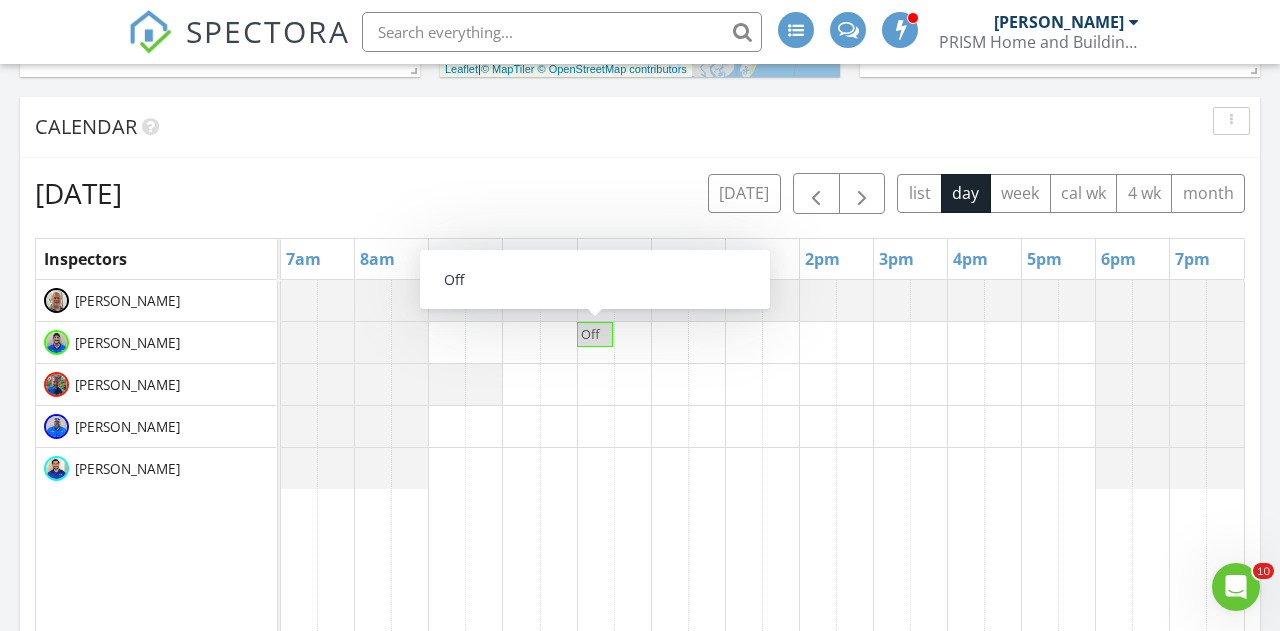 click on "Off" at bounding box center (595, 334) 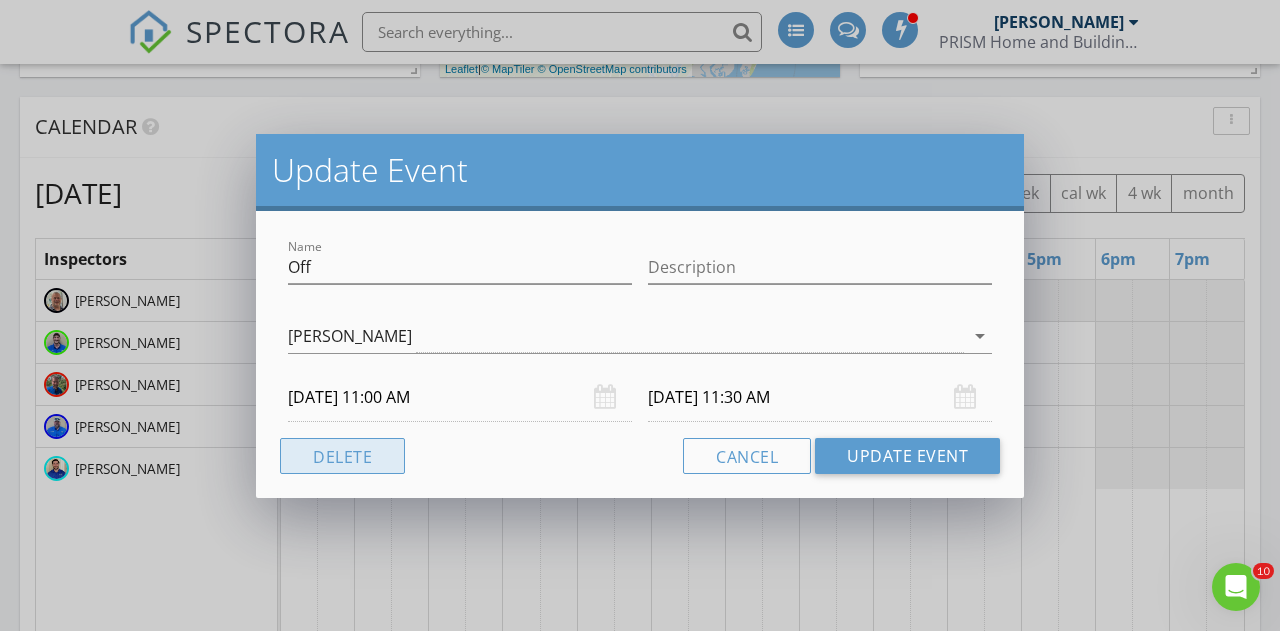 click on "Delete" at bounding box center [342, 456] 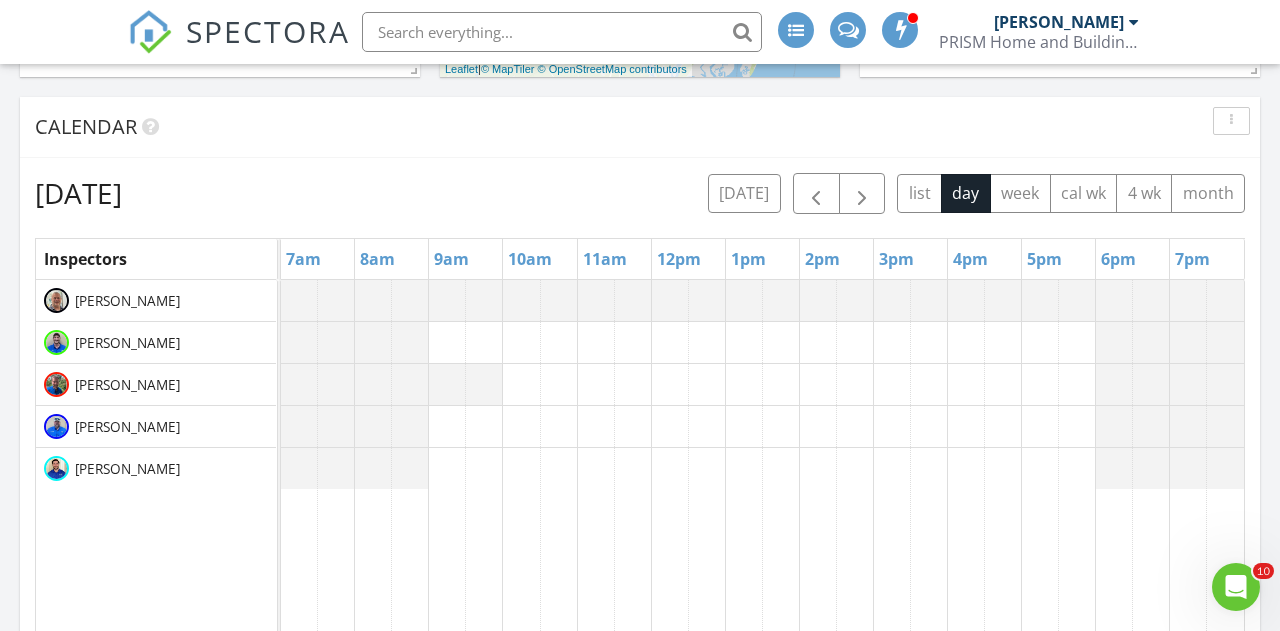 click at bounding box center (762, 666) 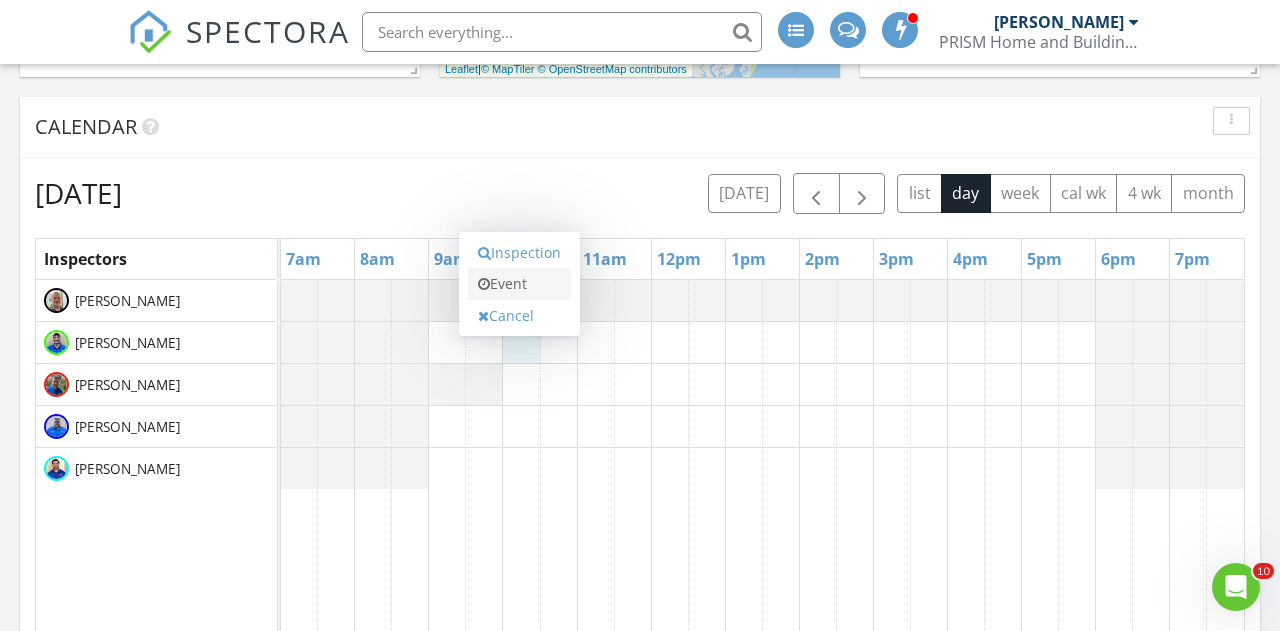 click on "Event" at bounding box center [519, 284] 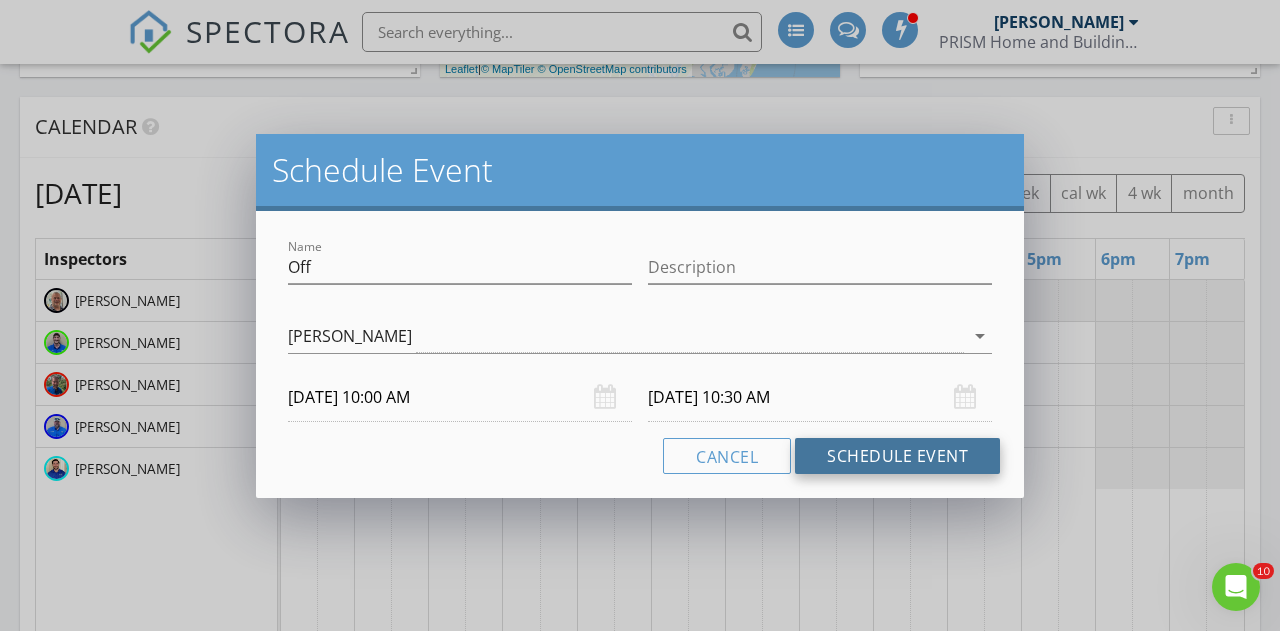 click on "Schedule Event" at bounding box center (897, 456) 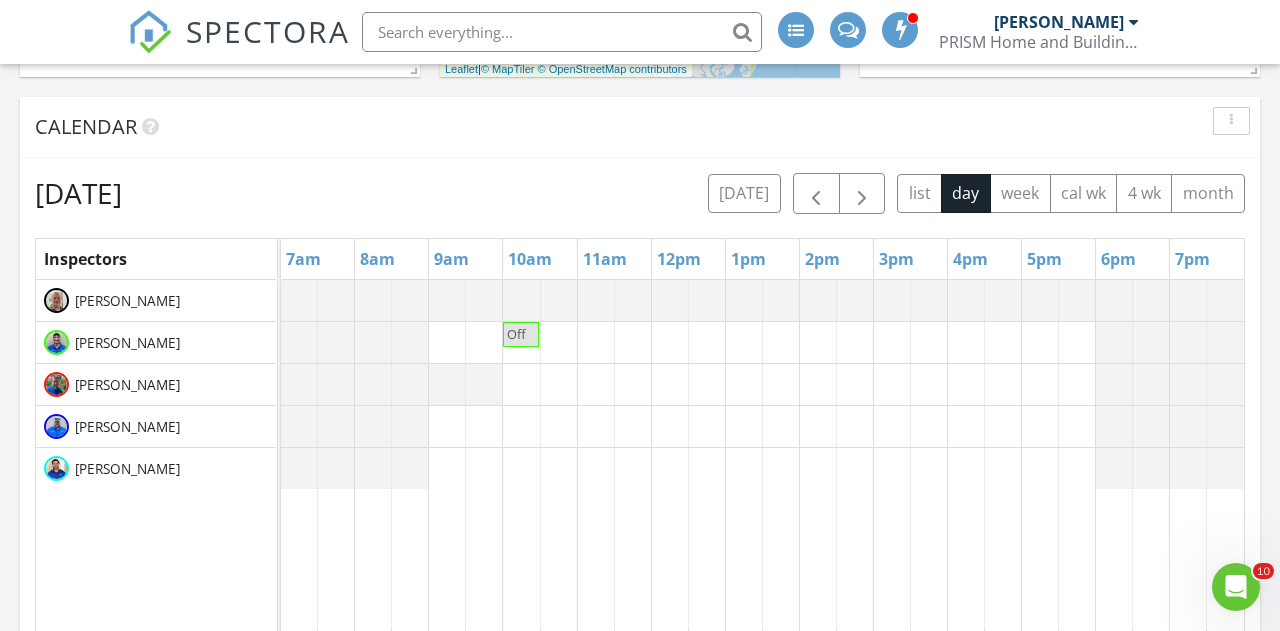 click at bounding box center [562, 32] 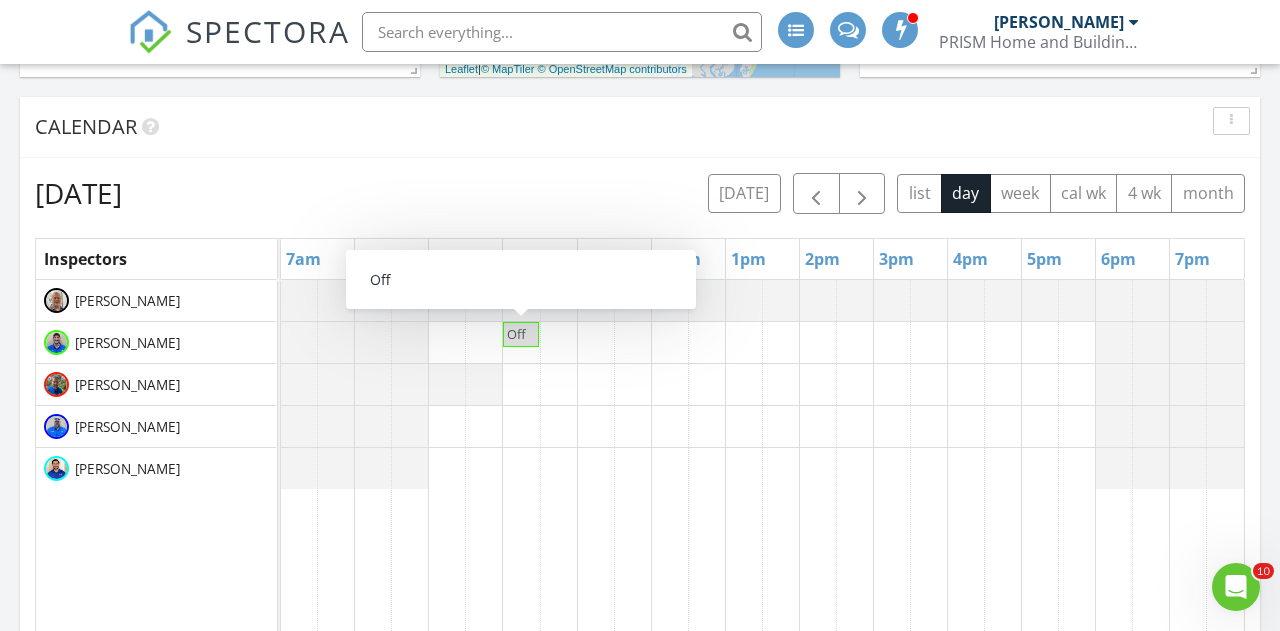 click on "Off" at bounding box center (516, 334) 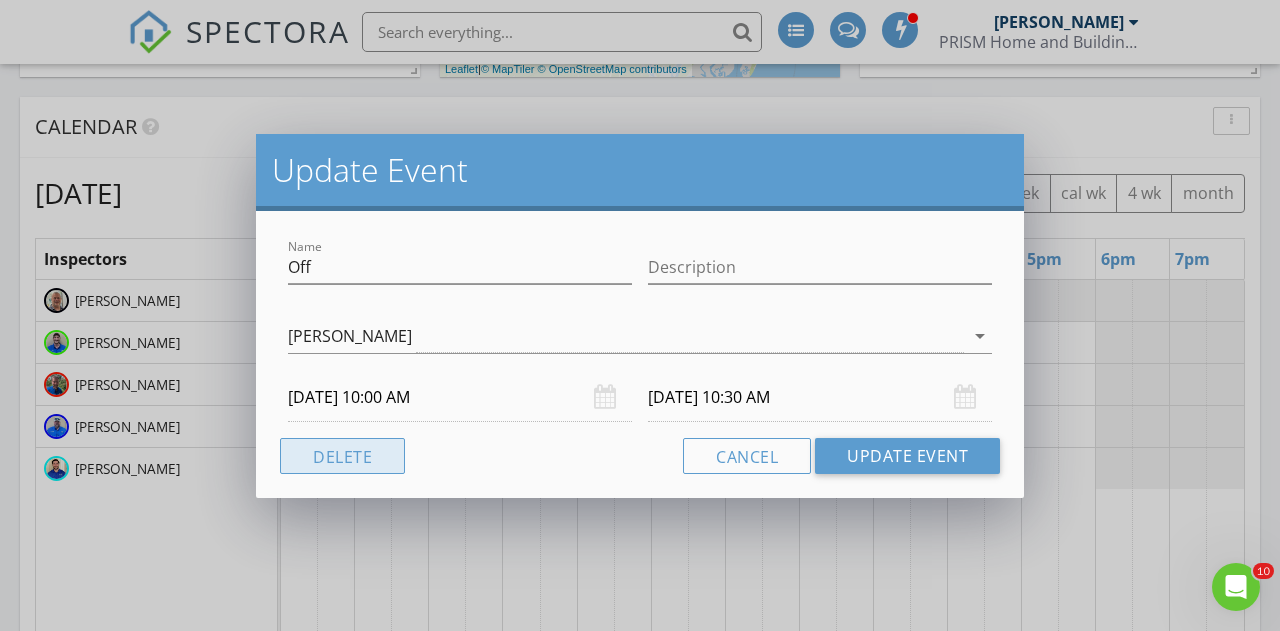 click on "Delete" at bounding box center [342, 456] 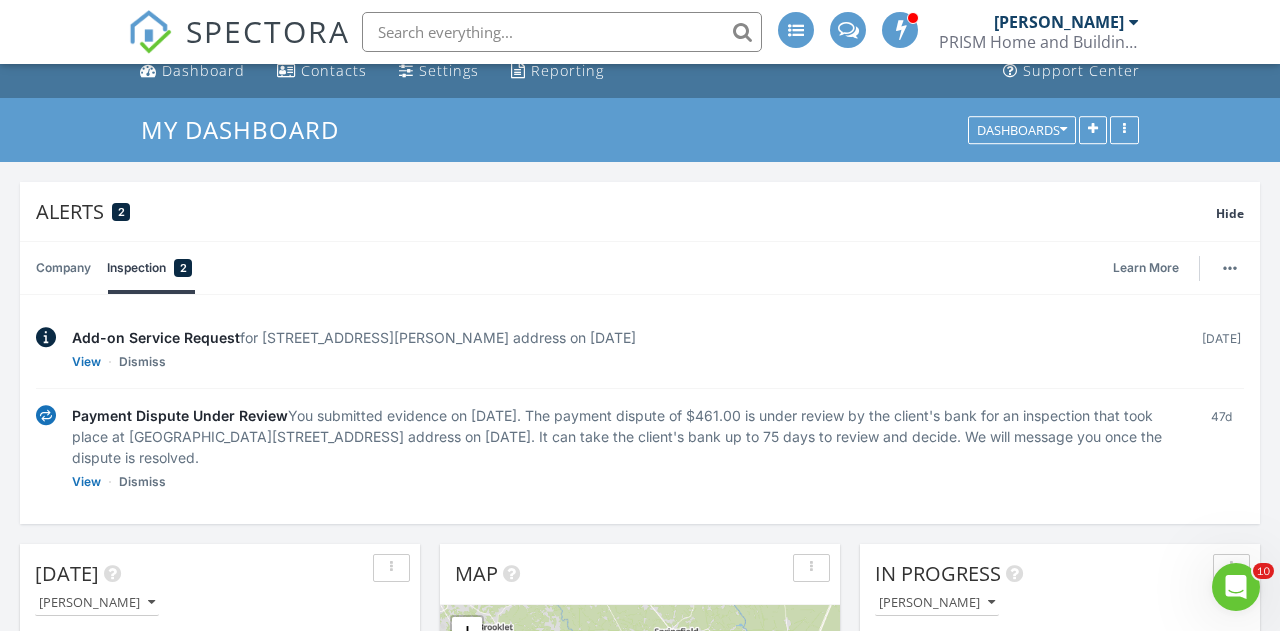 scroll, scrollTop: 0, scrollLeft: 0, axis: both 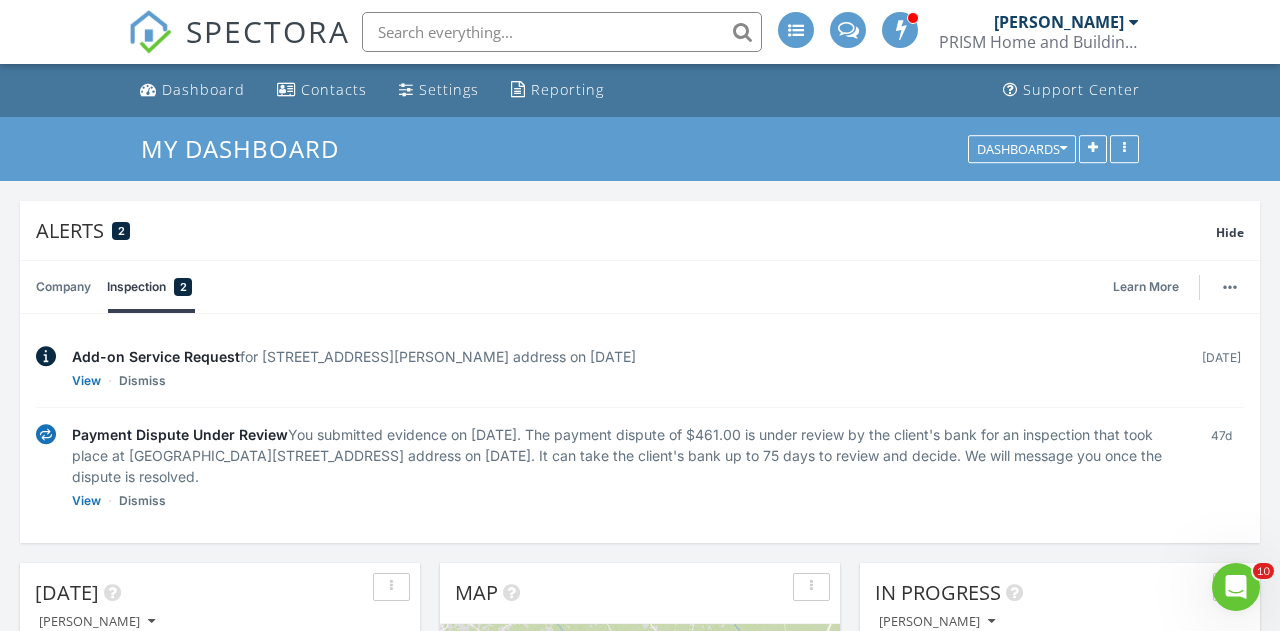 click at bounding box center (562, 32) 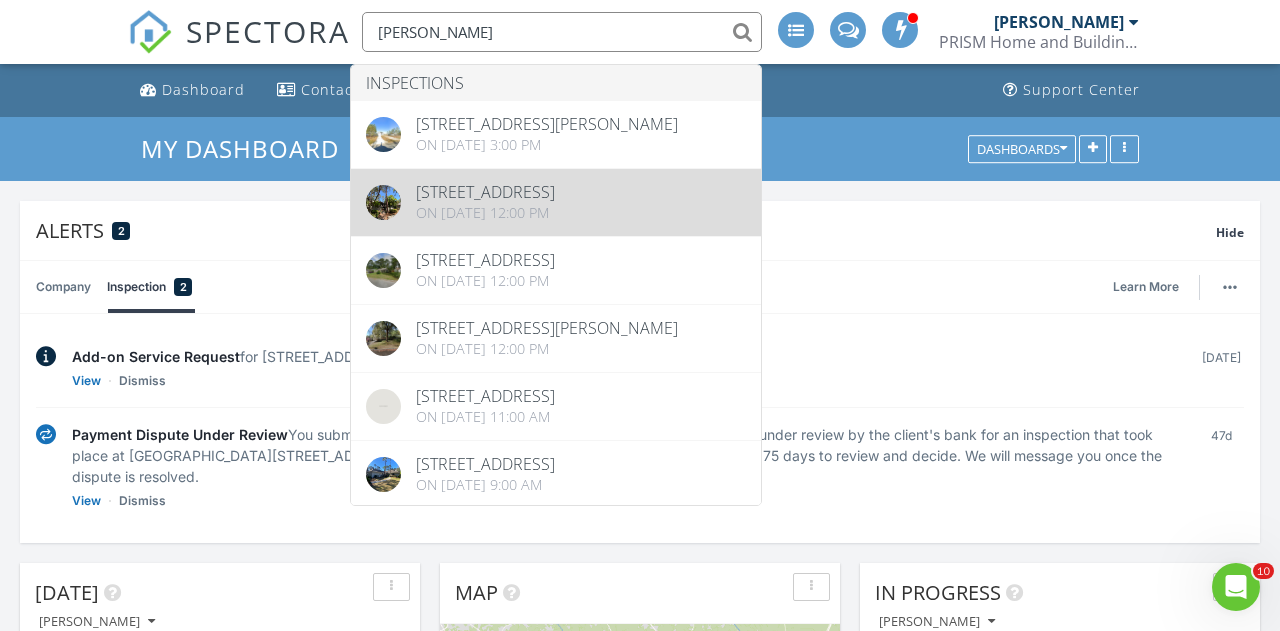 type on "zach" 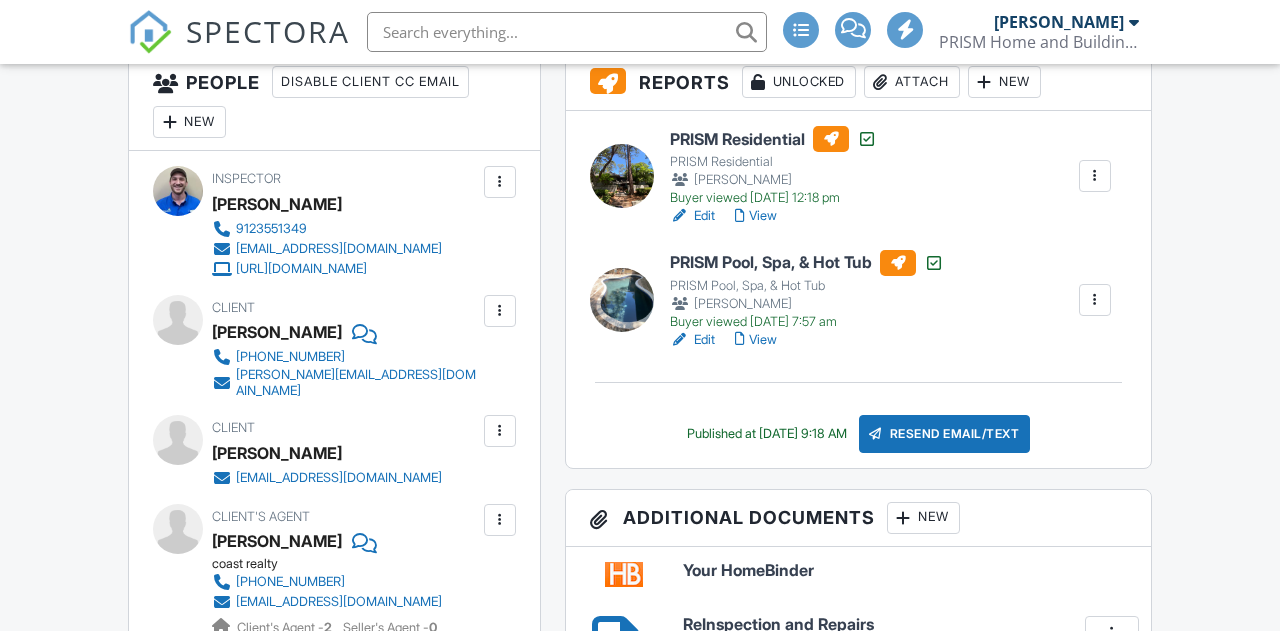 scroll, scrollTop: 448, scrollLeft: 0, axis: vertical 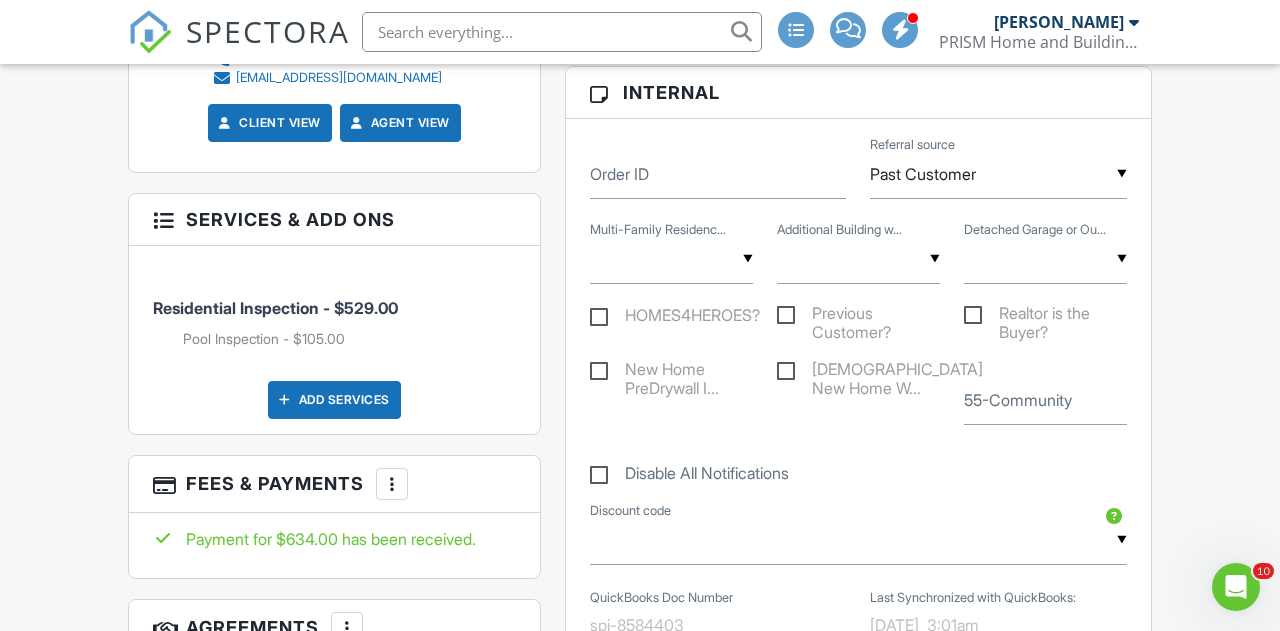 click on "Add Services" at bounding box center (334, 400) 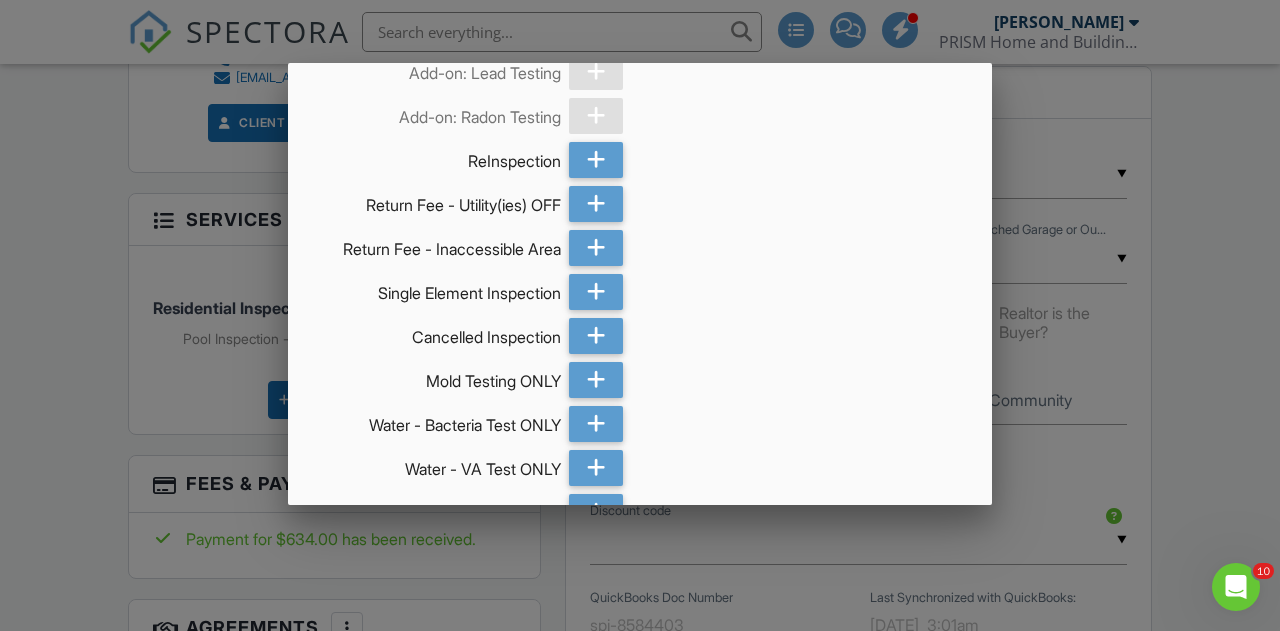 scroll, scrollTop: 2206, scrollLeft: 0, axis: vertical 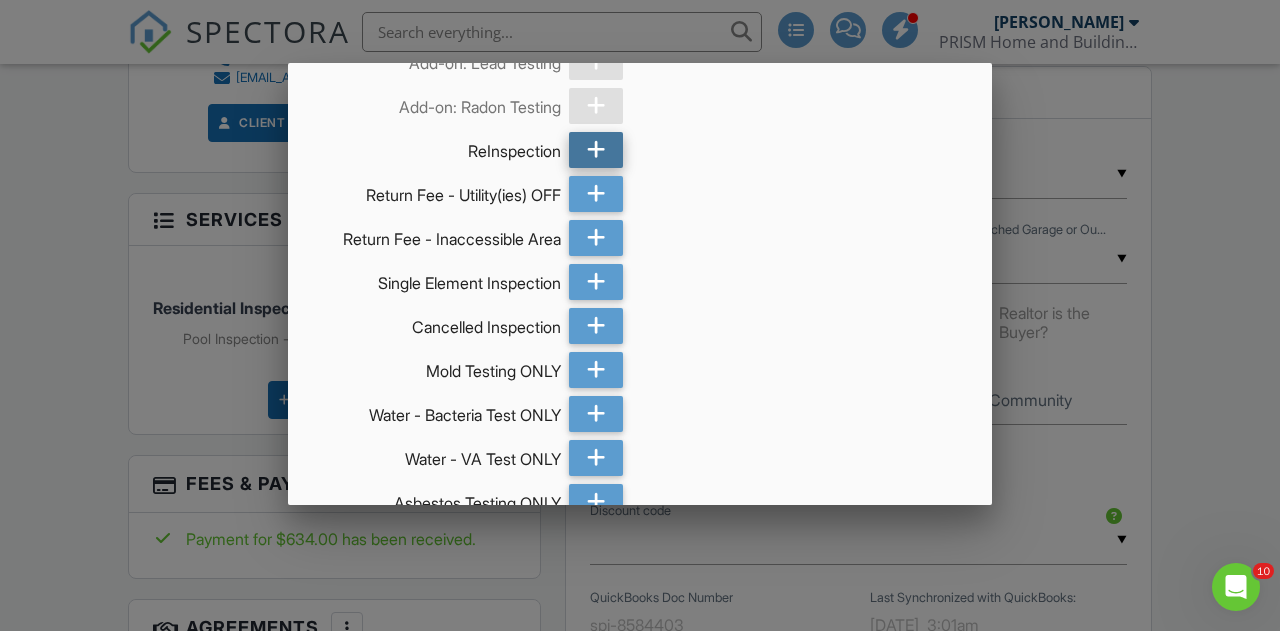 click at bounding box center [596, 150] 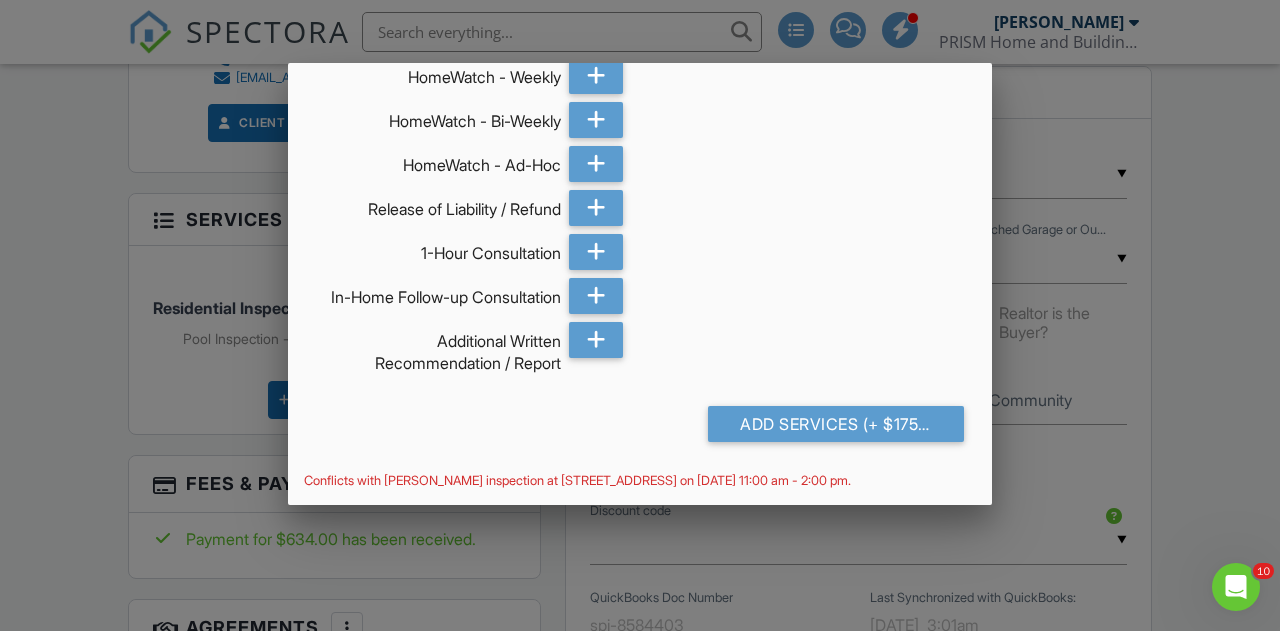 scroll, scrollTop: 3200, scrollLeft: 0, axis: vertical 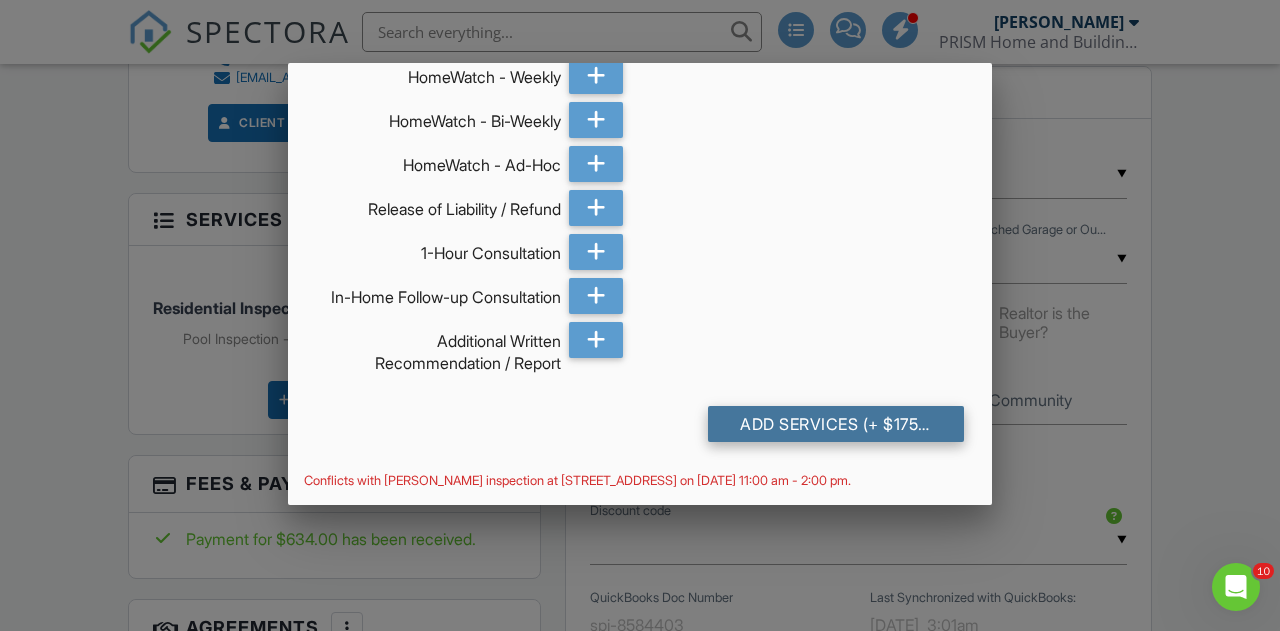 click on "Add Services
(+ $175.0)" at bounding box center (836, 424) 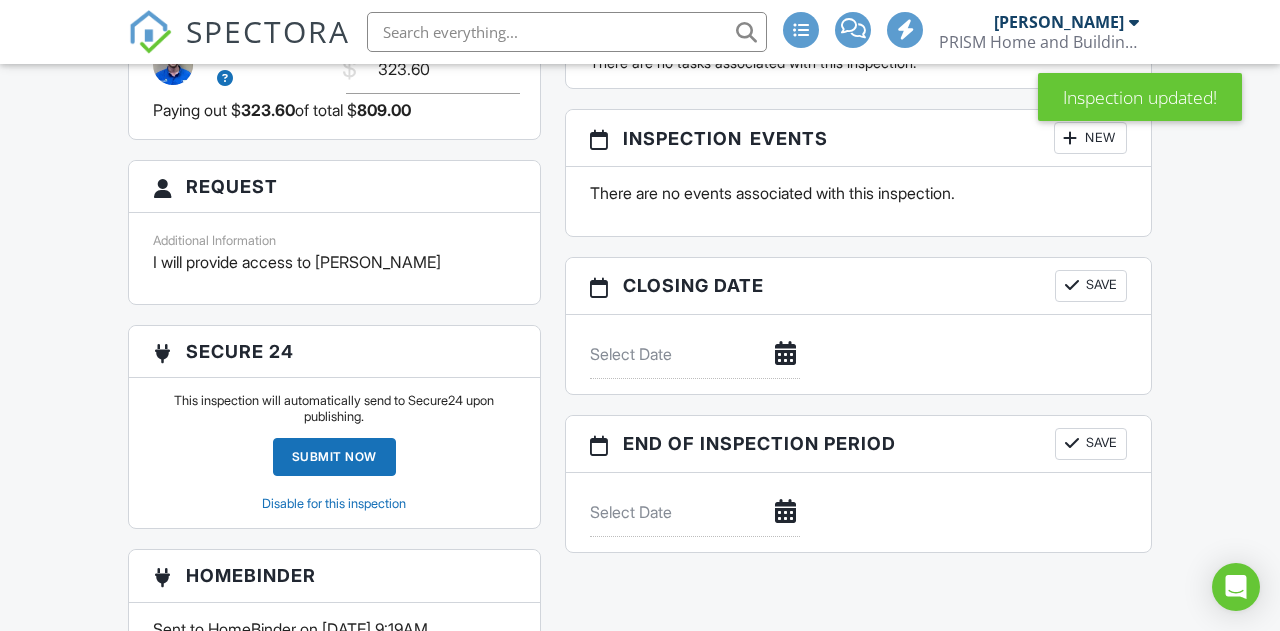 scroll, scrollTop: 2677, scrollLeft: 0, axis: vertical 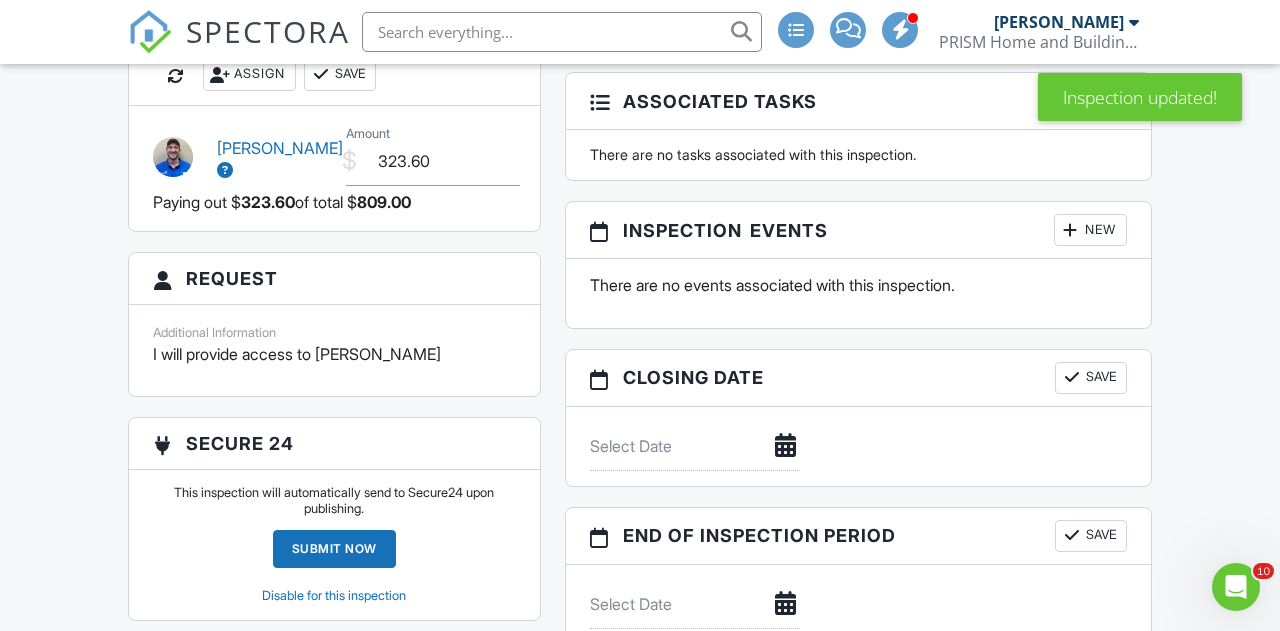 click at bounding box center (1071, 230) 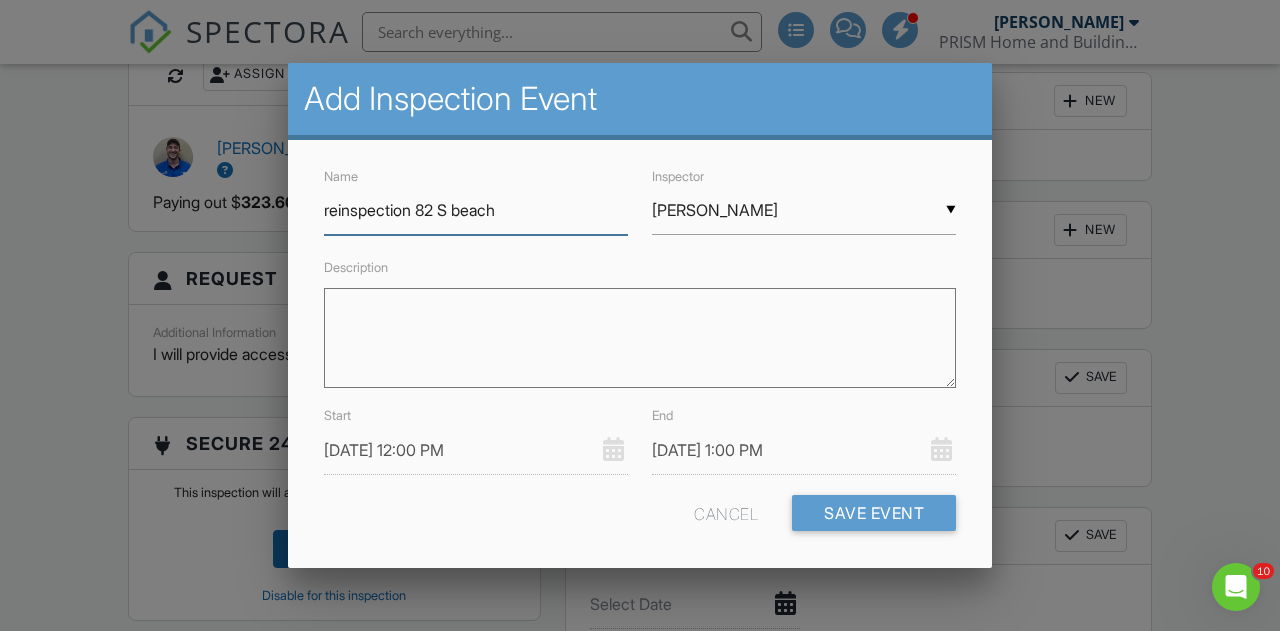 type on "reinspection 82 S beach" 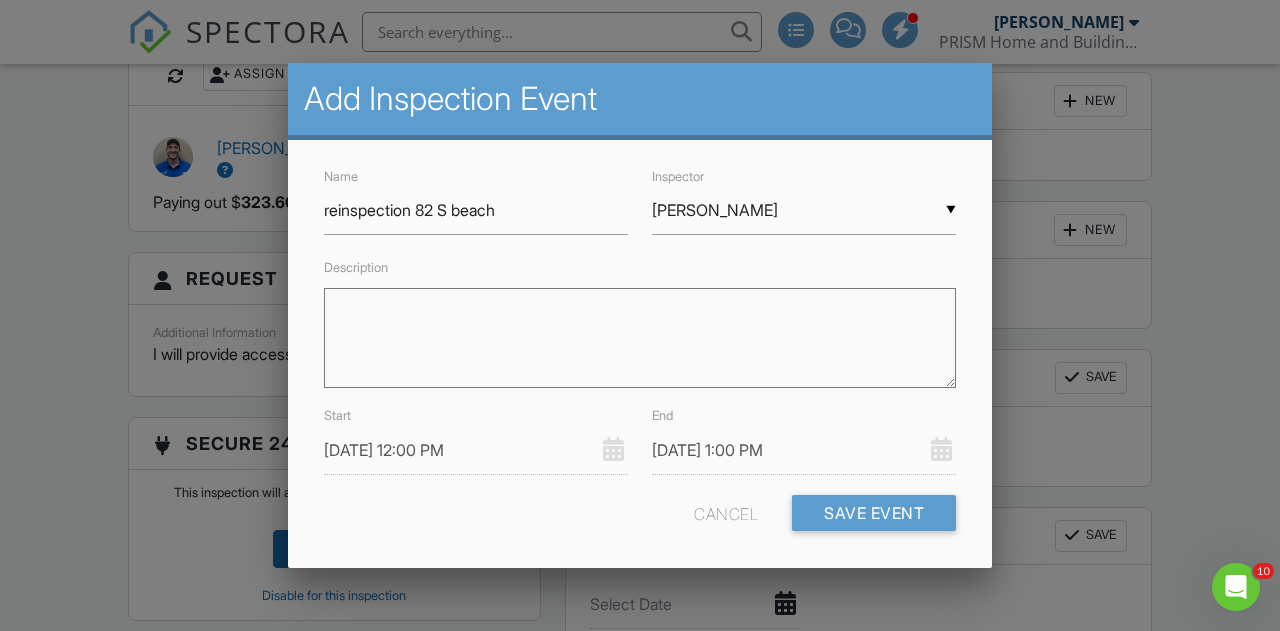 click on "[PERSON_NAME]" at bounding box center (804, 210) 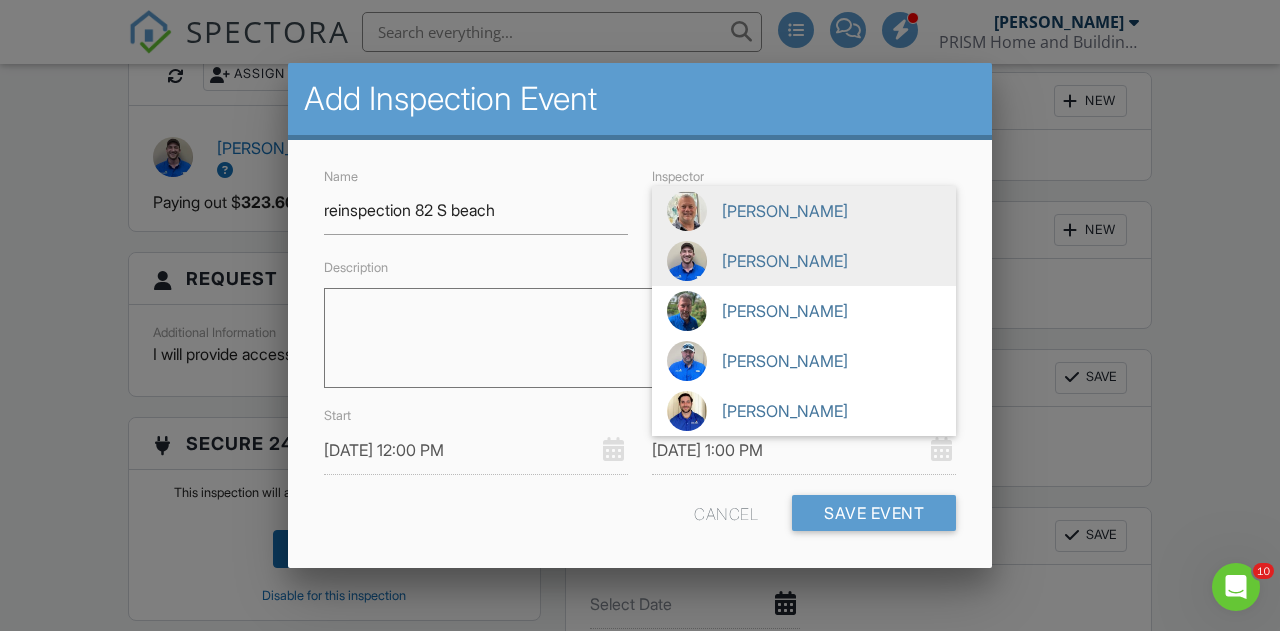 click on "[PERSON_NAME]" at bounding box center [804, 261] 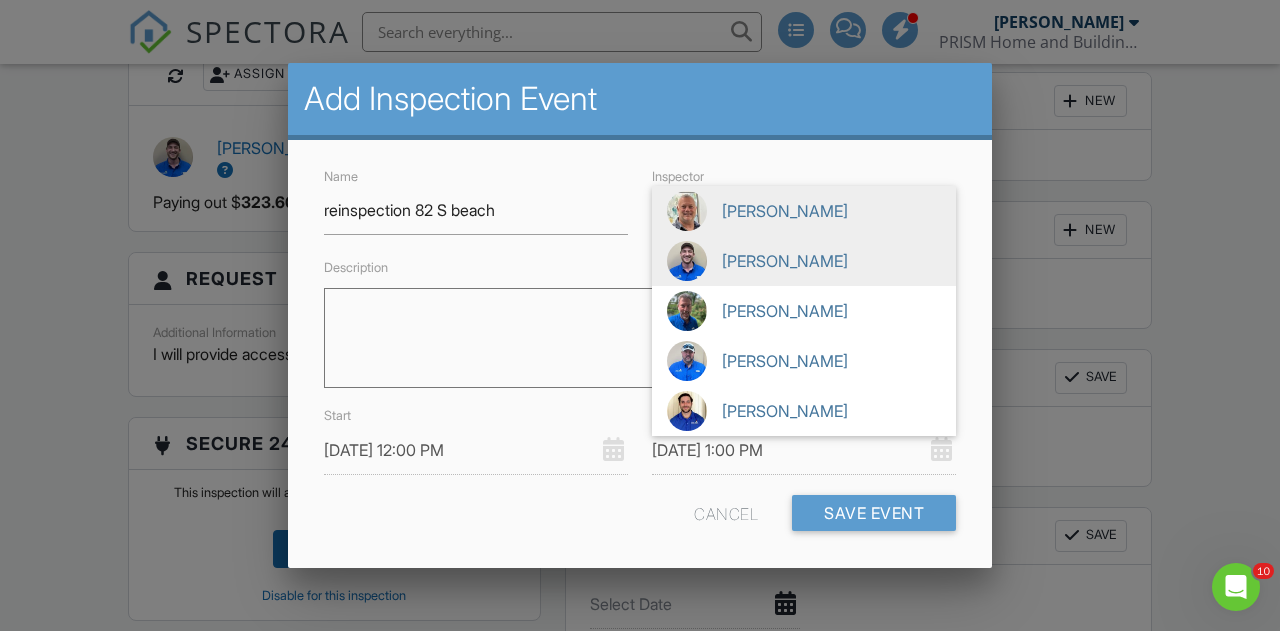type on "[PERSON_NAME]" 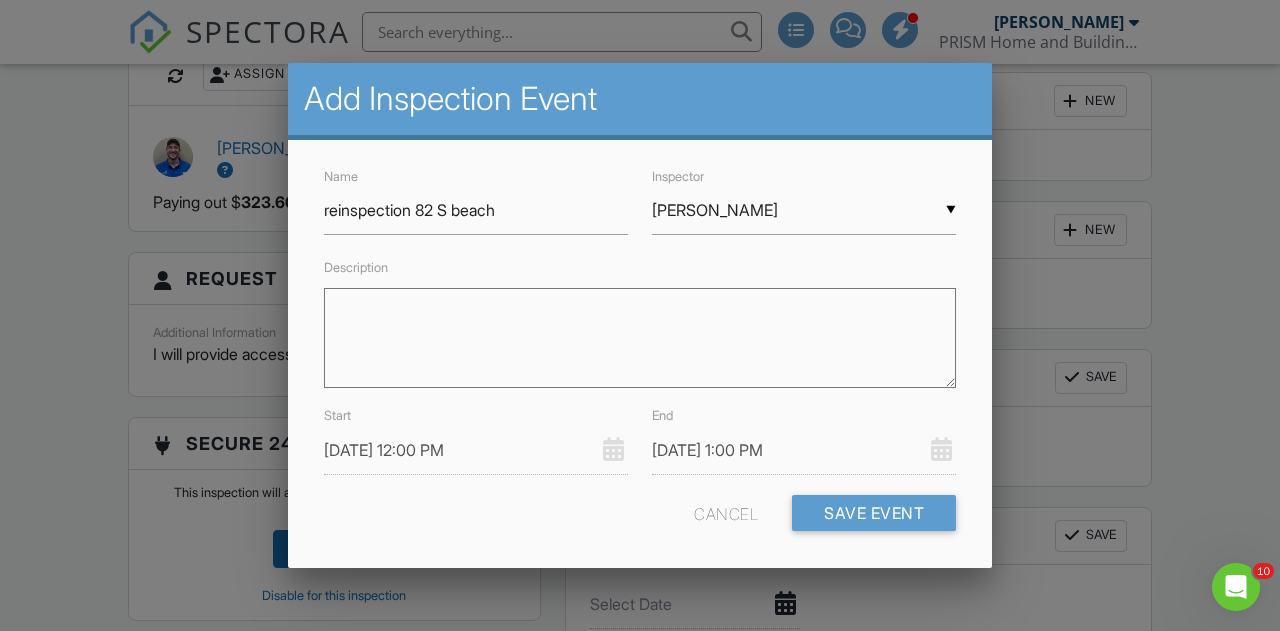 click on "Description" at bounding box center [640, 338] 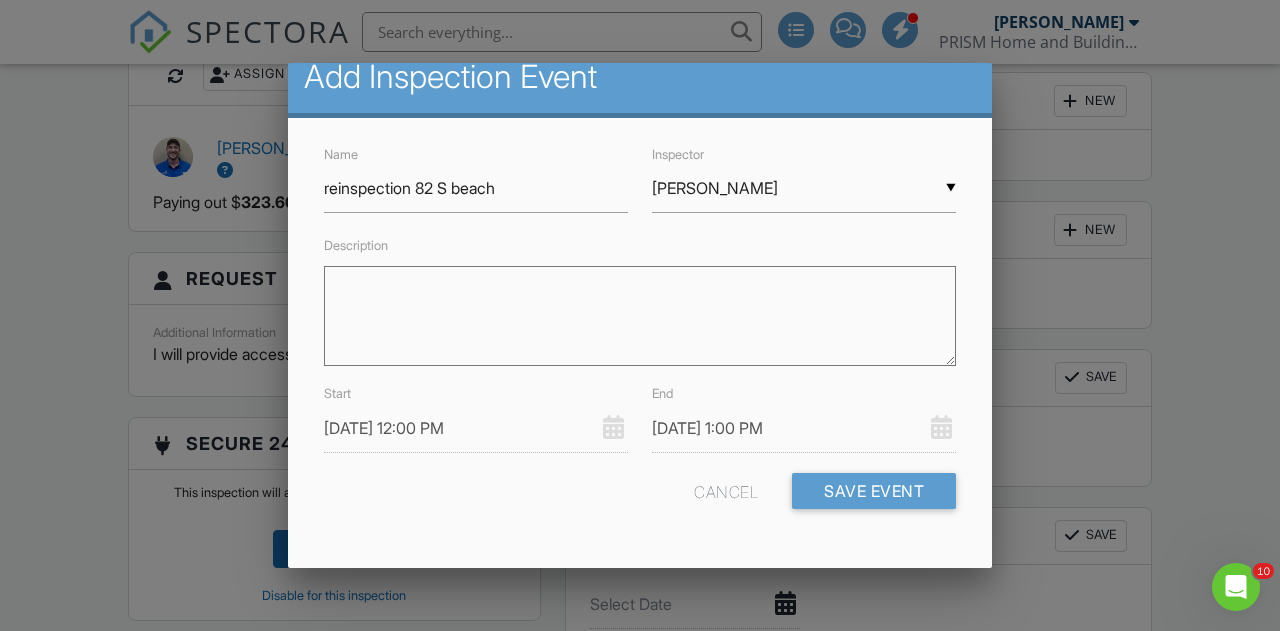 click on "Start
04/29/2025 12:00 PM" at bounding box center [476, 416] 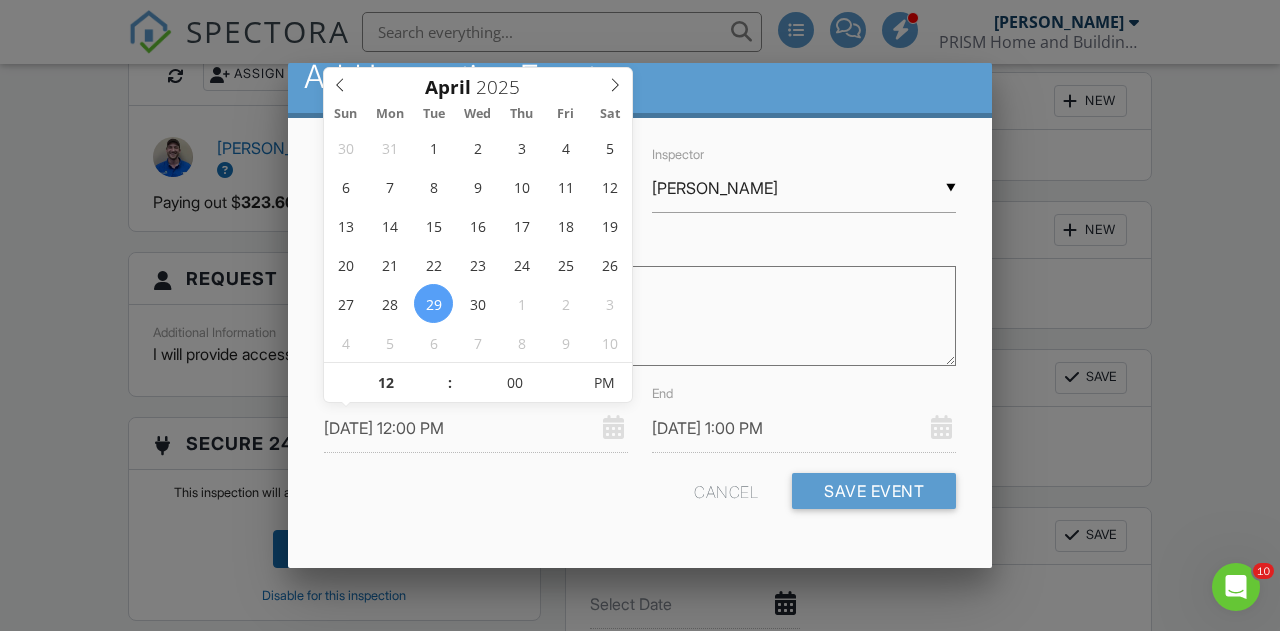 click on "[DATE] 12:00 PM" at bounding box center [476, 428] 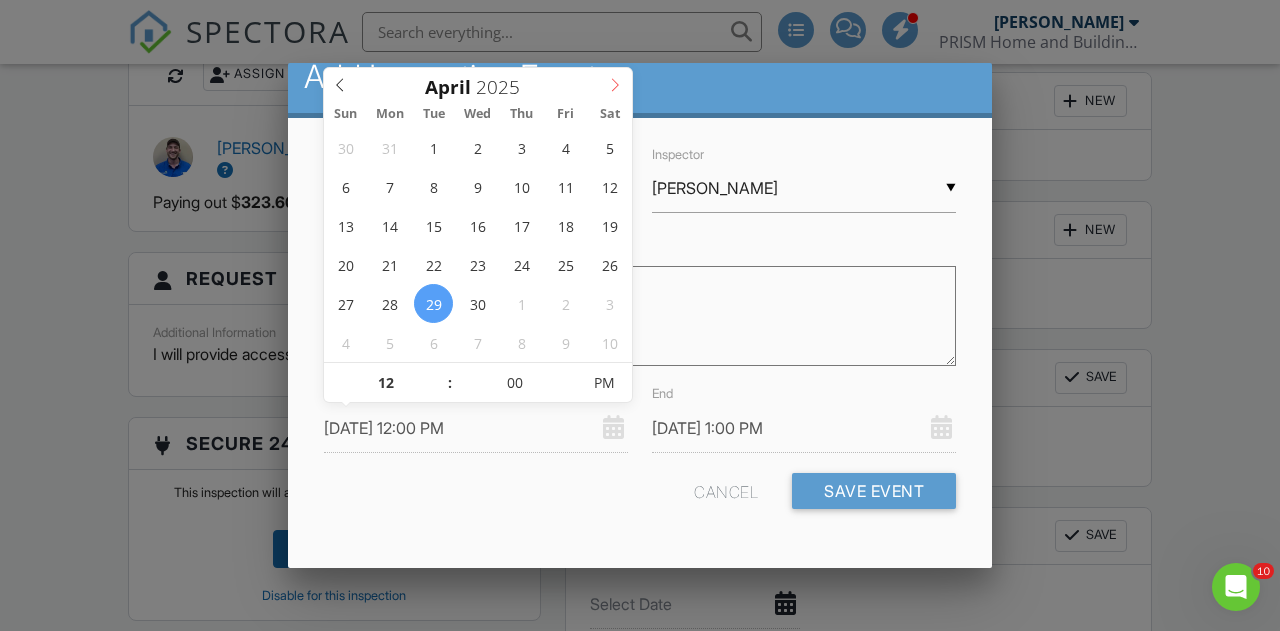 click 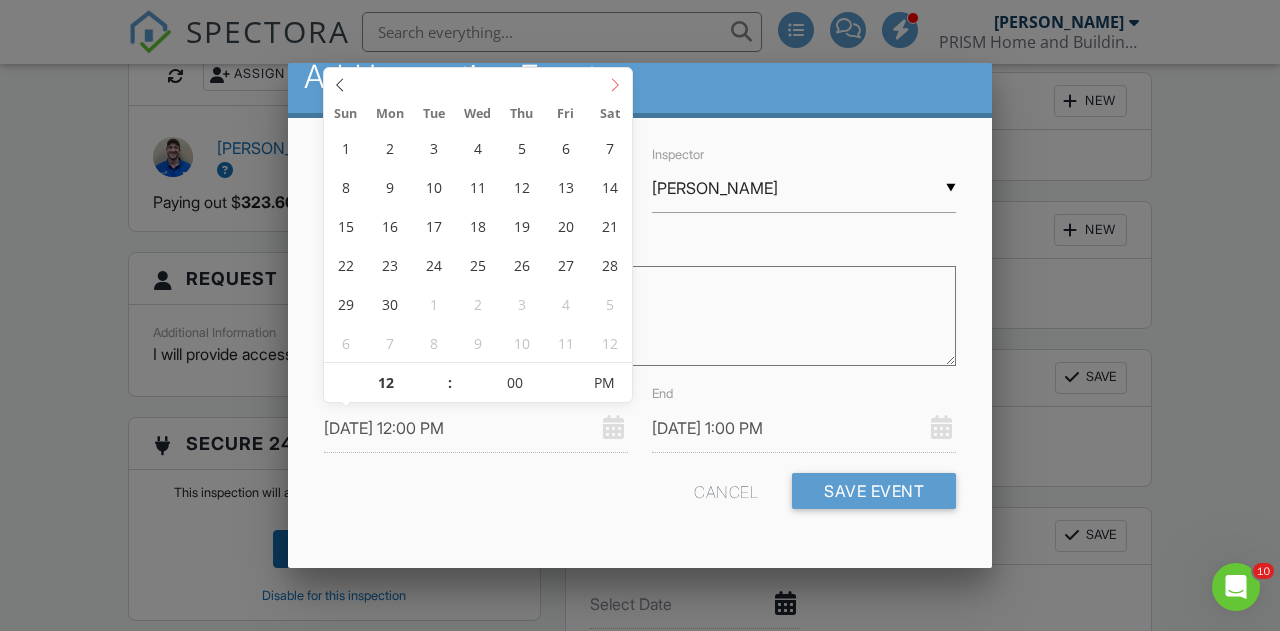 click 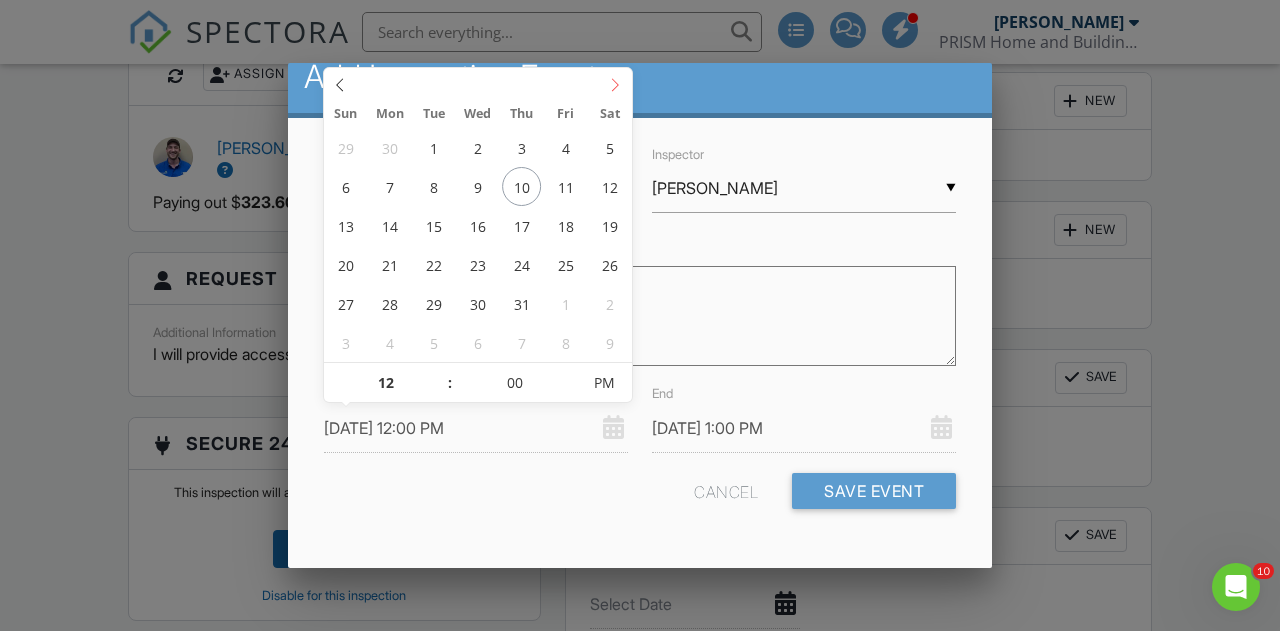 click 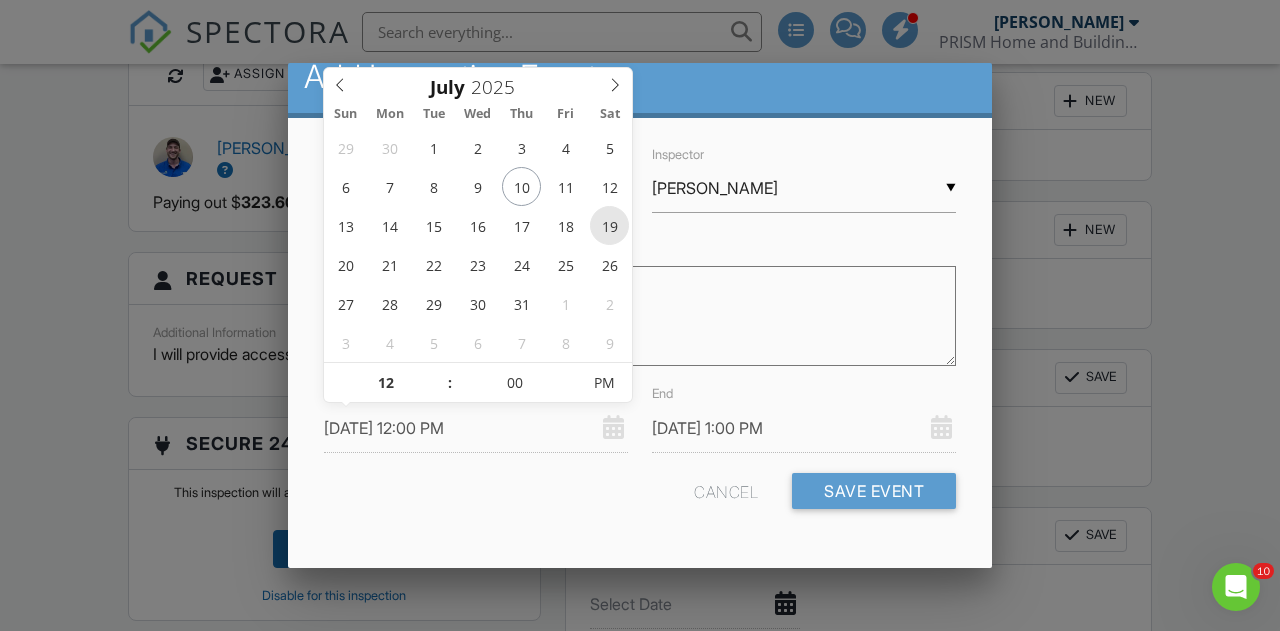 type on "07/19/2025 12:00 PM" 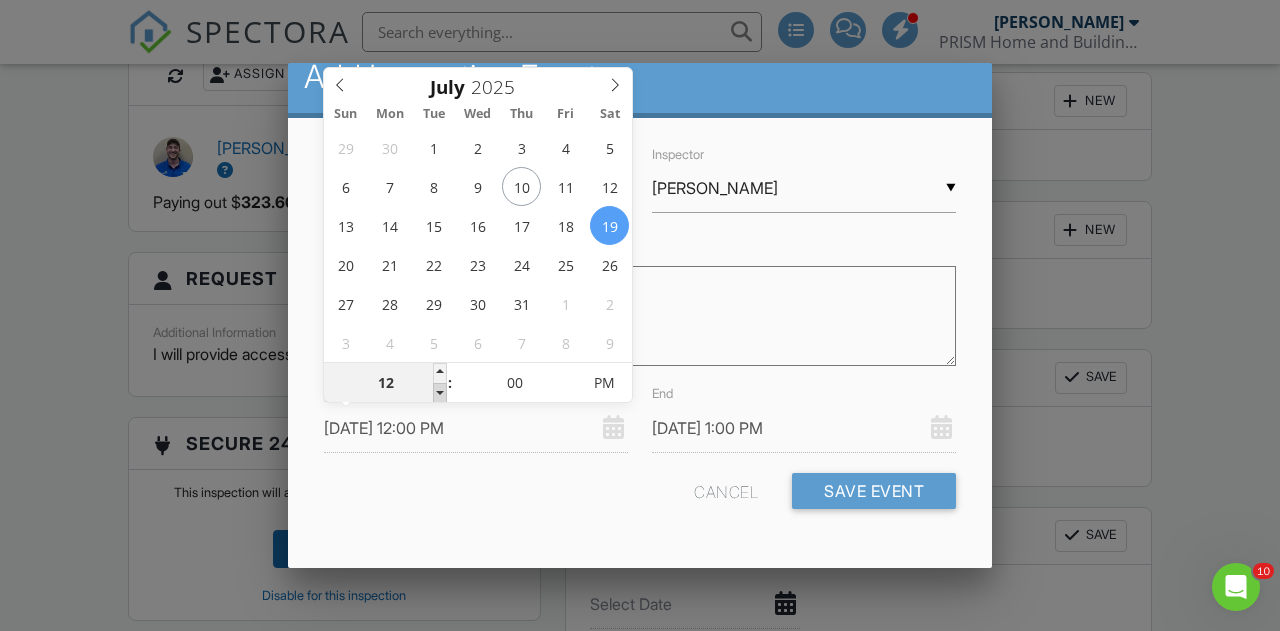 click at bounding box center [440, 393] 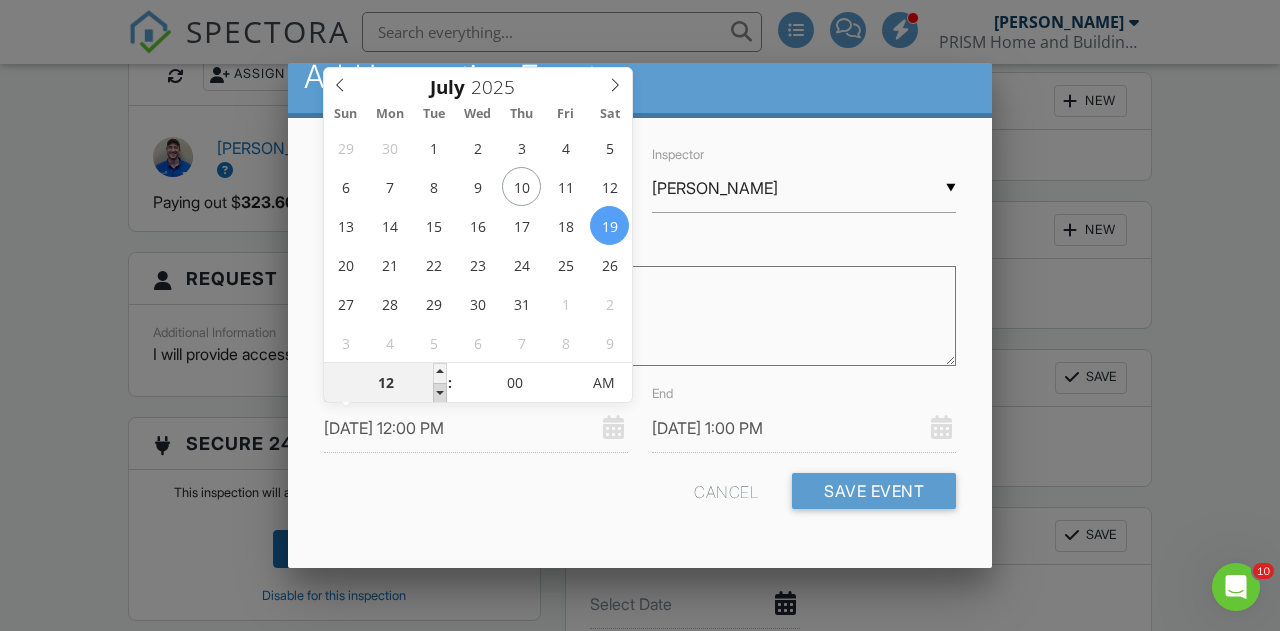 type on "11" 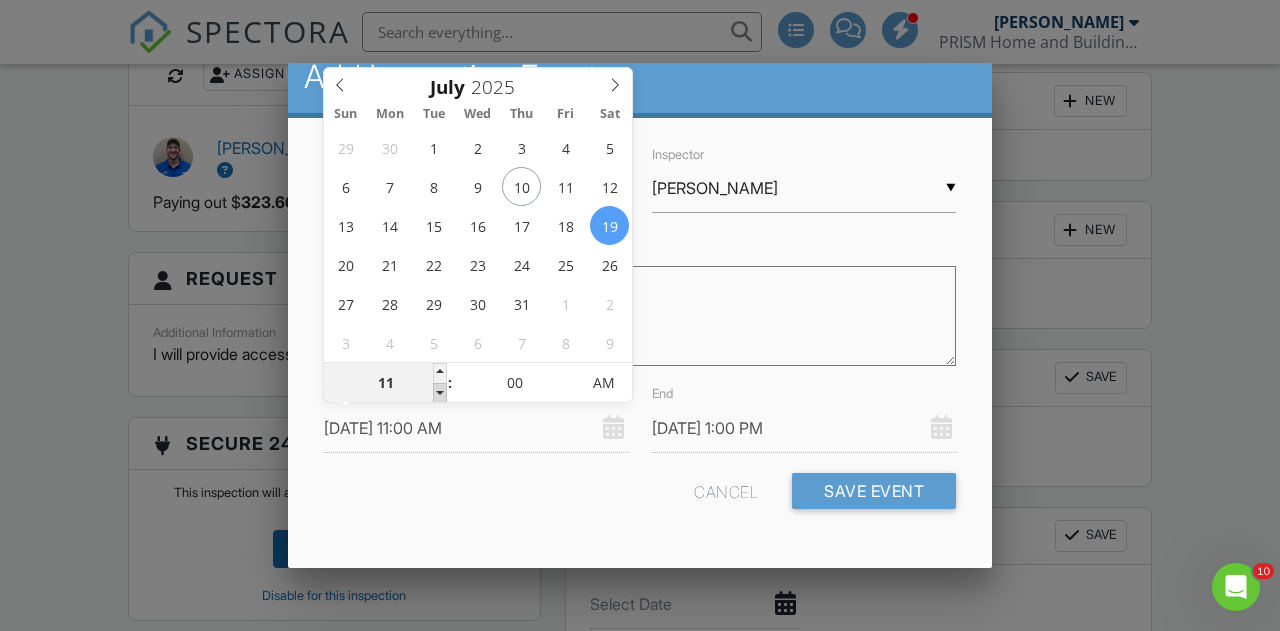 type on "07/19/2025 12:00 PM" 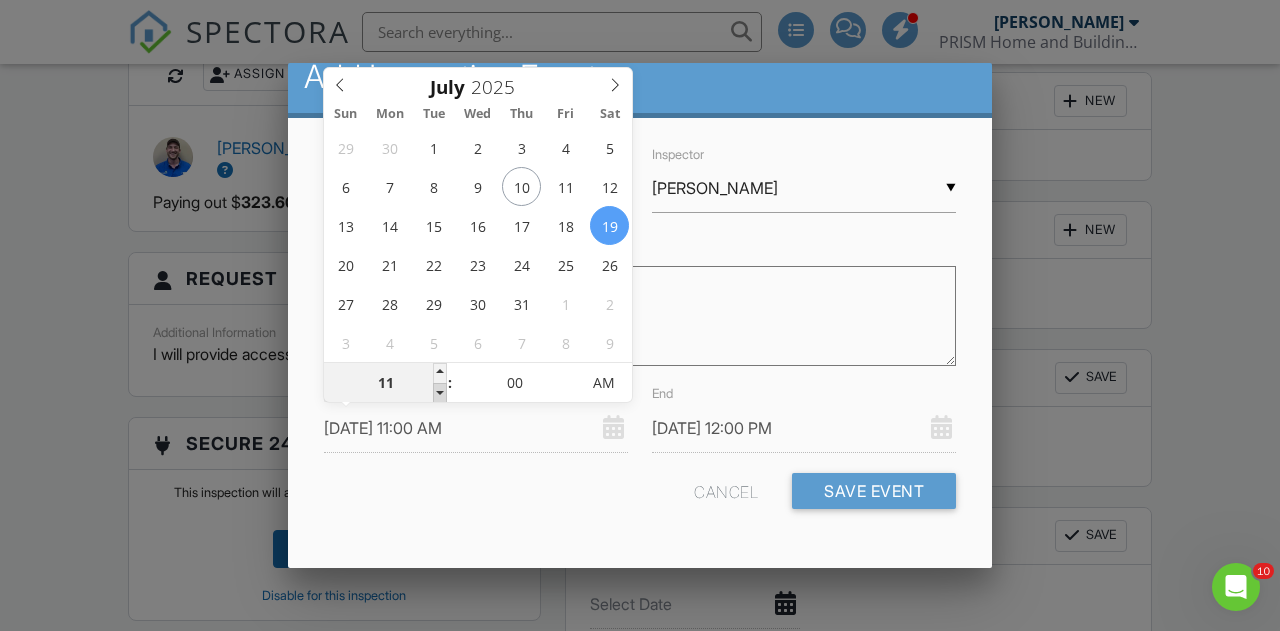 type on "10" 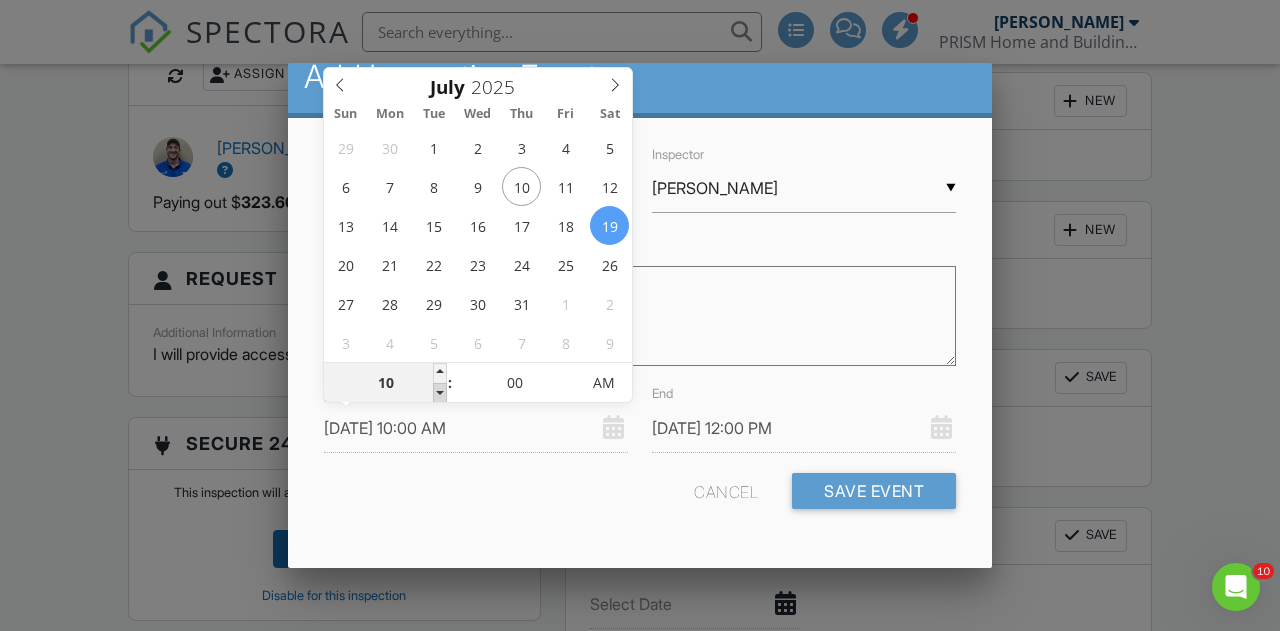 click at bounding box center (440, 393) 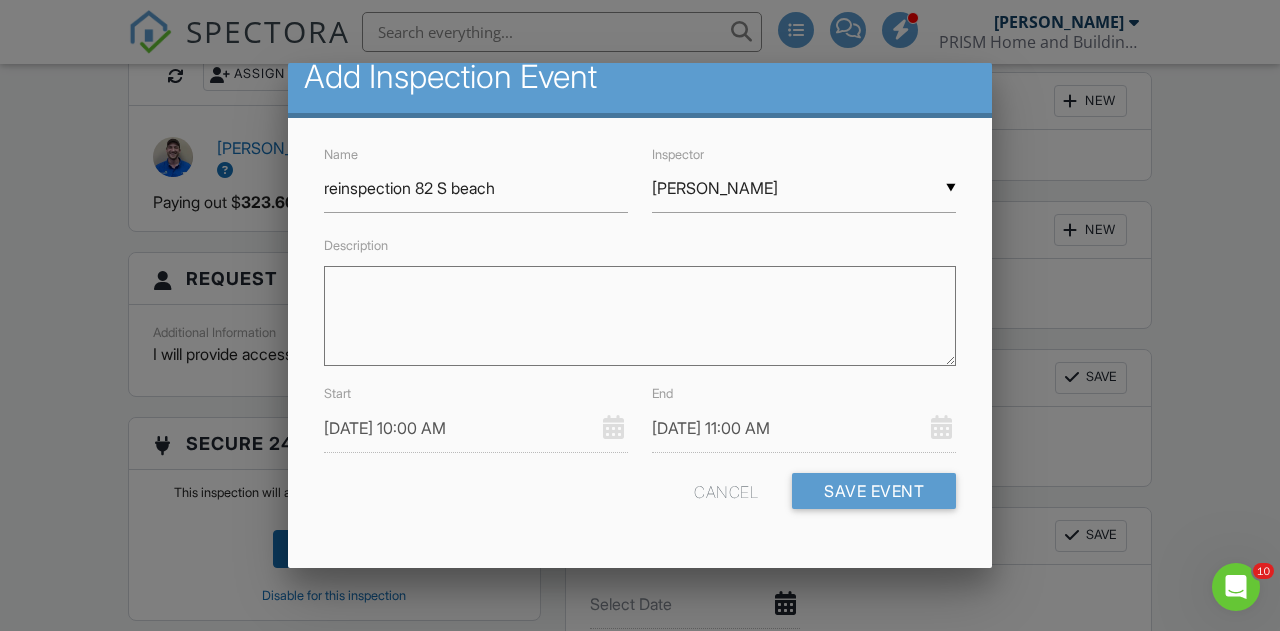 click on "End
07/19/2025 11:00 AM" at bounding box center [804, 416] 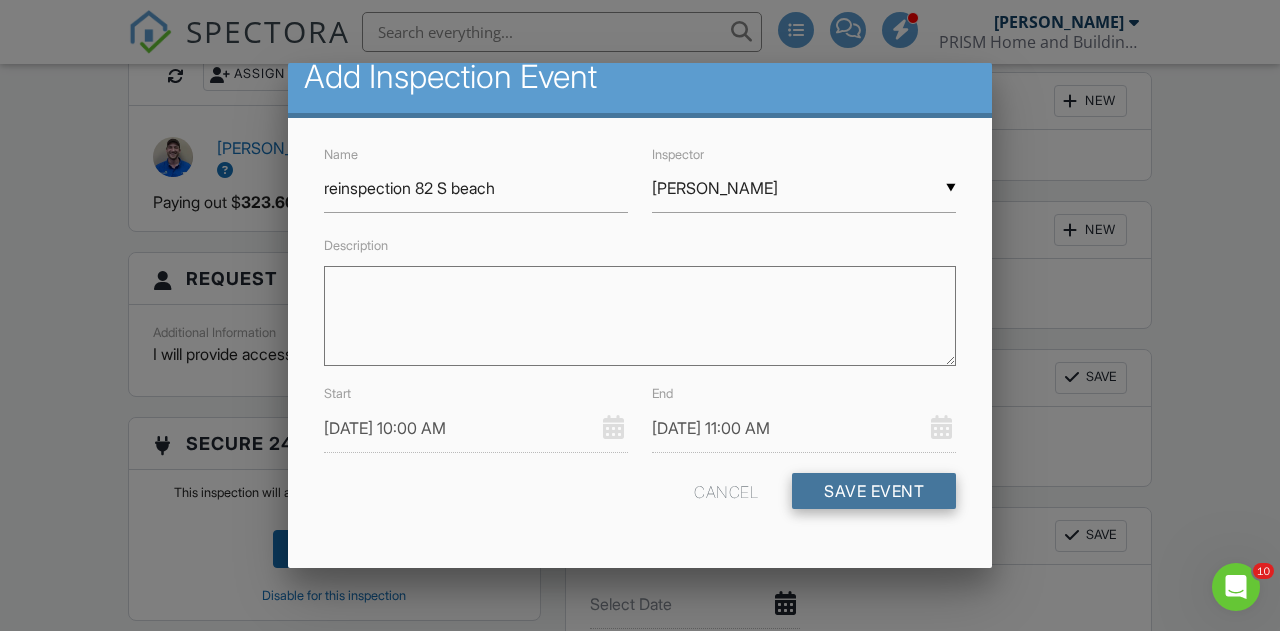 click on "Save Event" at bounding box center (874, 491) 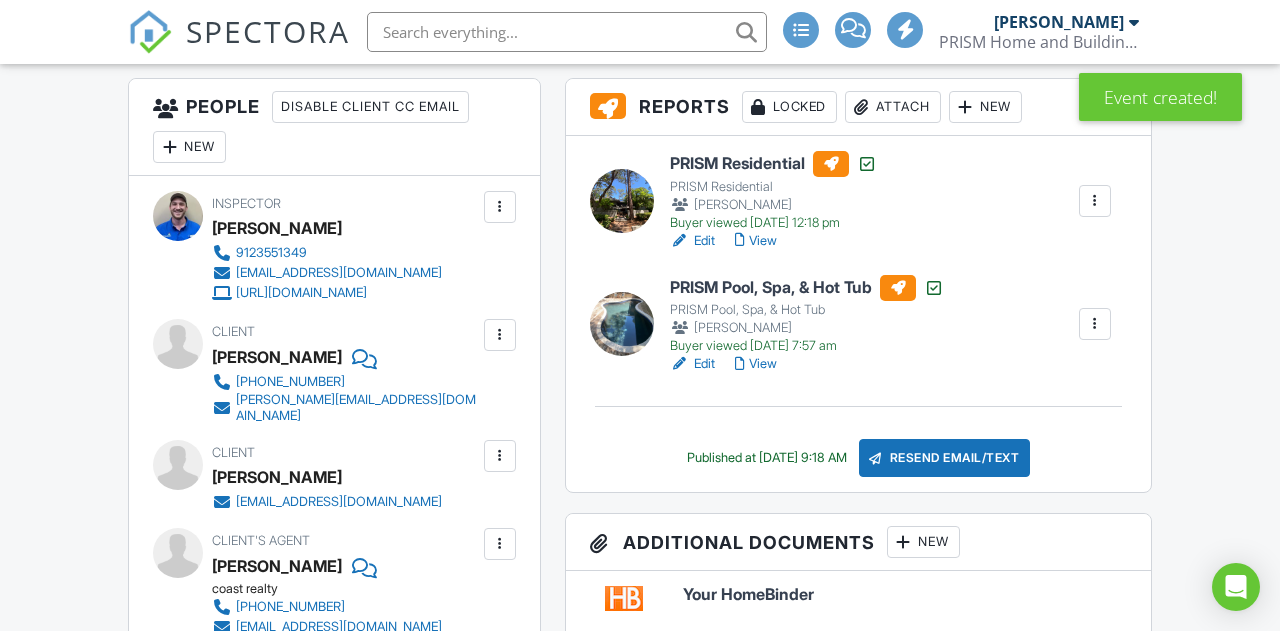 scroll, scrollTop: 1749, scrollLeft: 0, axis: vertical 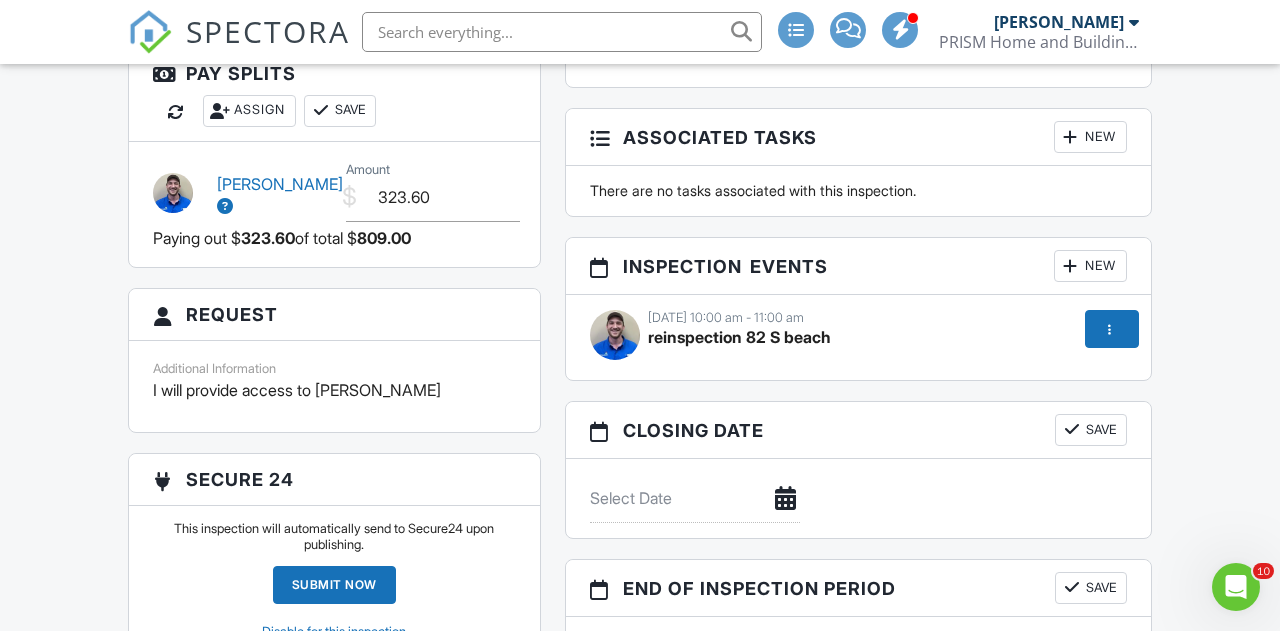 click at bounding box center (1110, 329) 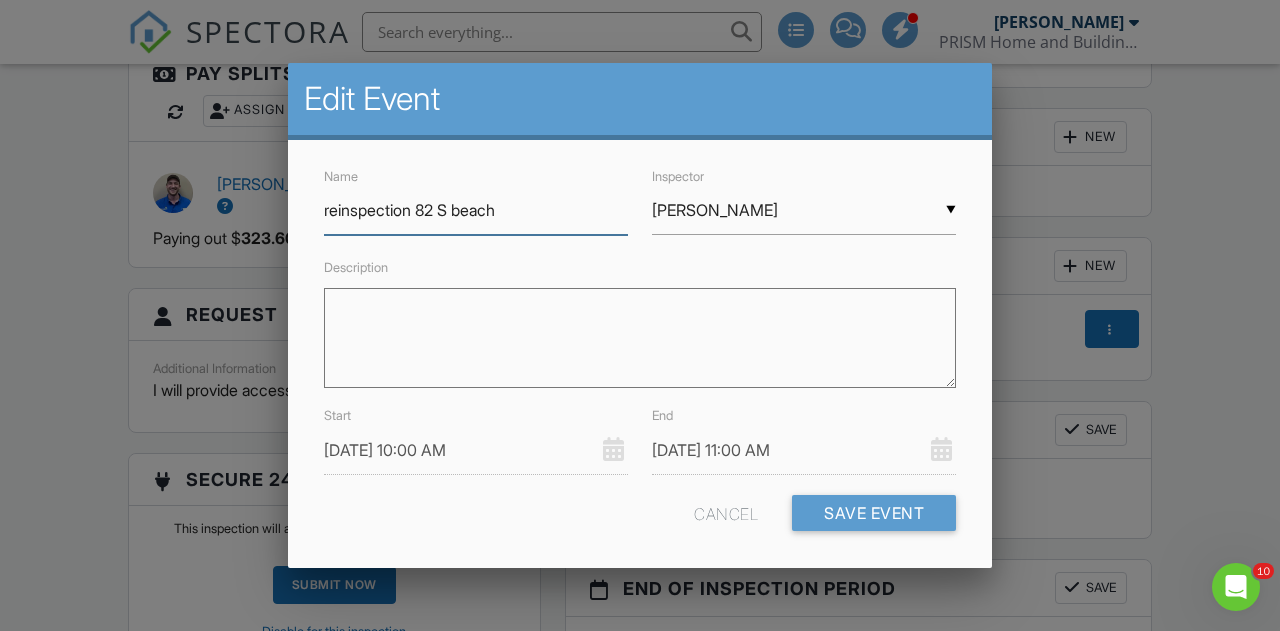 click on "reinspection 82 S beach" at bounding box center (476, 210) 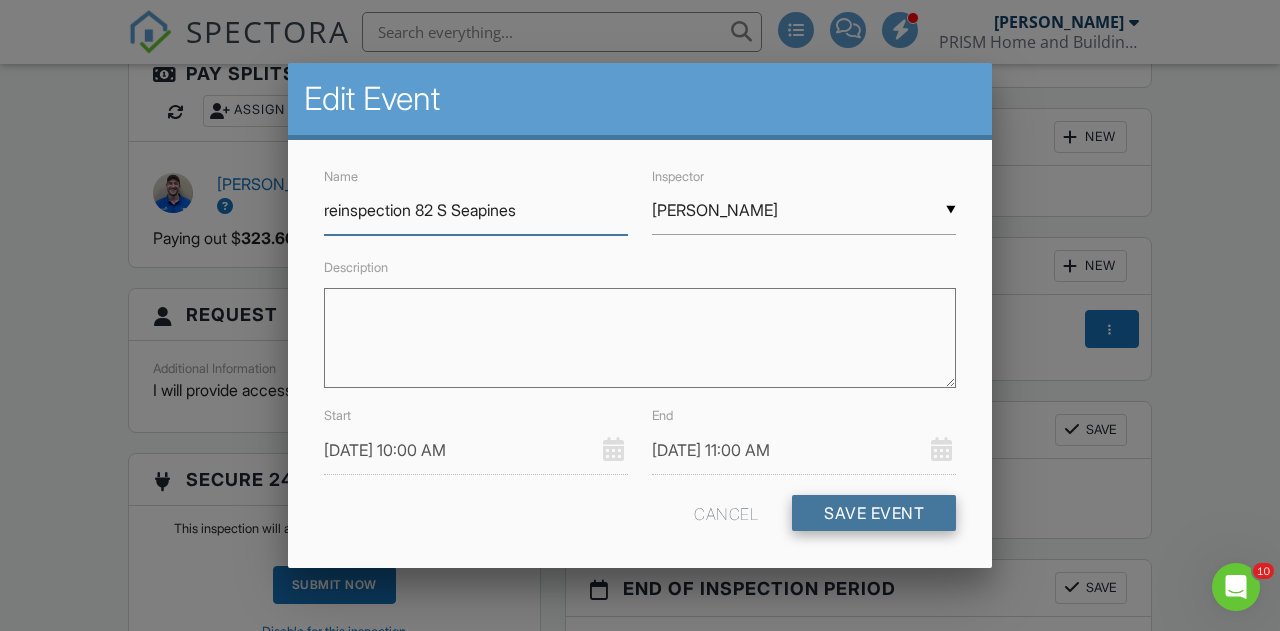type on "reinspection 82 S Seapines" 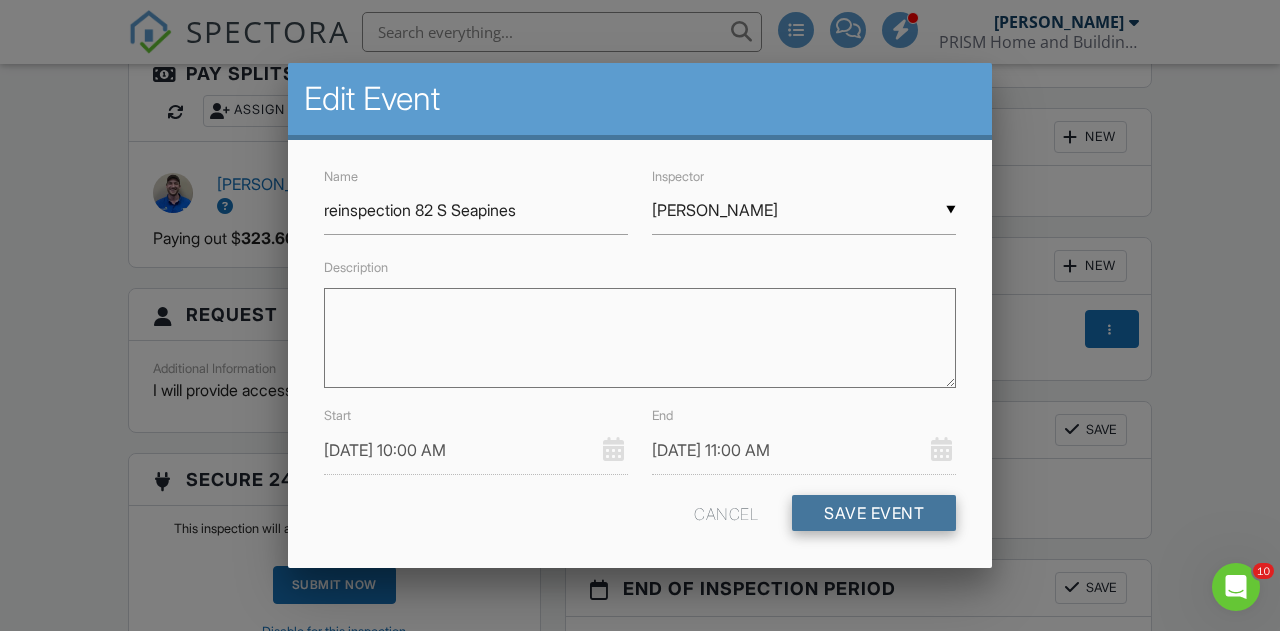 click on "Save Event" at bounding box center (874, 513) 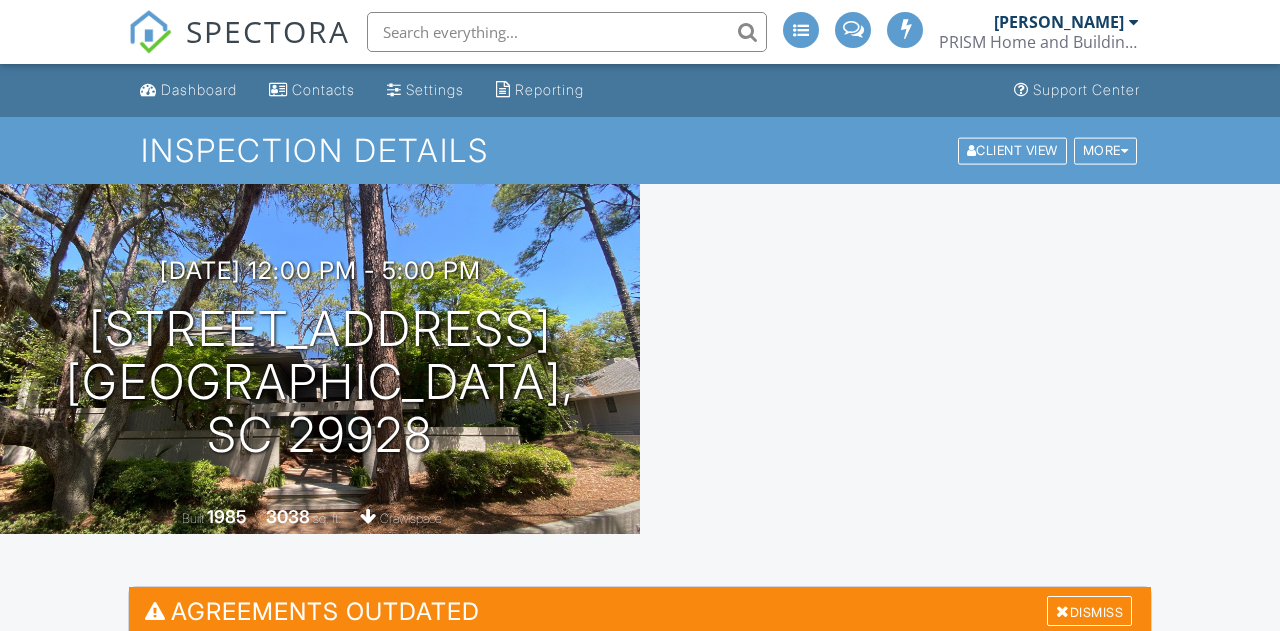 scroll, scrollTop: 0, scrollLeft: 0, axis: both 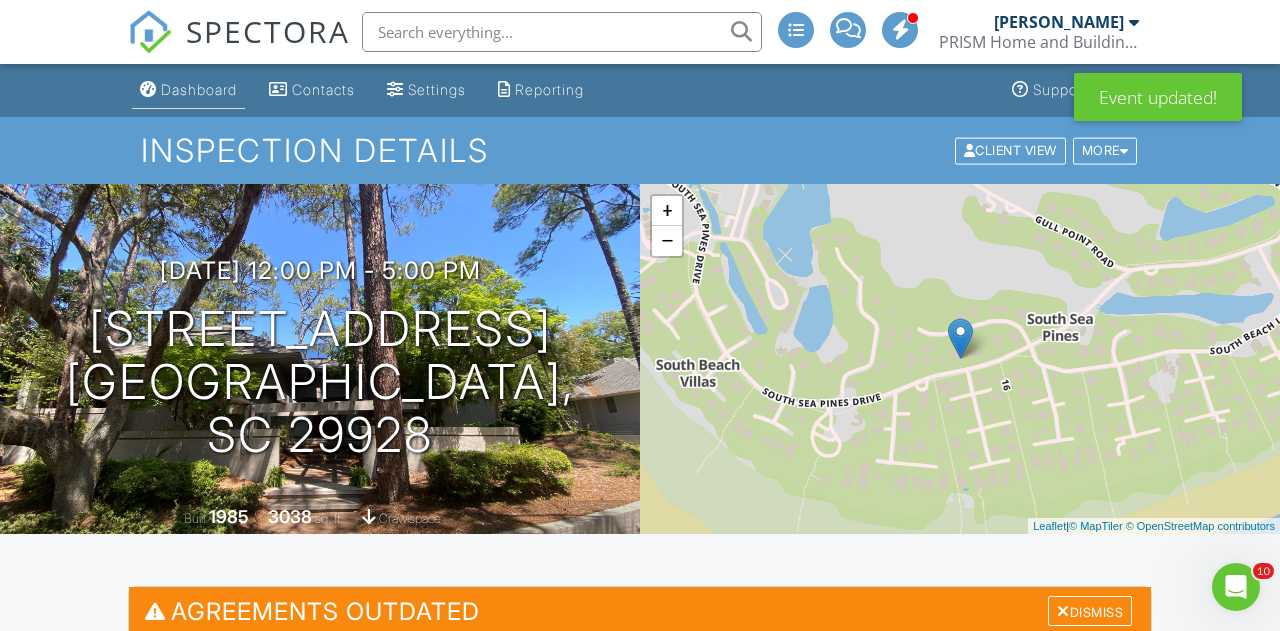 click on "Dashboard" at bounding box center [199, 89] 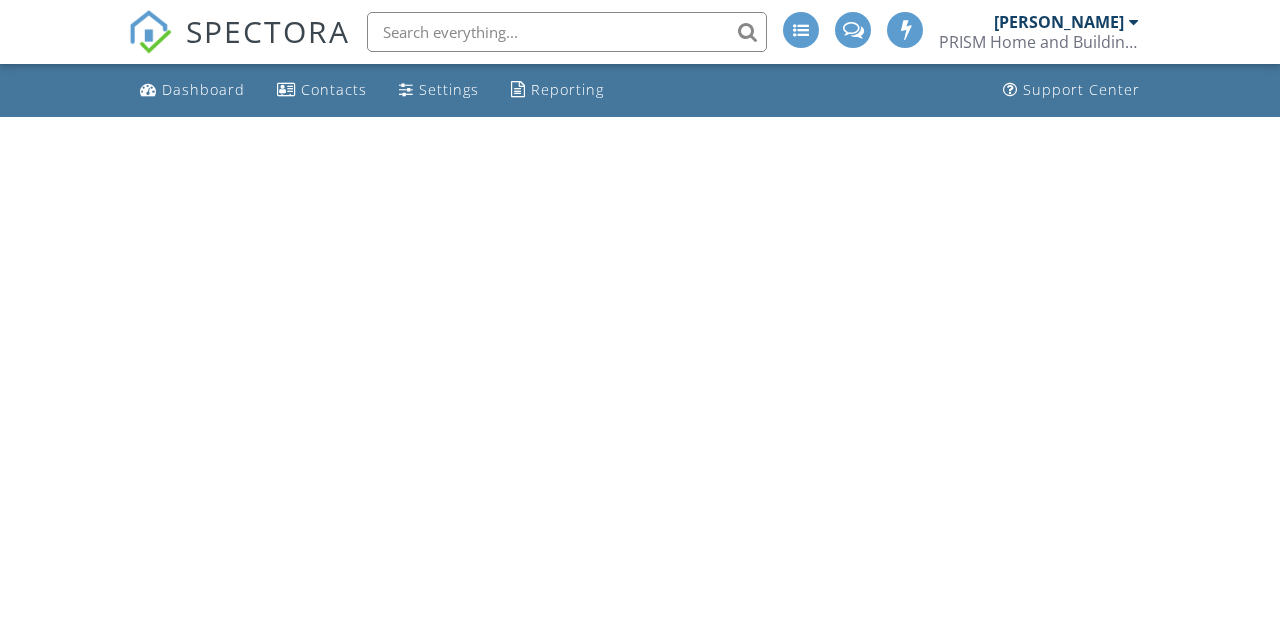 scroll, scrollTop: 0, scrollLeft: 0, axis: both 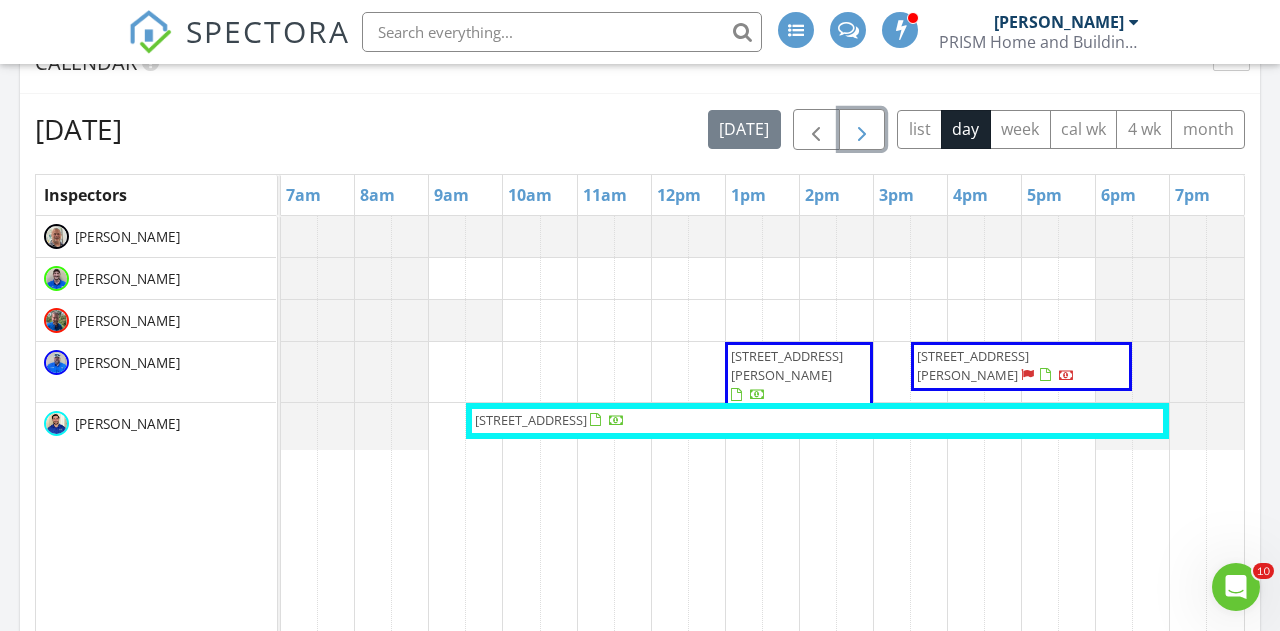 click at bounding box center (862, 130) 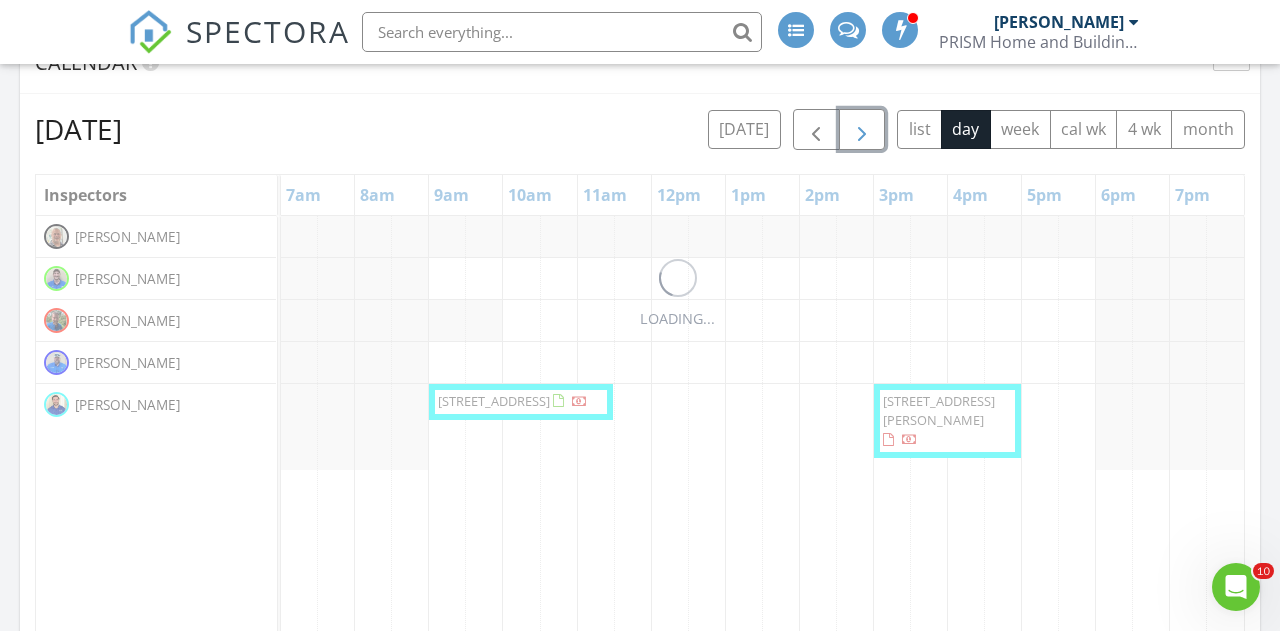 click at bounding box center (862, 130) 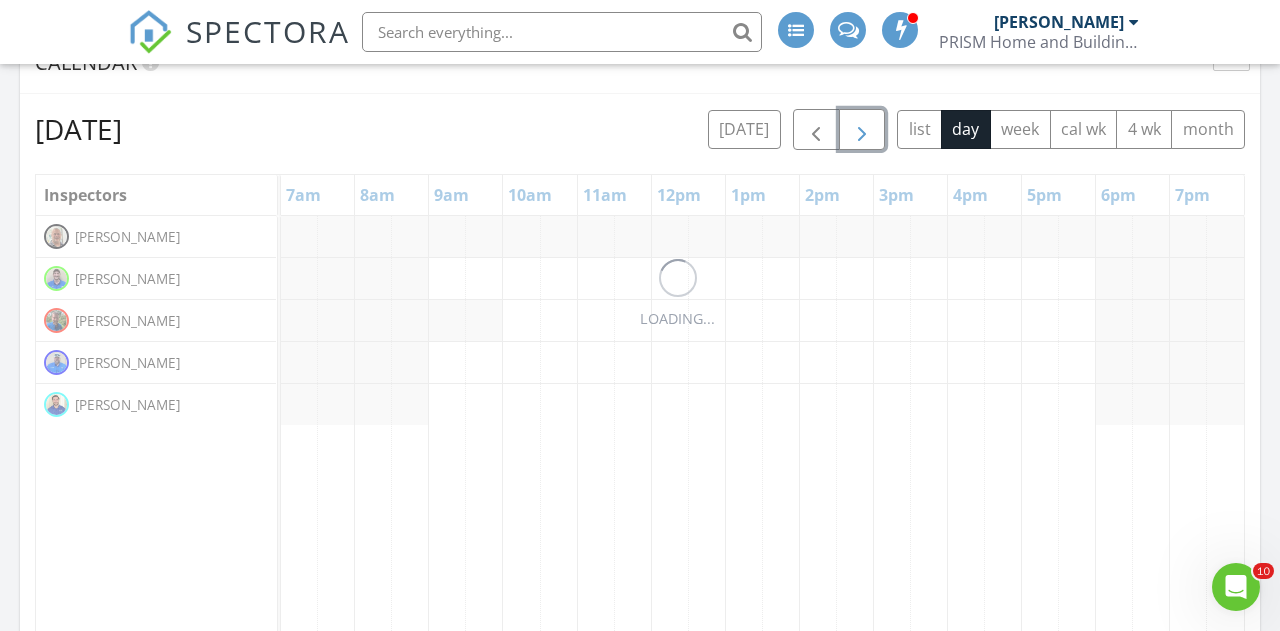 click at bounding box center (862, 130) 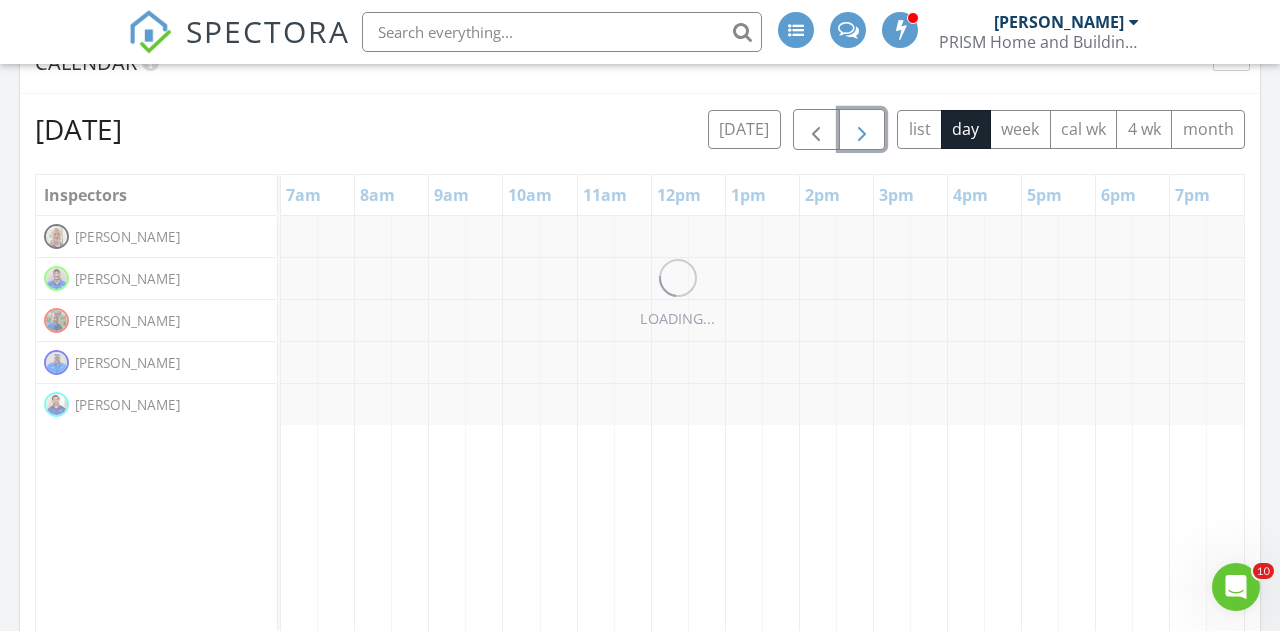 click at bounding box center [862, 130] 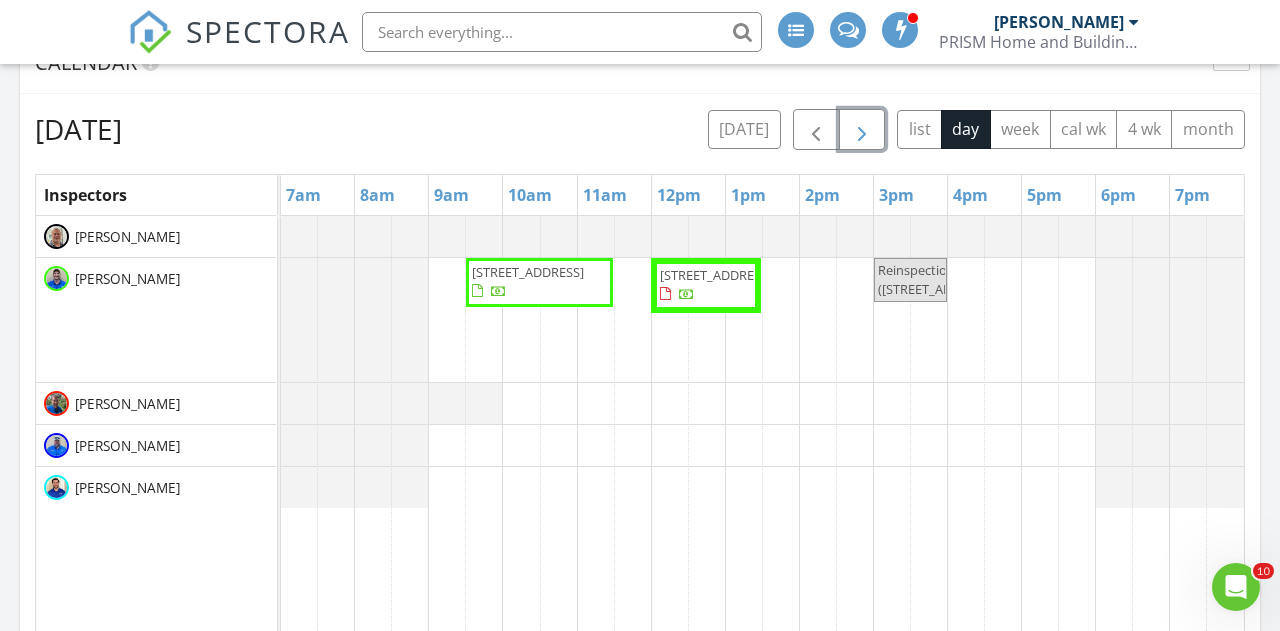 click at bounding box center [862, 130] 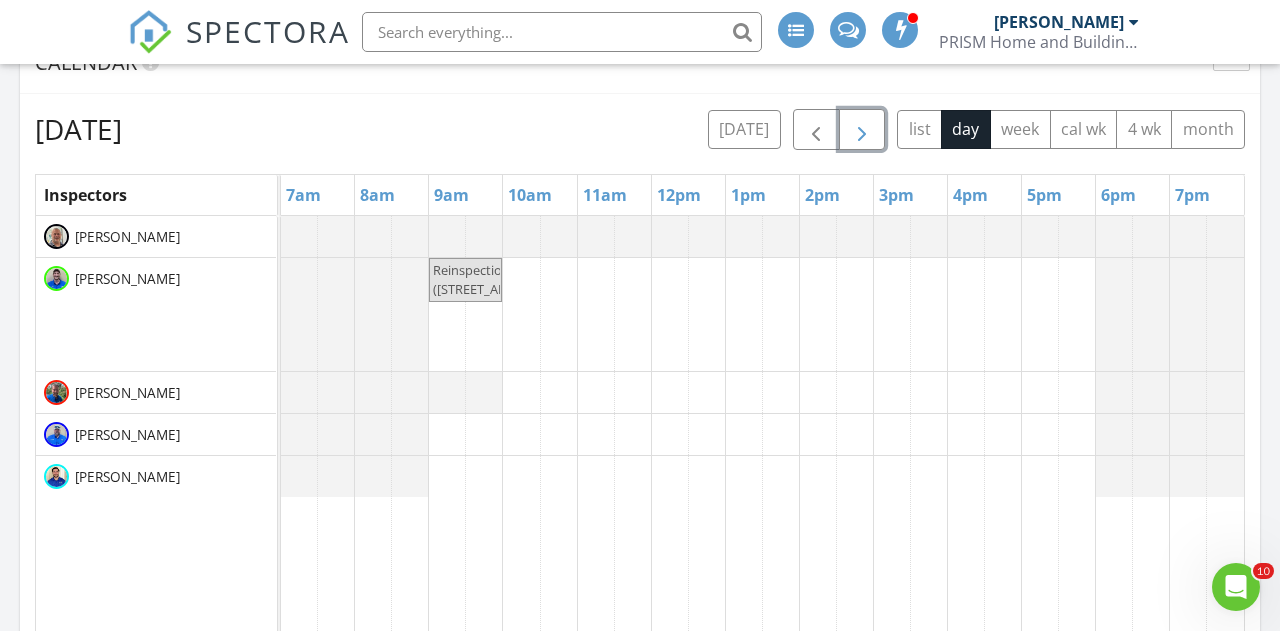 click at bounding box center [862, 130] 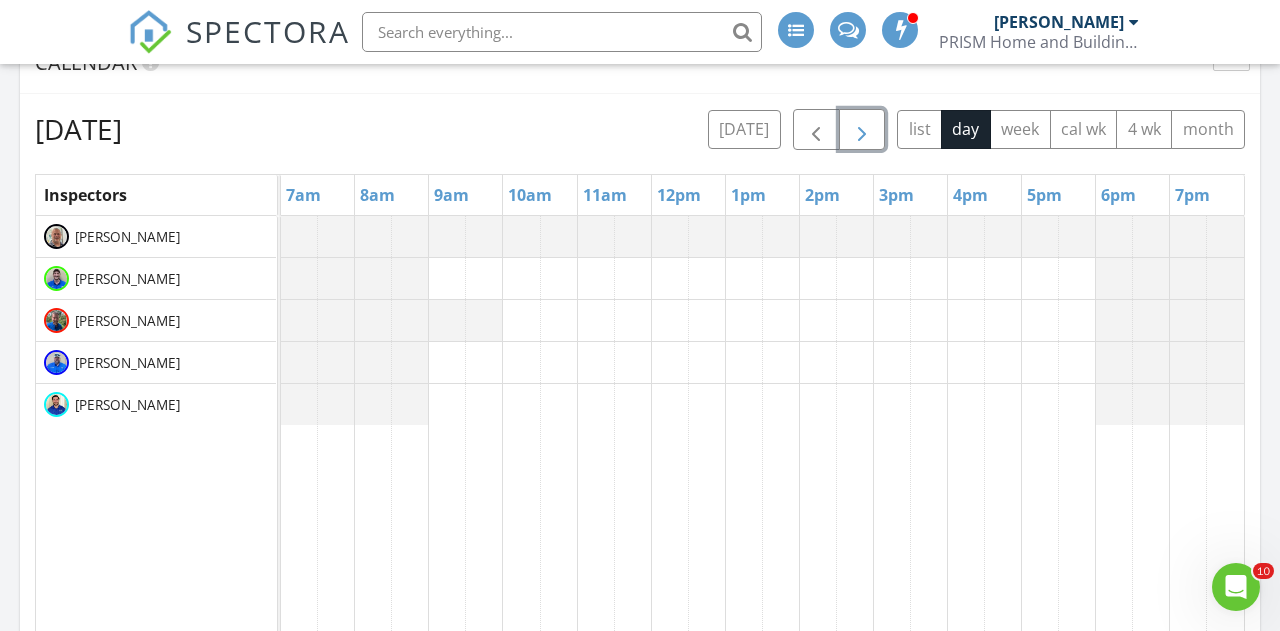 click at bounding box center [862, 130] 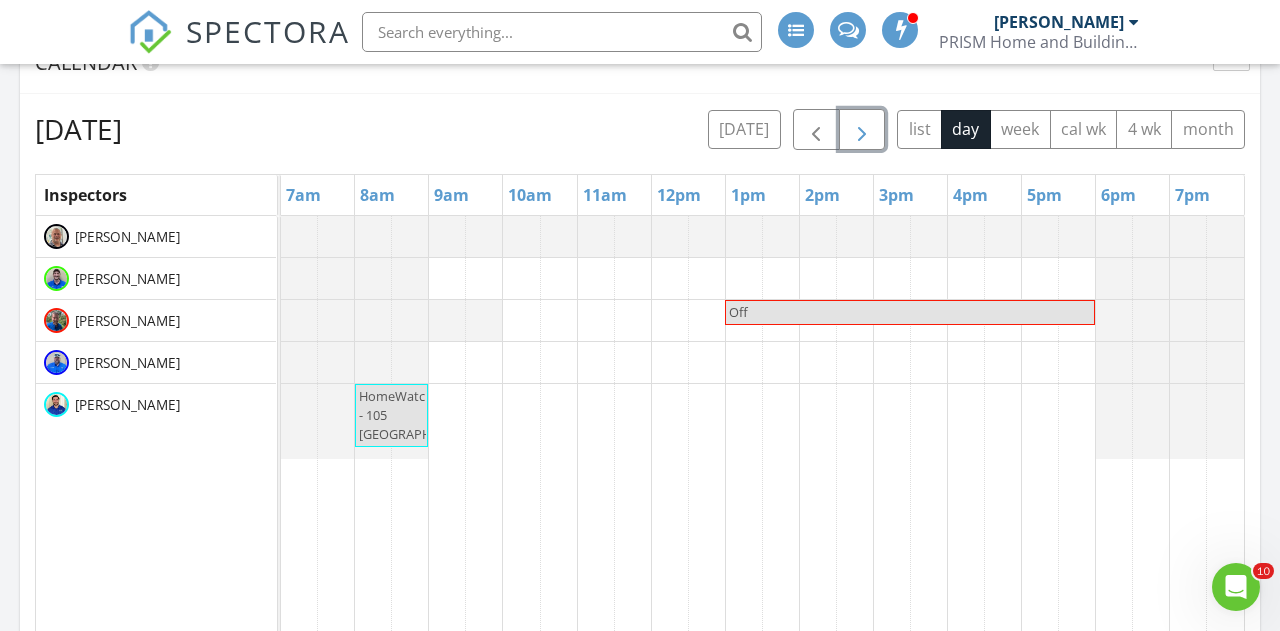 click at bounding box center [862, 130] 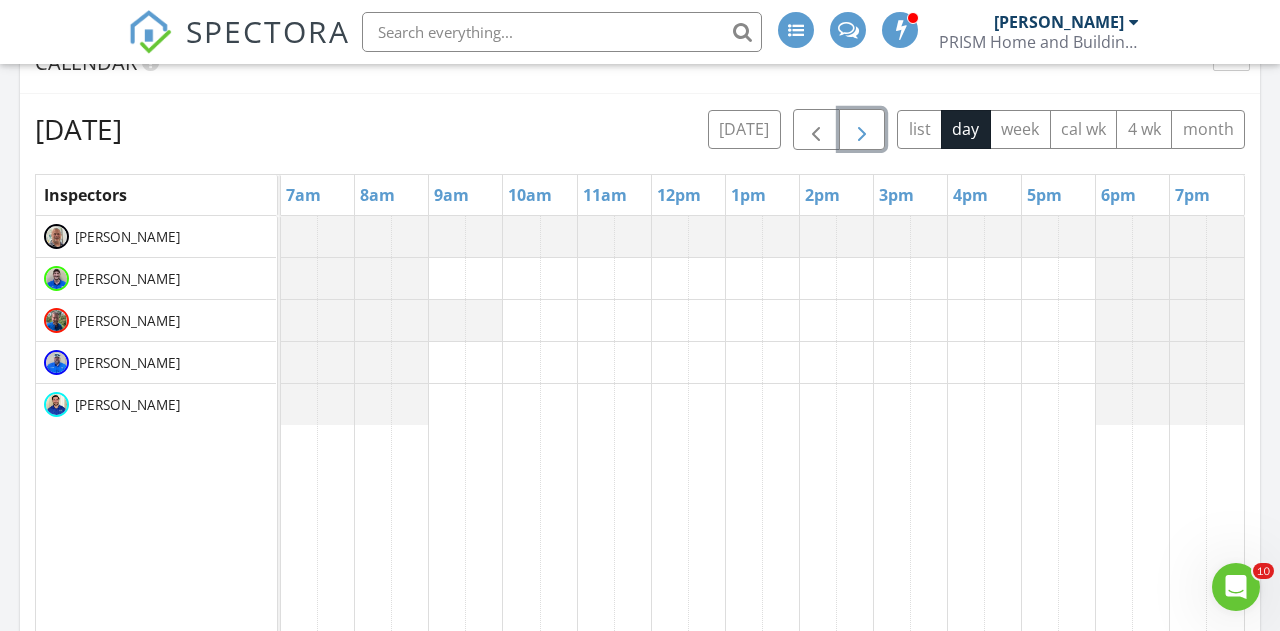 click at bounding box center (862, 130) 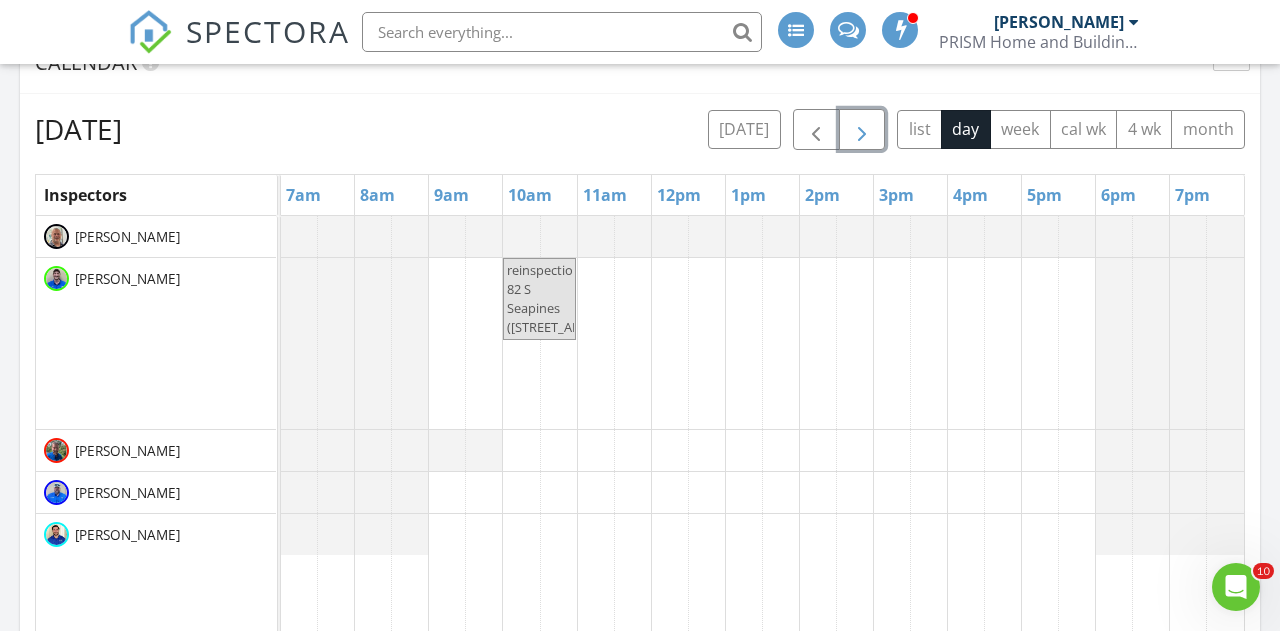 click on "reinspection 82 S Seapines ([STREET_ADDRESS])" at bounding box center (567, 299) 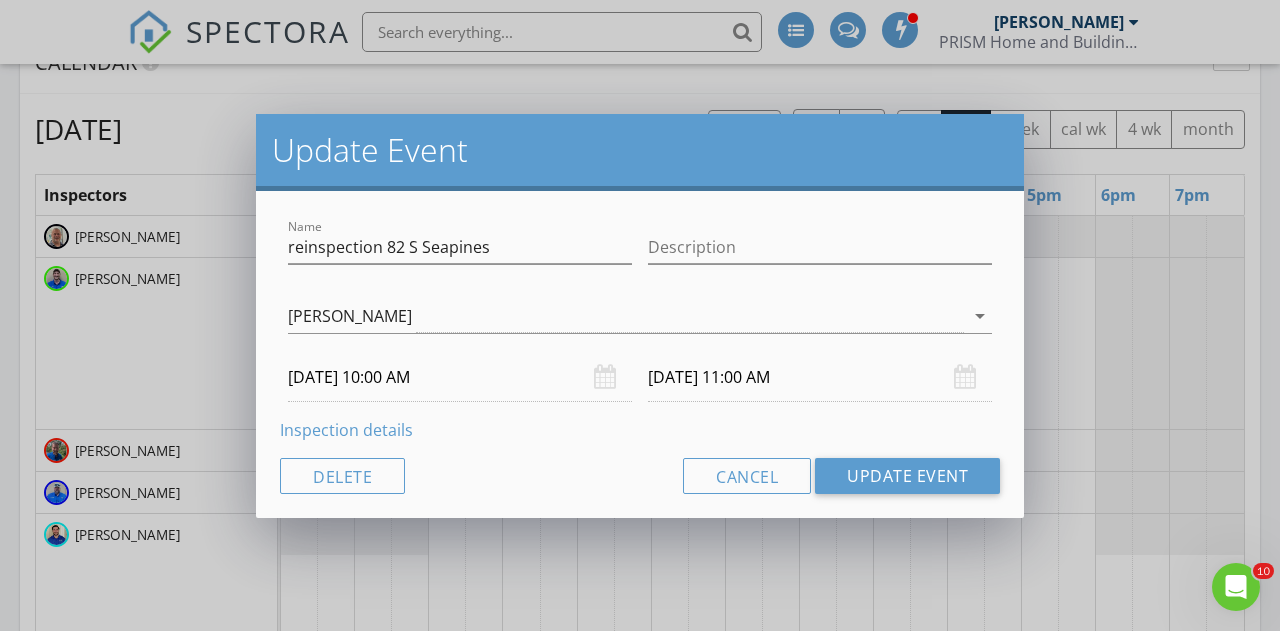 click on "Inspection details" at bounding box center (346, 430) 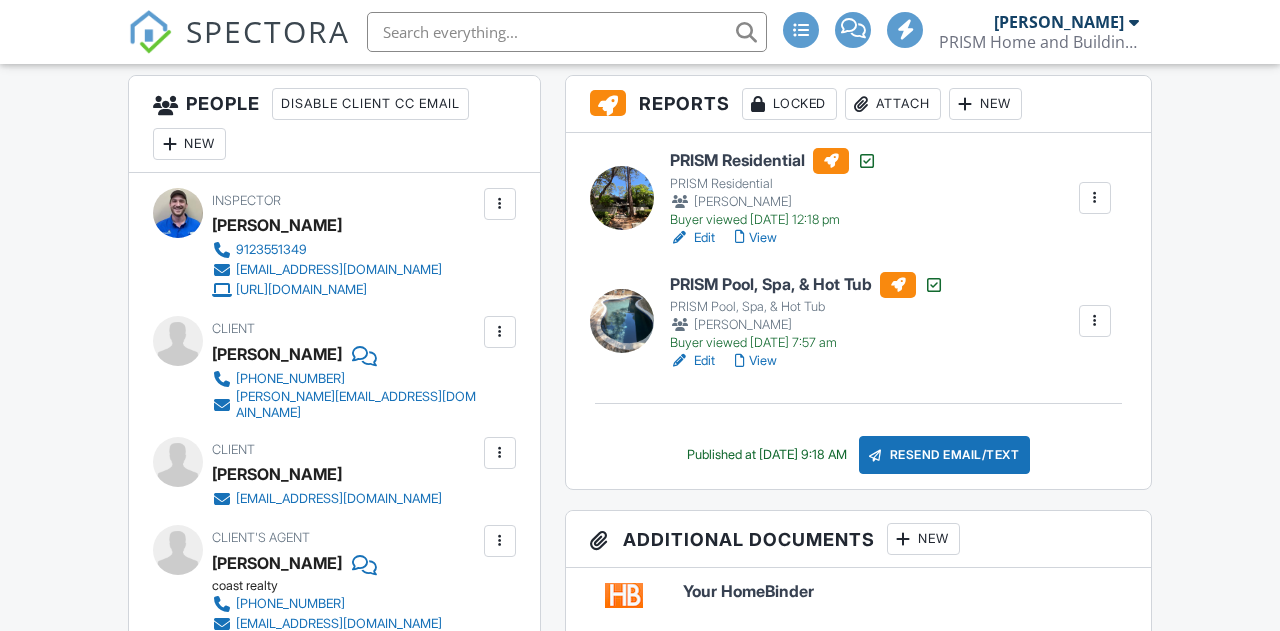 scroll, scrollTop: 1082, scrollLeft: 0, axis: vertical 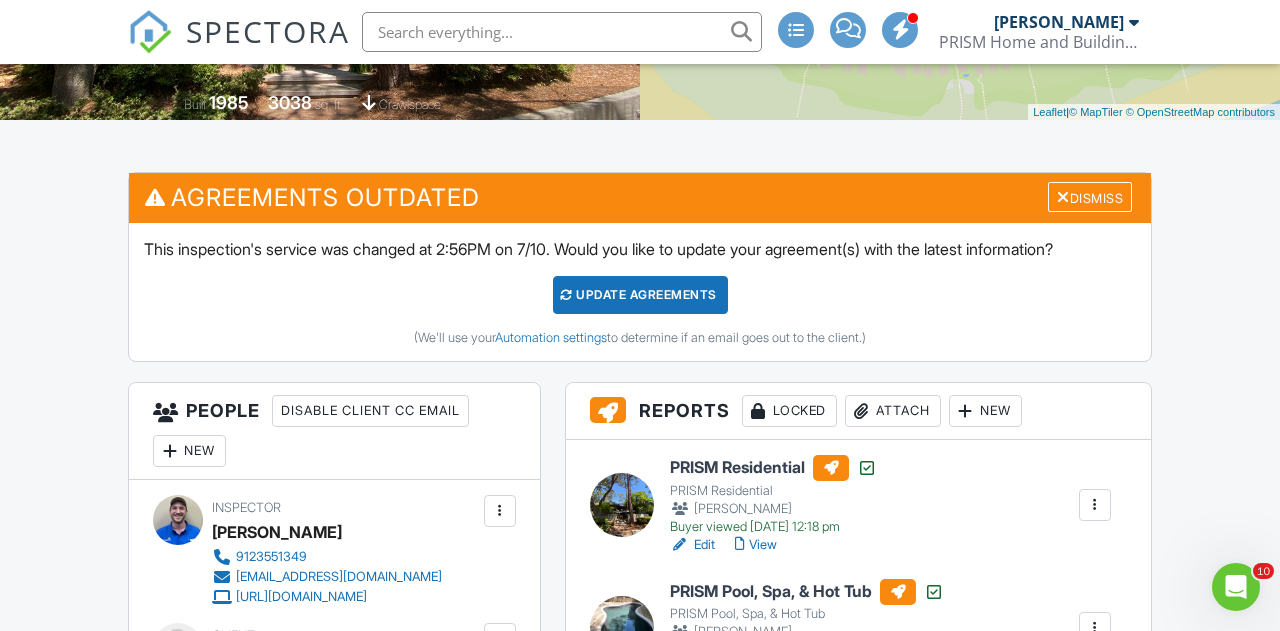 click on "Update Agreements" at bounding box center (640, 295) 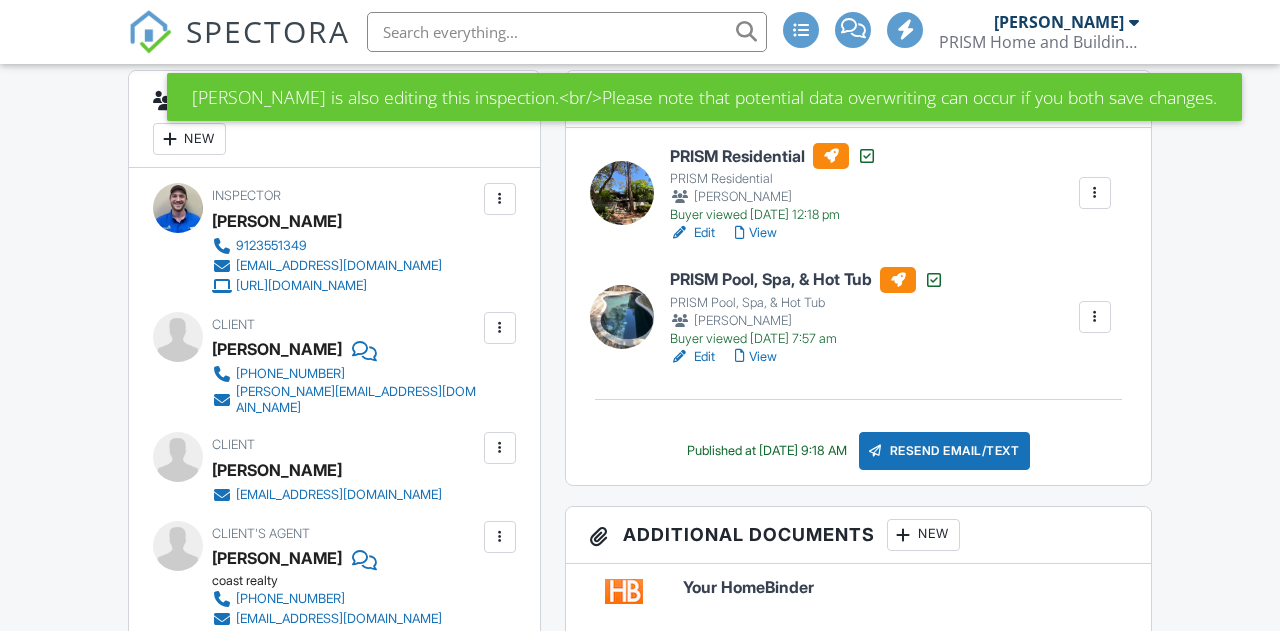 scroll, scrollTop: 374, scrollLeft: 0, axis: vertical 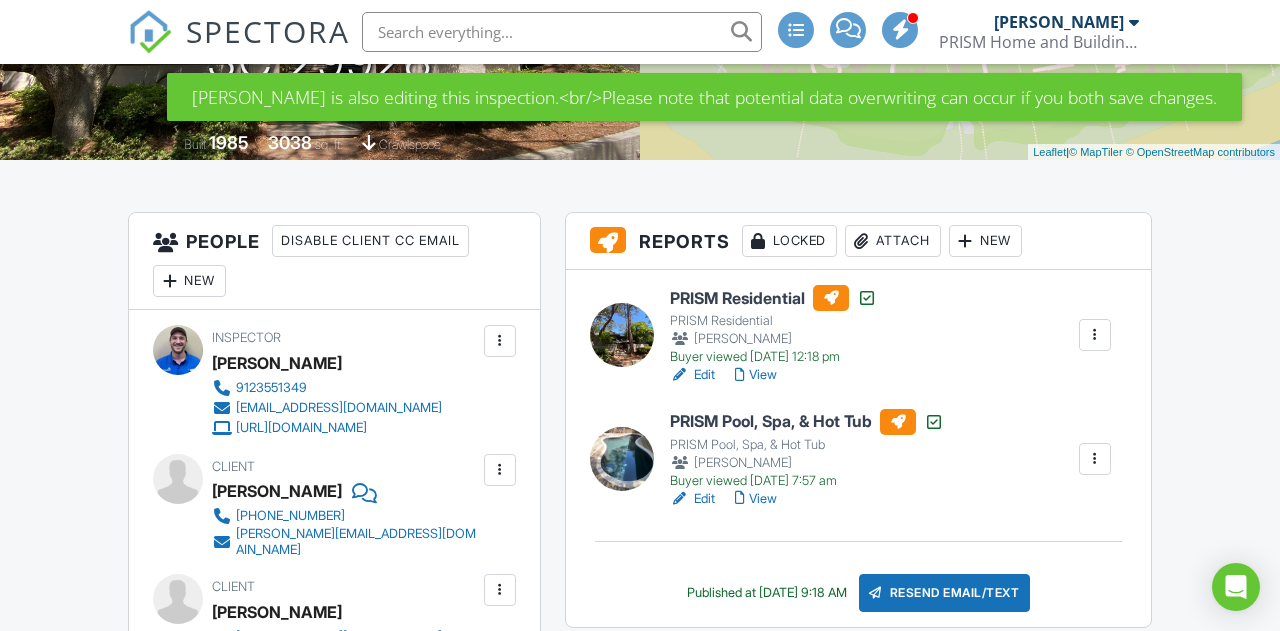 click on "New" at bounding box center (985, 241) 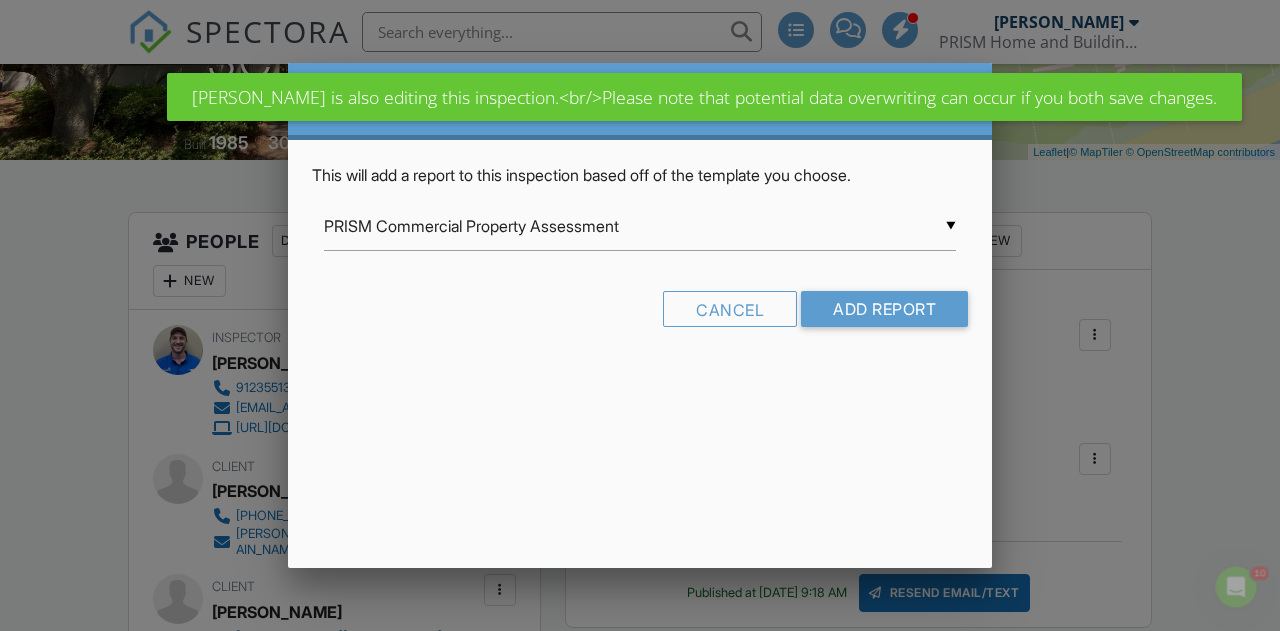 scroll, scrollTop: 0, scrollLeft: 0, axis: both 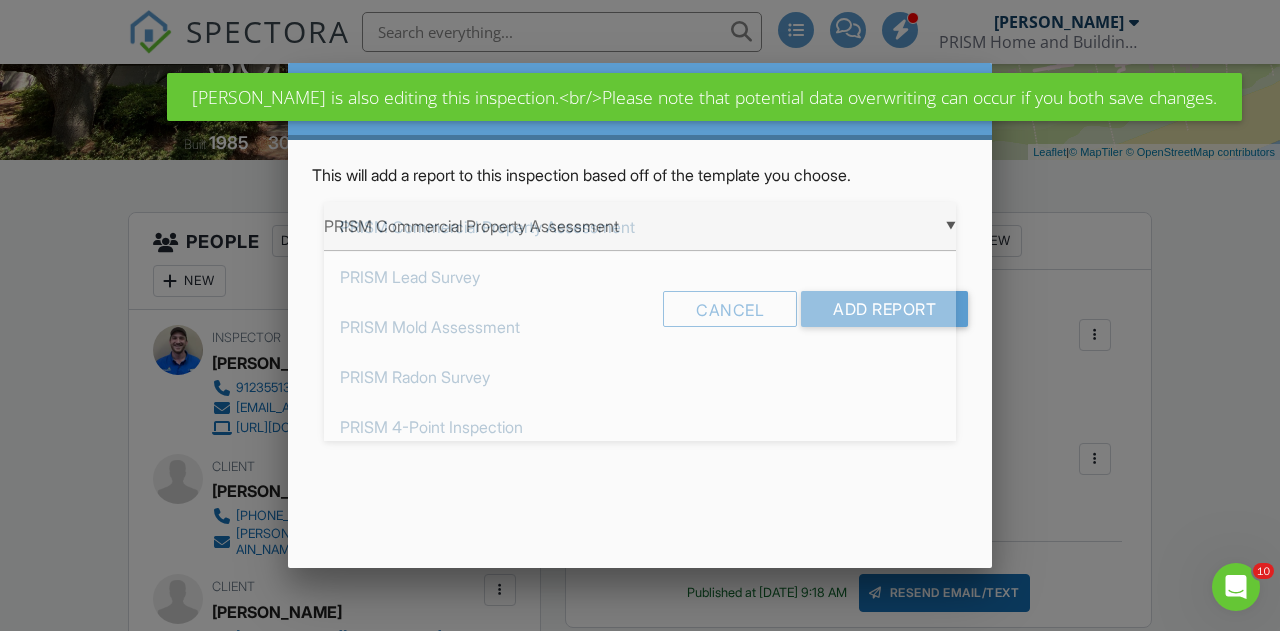 click on "▼ PRISM Commercial Property Assessment PRISM Commercial Property Assessment  PRISM Lead Survey PRISM Mold Assessment PRISM Radon Survey PRISM 4-Point Inspection PRISM Aging in Place PRISM Asbestos Survey PRISM Draw Inspection PRISM Photojournaling PRISM Pool, Spa, & Hot Tub PRISM Pre-Drywall Template  PRISM Residential  PRISM Residential with FHA / HUD Standards PRISM Water Sample Summary PRISM Wind Mitigation / Safe Homes PRISM Commercial Property Assessment
PRISM Lead Survey
PRISM Mold Assessment
PRISM Radon Survey
PRISM 4-Point Inspection
PRISM Aging in Place
PRISM Asbestos Survey
PRISM Draw Inspection
PRISM Photojournaling
PRISM Pool, Spa, & Hot Tub
PRISM Pre-Drywall Template
PRISM Residential
PRISM Residential with FHA / HUD Standards
PRISM Water Sample Summary
PRISM Wind Mitigation / Safe Homes" at bounding box center [640, 226] 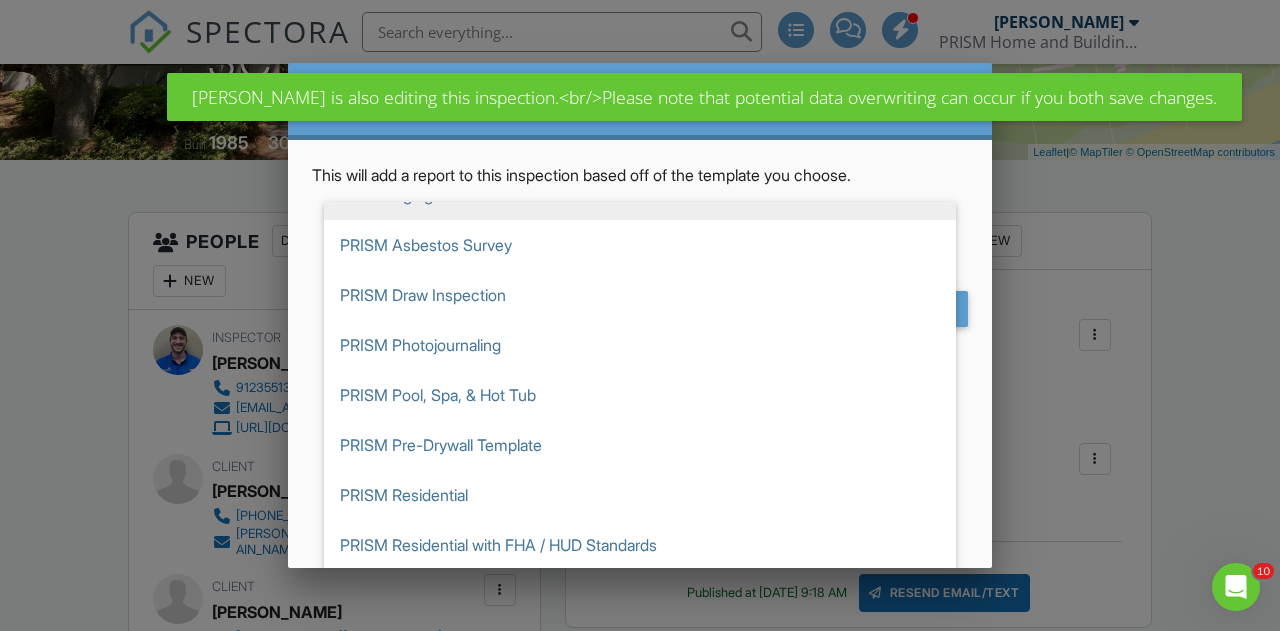 scroll, scrollTop: 321, scrollLeft: 0, axis: vertical 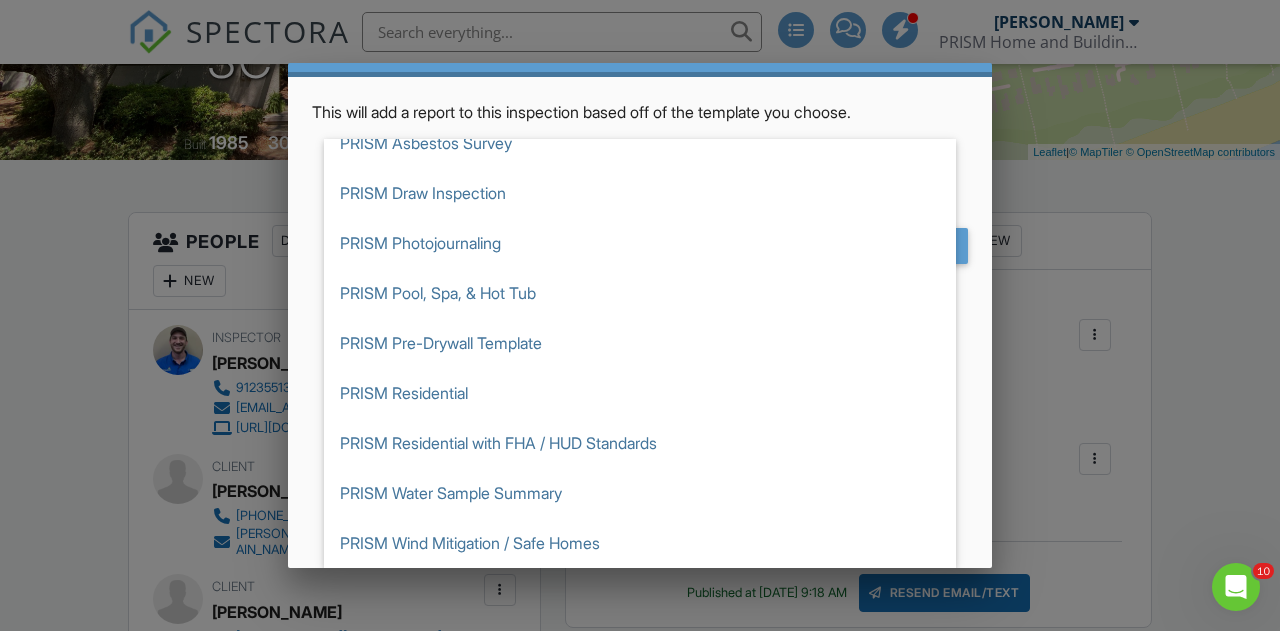 click at bounding box center (640, 294) 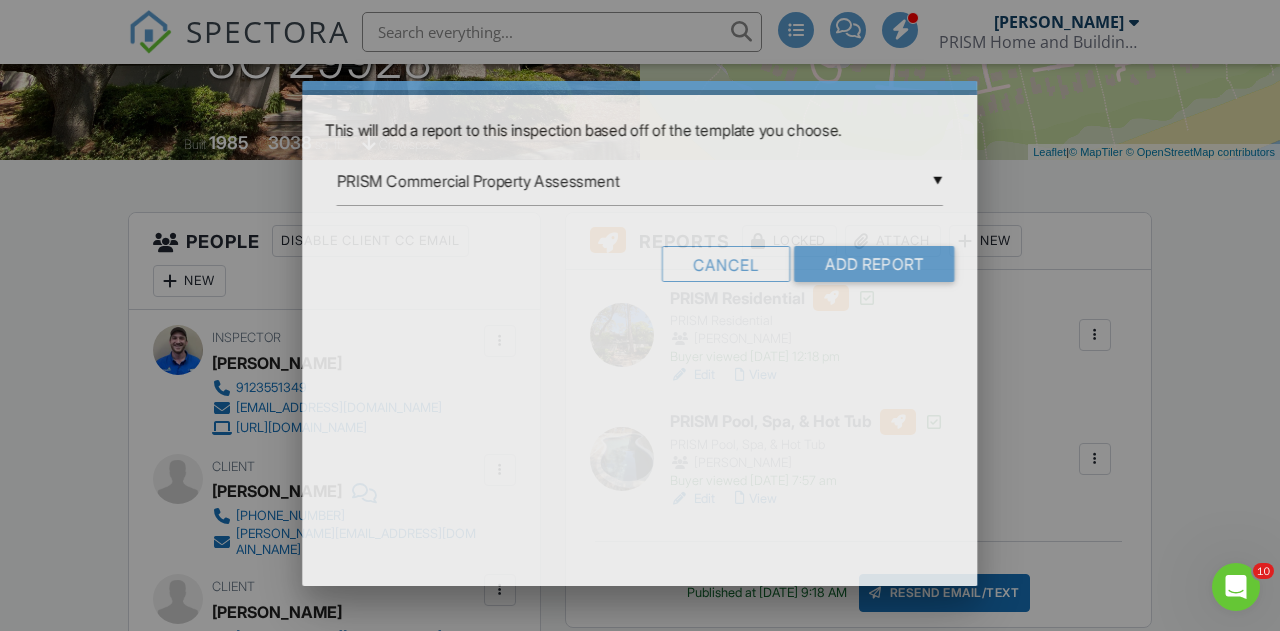 scroll, scrollTop: 0, scrollLeft: 0, axis: both 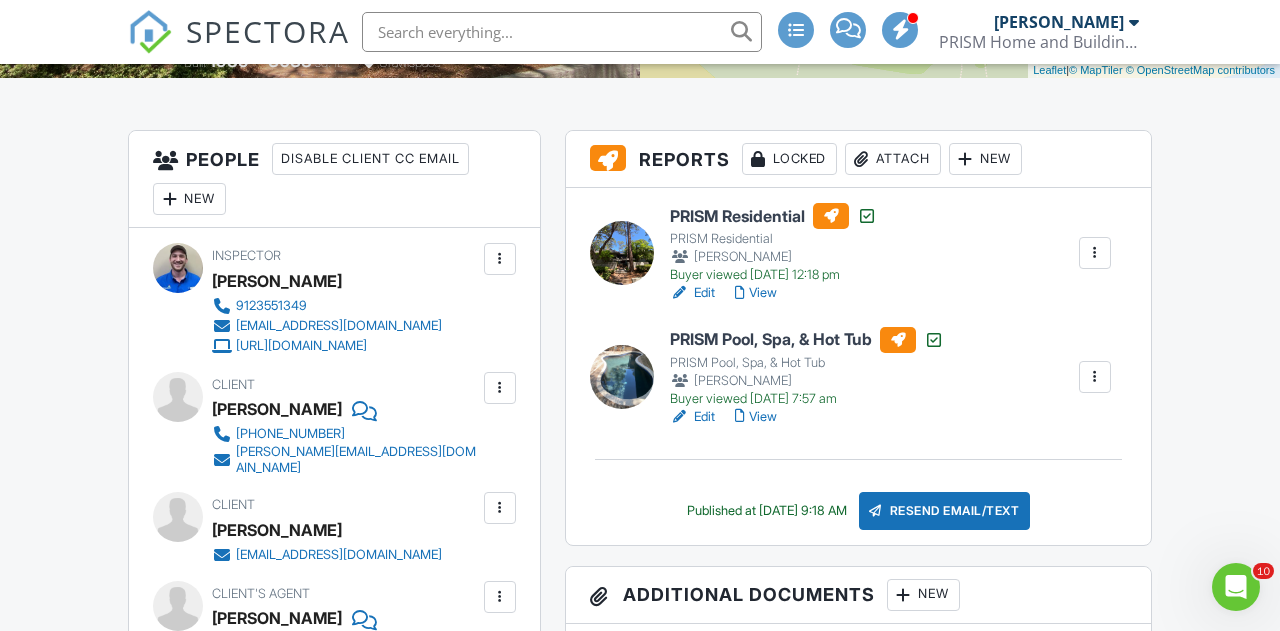 click on "New" at bounding box center [985, 159] 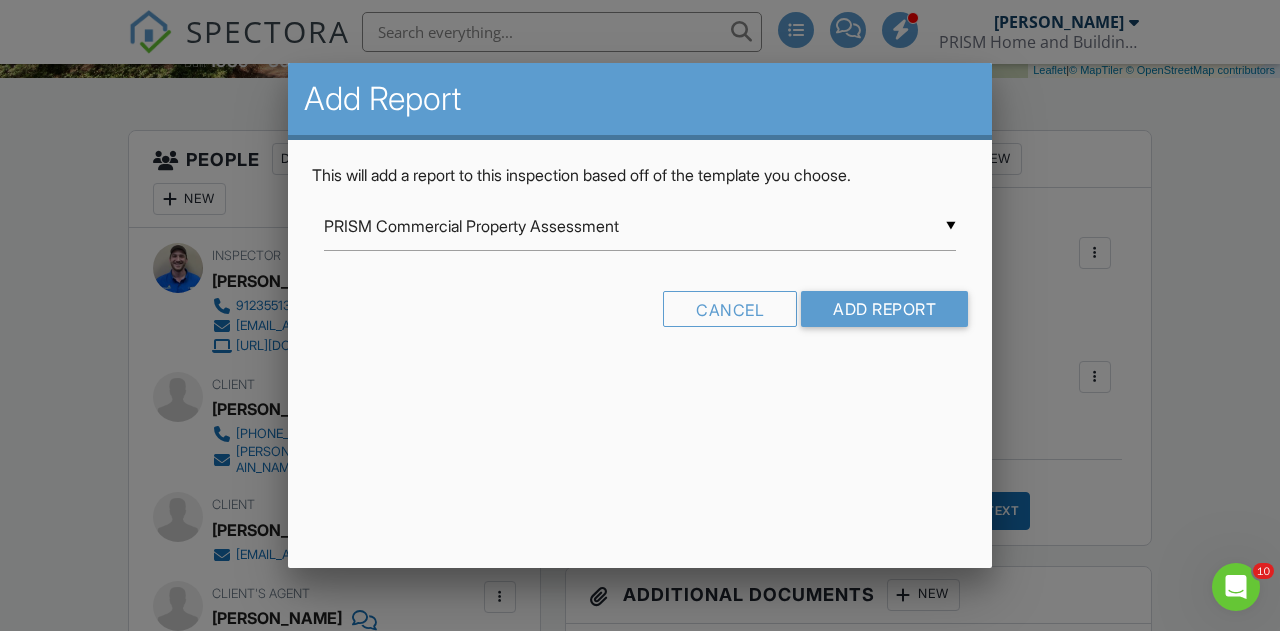 click at bounding box center [640, 294] 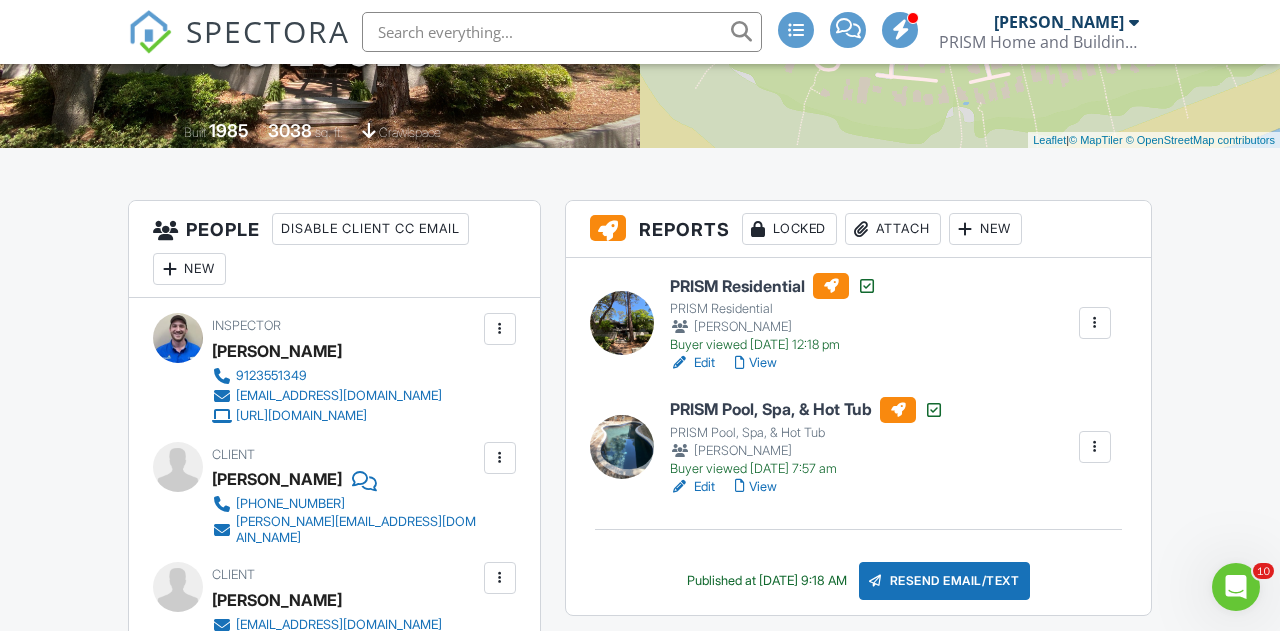 scroll, scrollTop: 0, scrollLeft: 0, axis: both 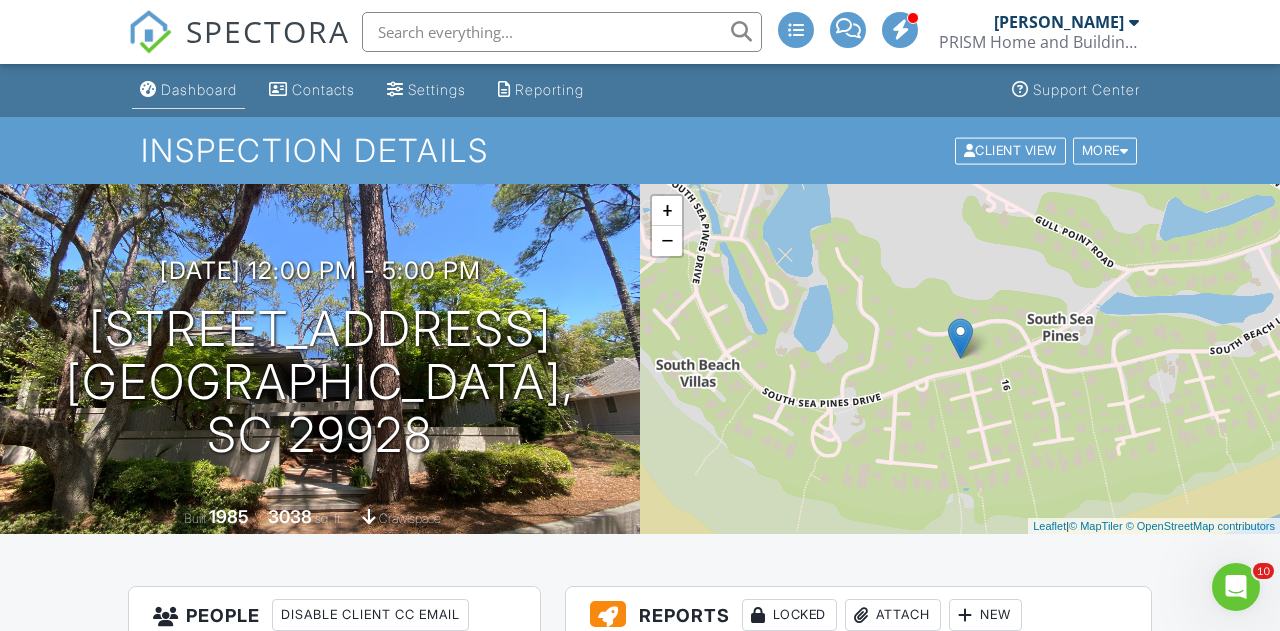 click on "Dashboard" at bounding box center [199, 89] 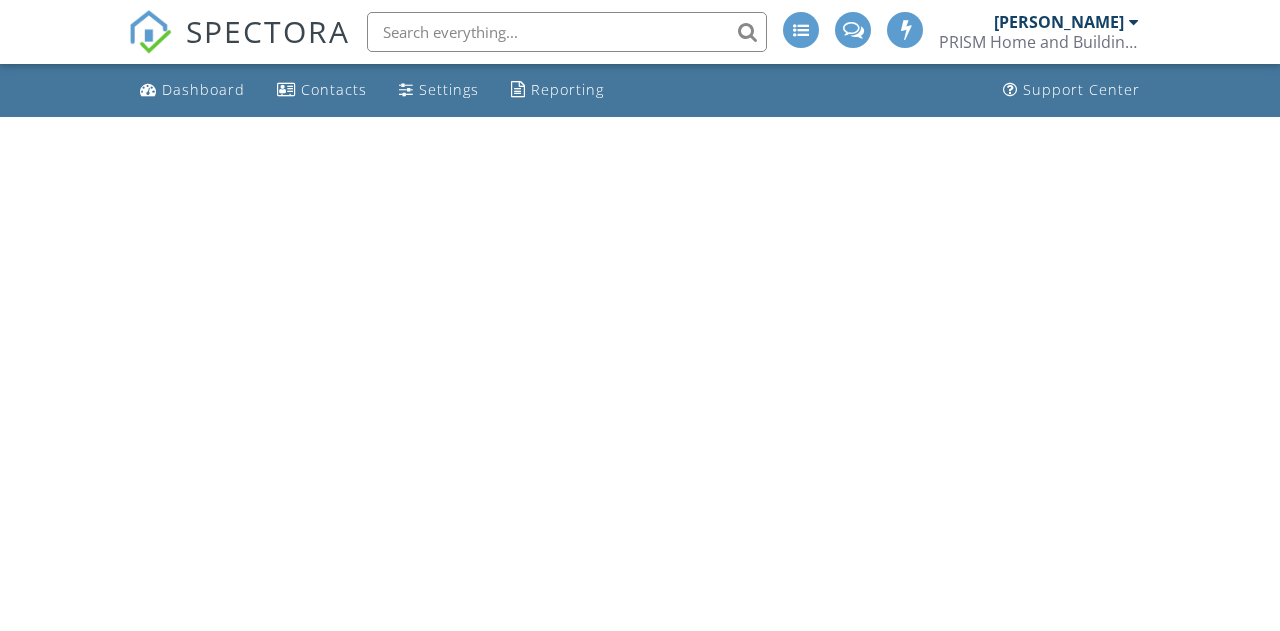 scroll, scrollTop: 0, scrollLeft: 0, axis: both 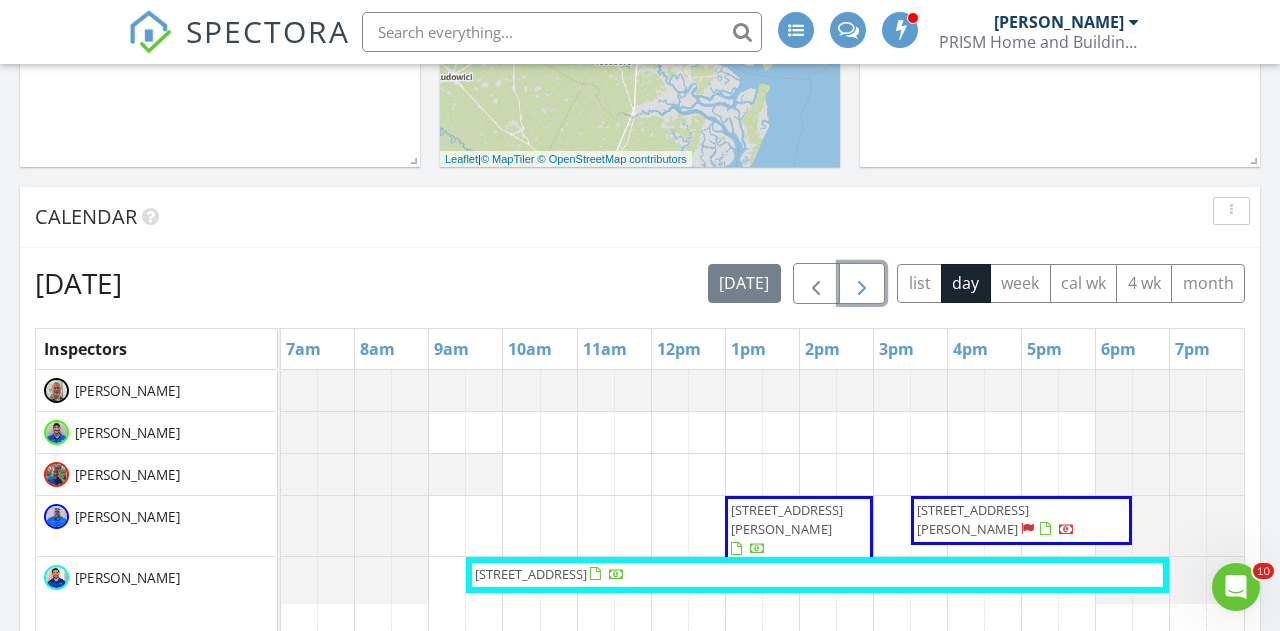 click at bounding box center [862, 284] 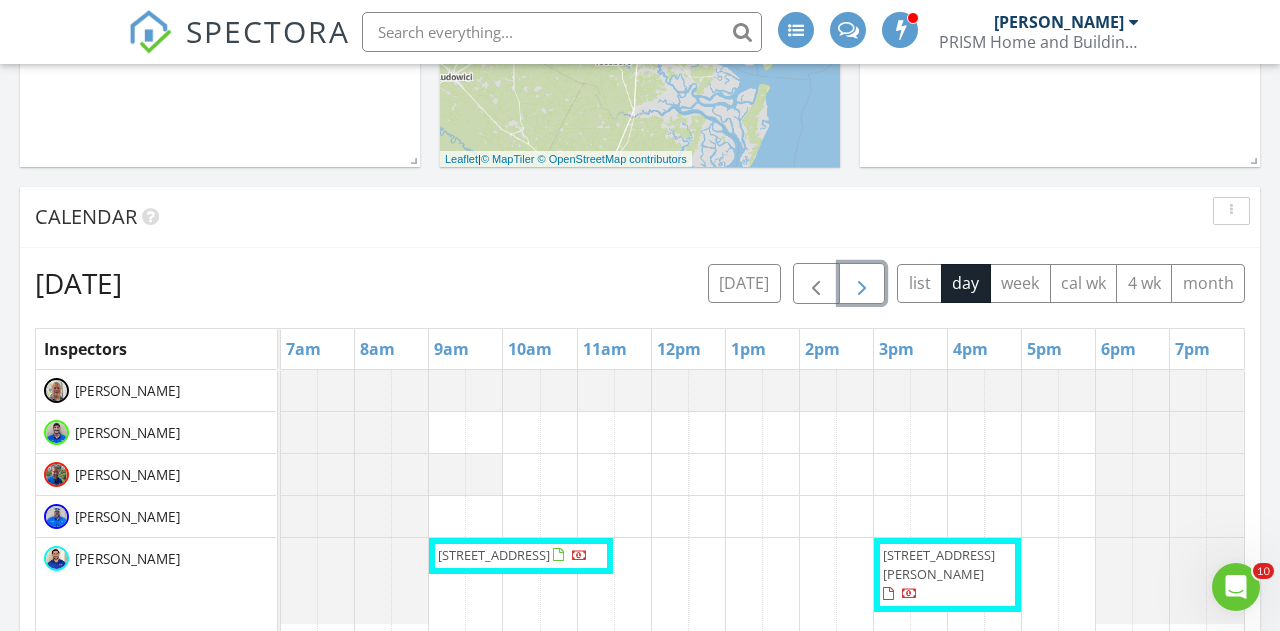 click at bounding box center (862, 284) 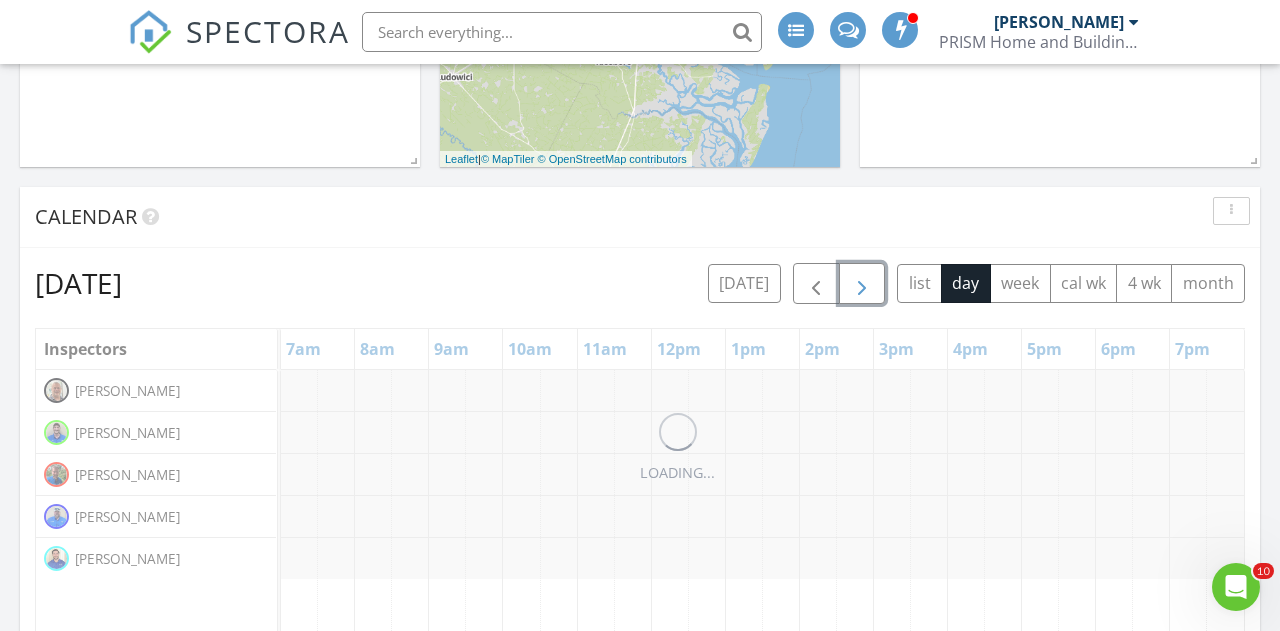 click at bounding box center (862, 284) 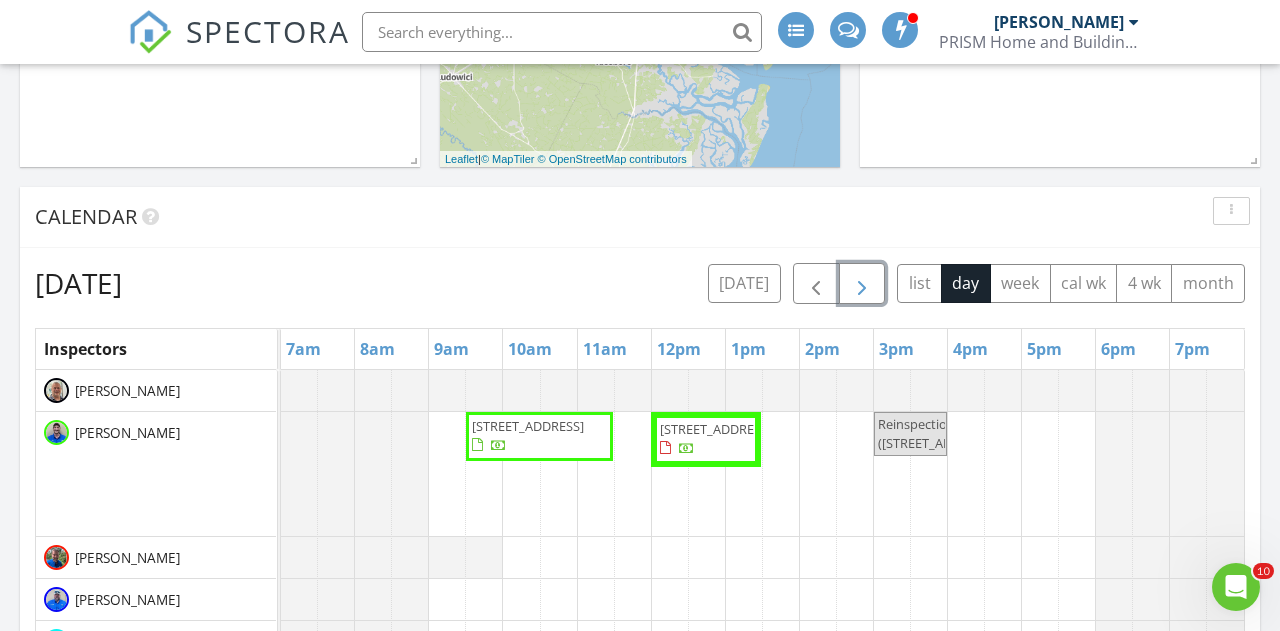 click at bounding box center (862, 284) 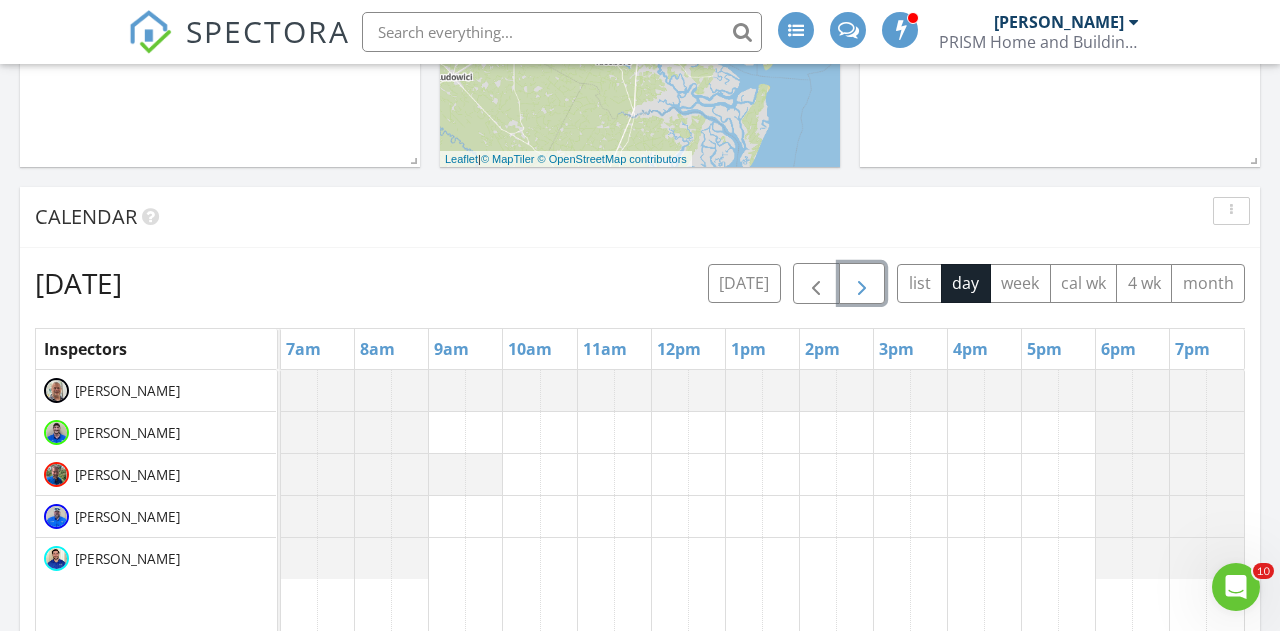 click at bounding box center (862, 284) 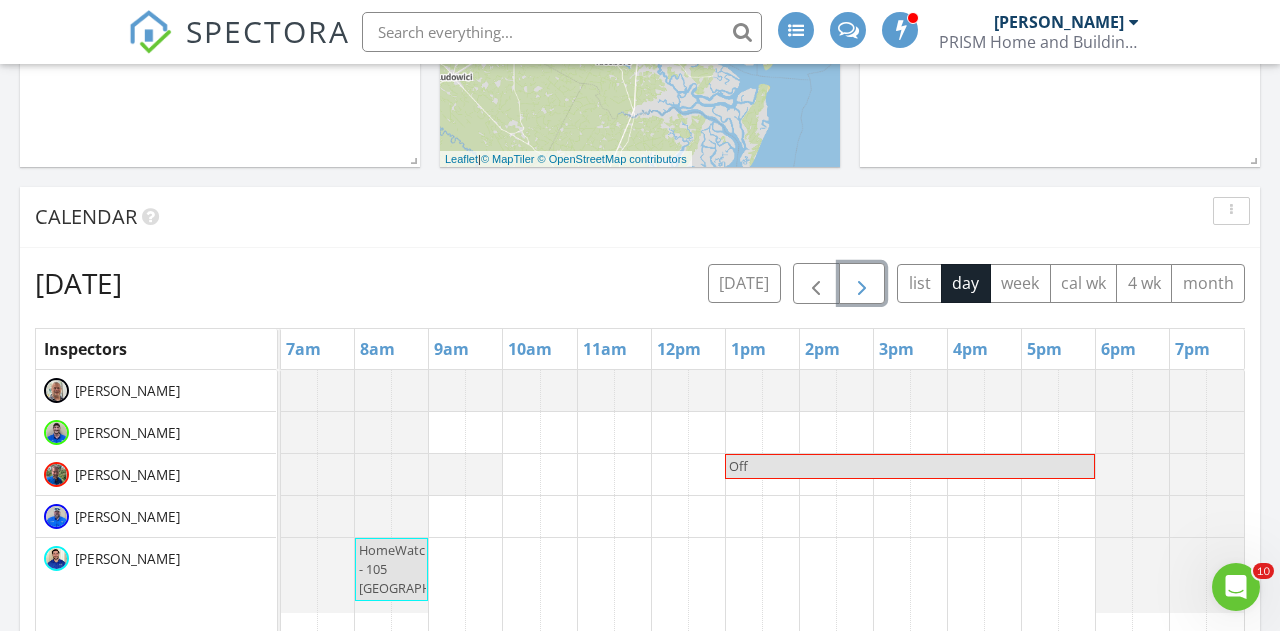 click at bounding box center [862, 284] 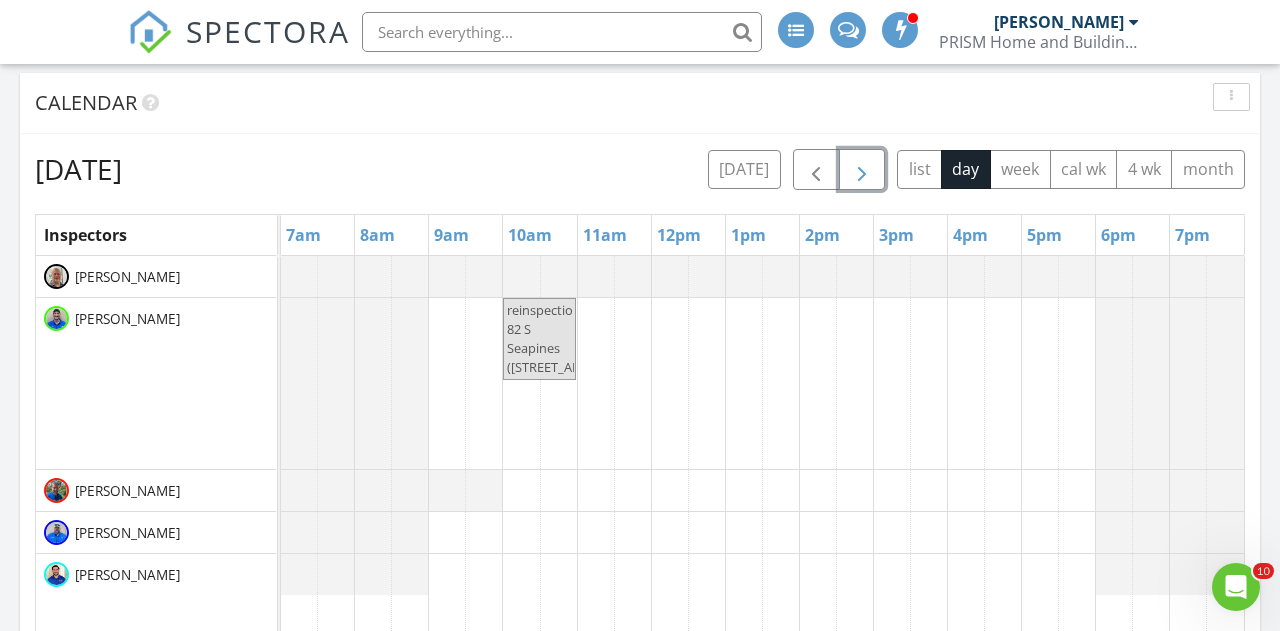 scroll, scrollTop: 1093, scrollLeft: 0, axis: vertical 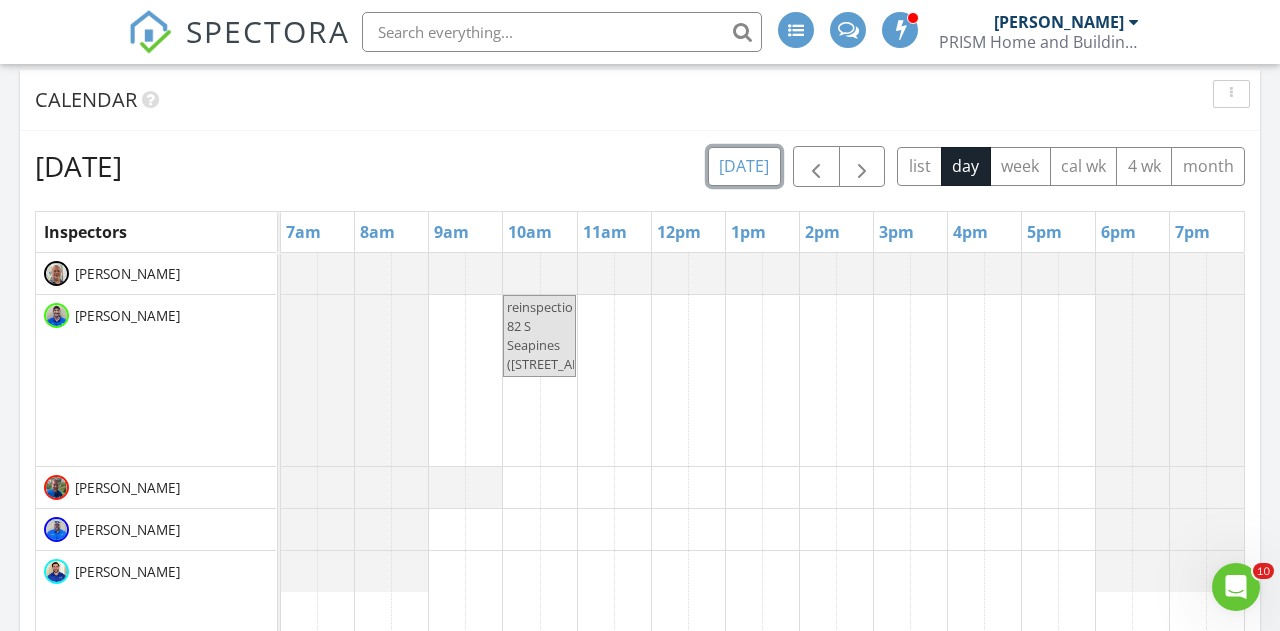 click on "[DATE]" at bounding box center (744, 166) 